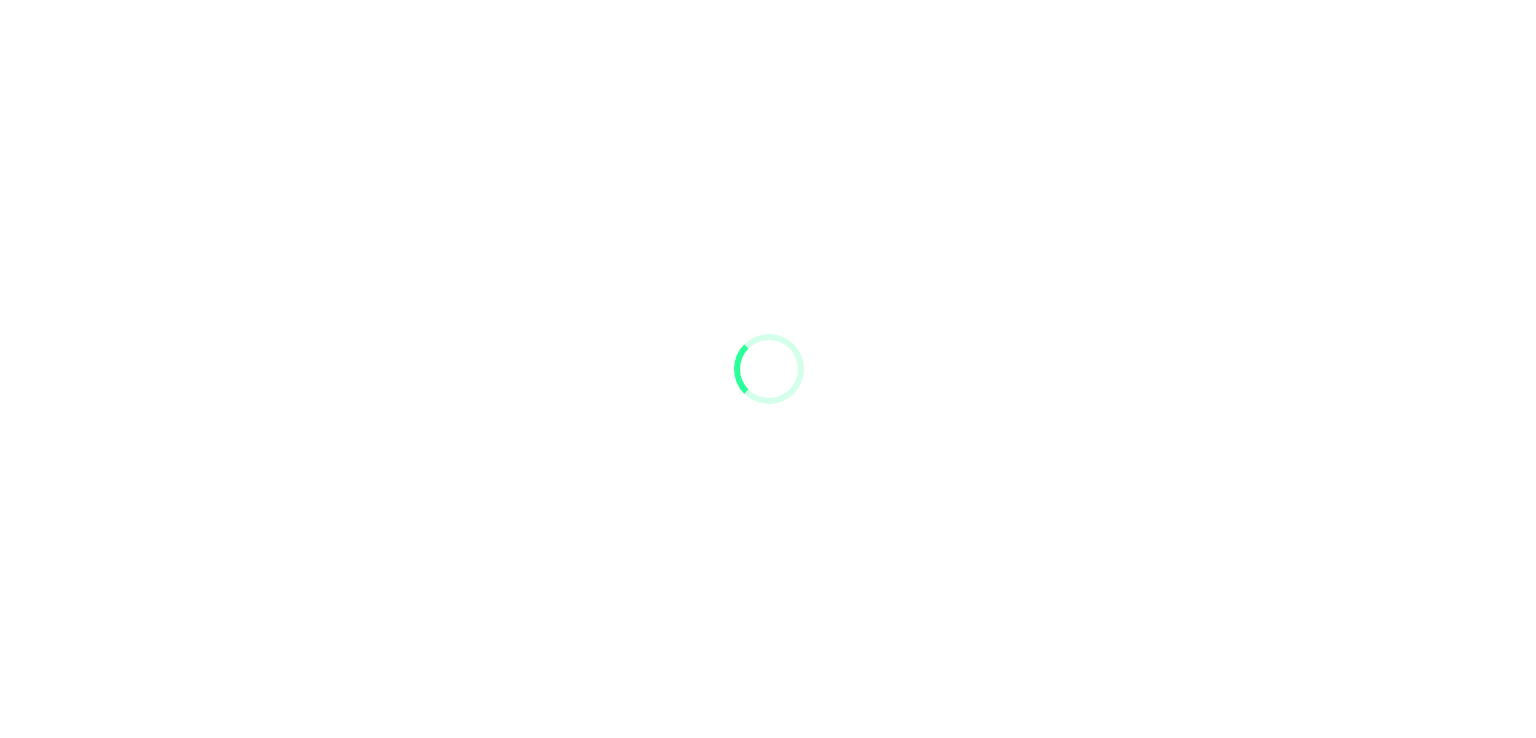 scroll, scrollTop: 0, scrollLeft: 0, axis: both 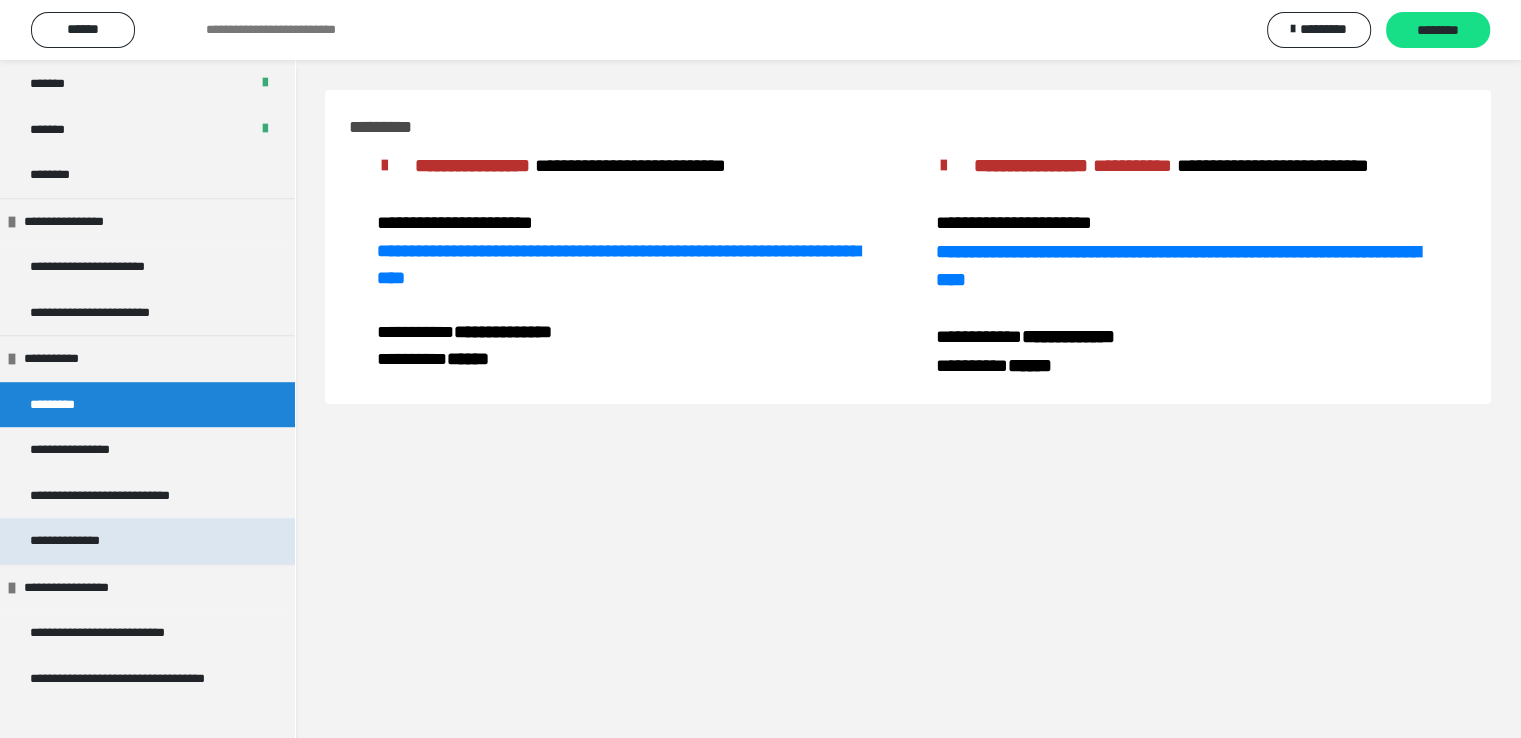 click on "**********" at bounding box center (147, 541) 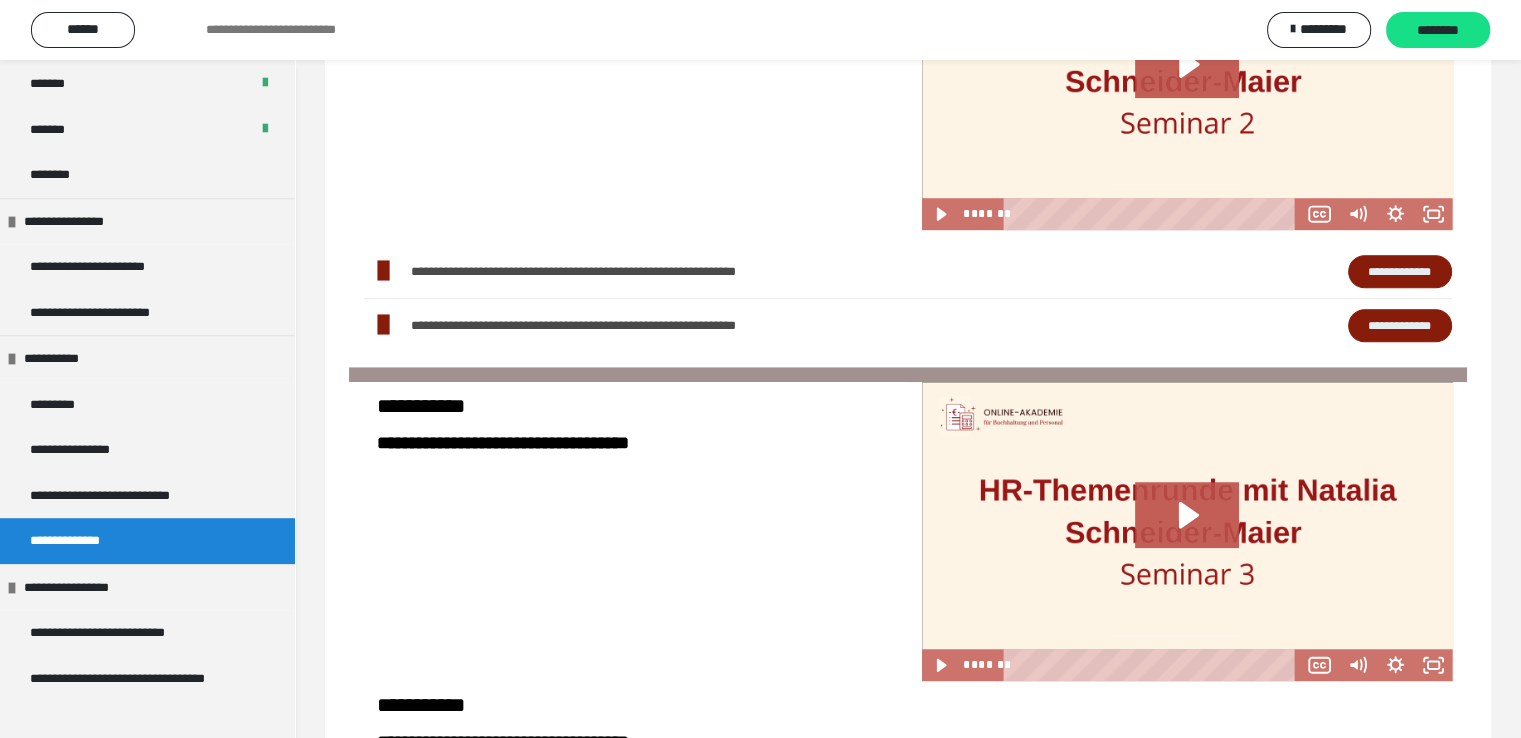 scroll, scrollTop: 1546, scrollLeft: 0, axis: vertical 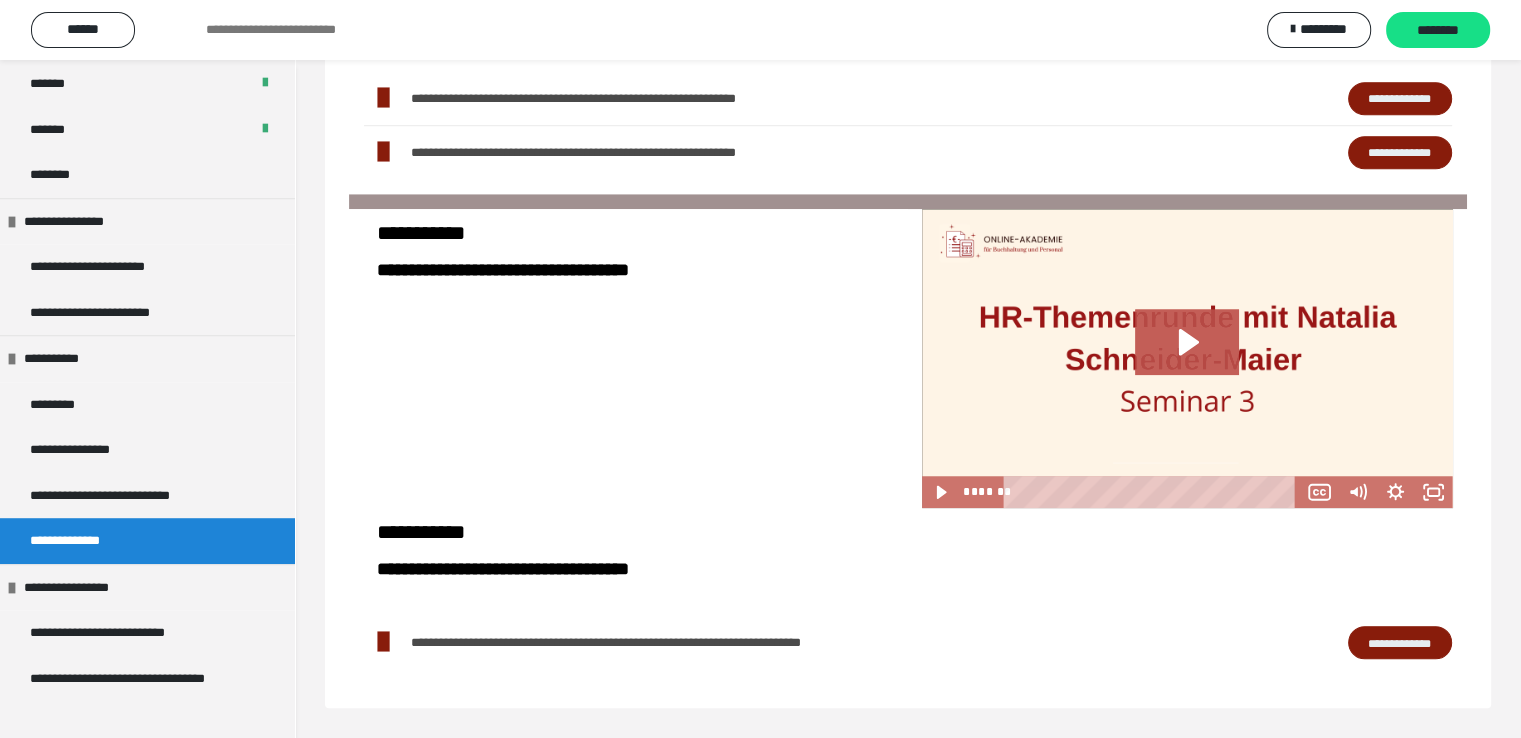 click on "**********" at bounding box center [1400, 643] 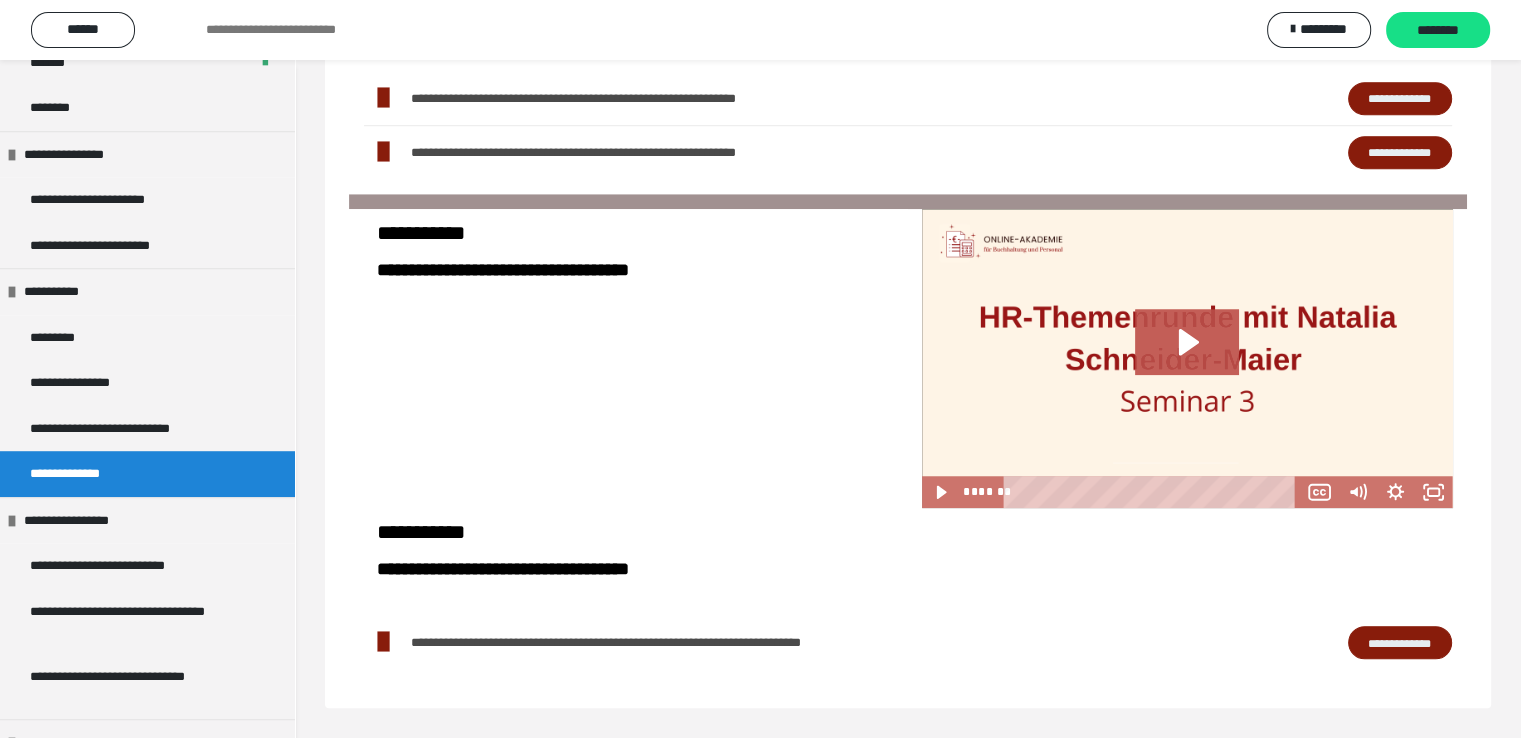 scroll, scrollTop: 1200, scrollLeft: 0, axis: vertical 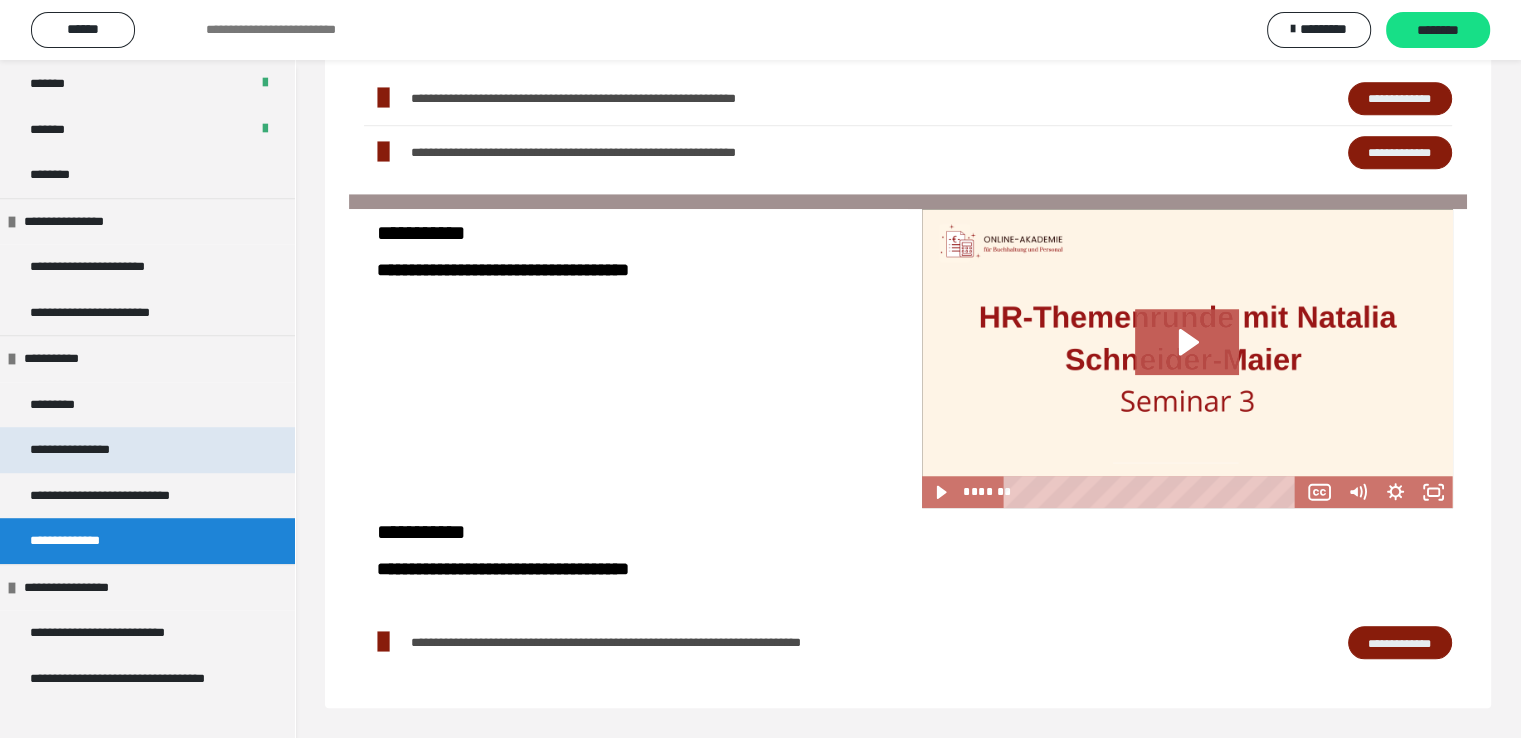 click on "**********" at bounding box center (95, 450) 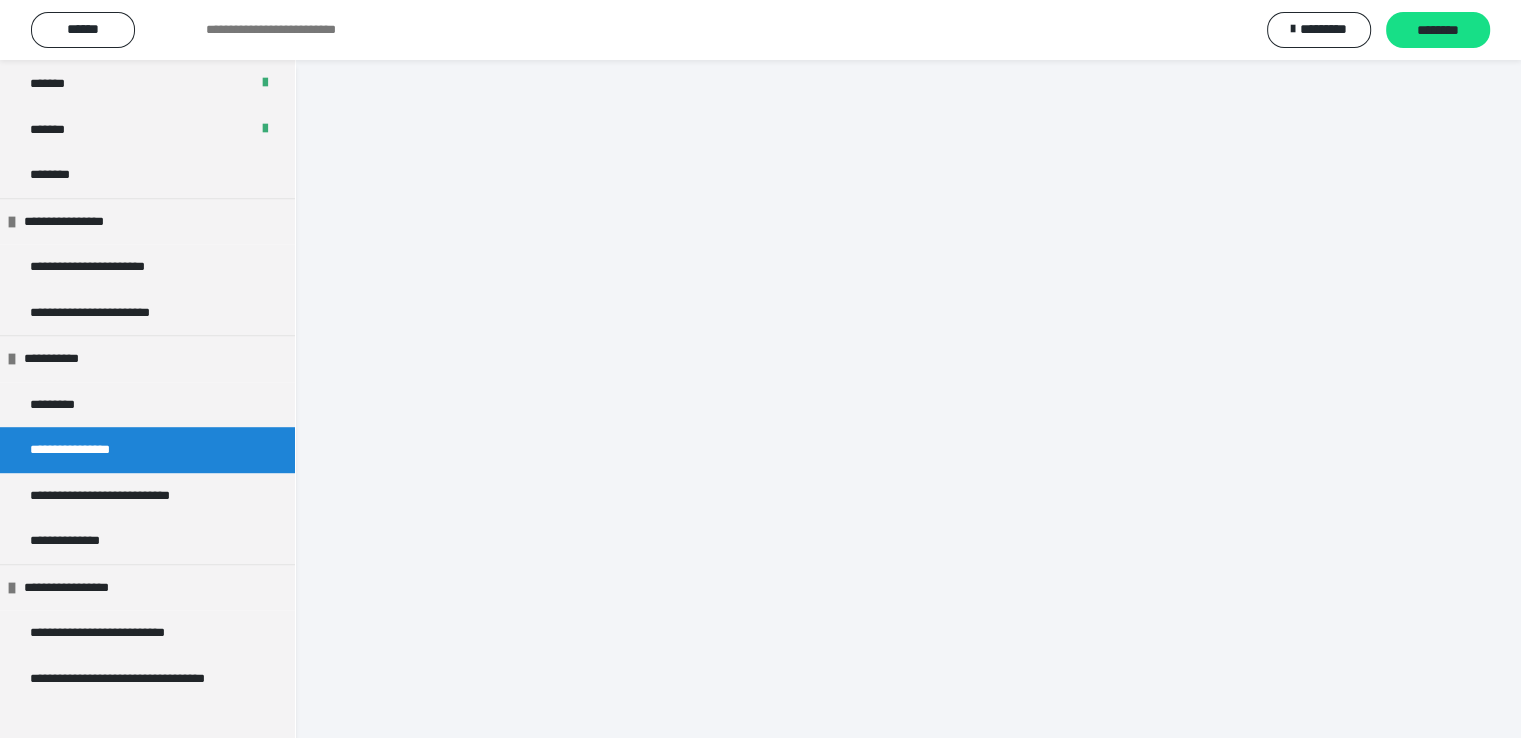scroll, scrollTop: 496, scrollLeft: 0, axis: vertical 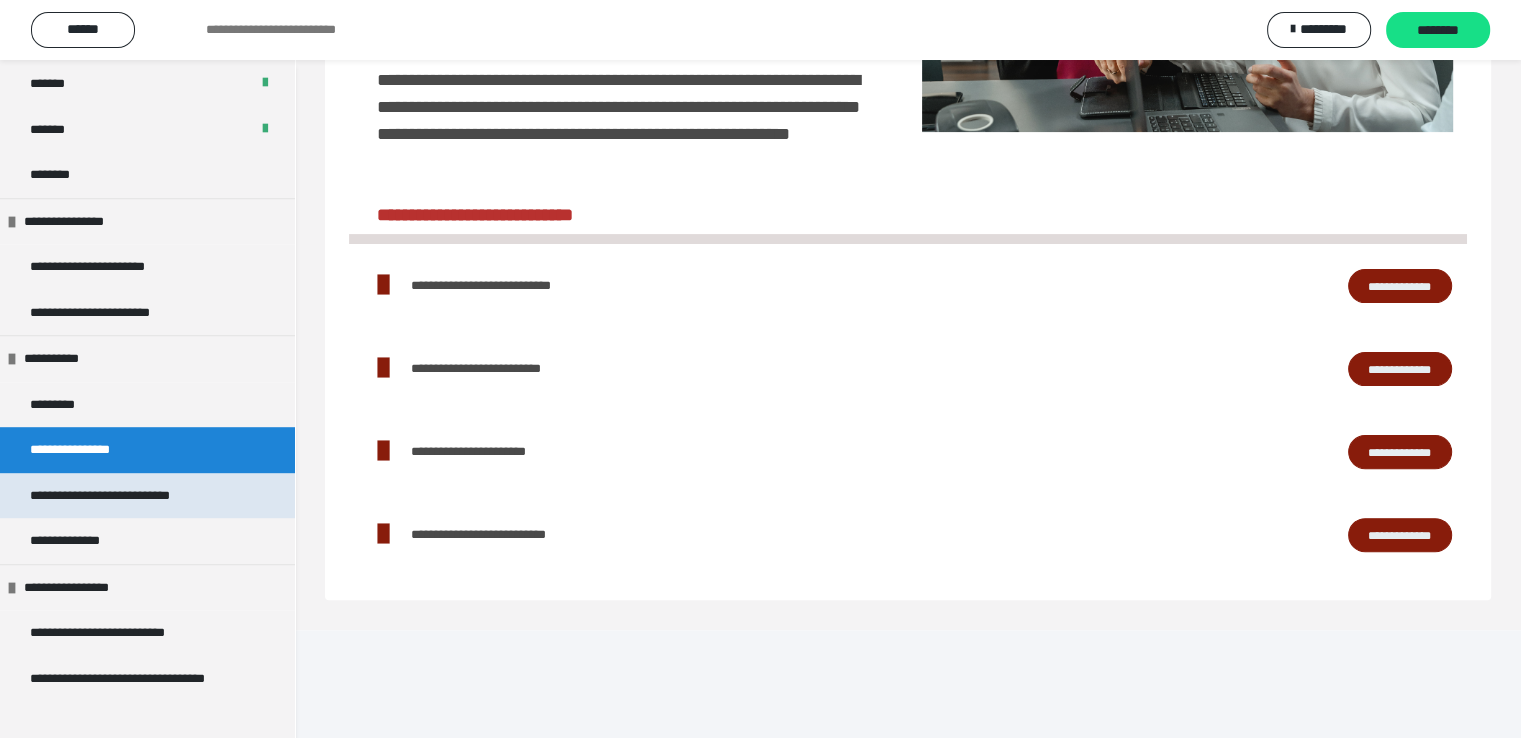 click on "**********" at bounding box center [128, 496] 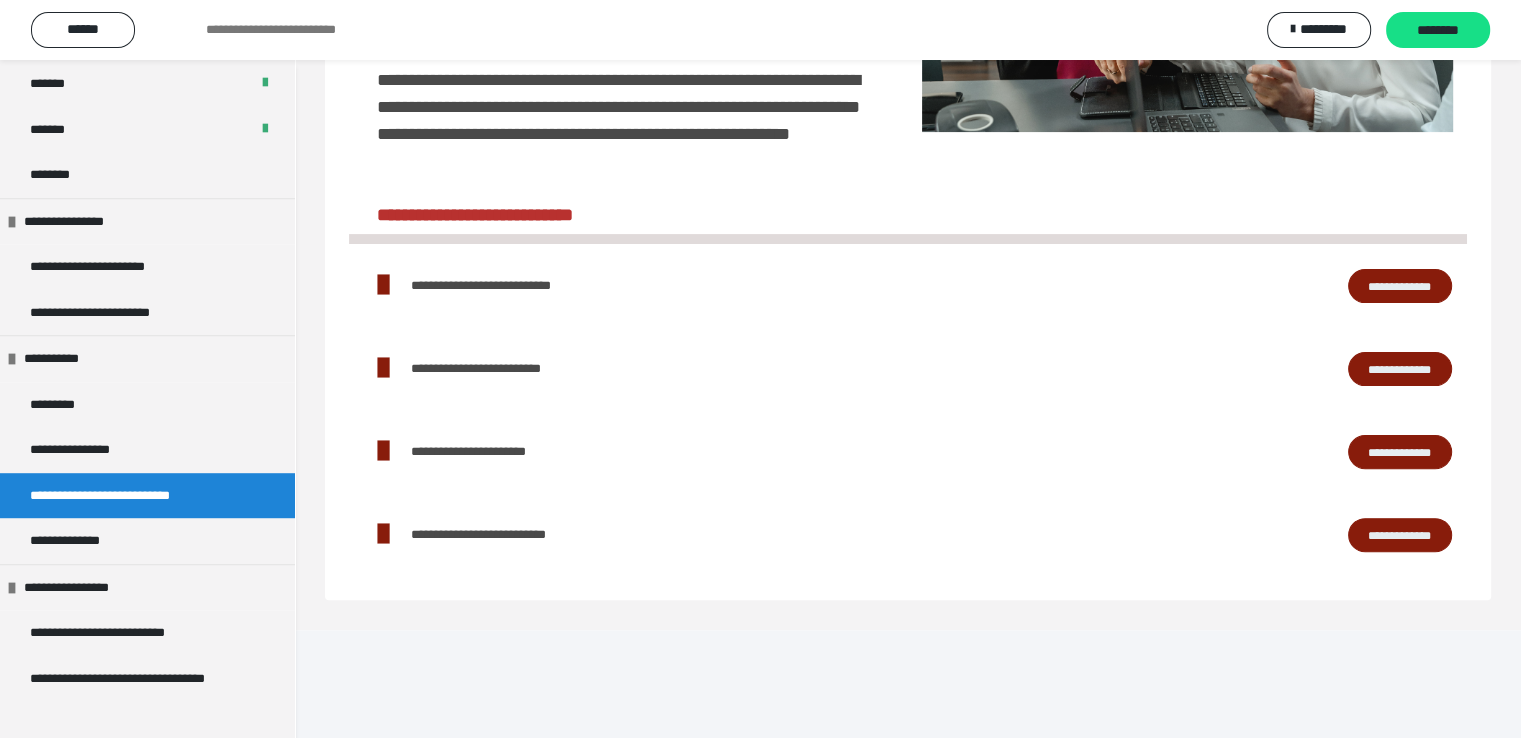scroll, scrollTop: 60, scrollLeft: 0, axis: vertical 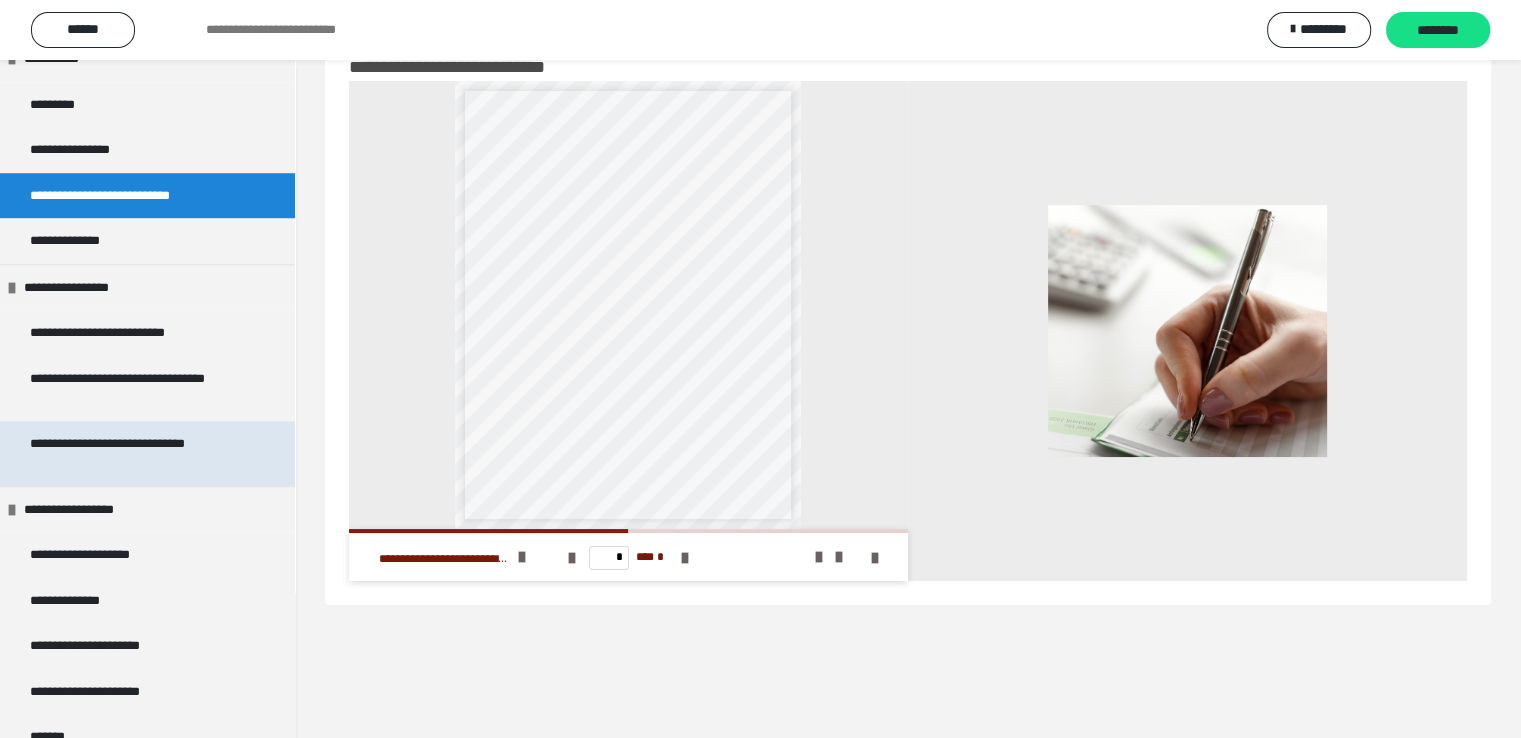 click on "**********" at bounding box center (132, 453) 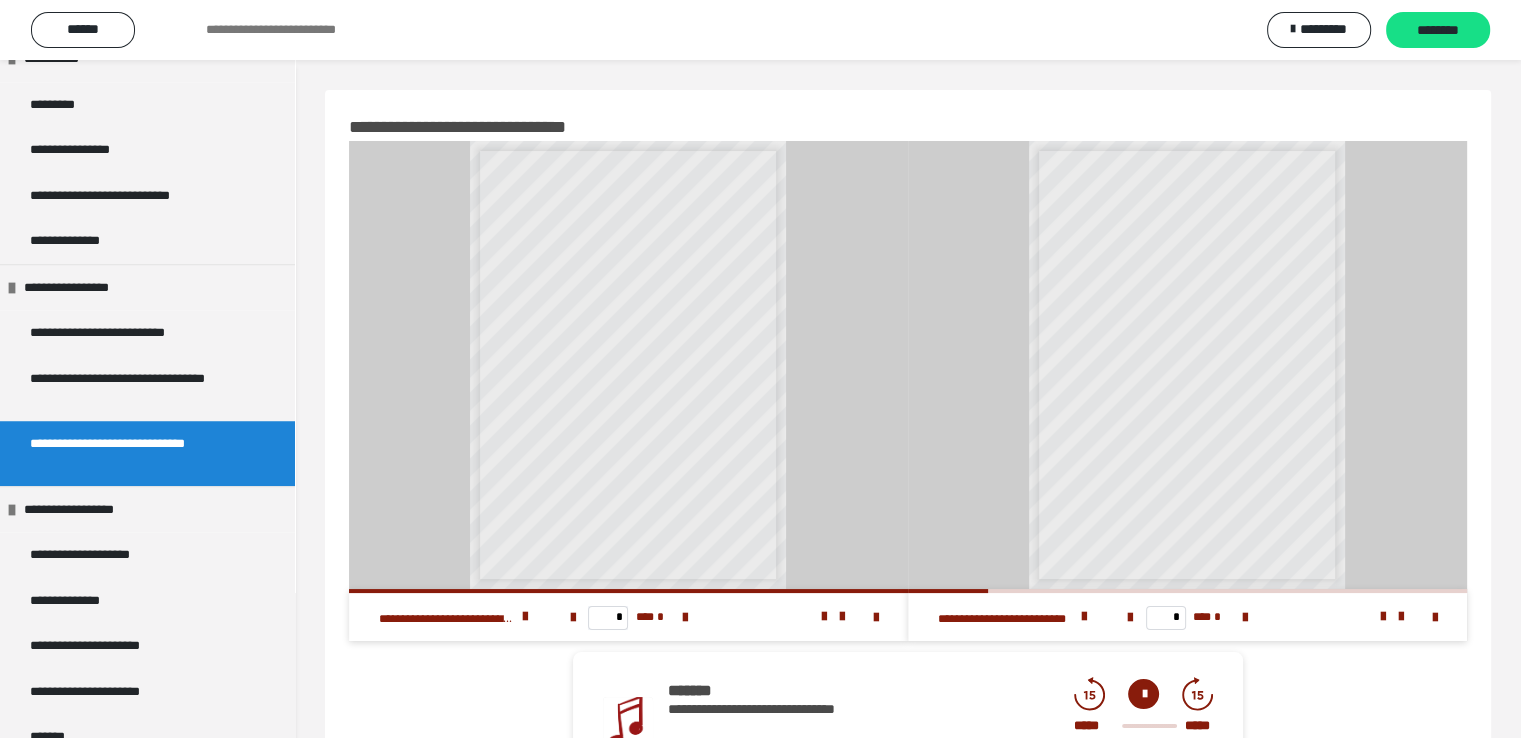 scroll, scrollTop: 466, scrollLeft: 0, axis: vertical 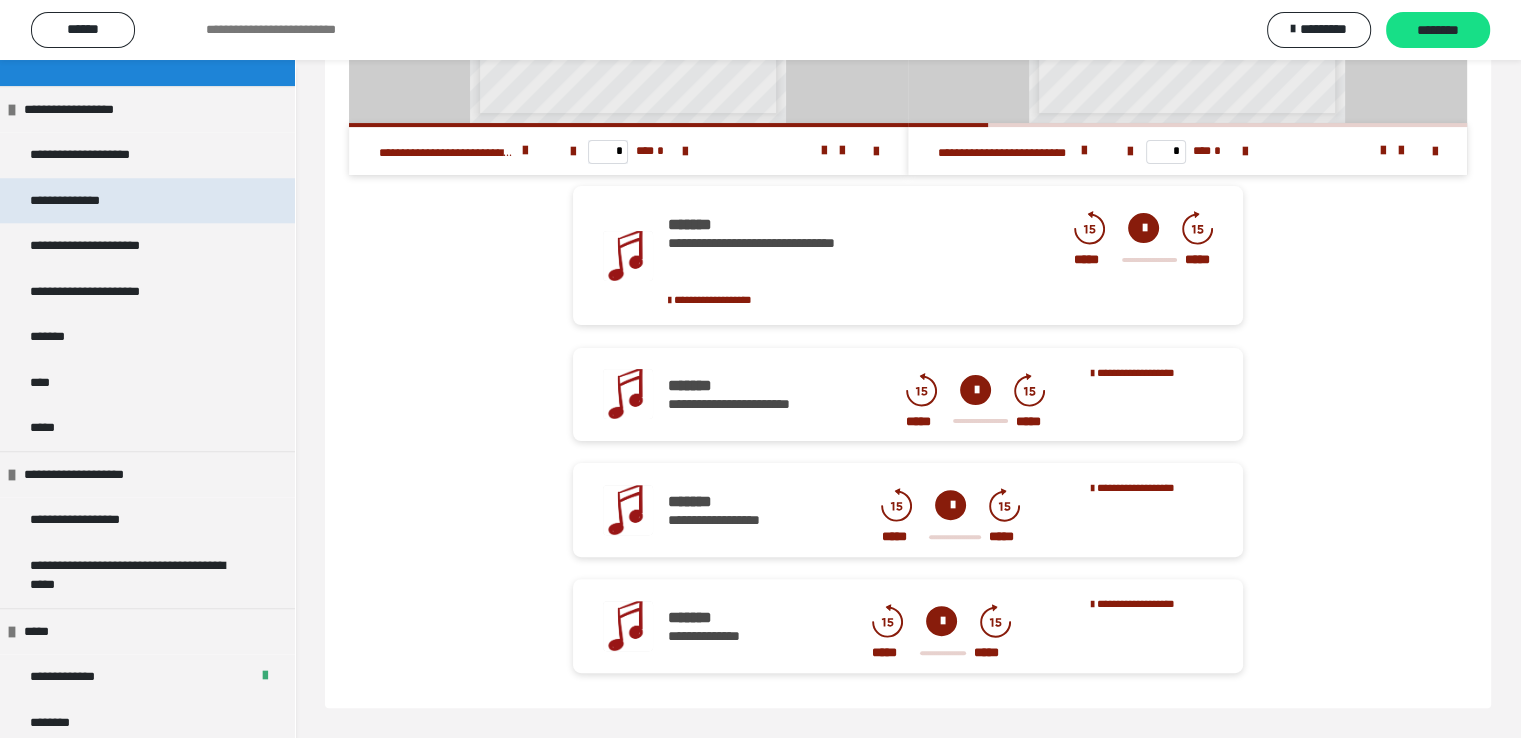 click on "**********" at bounding box center [81, 201] 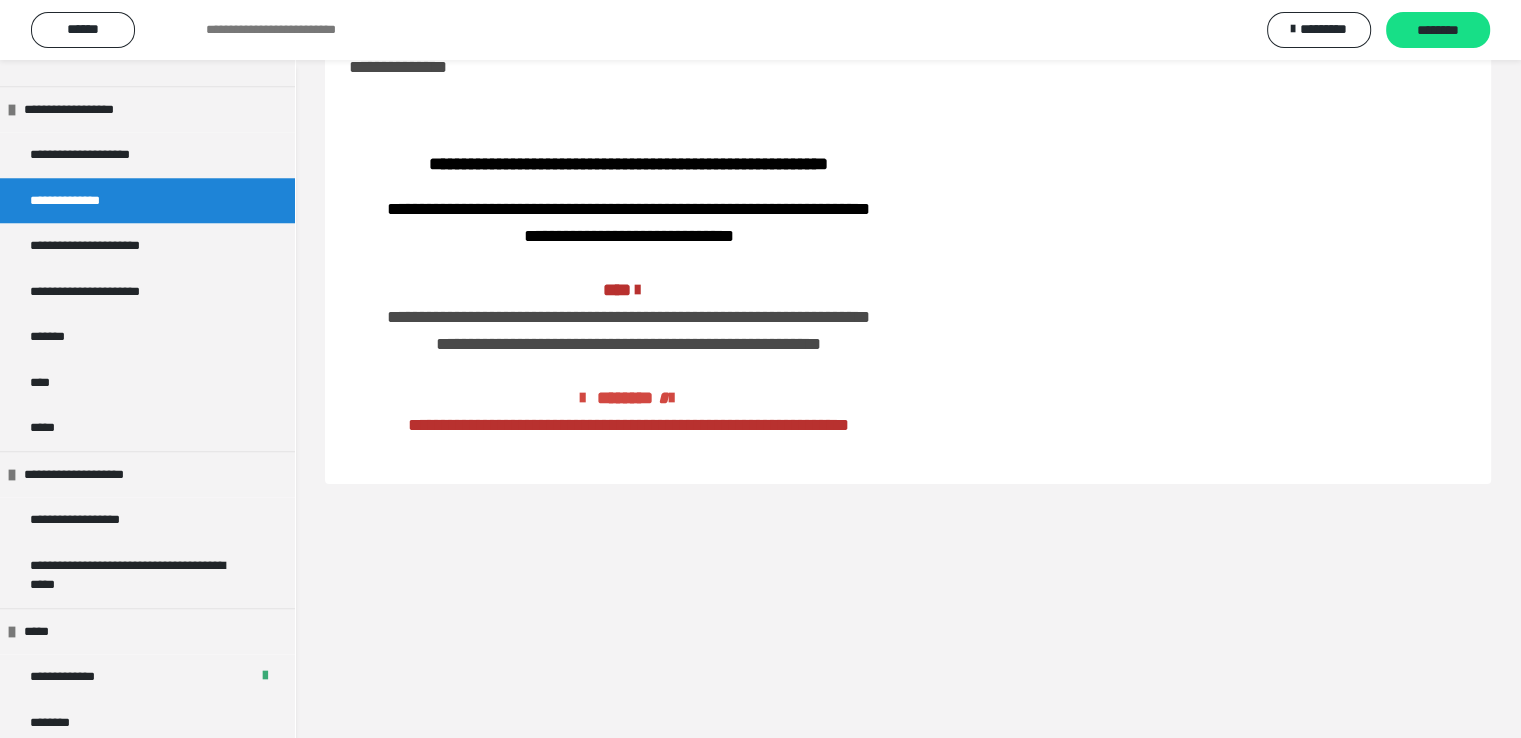 scroll, scrollTop: 60, scrollLeft: 0, axis: vertical 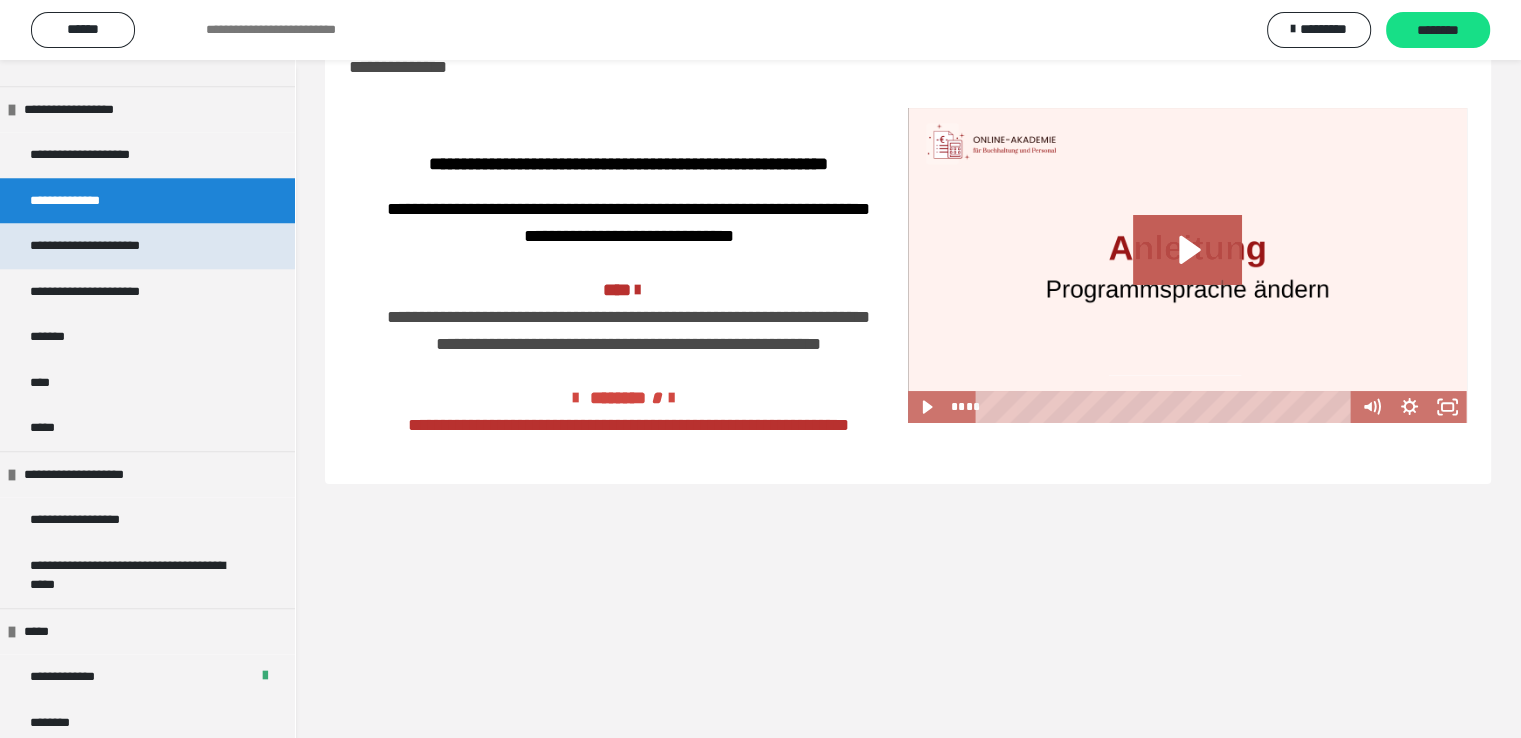 click on "**********" at bounding box center [109, 246] 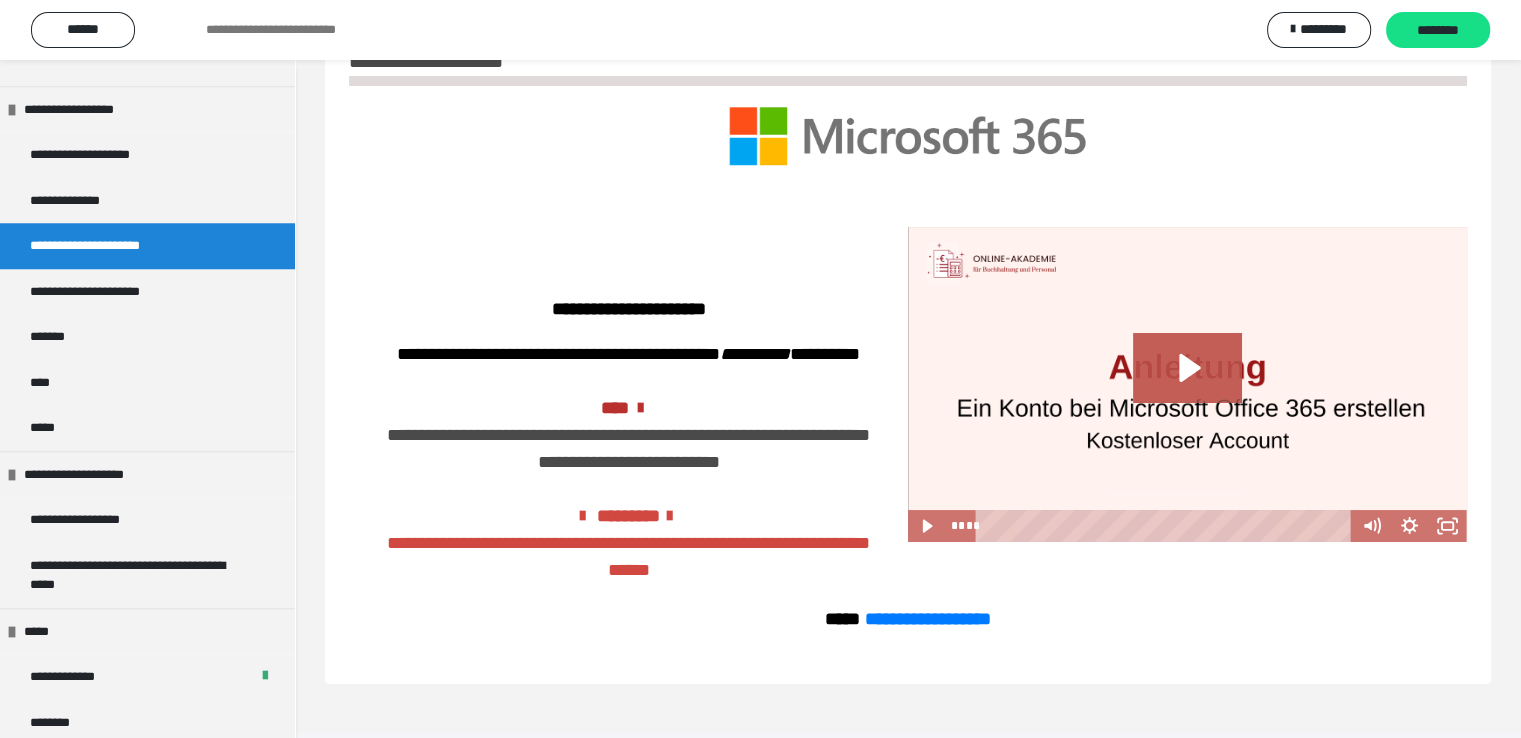 scroll, scrollTop: 68, scrollLeft: 0, axis: vertical 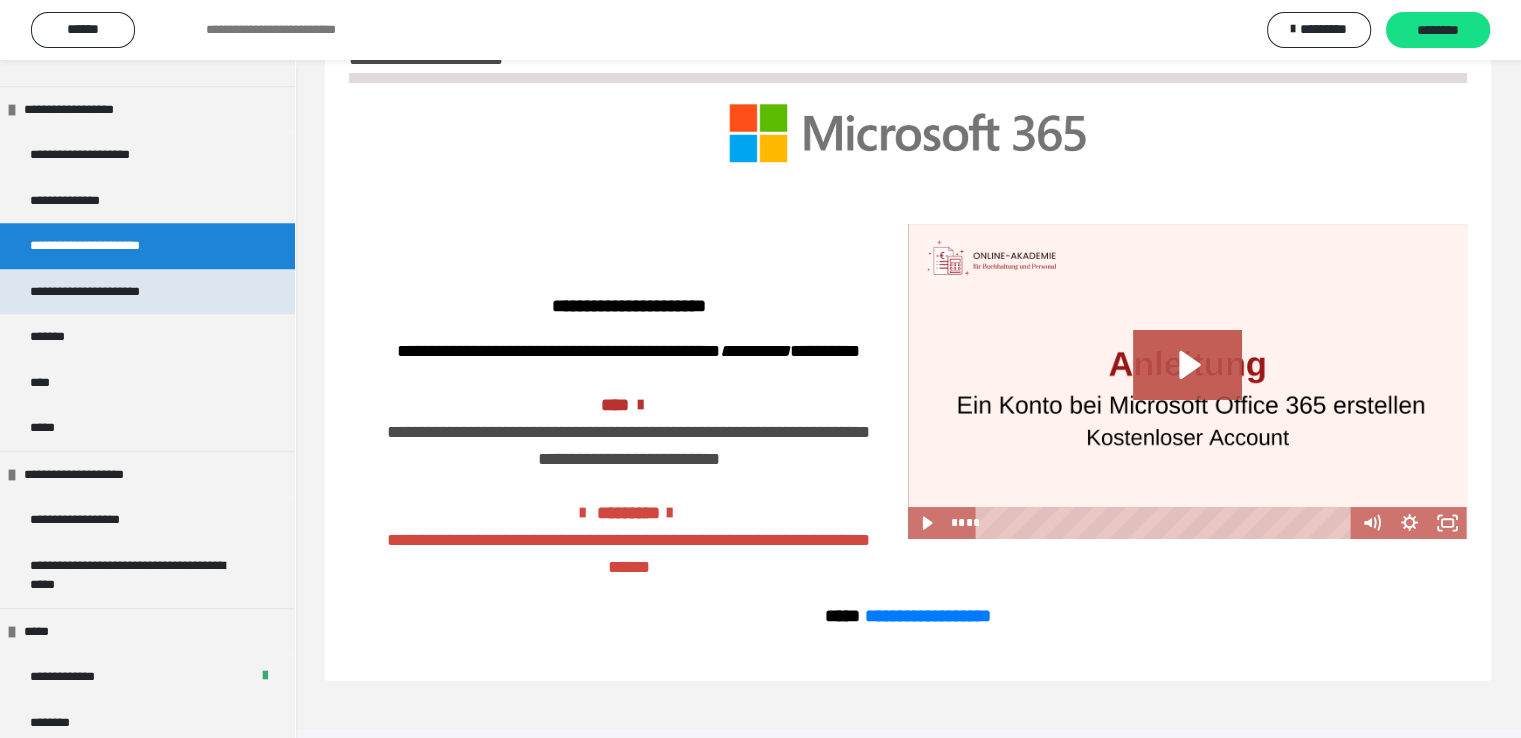 click on "**********" at bounding box center [111, 292] 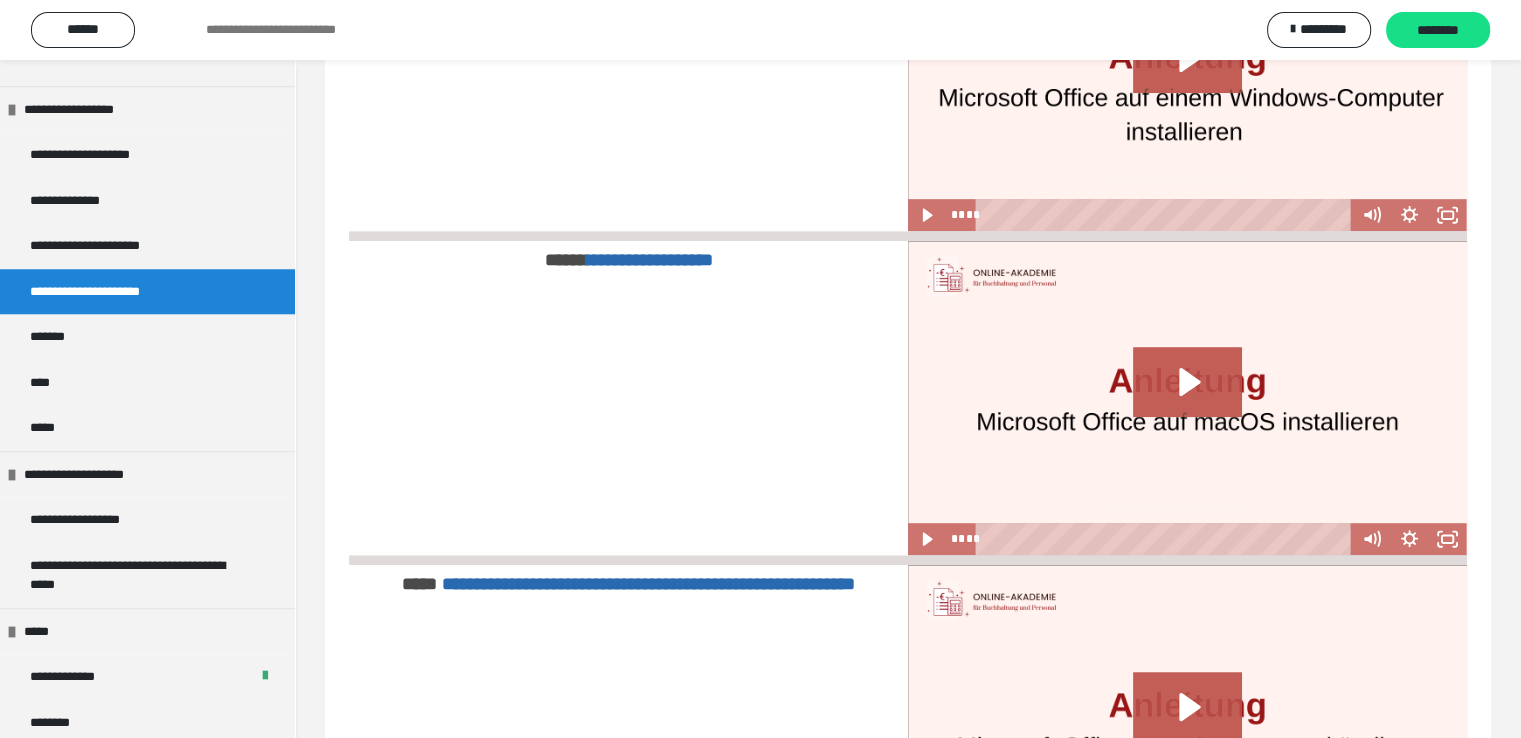 scroll, scrollTop: 1272, scrollLeft: 0, axis: vertical 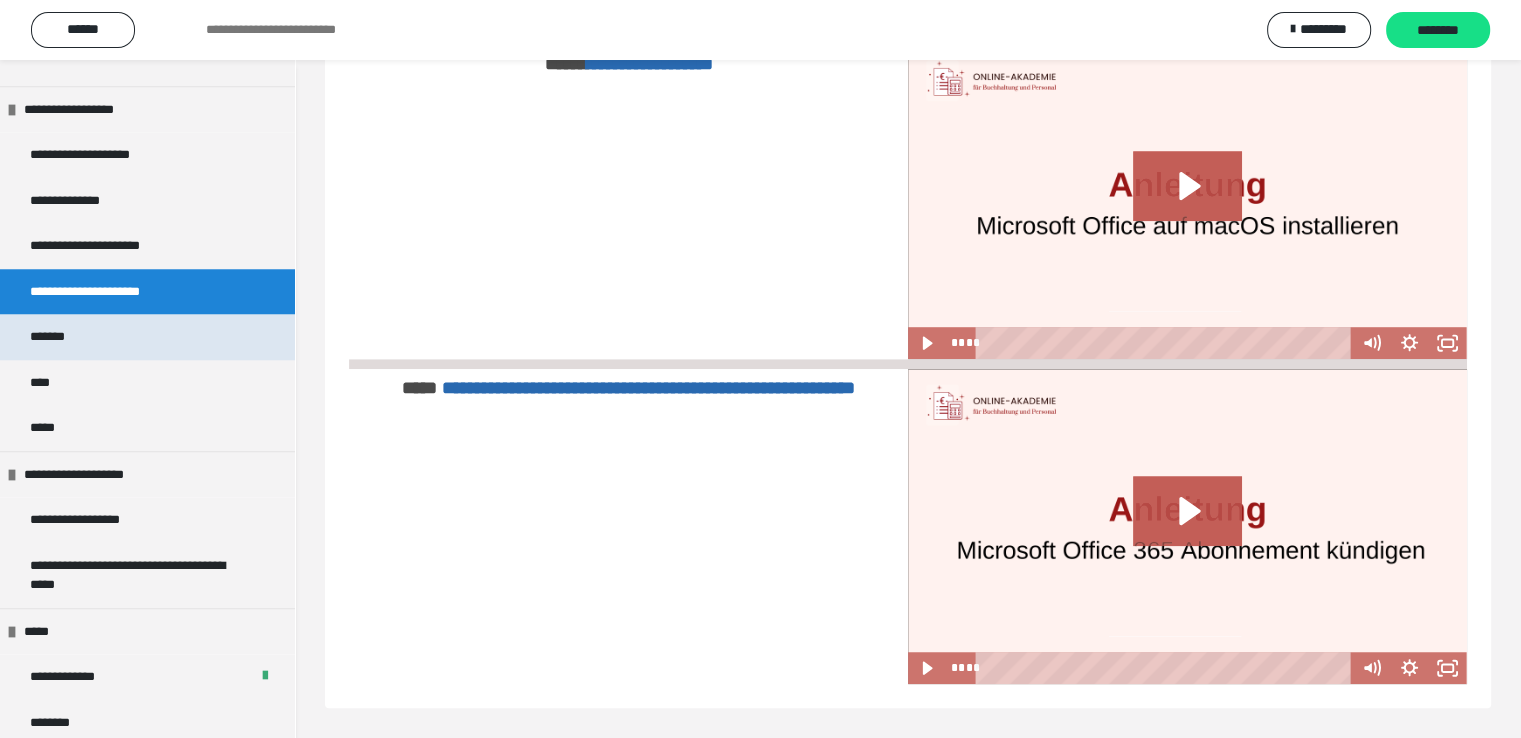 click on "*******" at bounding box center [147, 337] 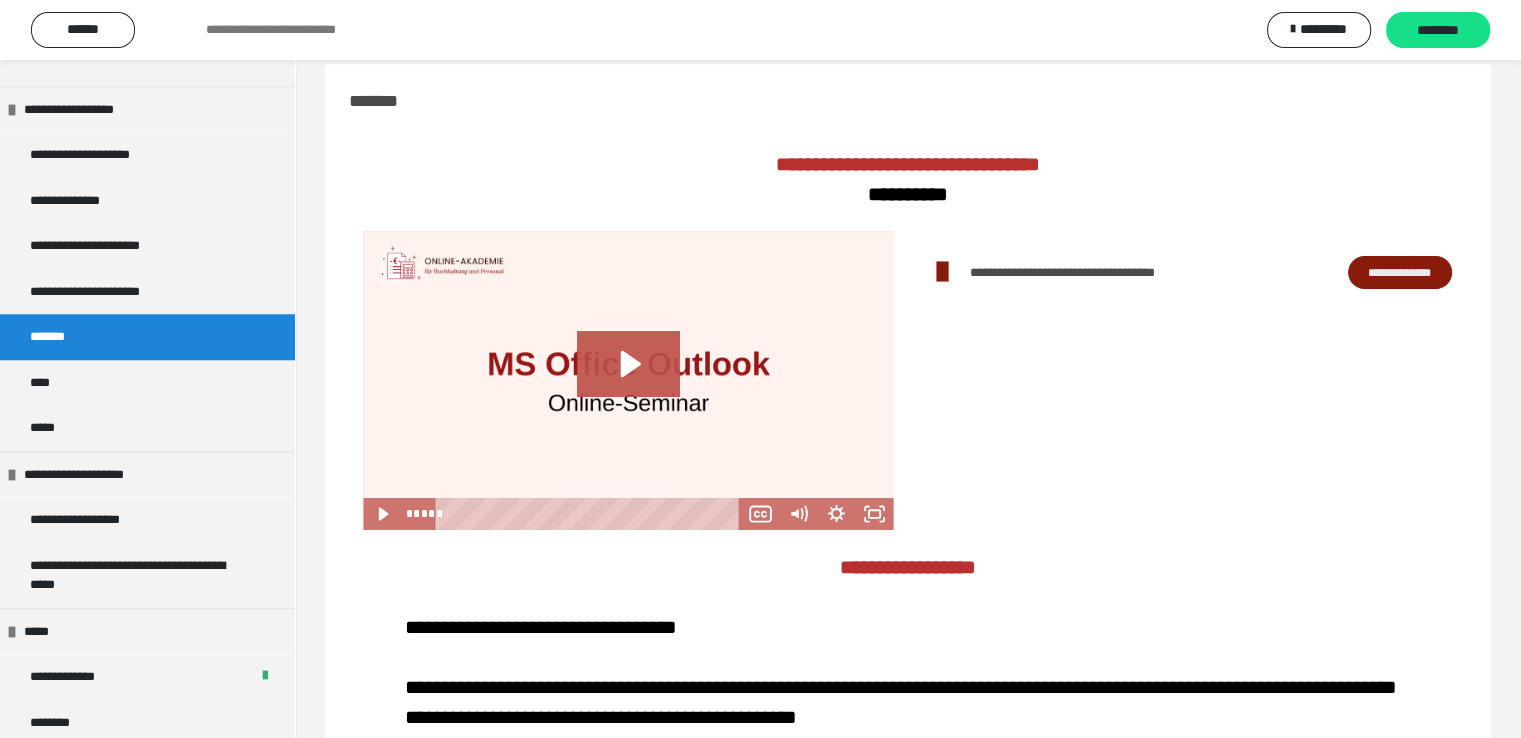 scroll, scrollTop: 0, scrollLeft: 0, axis: both 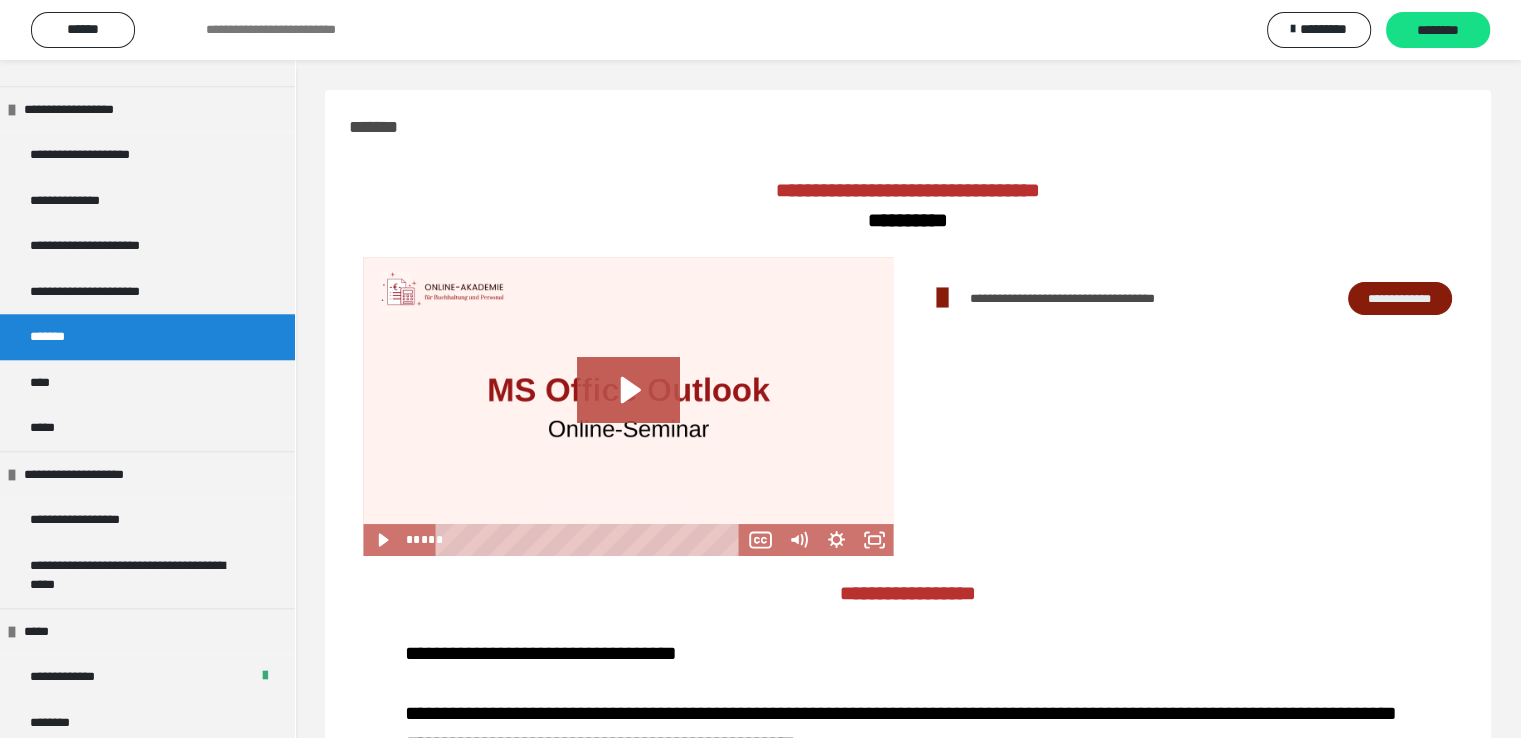 click on "**********" at bounding box center [1400, 299] 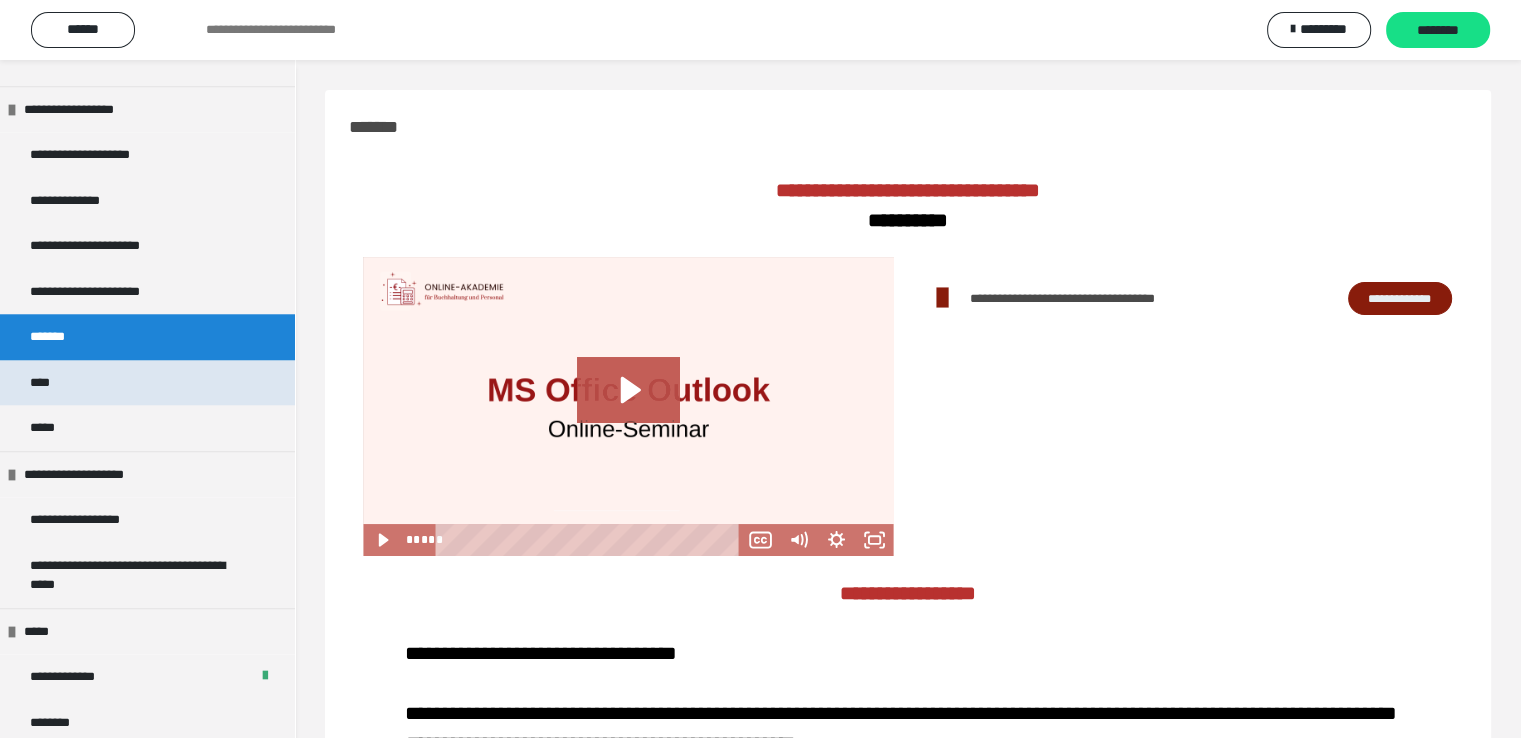 click on "****" at bounding box center [48, 383] 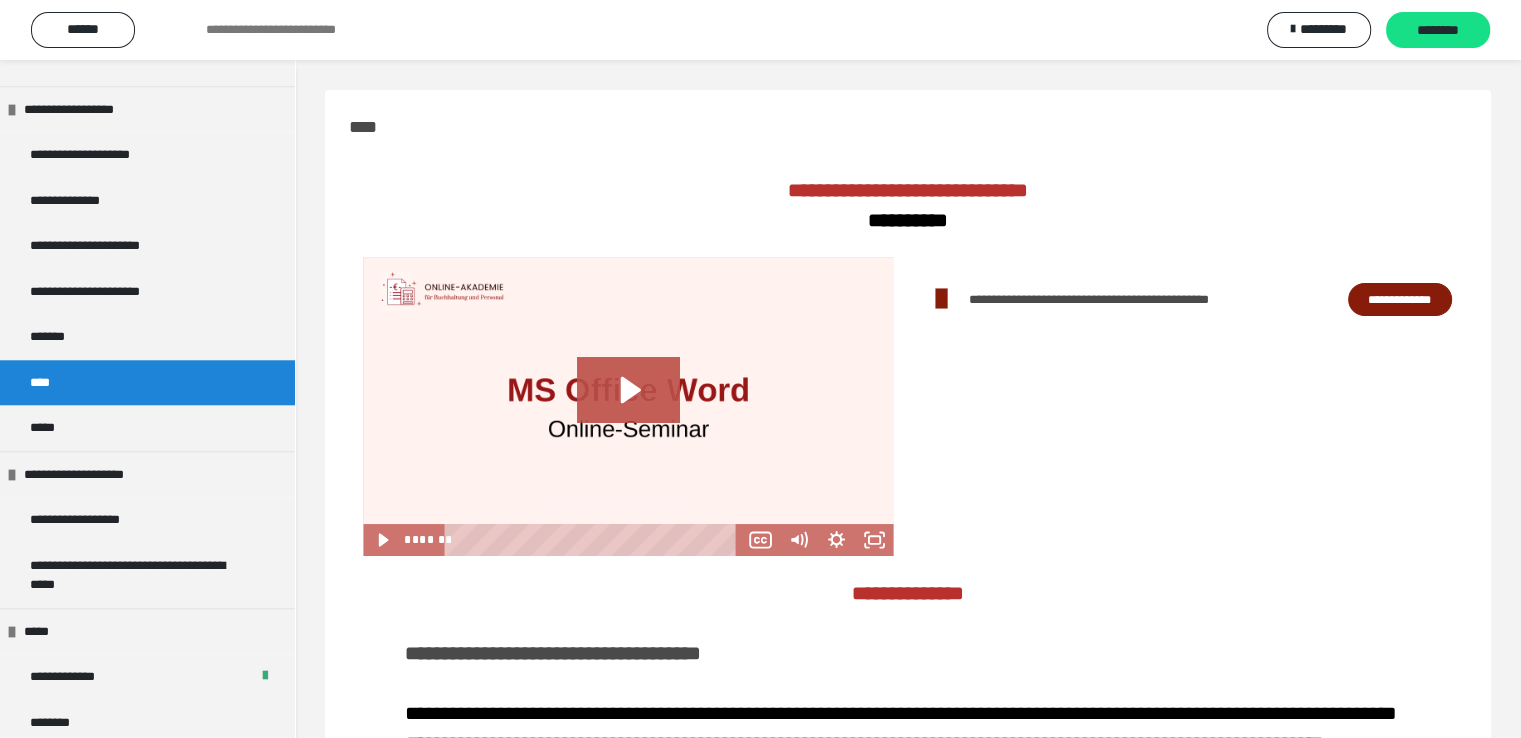 click on "**********" at bounding box center [1400, 300] 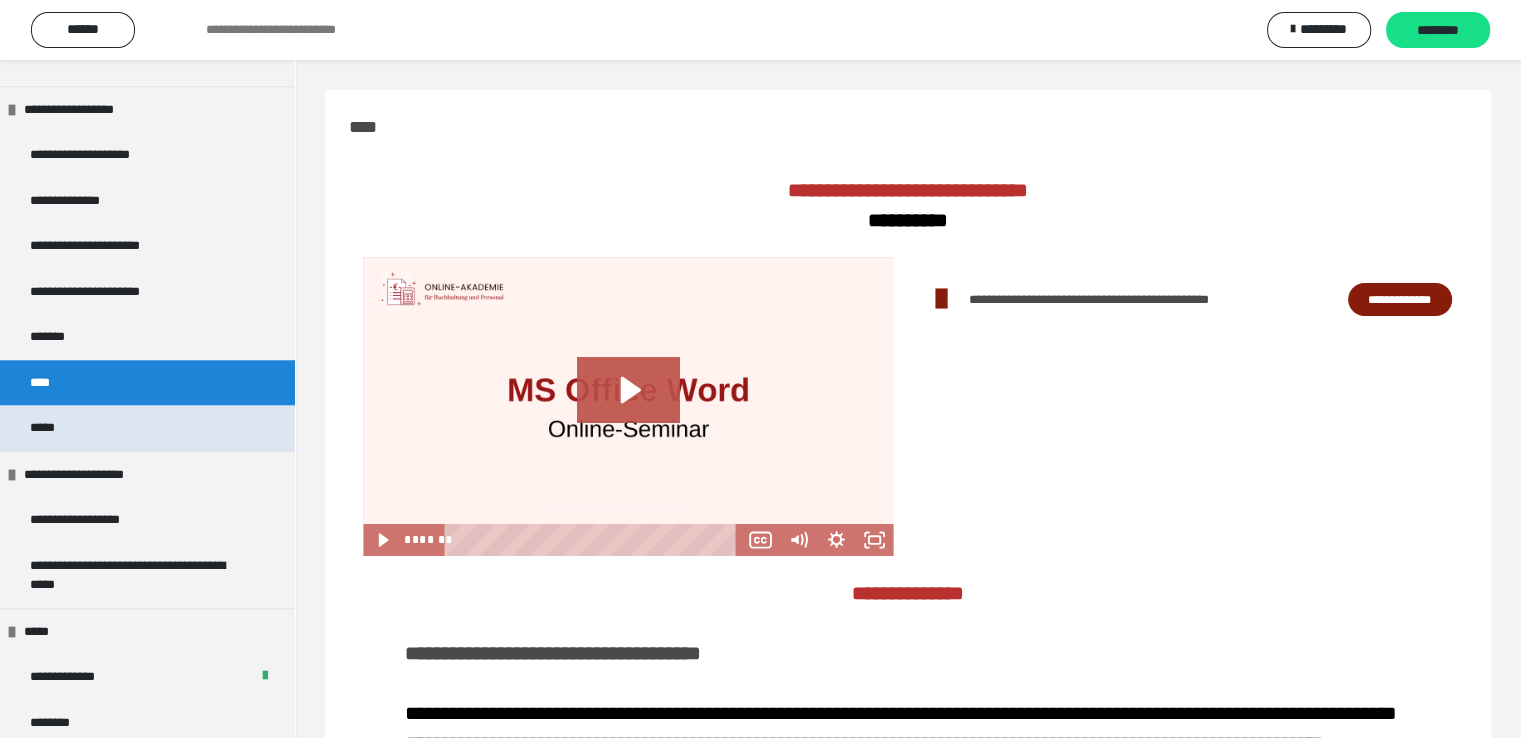 click on "*****" at bounding box center [147, 428] 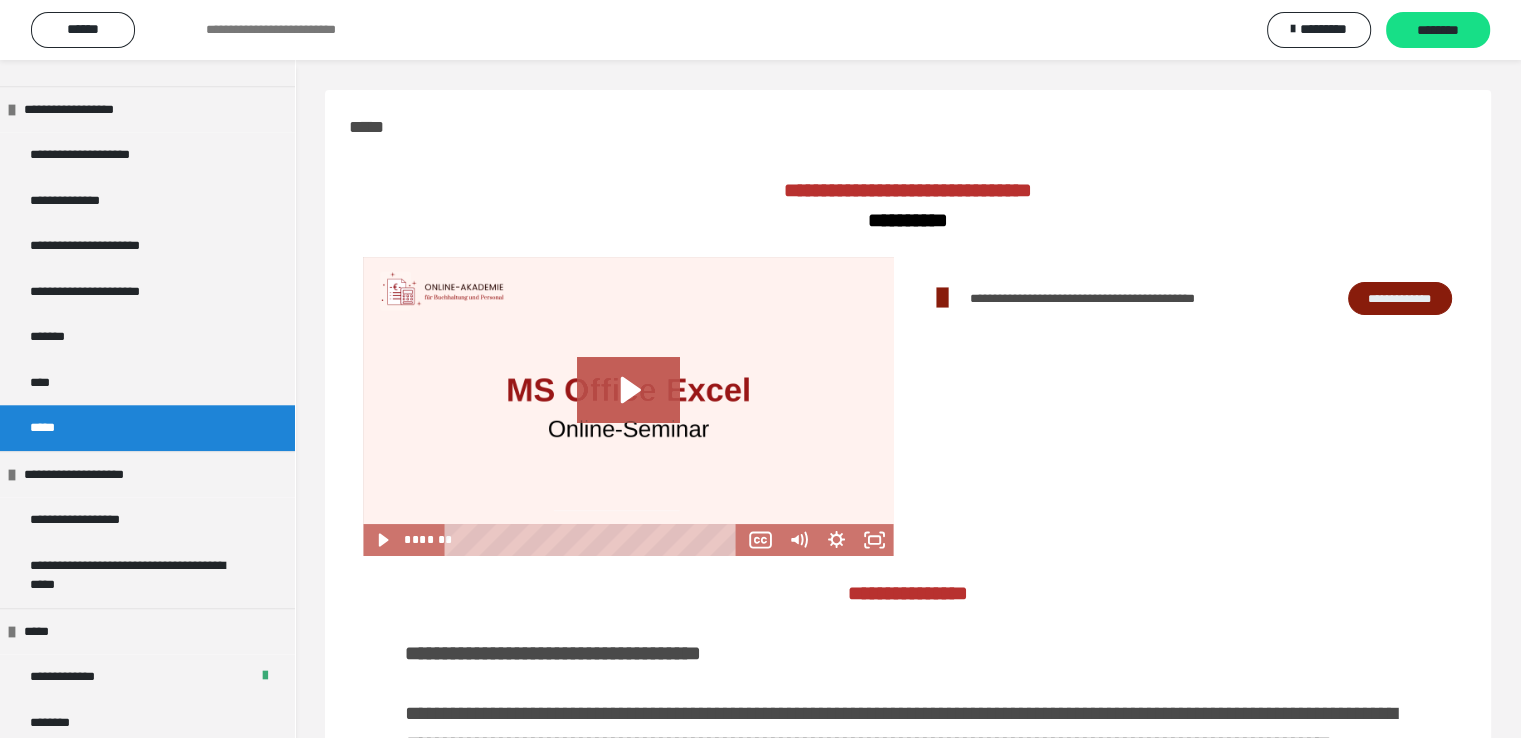 click on "**********" at bounding box center [1400, 299] 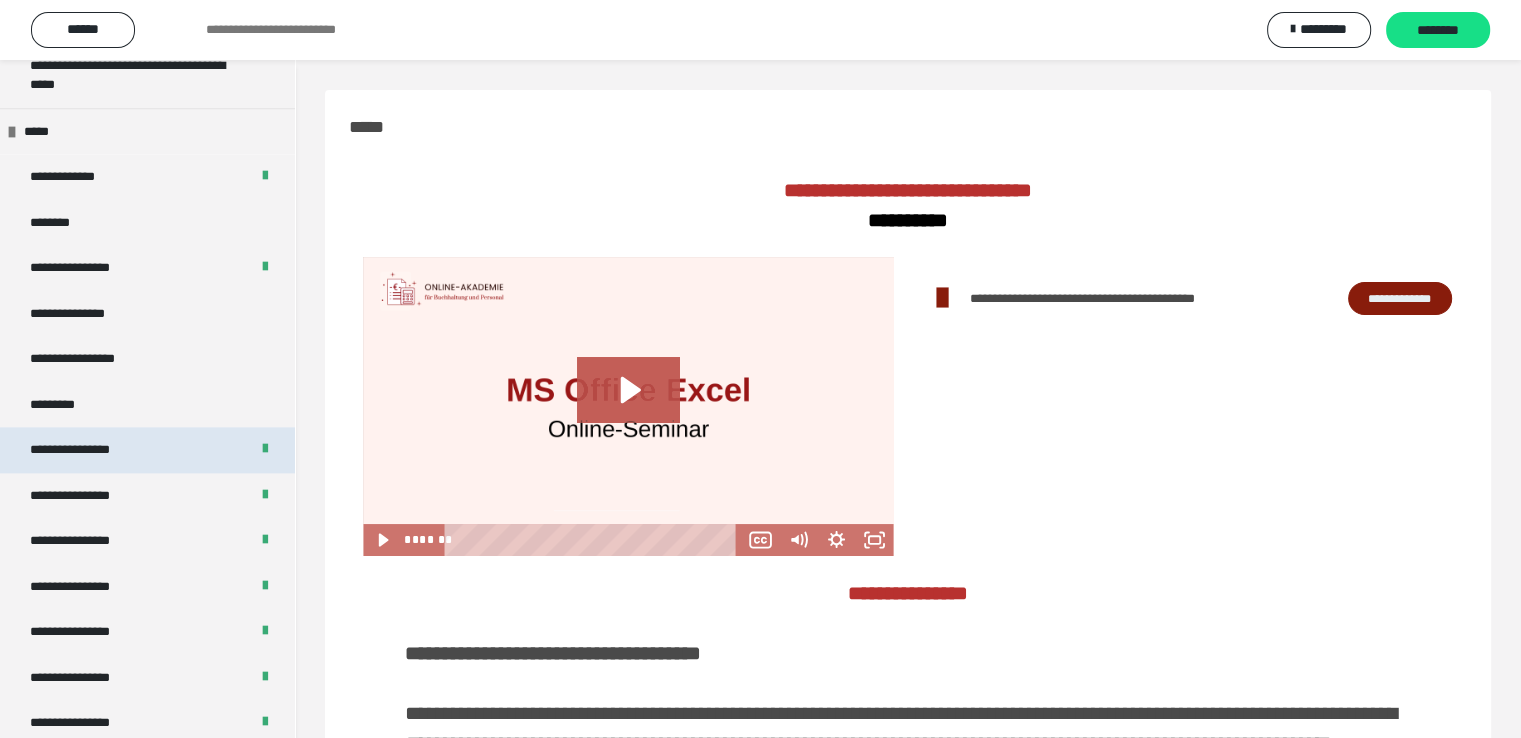 scroll, scrollTop: 2456, scrollLeft: 0, axis: vertical 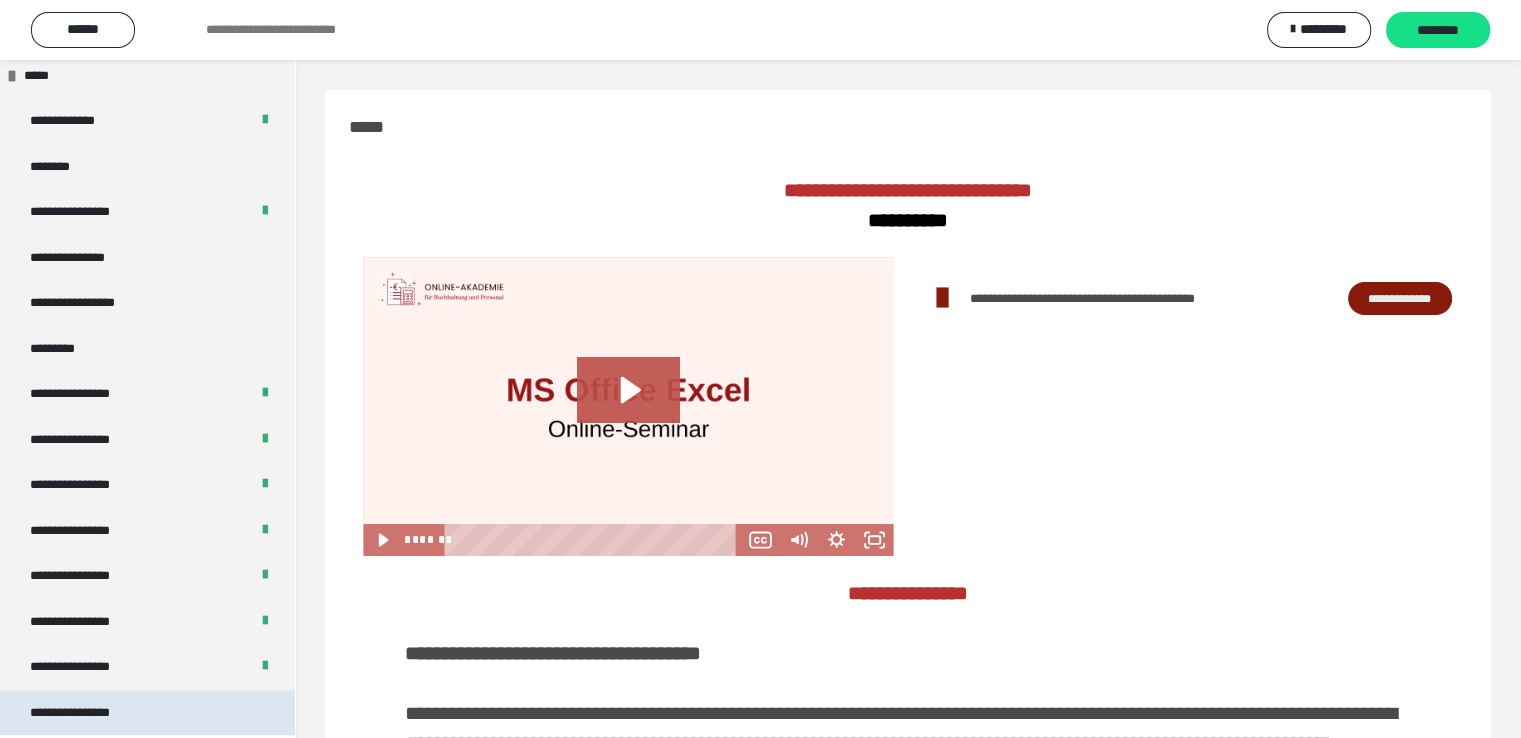 click on "**********" at bounding box center (147, 713) 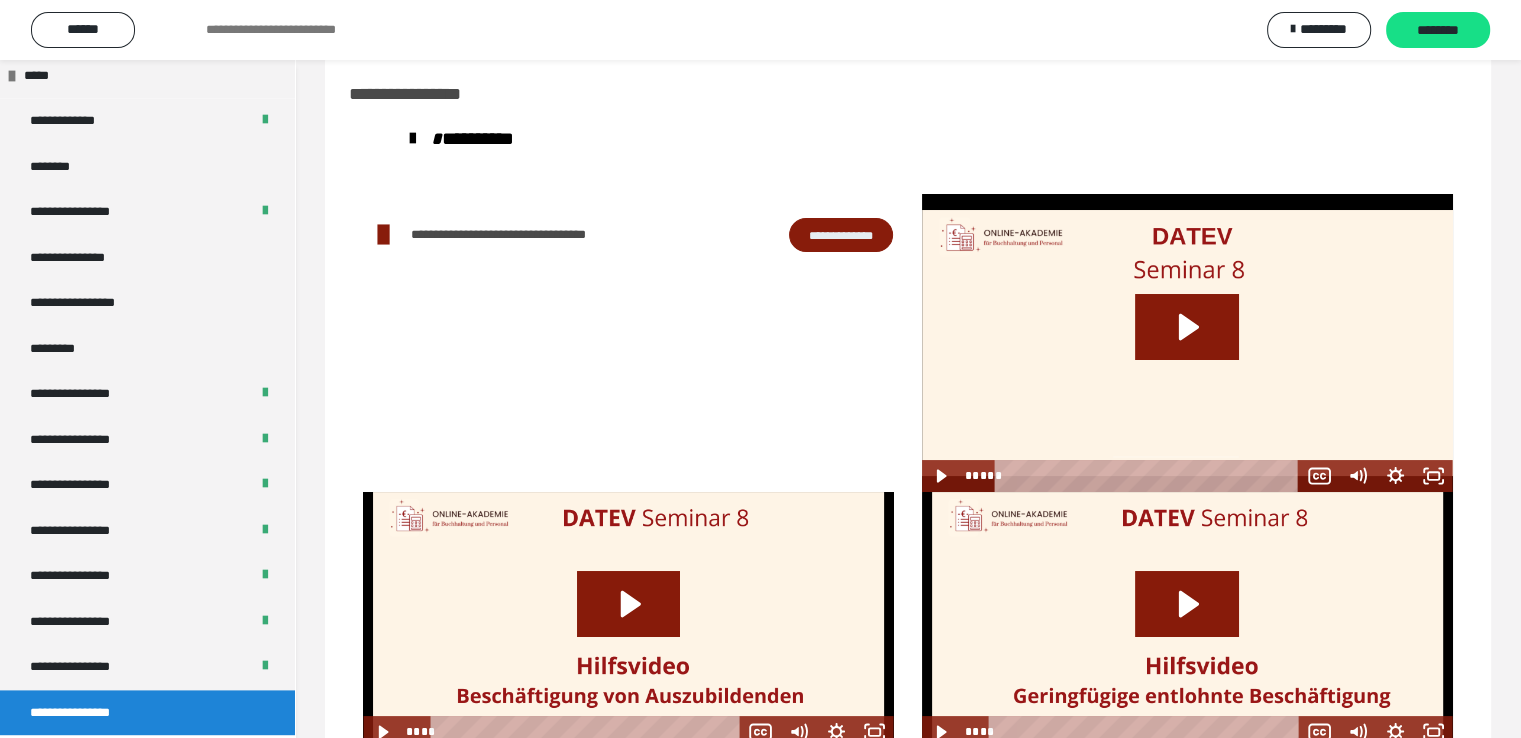scroll, scrollTop: 0, scrollLeft: 0, axis: both 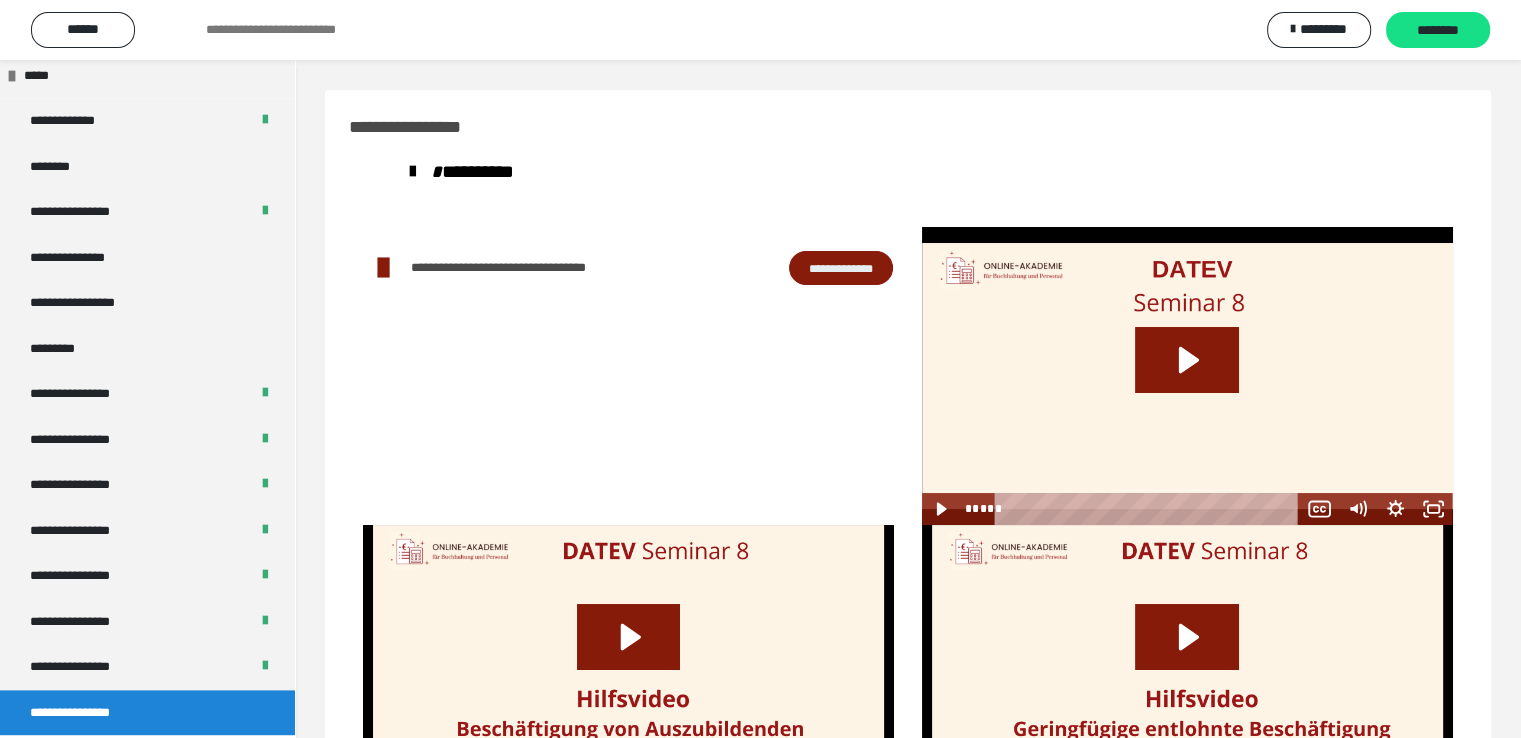 click on "**********" at bounding box center (841, 268) 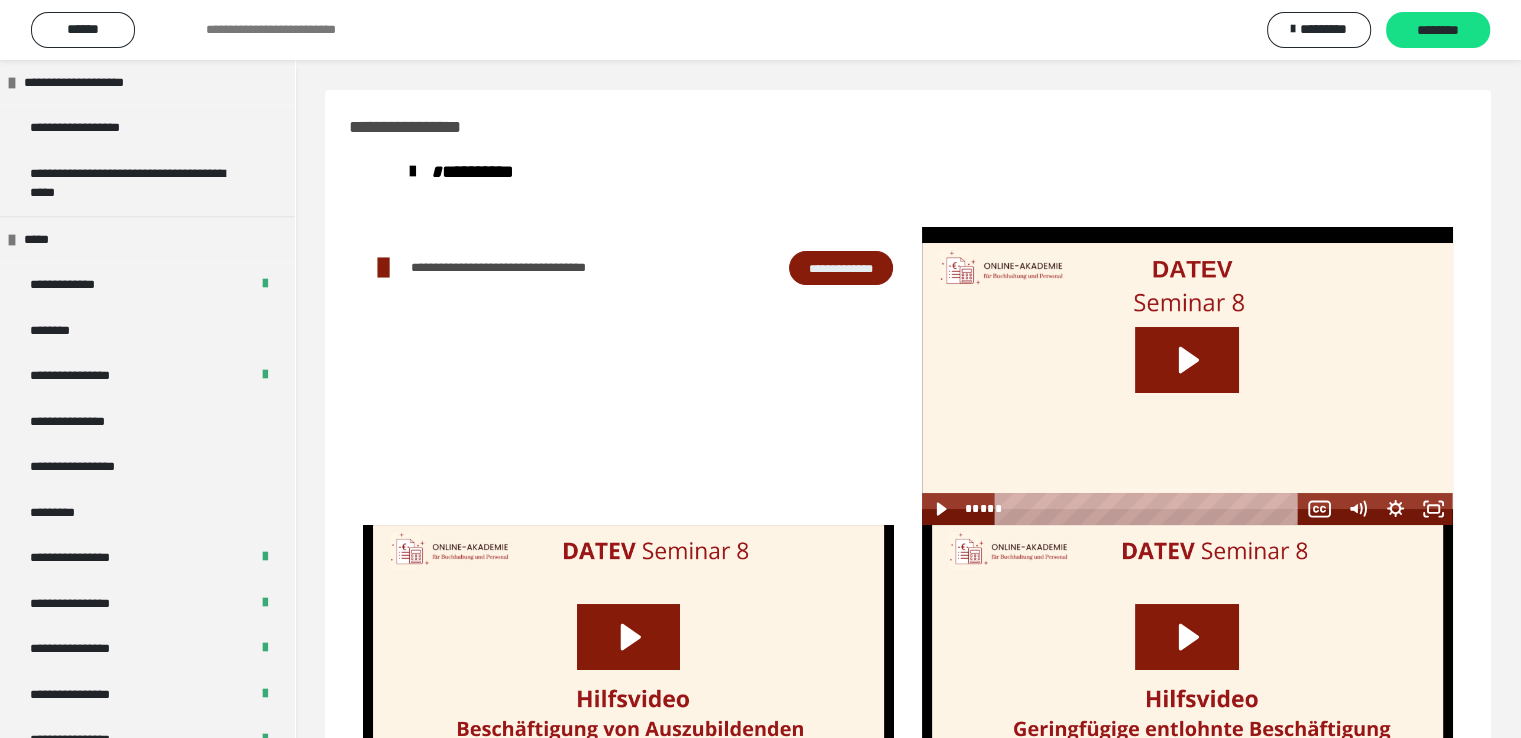 scroll, scrollTop: 2256, scrollLeft: 0, axis: vertical 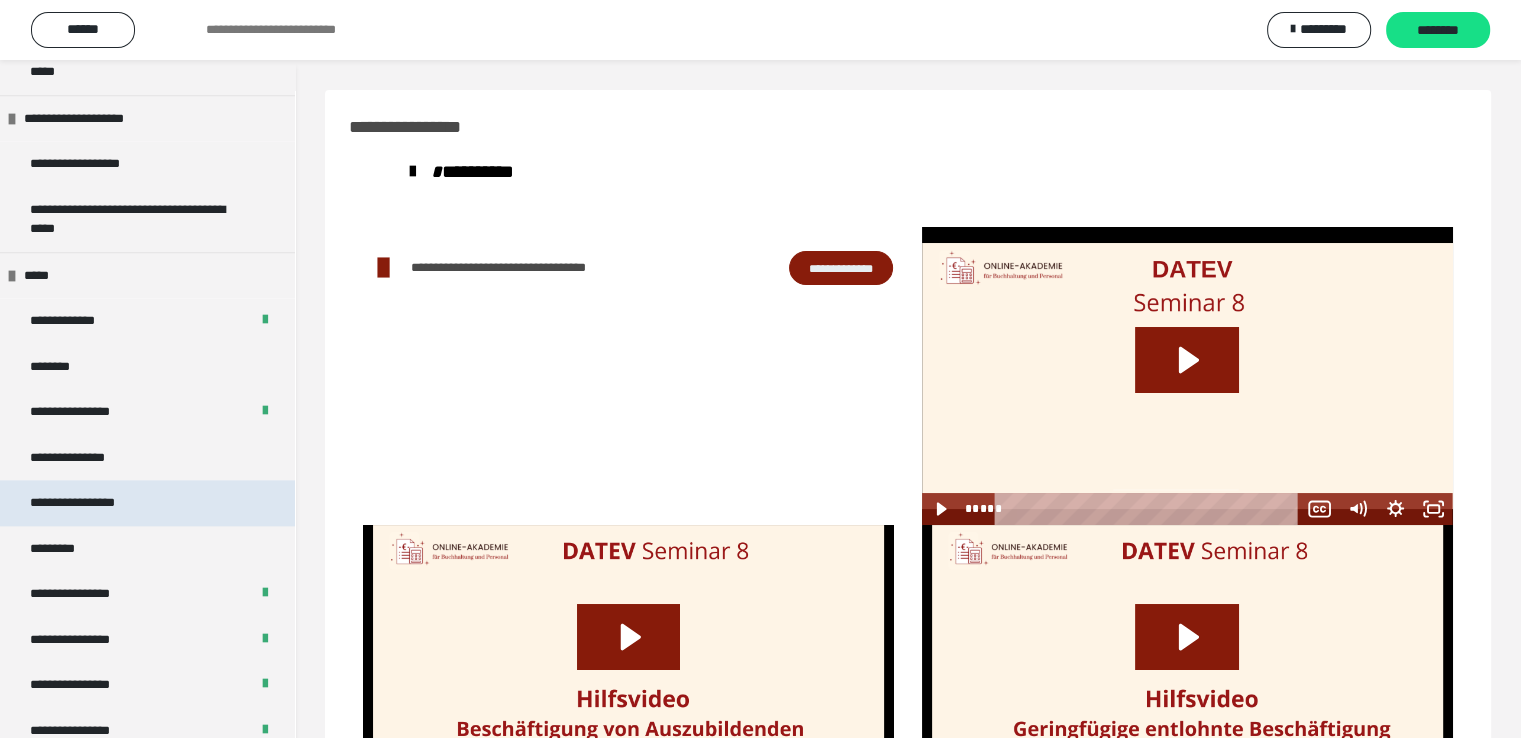 click on "**********" at bounding box center [93, 503] 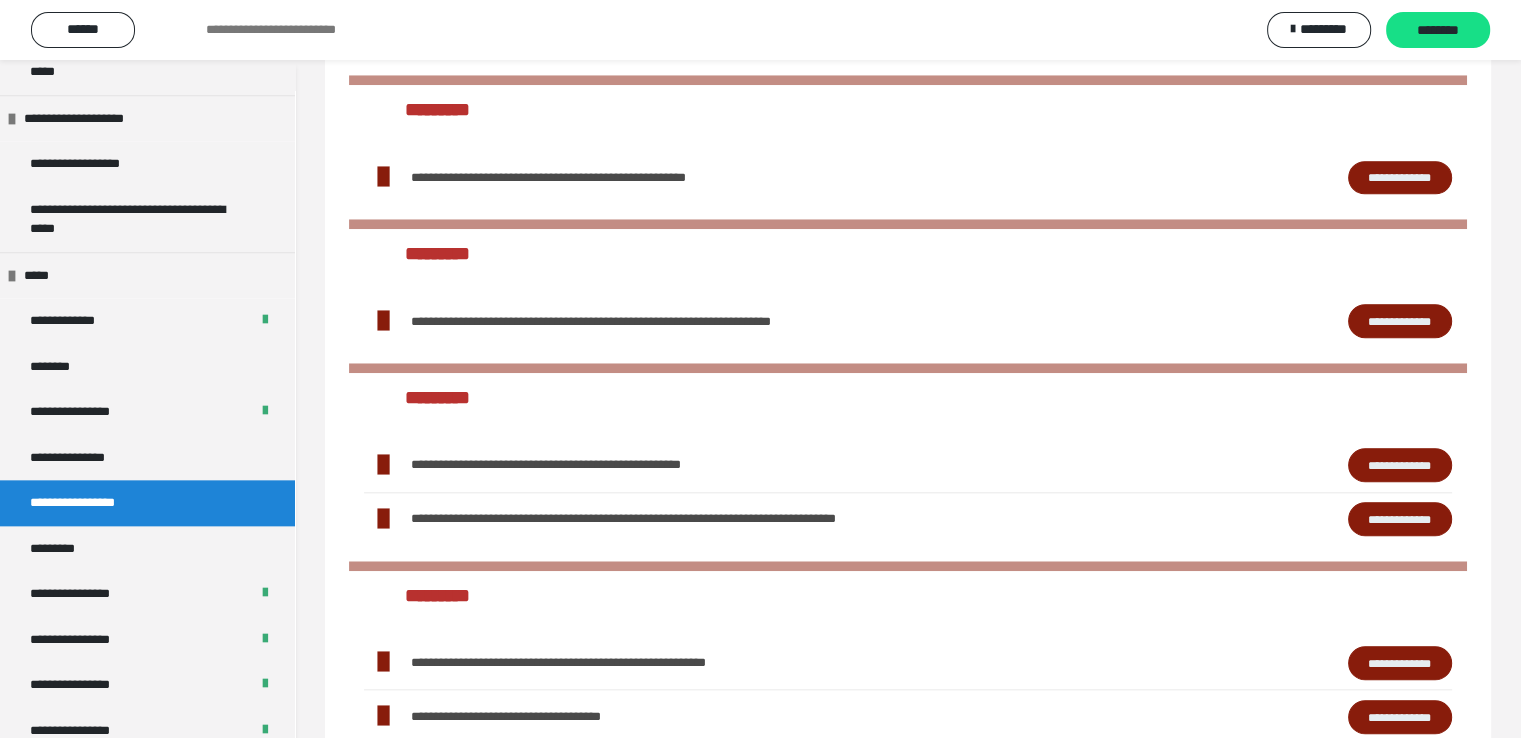 scroll, scrollTop: 1910, scrollLeft: 0, axis: vertical 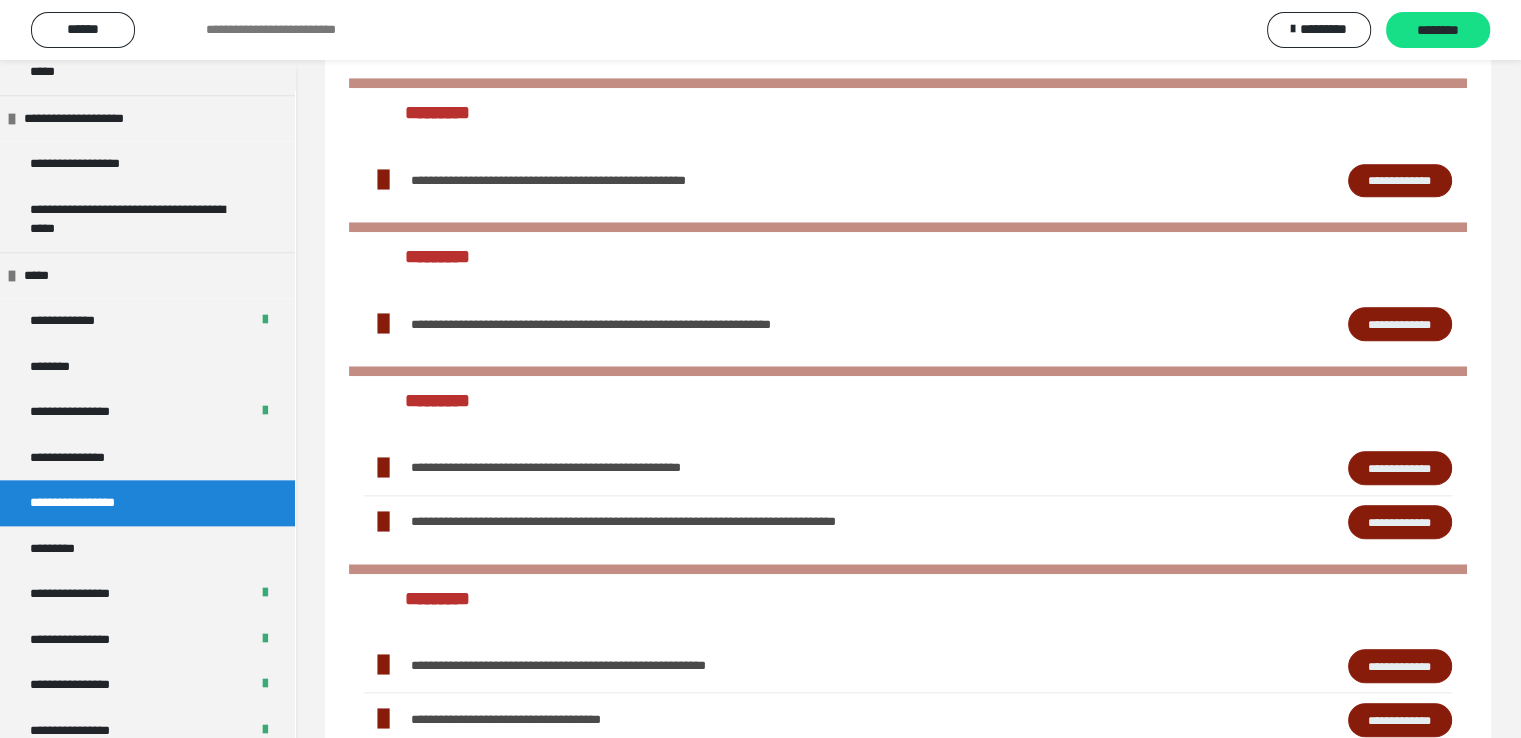 click on "**********" at bounding box center (1400, 468) 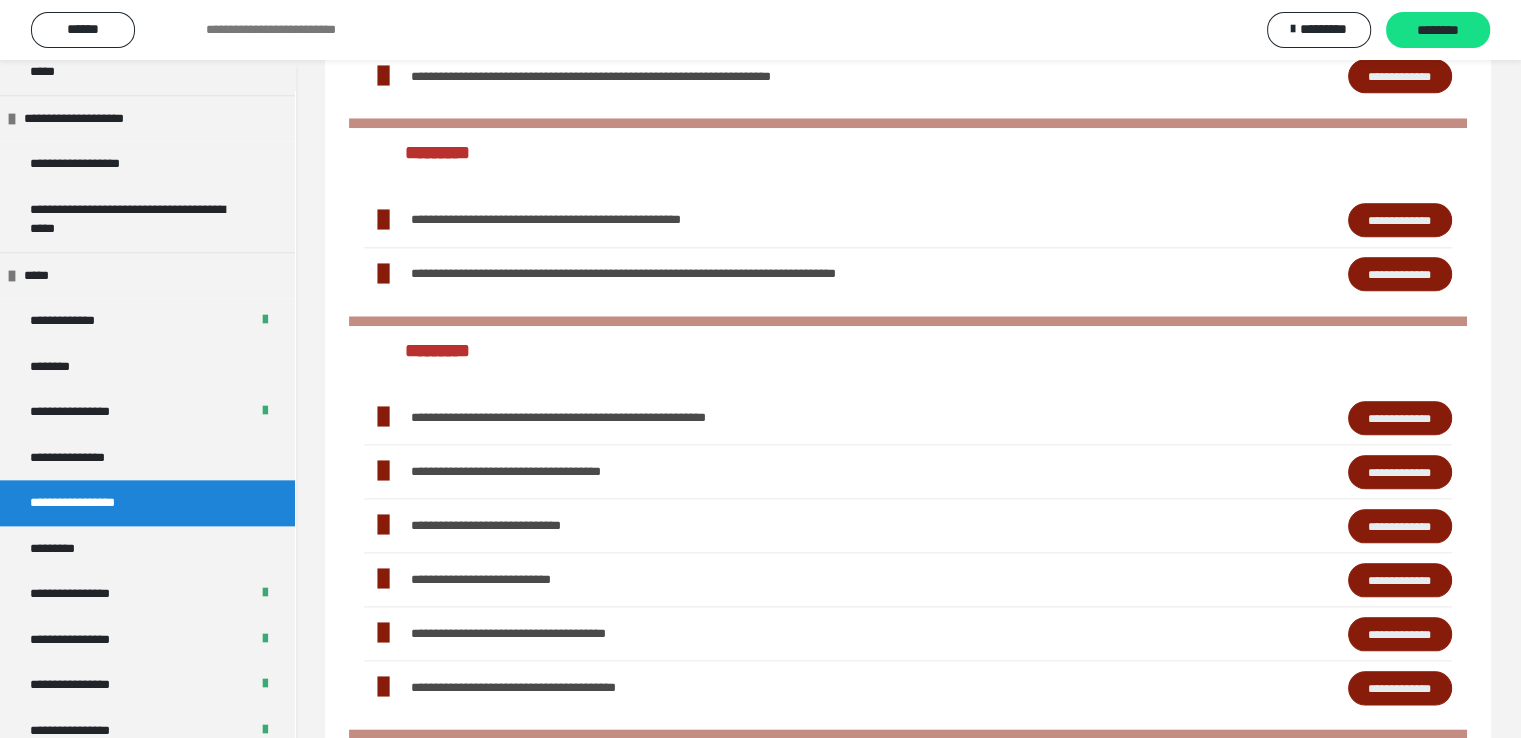 scroll, scrollTop: 2210, scrollLeft: 0, axis: vertical 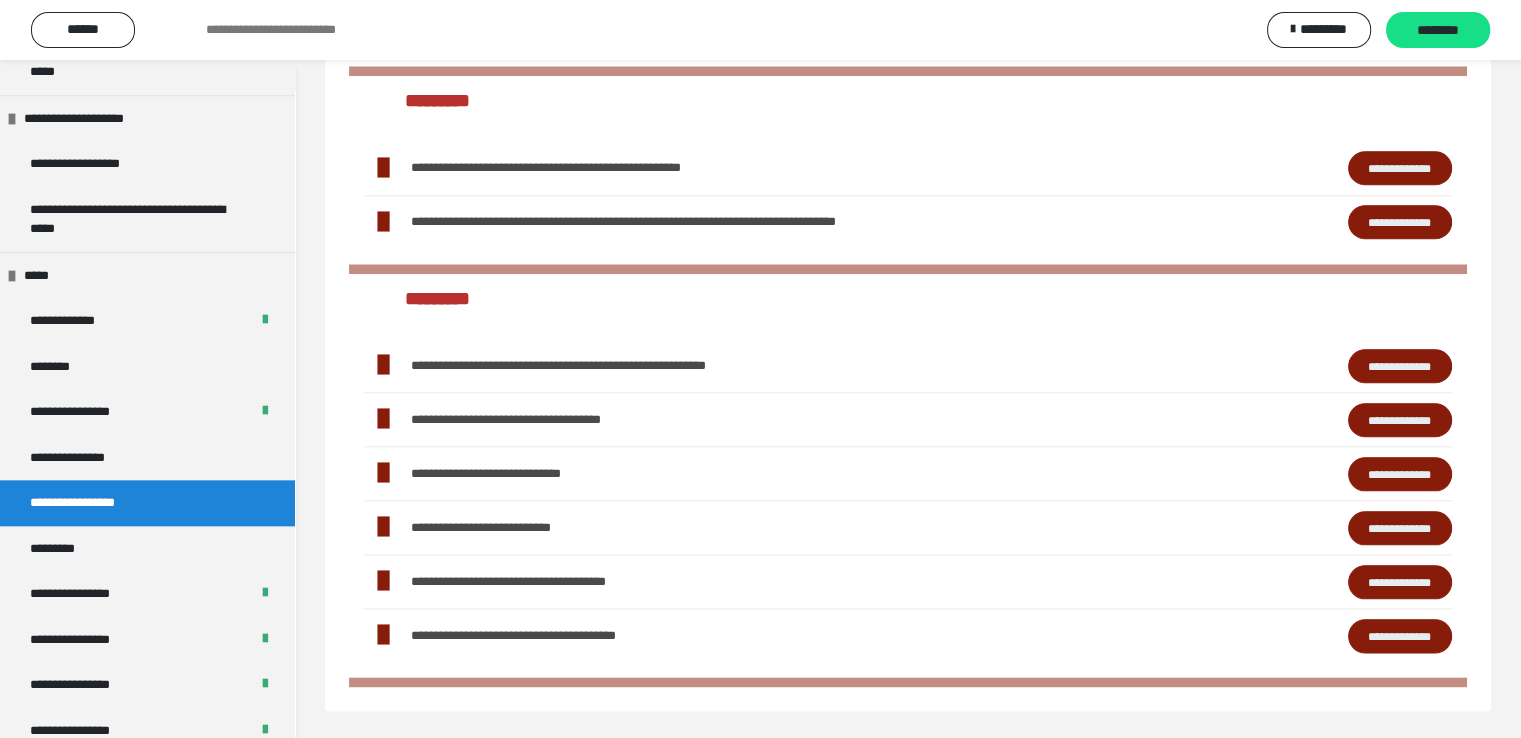 click on "**********" at bounding box center [1400, 366] 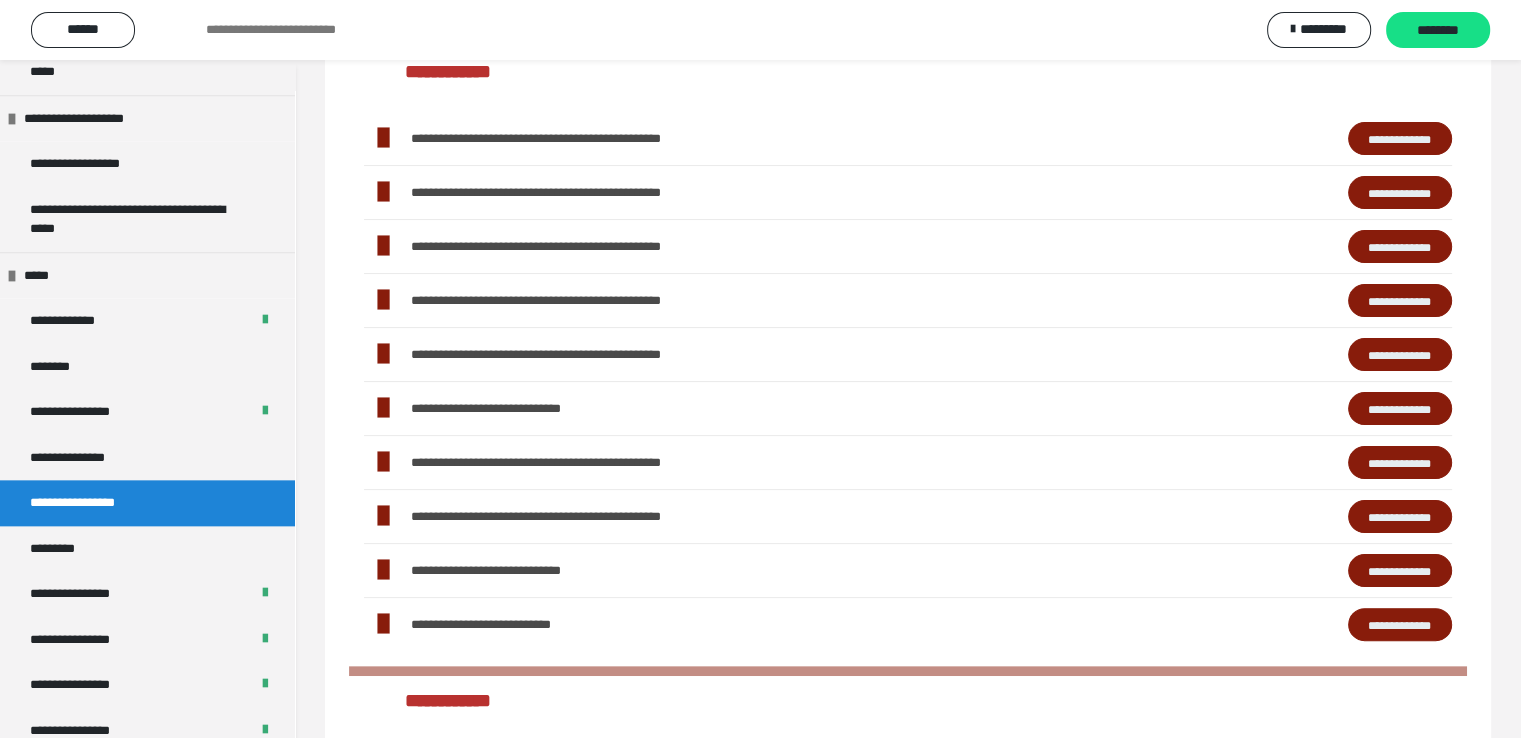 scroll, scrollTop: 110, scrollLeft: 0, axis: vertical 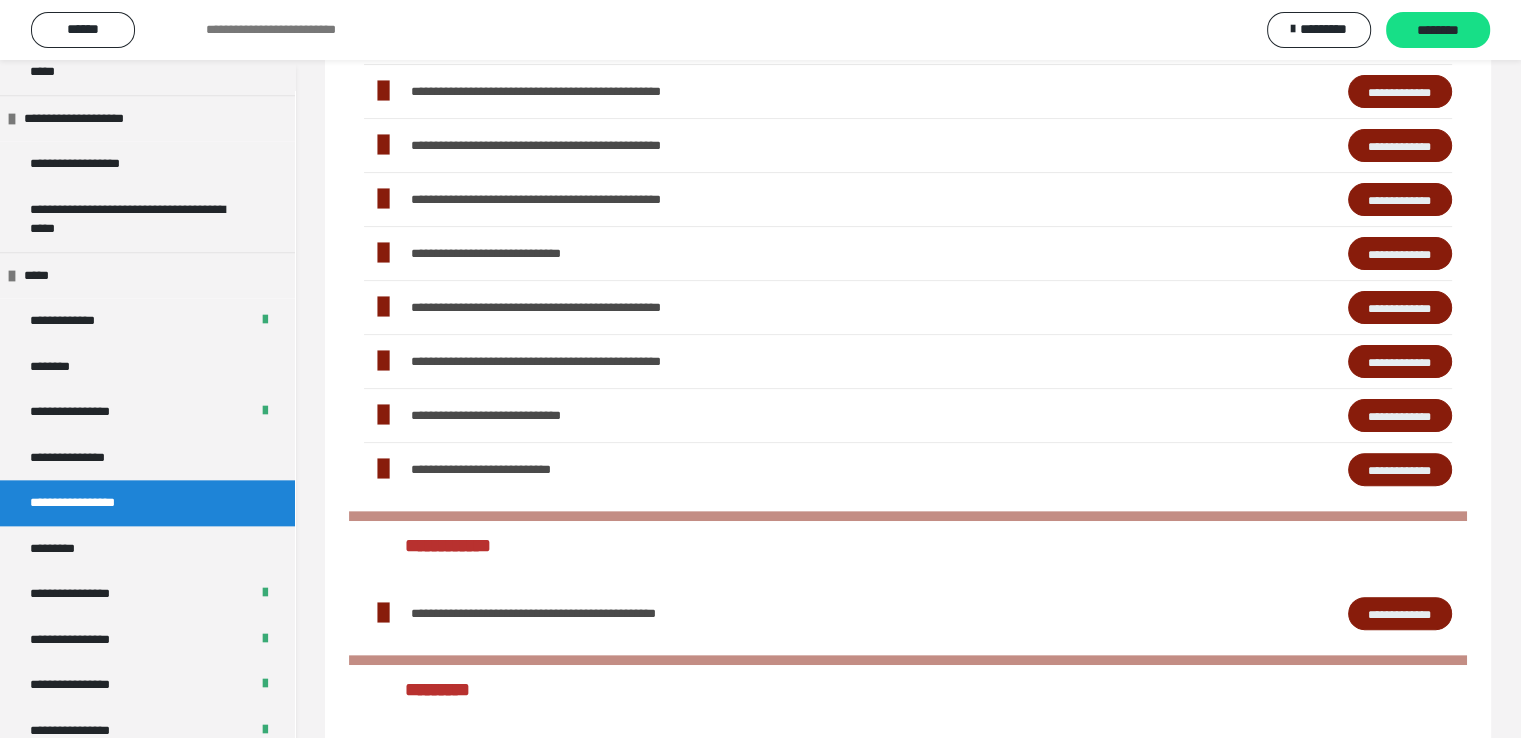 click on "**********" at bounding box center (1400, 470) 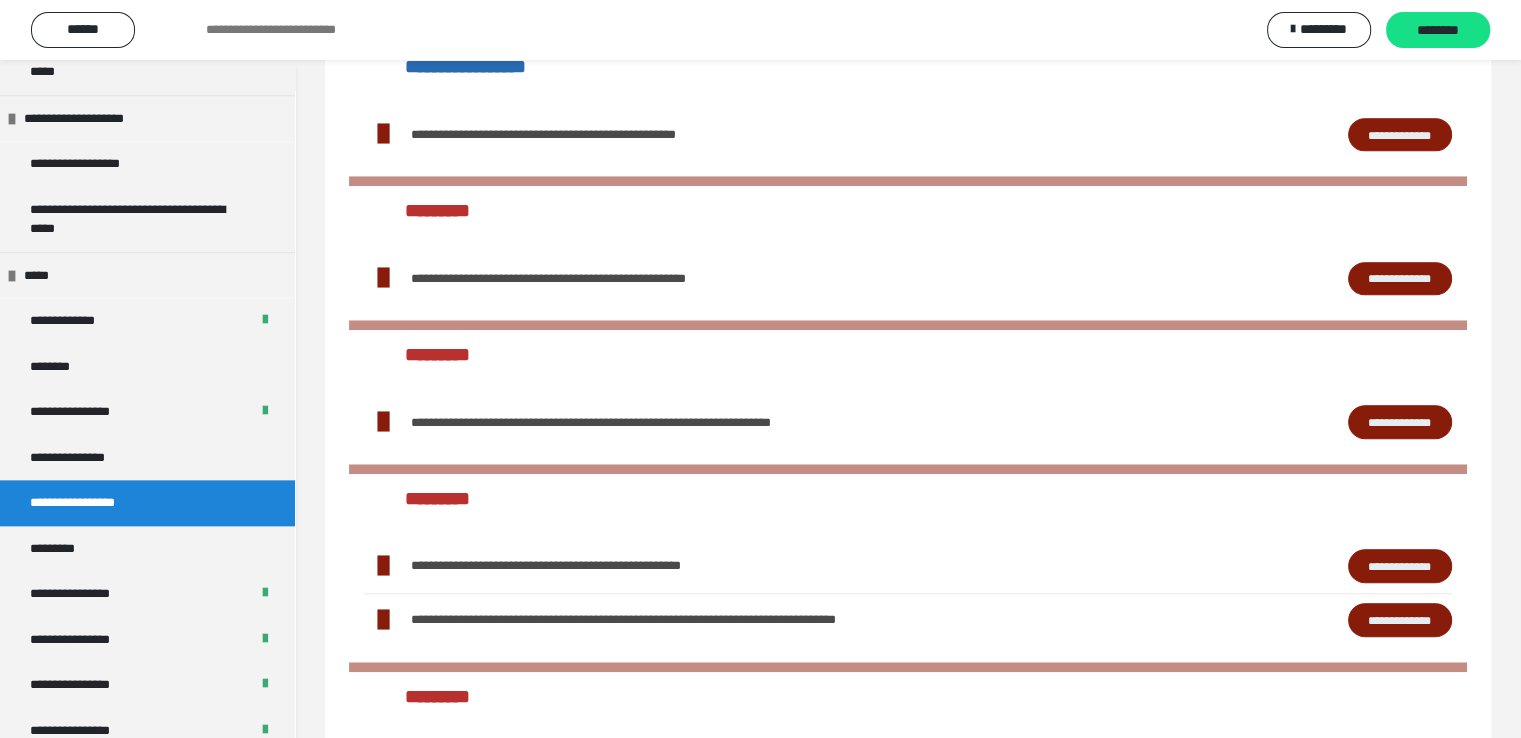 scroll, scrollTop: 1810, scrollLeft: 0, axis: vertical 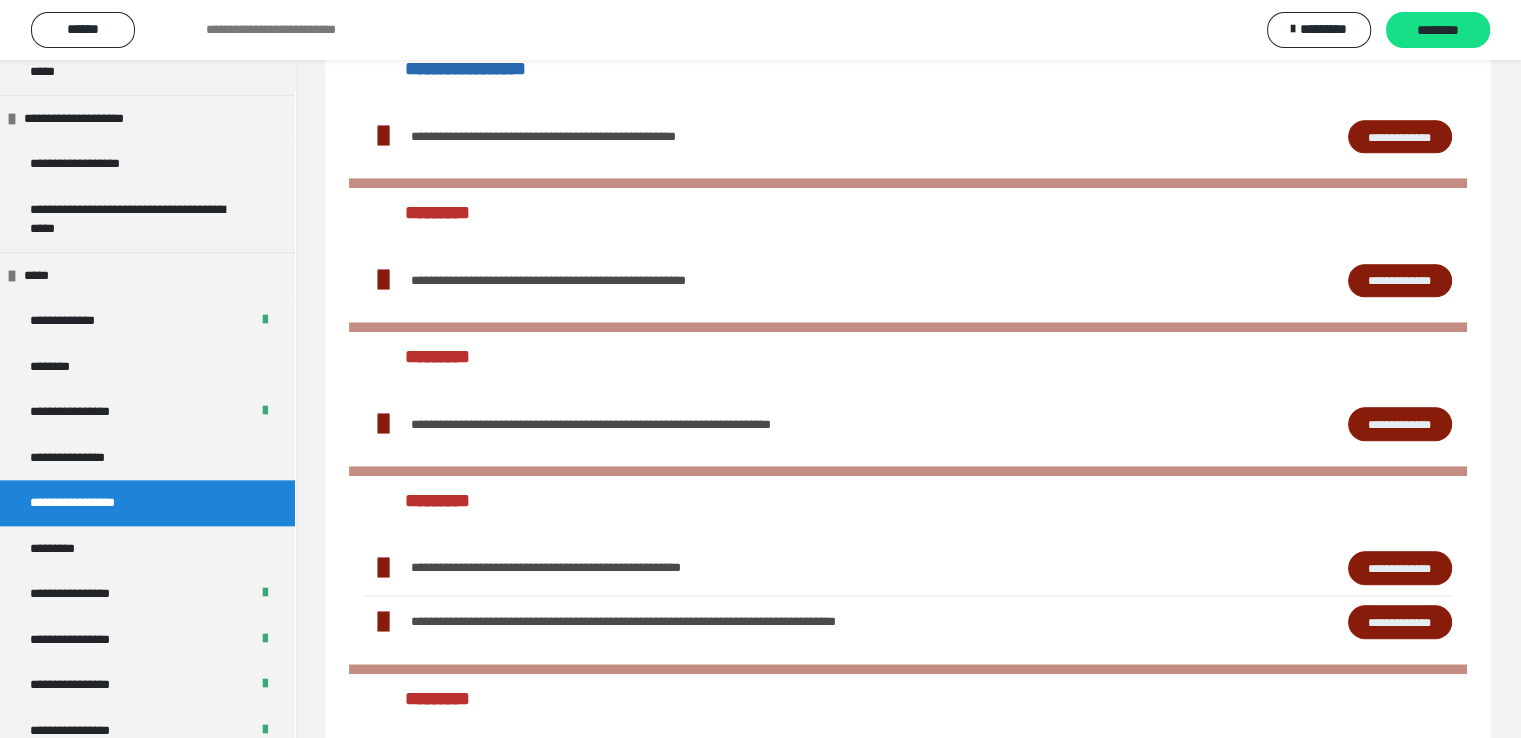 click on "**********" at bounding box center [1400, 424] 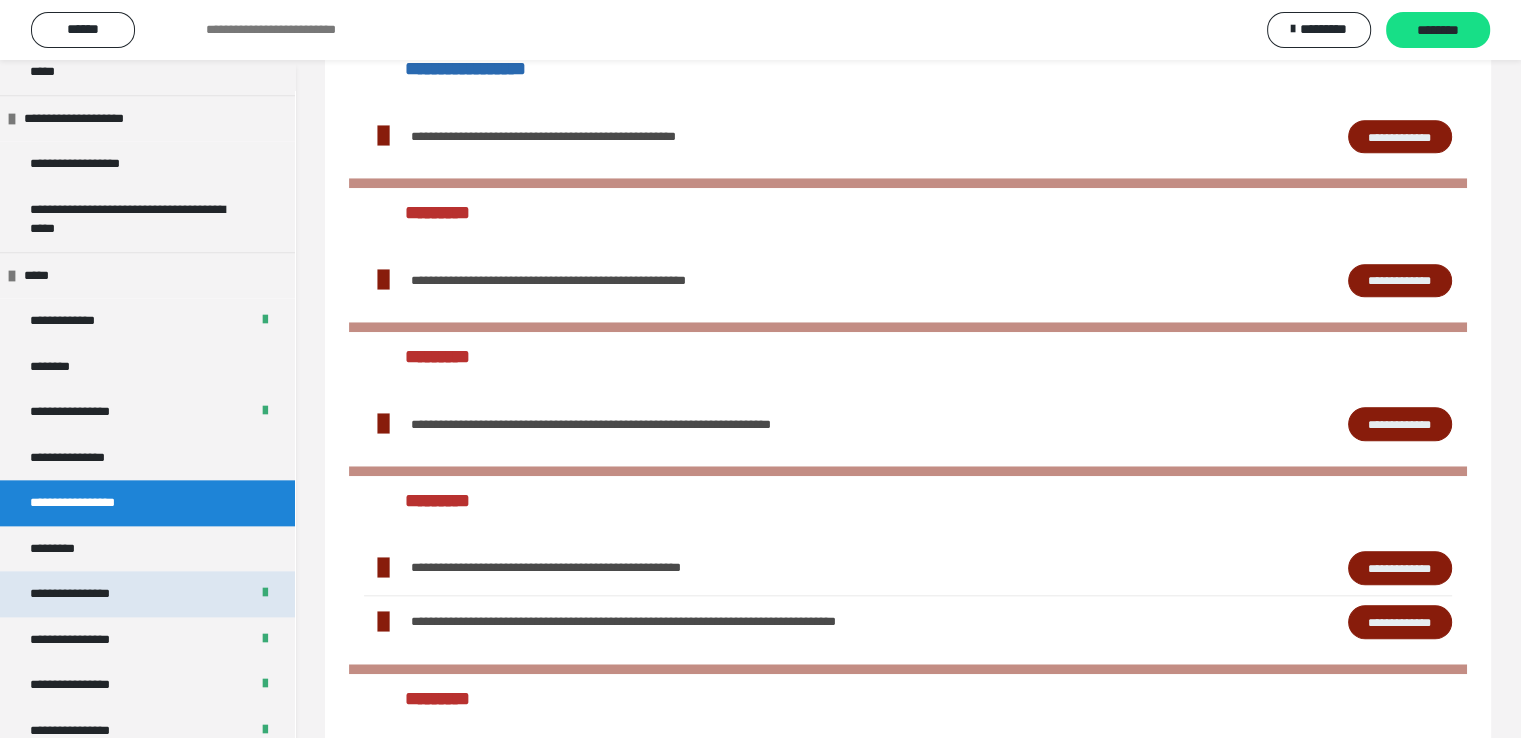 scroll, scrollTop: 2456, scrollLeft: 0, axis: vertical 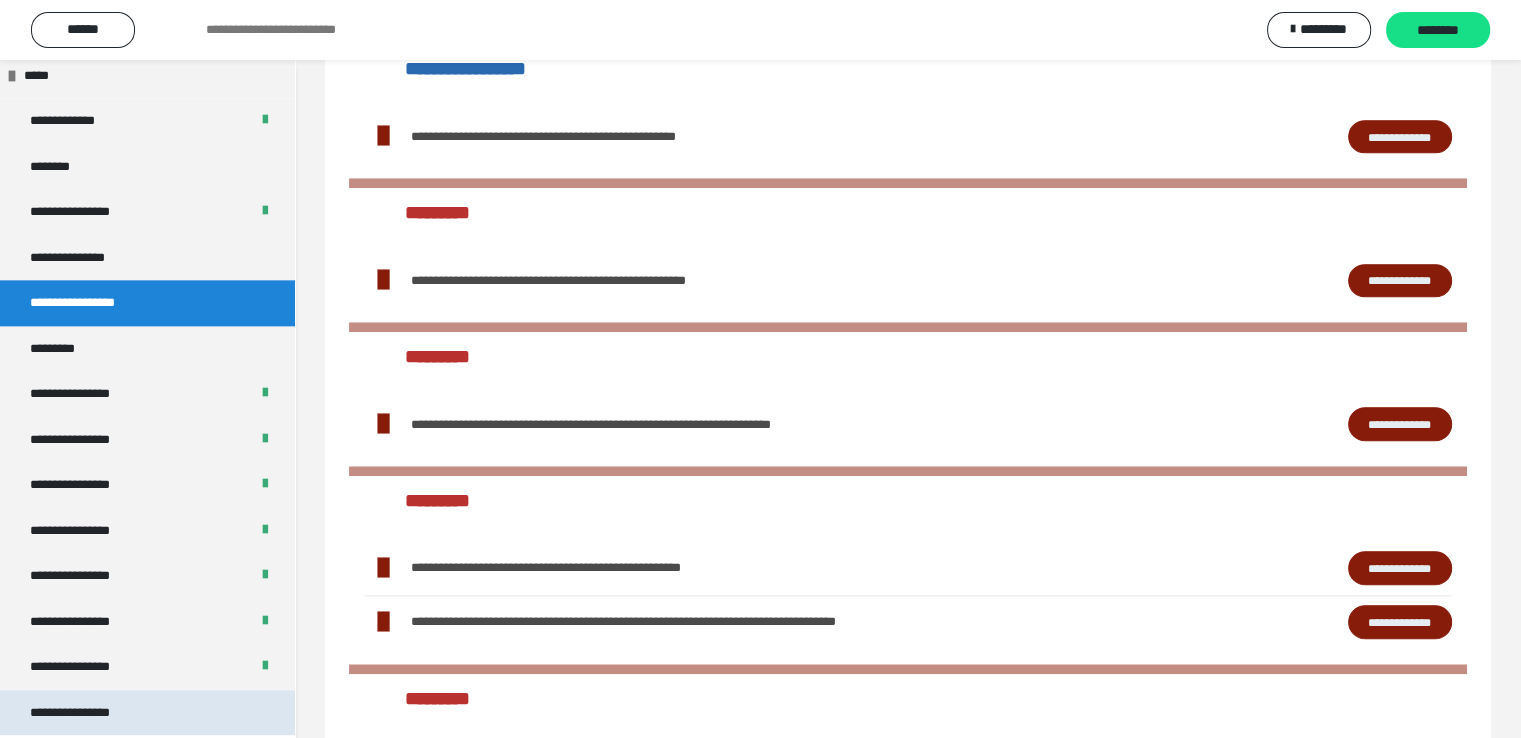 click on "**********" at bounding box center [87, 713] 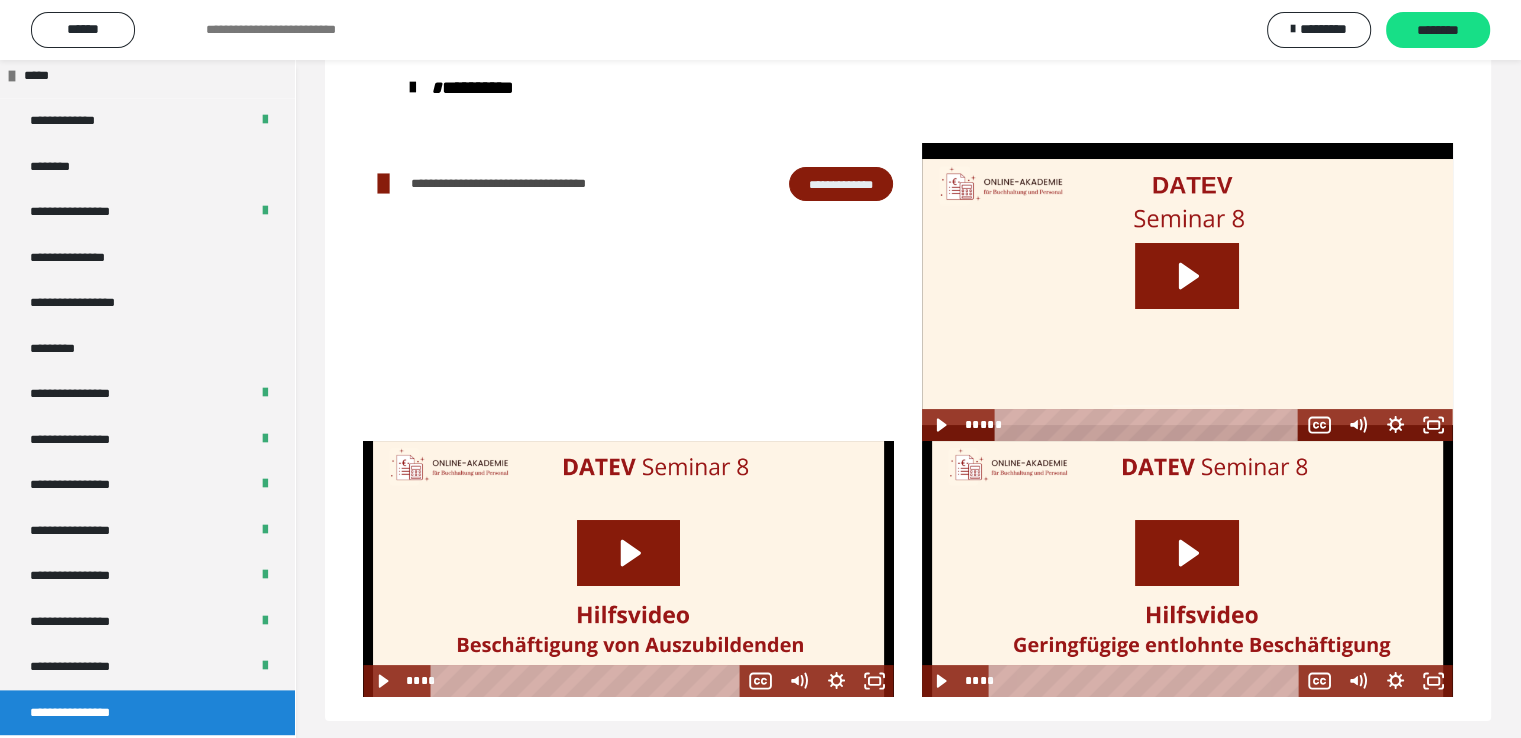 scroll, scrollTop: 96, scrollLeft: 0, axis: vertical 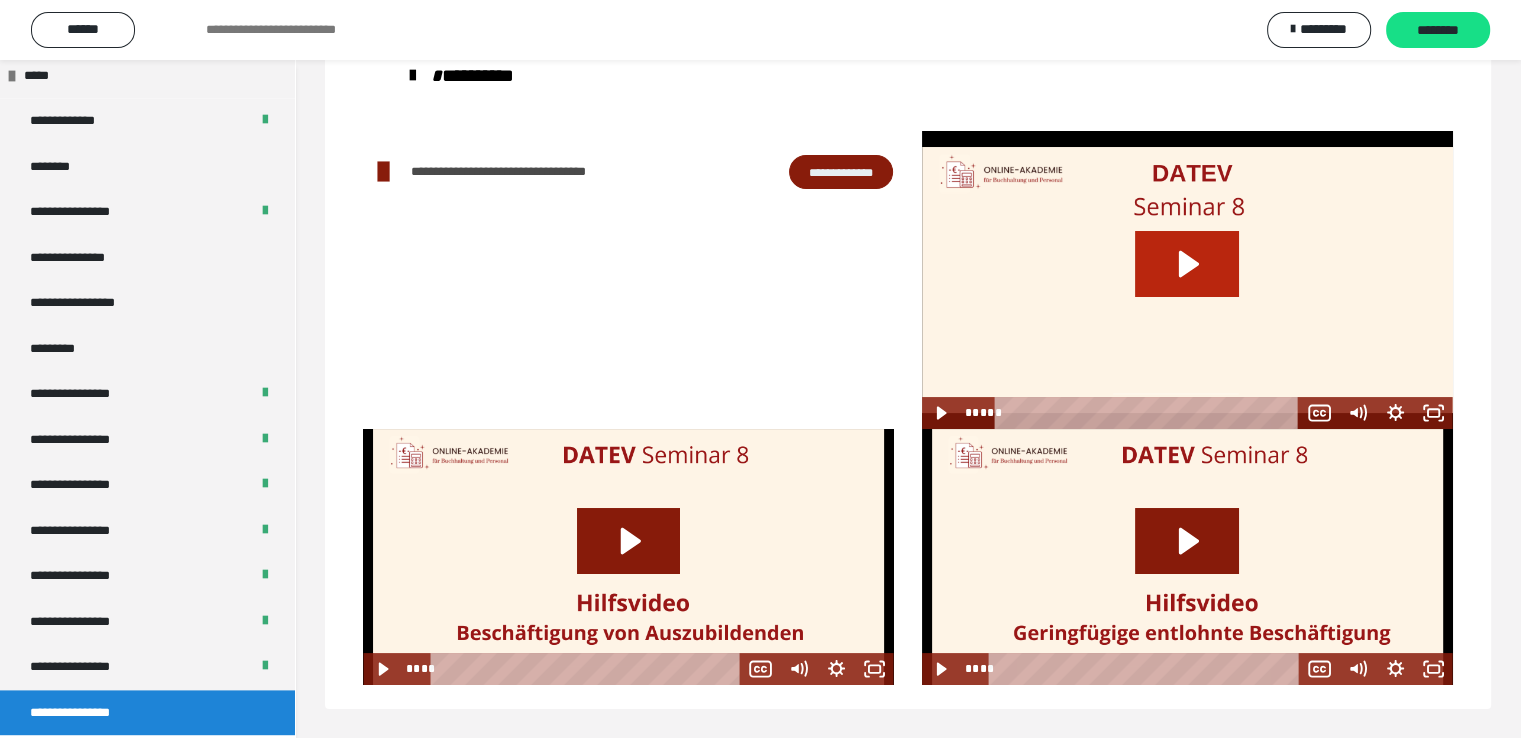 click 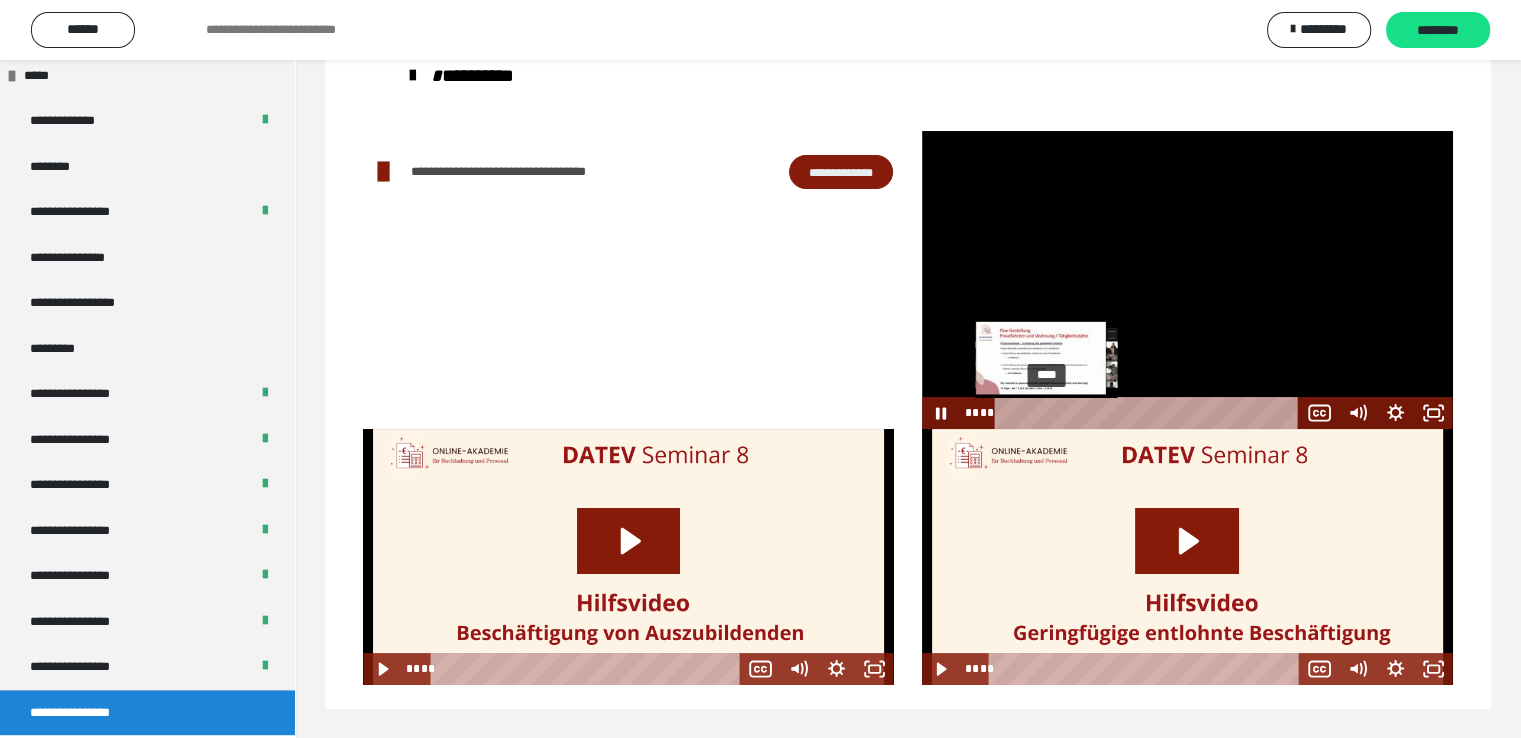 click on "****" at bounding box center (1150, 413) 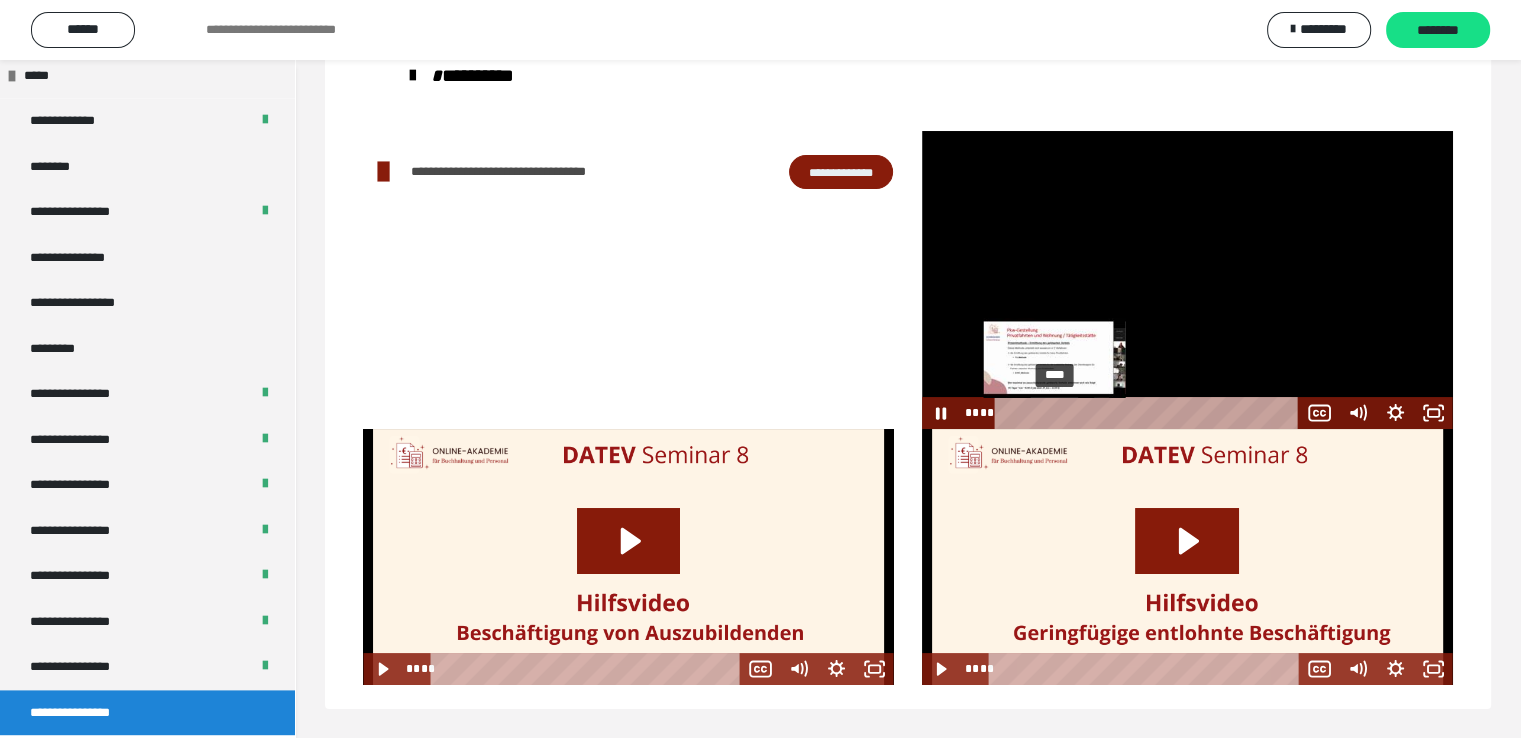 click on "****" at bounding box center (1150, 413) 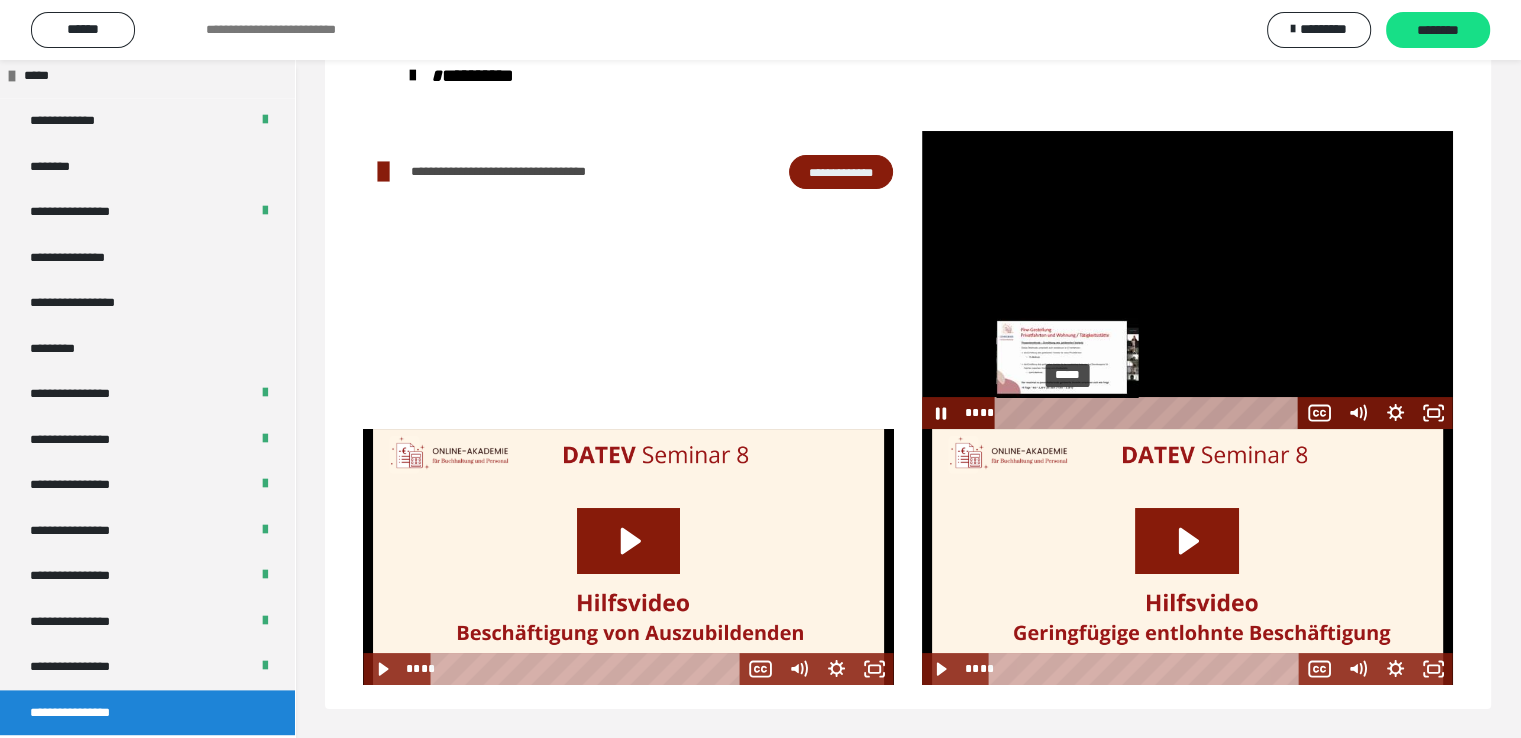 click on "*****" at bounding box center (1150, 413) 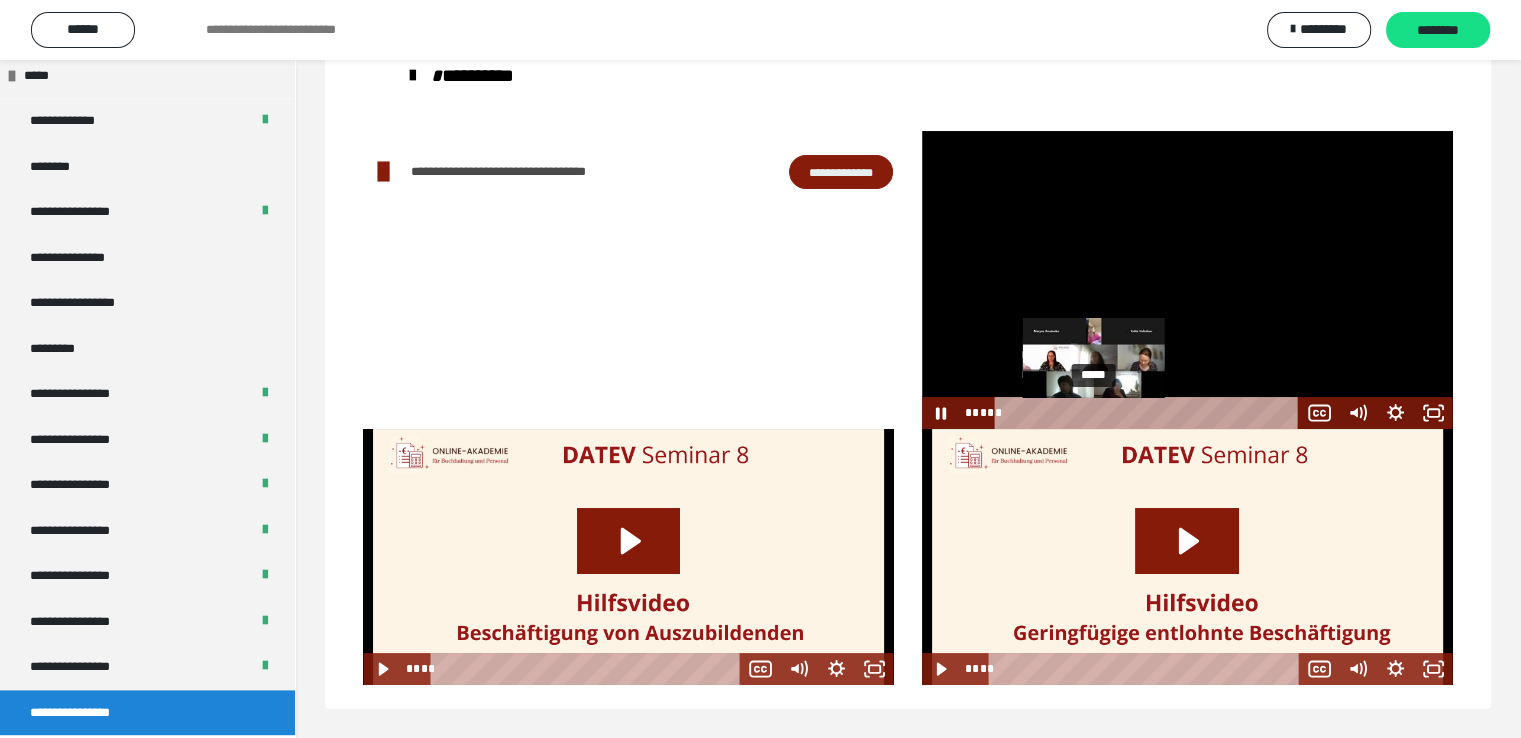 click on "*****" at bounding box center [1150, 413] 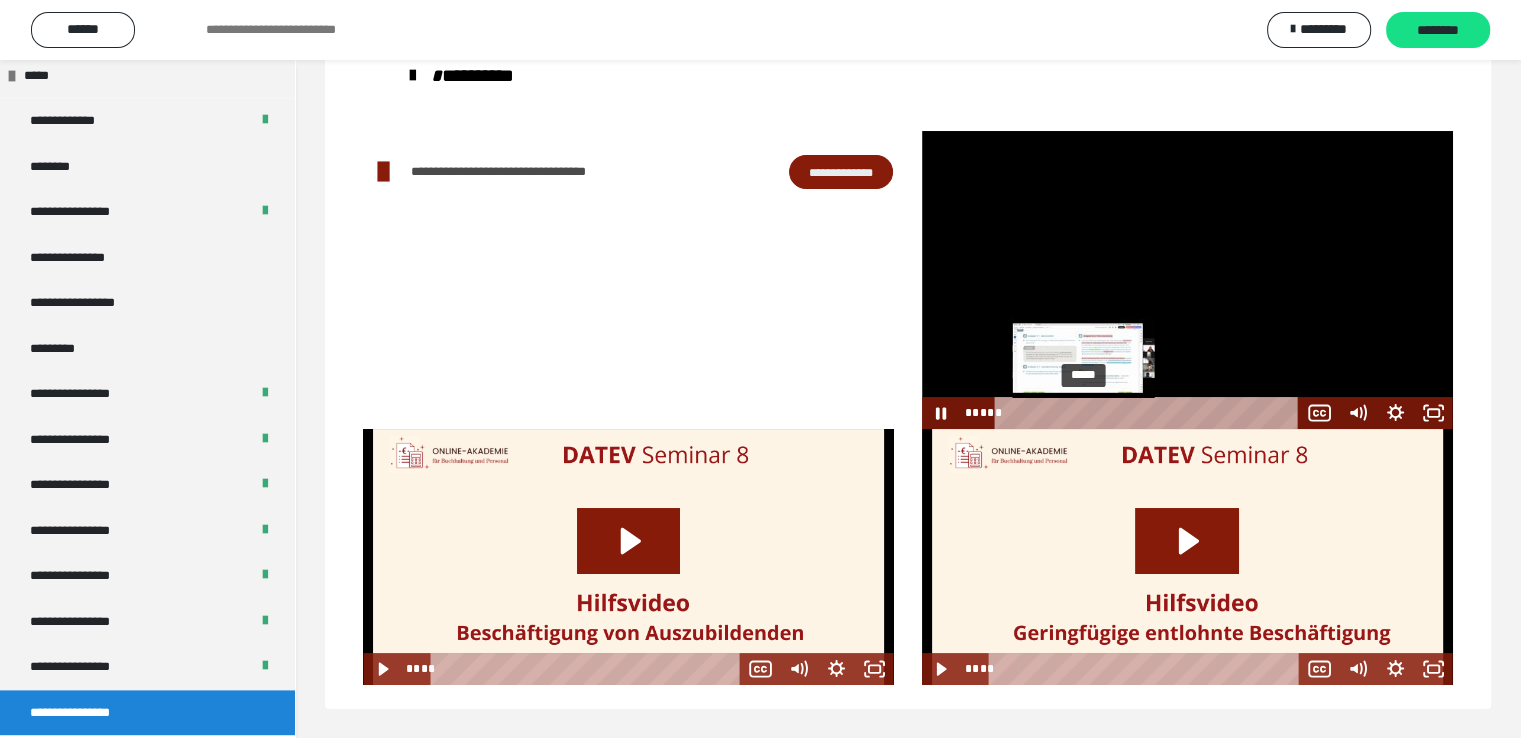 drag, startPoint x: 1095, startPoint y: 414, endPoint x: 1085, endPoint y: 415, distance: 10.049875 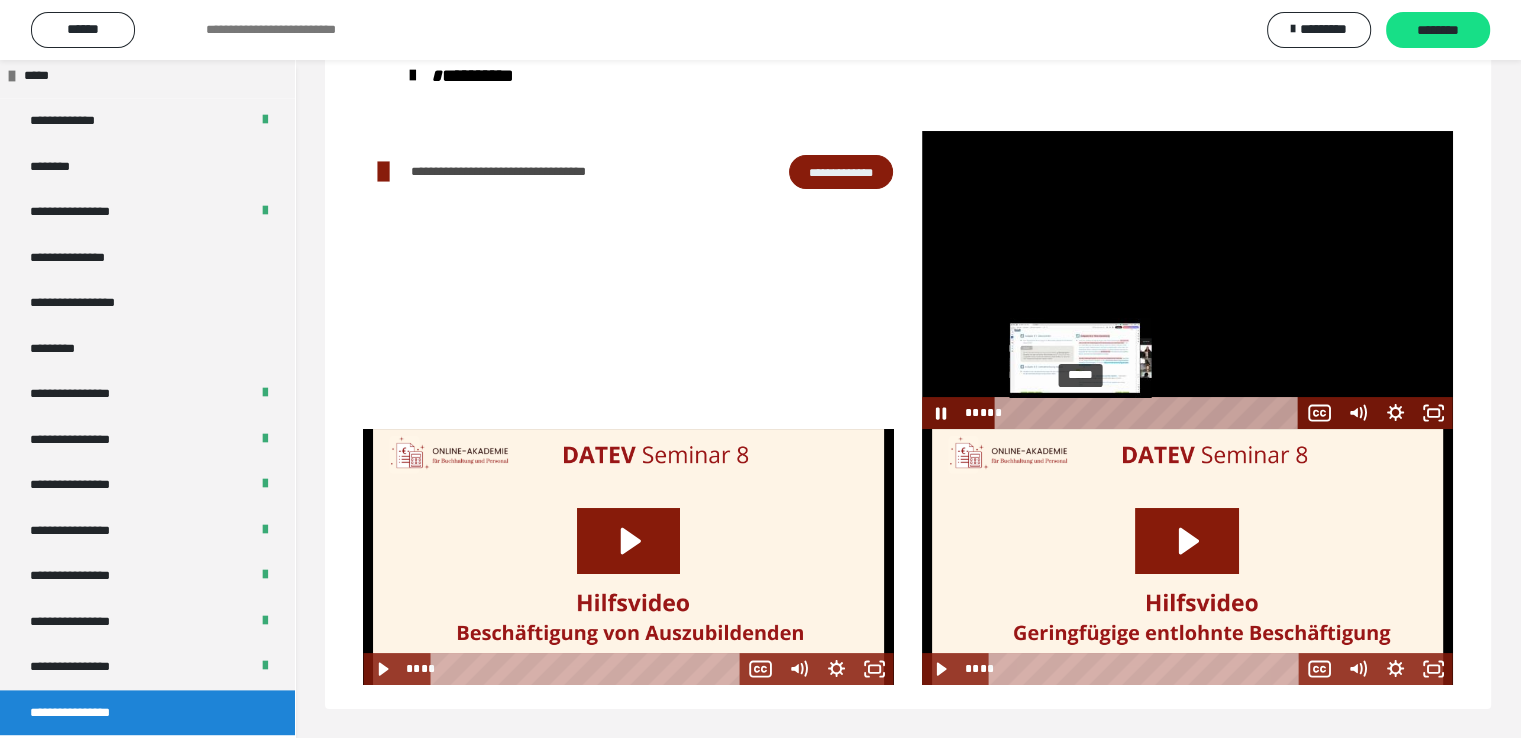 click at bounding box center (1080, 413) 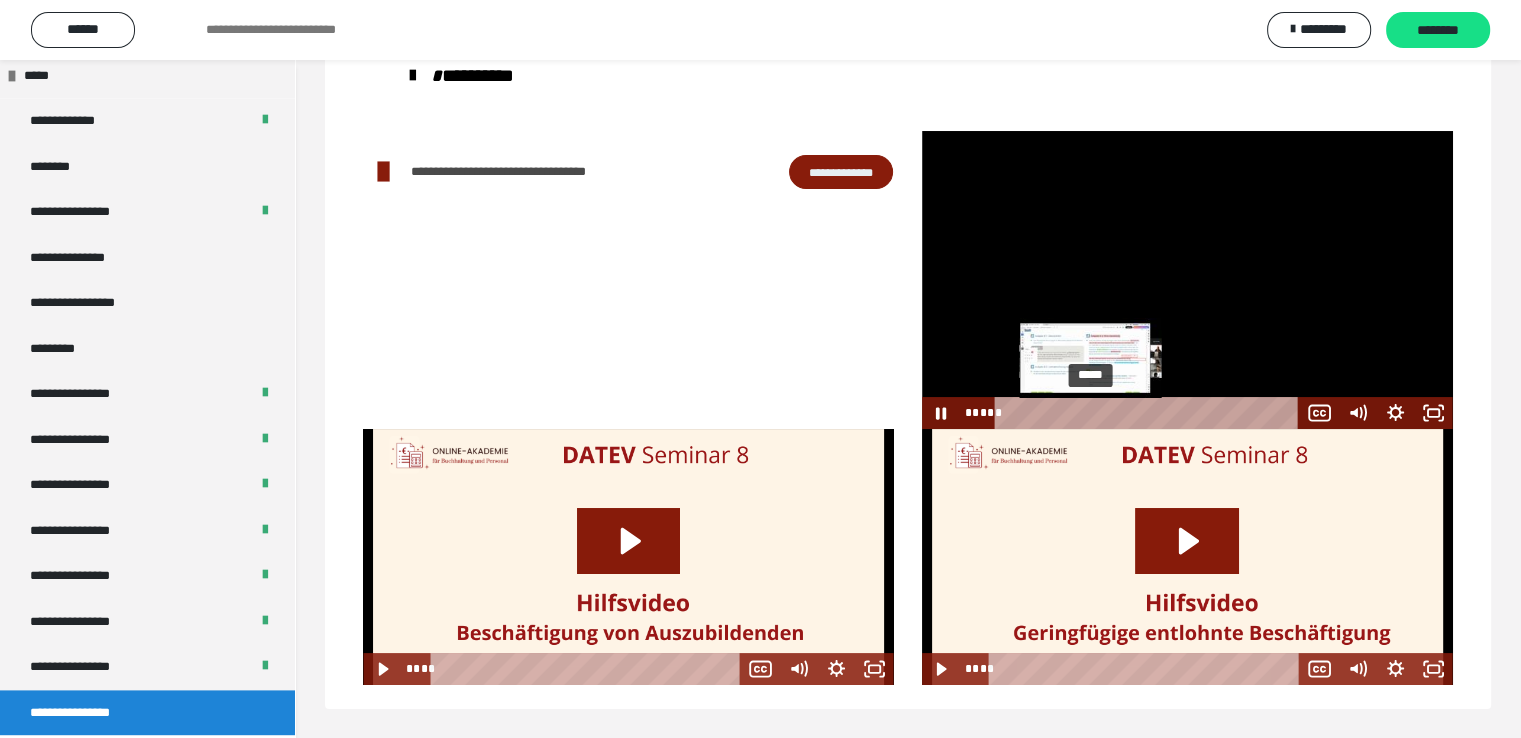 click on "*****" at bounding box center [1150, 413] 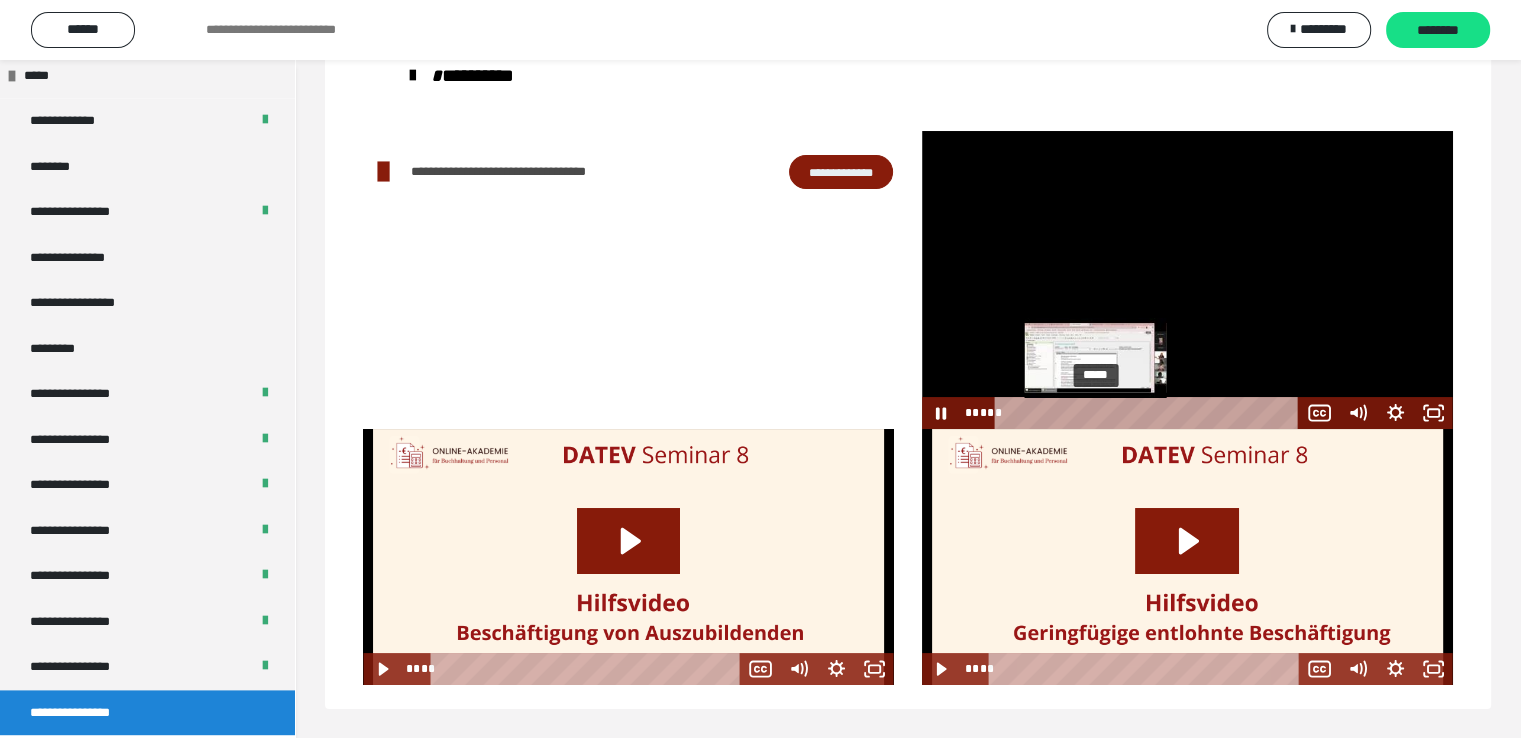 click on "*****" at bounding box center [1150, 413] 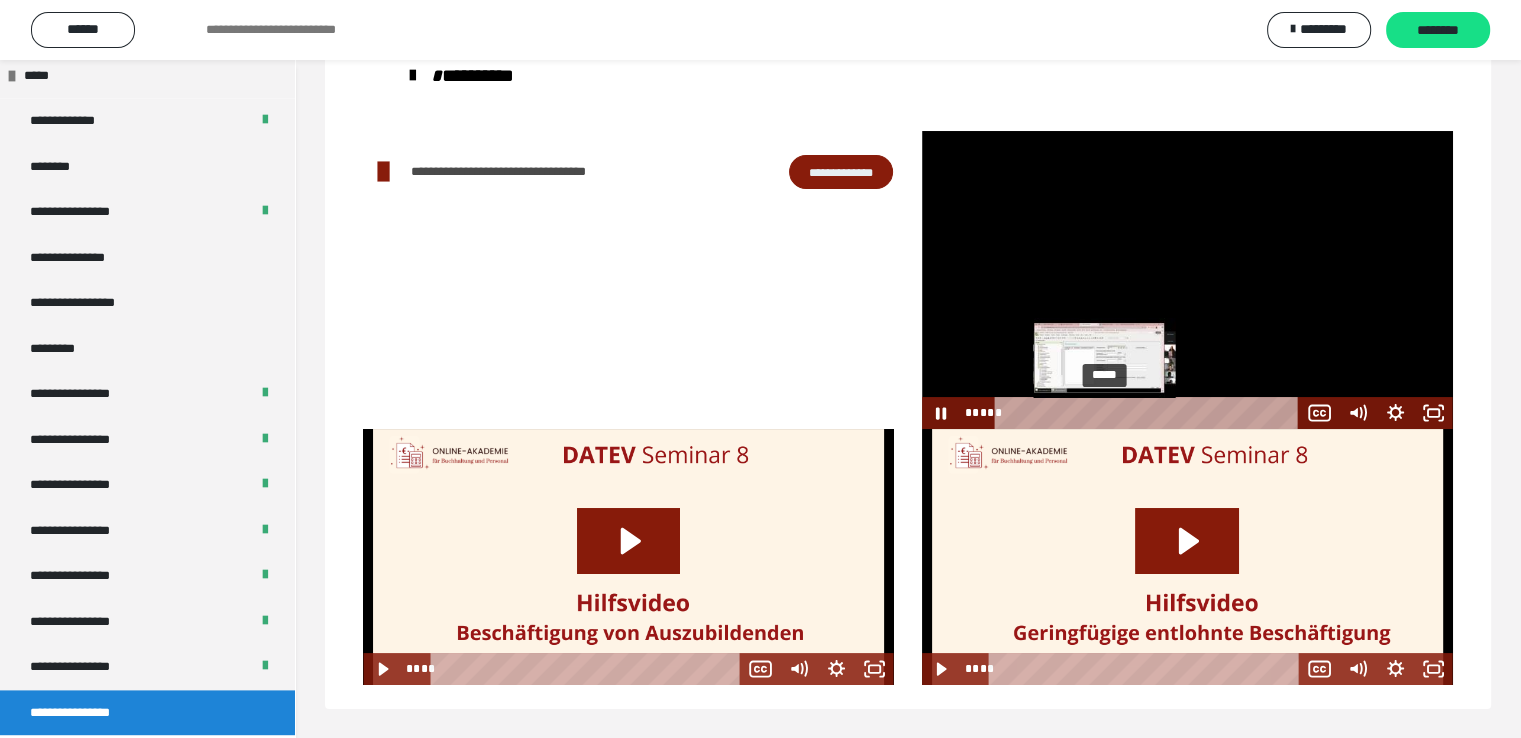 click on "*****" at bounding box center [1150, 413] 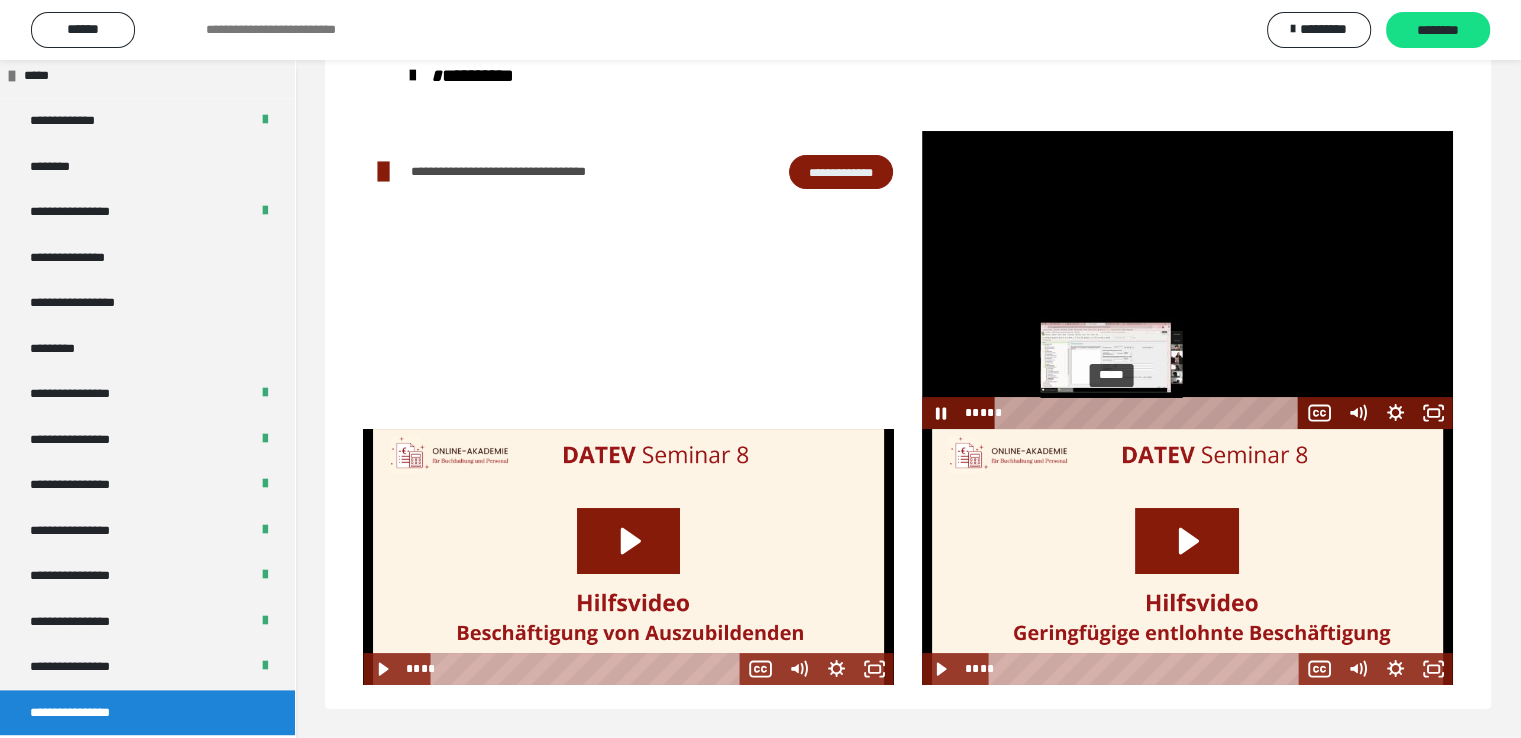 click on "*****" at bounding box center [1150, 413] 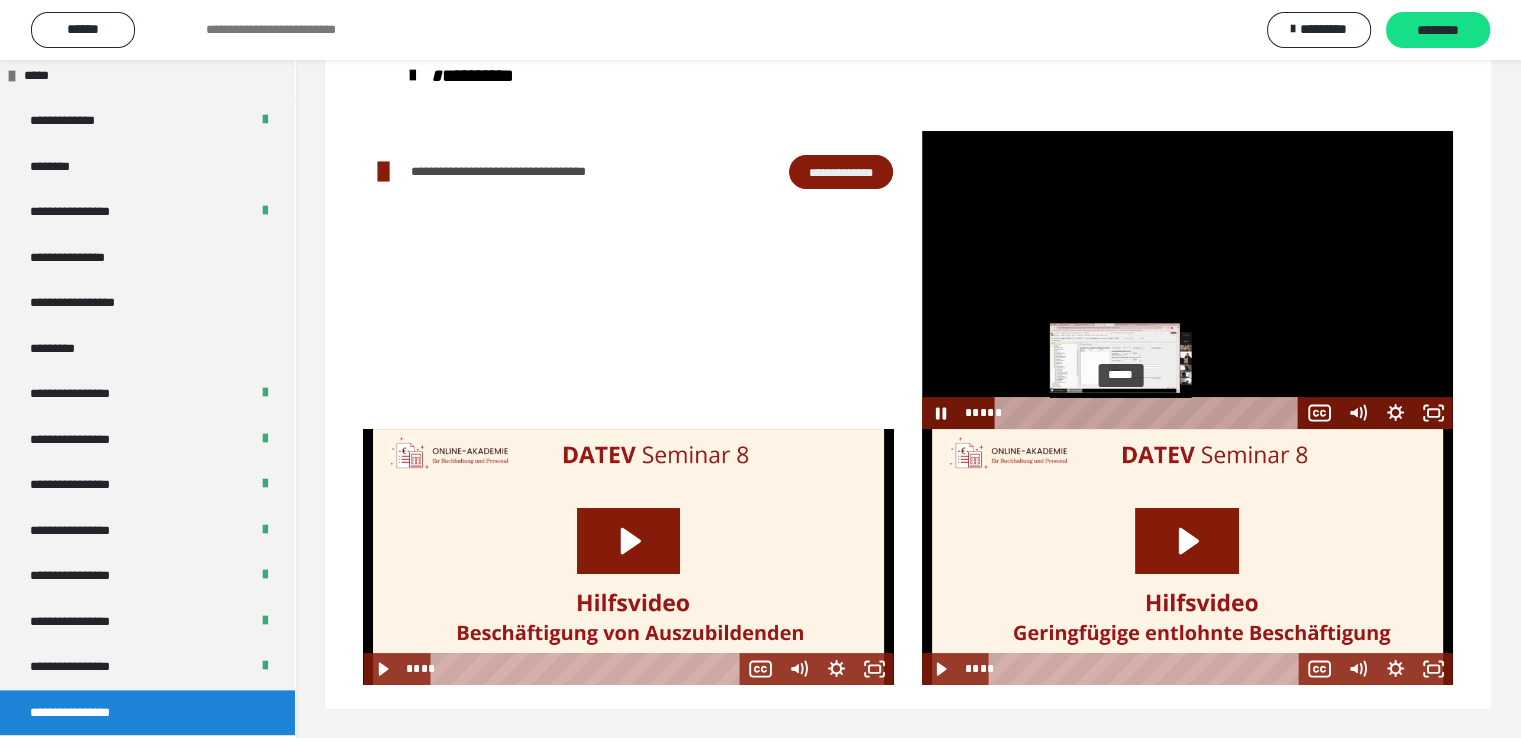 click on "*****" at bounding box center (1150, 413) 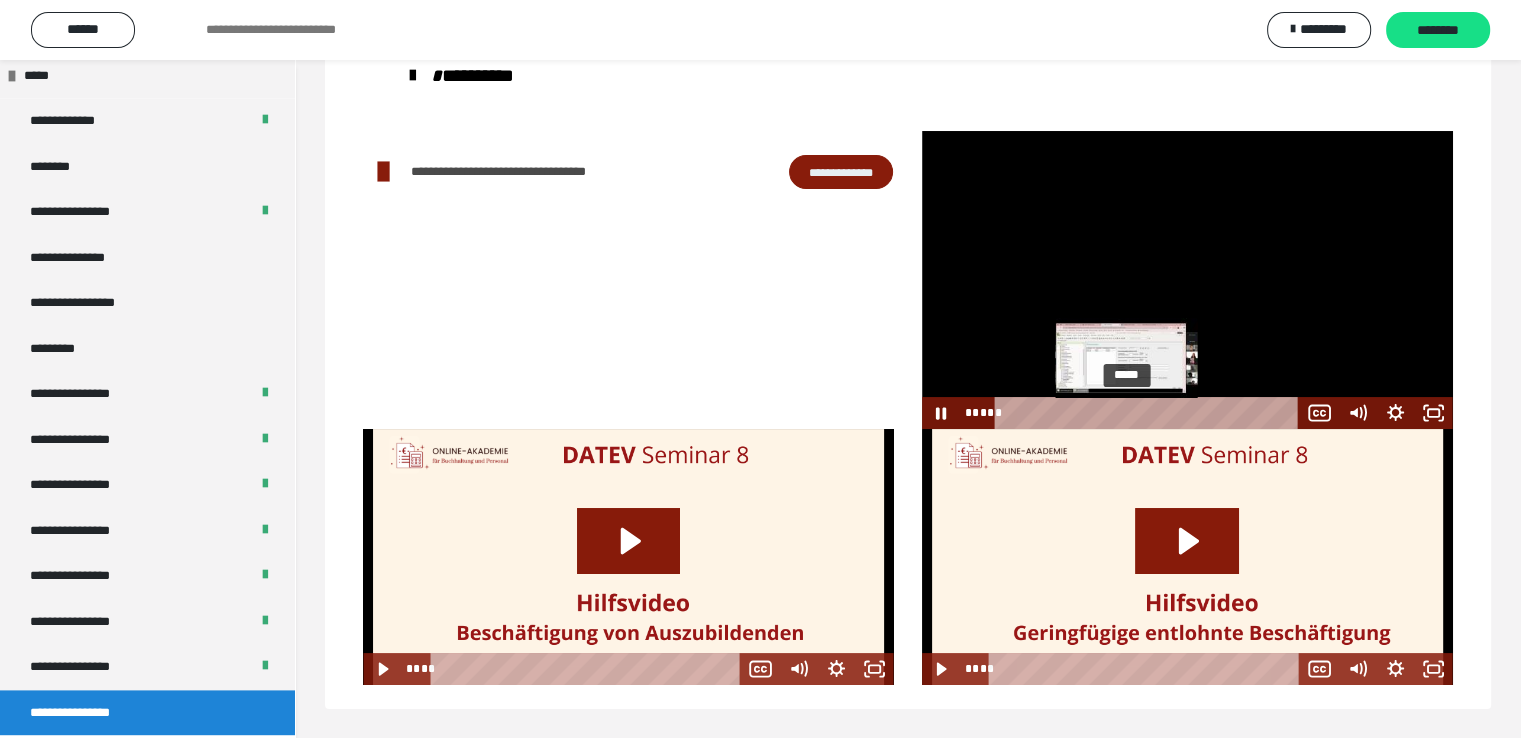click on "*****" at bounding box center (1150, 413) 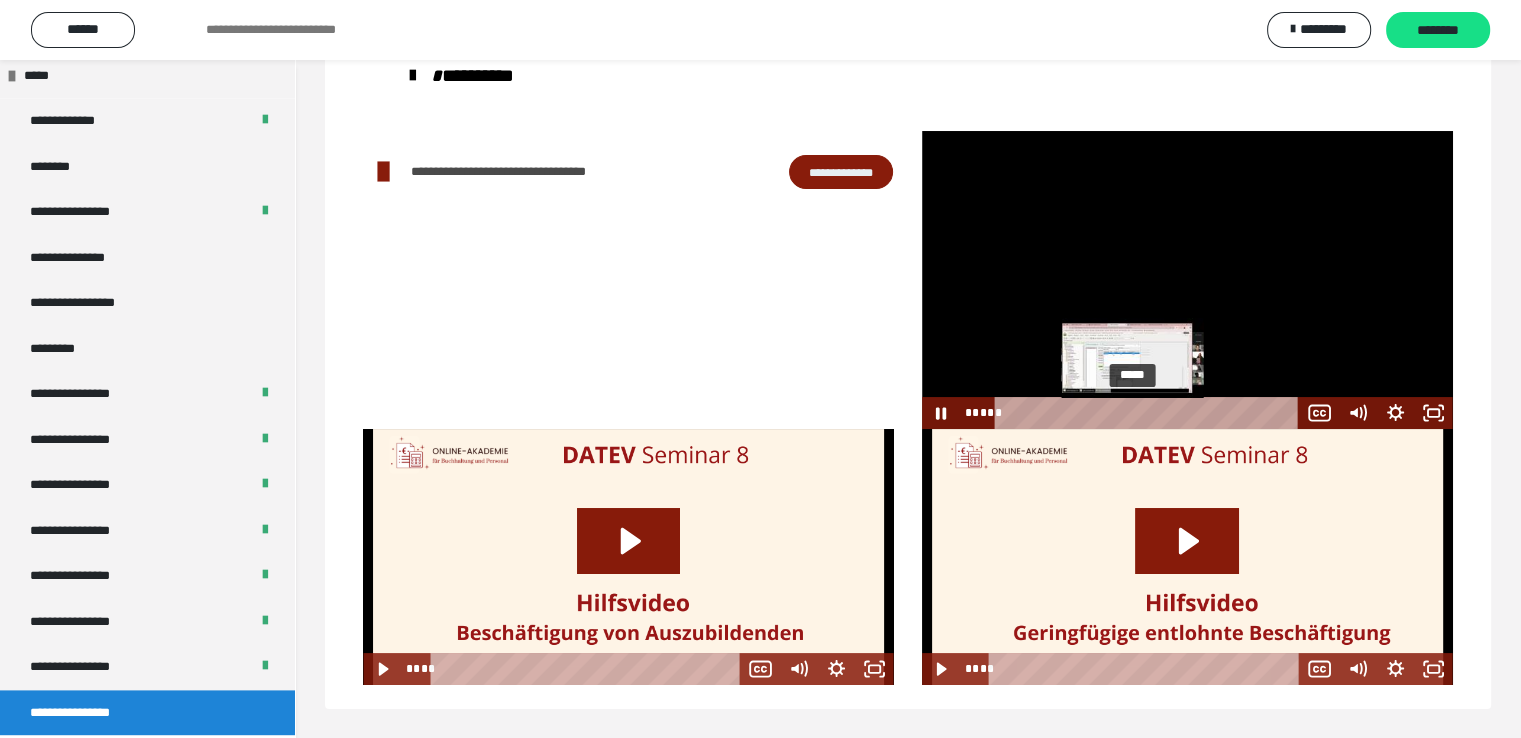 click on "*****" at bounding box center [1150, 413] 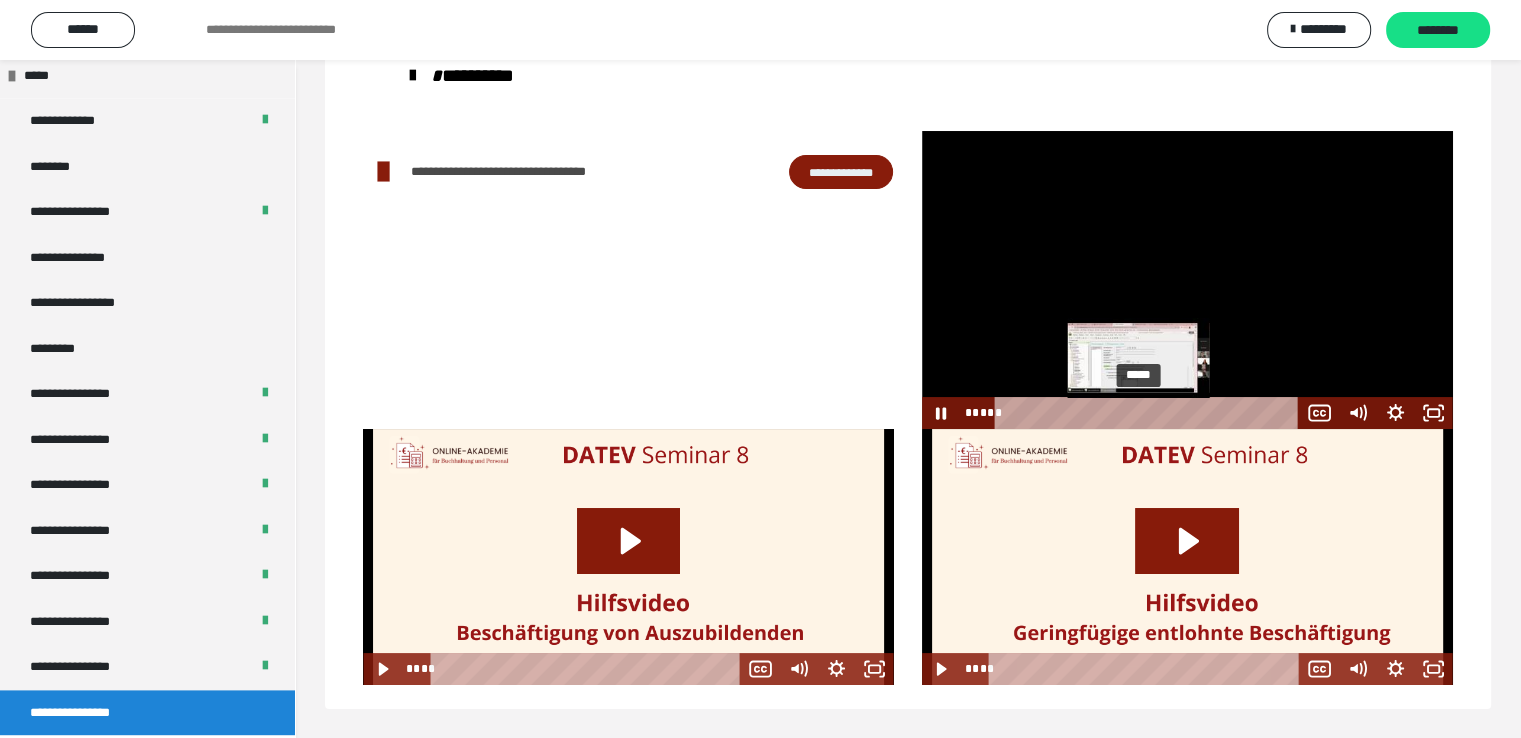 click on "*****" at bounding box center [1150, 413] 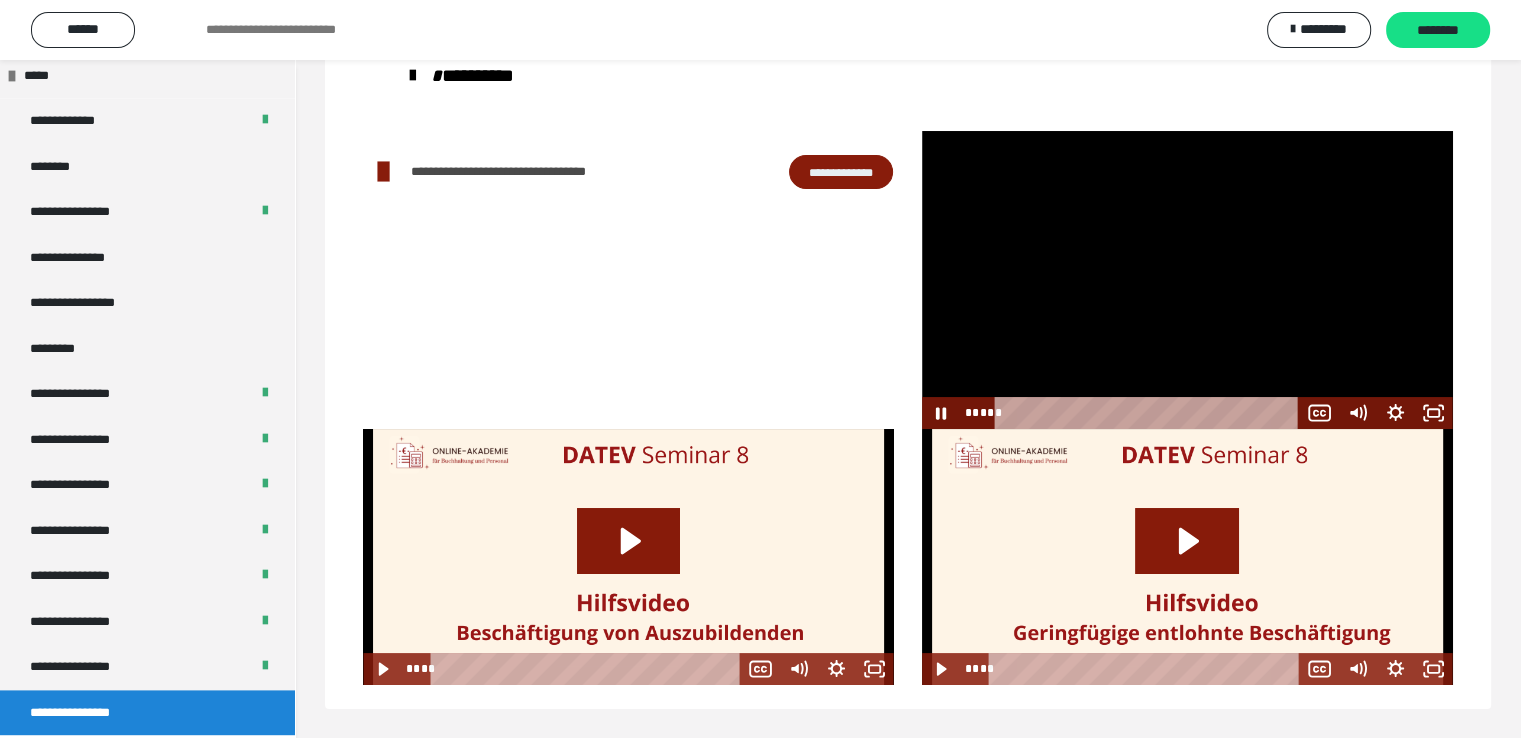 click at bounding box center [1187, 280] 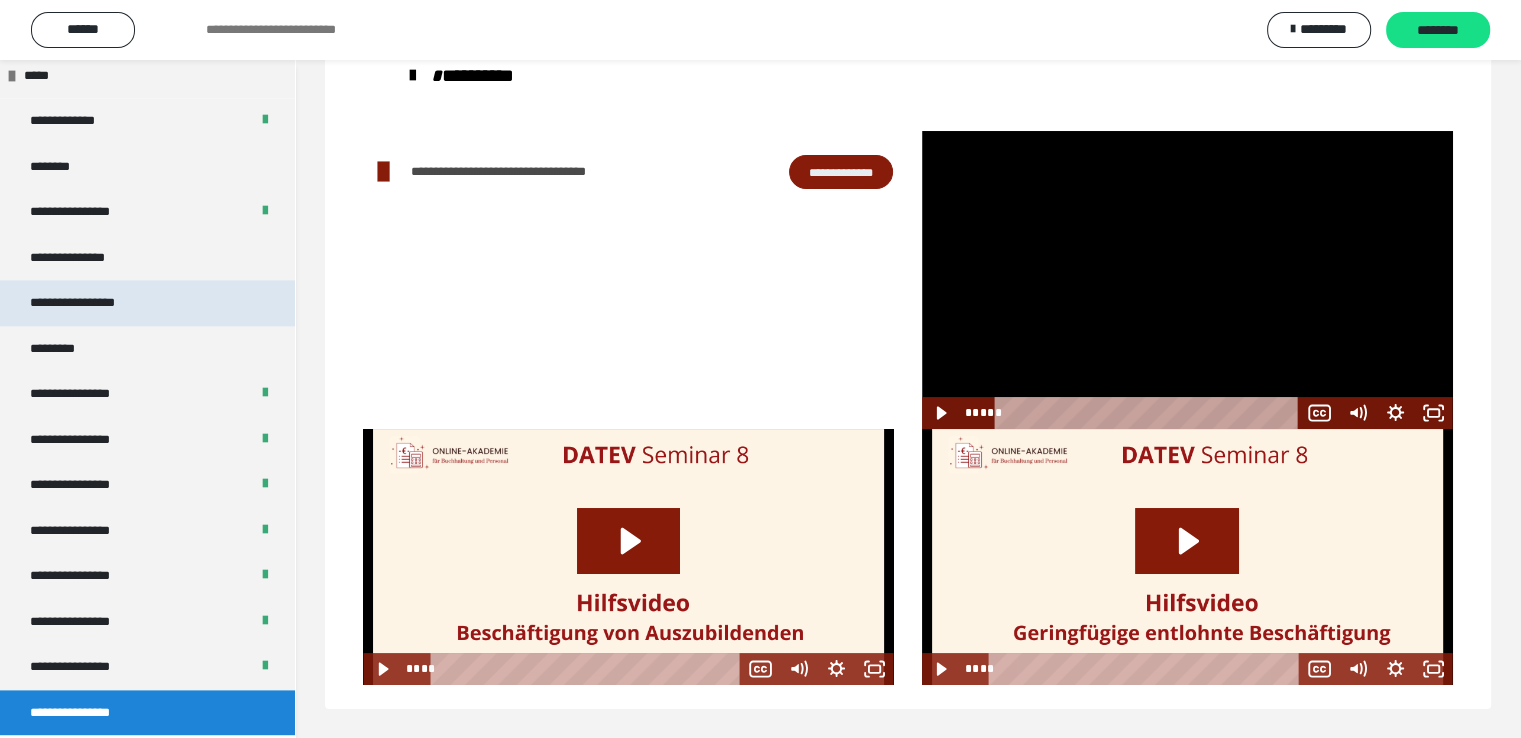 click on "**********" at bounding box center [93, 303] 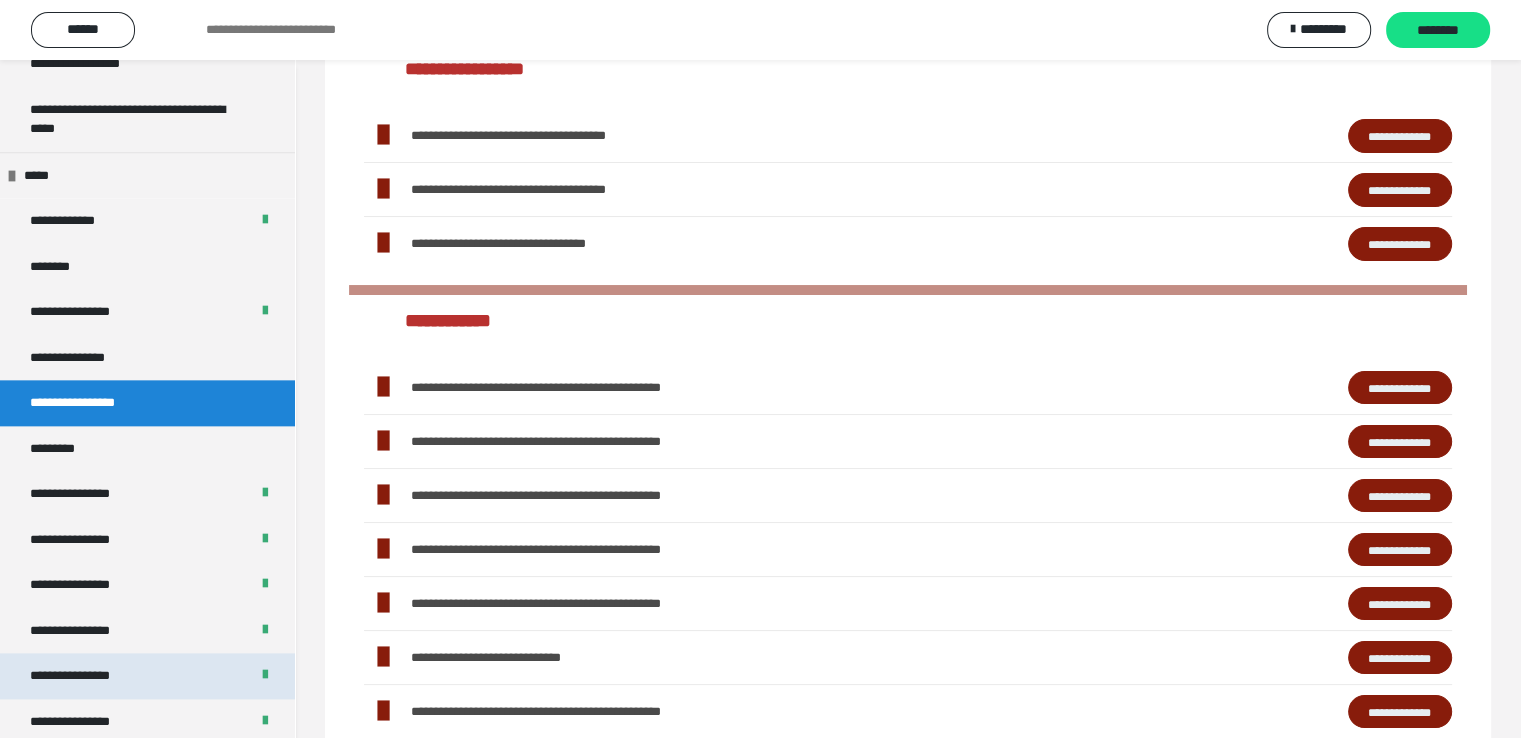 scroll, scrollTop: 2056, scrollLeft: 0, axis: vertical 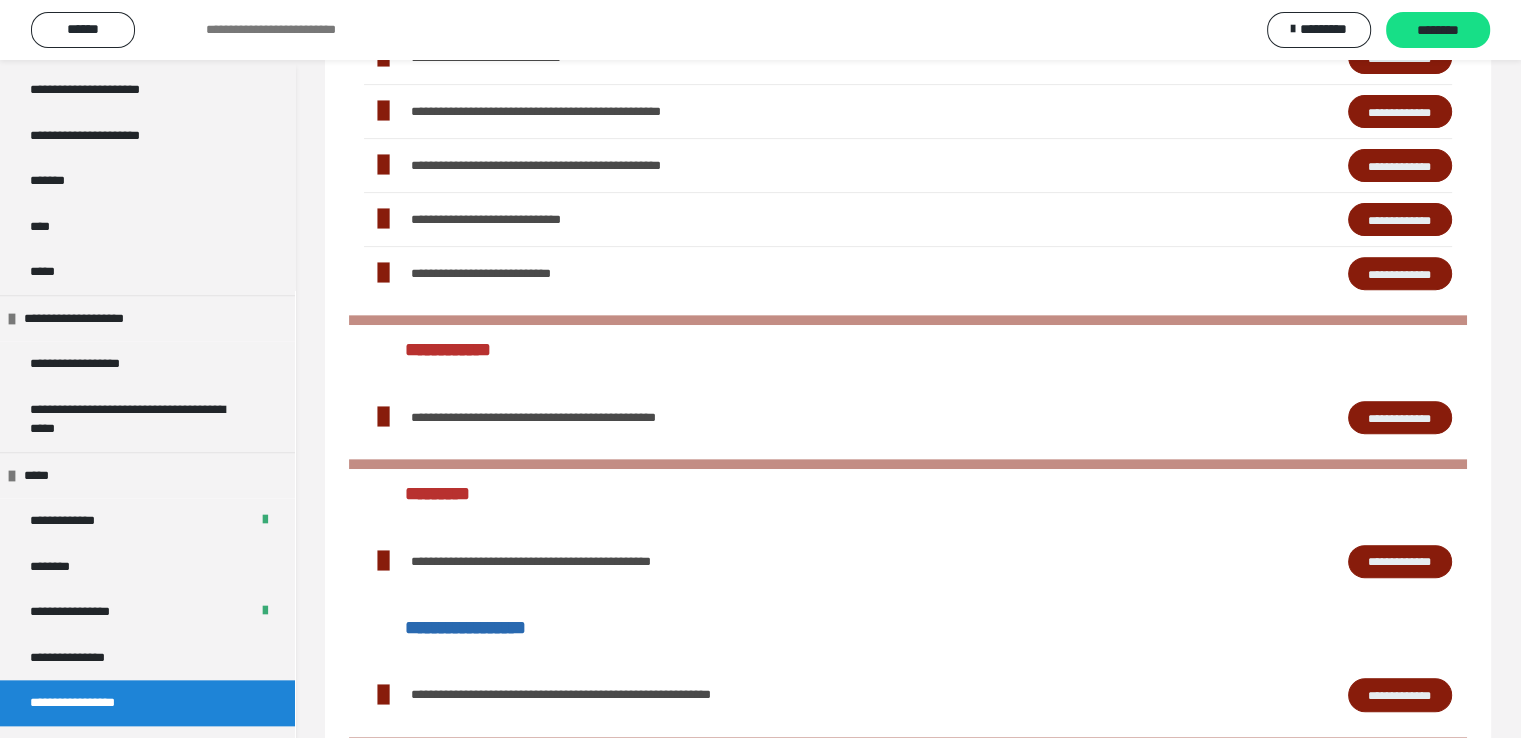 click on "**********" at bounding box center [1400, 220] 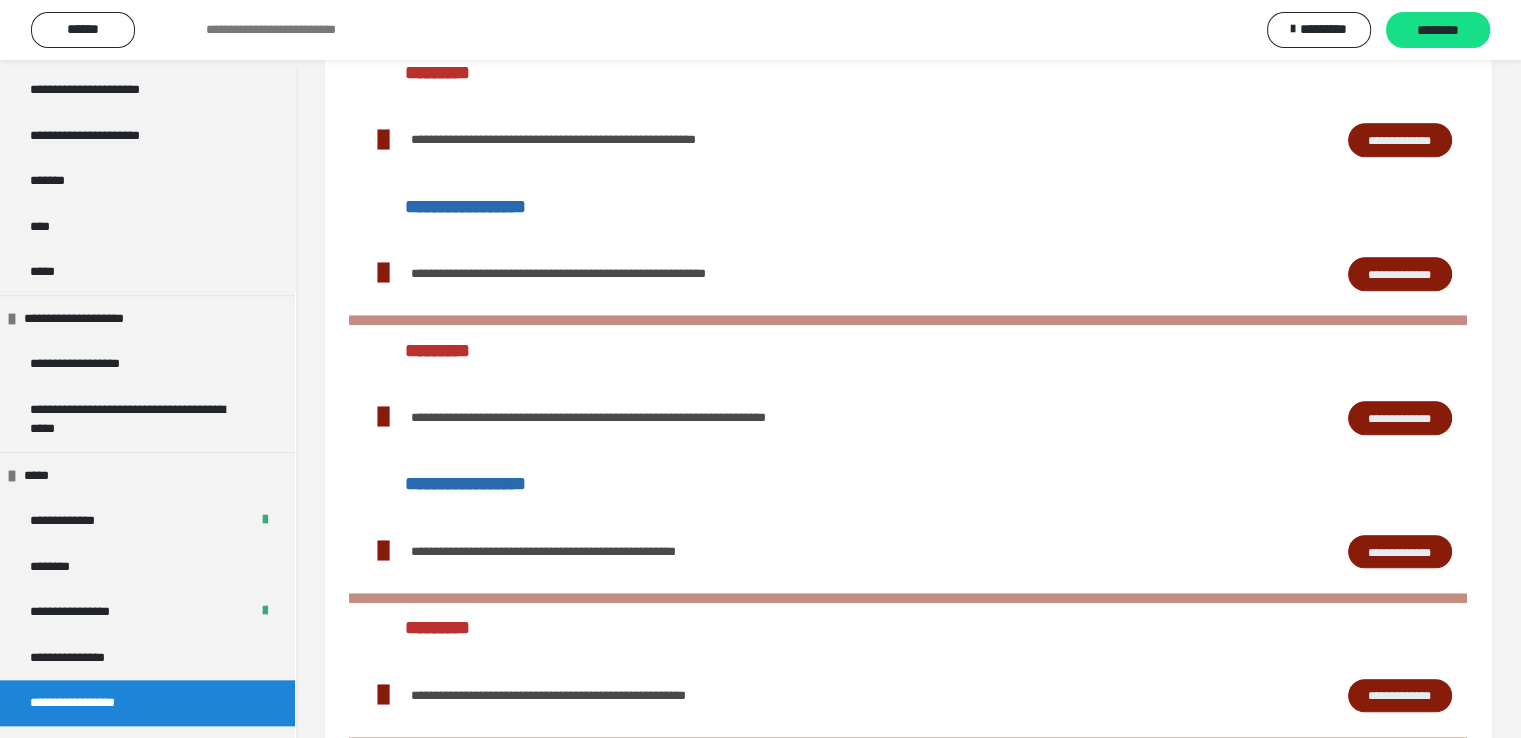 scroll, scrollTop: 1396, scrollLeft: 0, axis: vertical 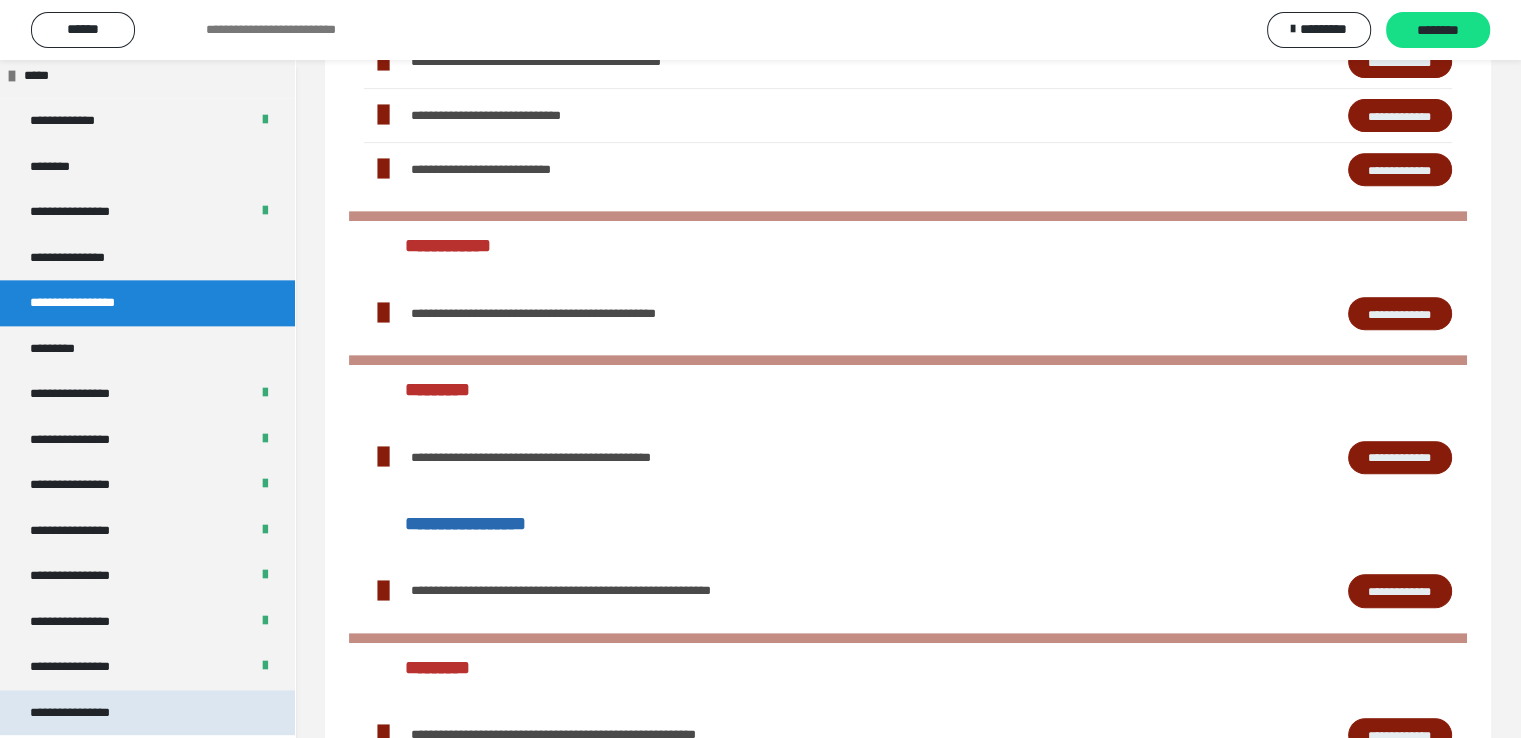 click on "**********" at bounding box center [87, 713] 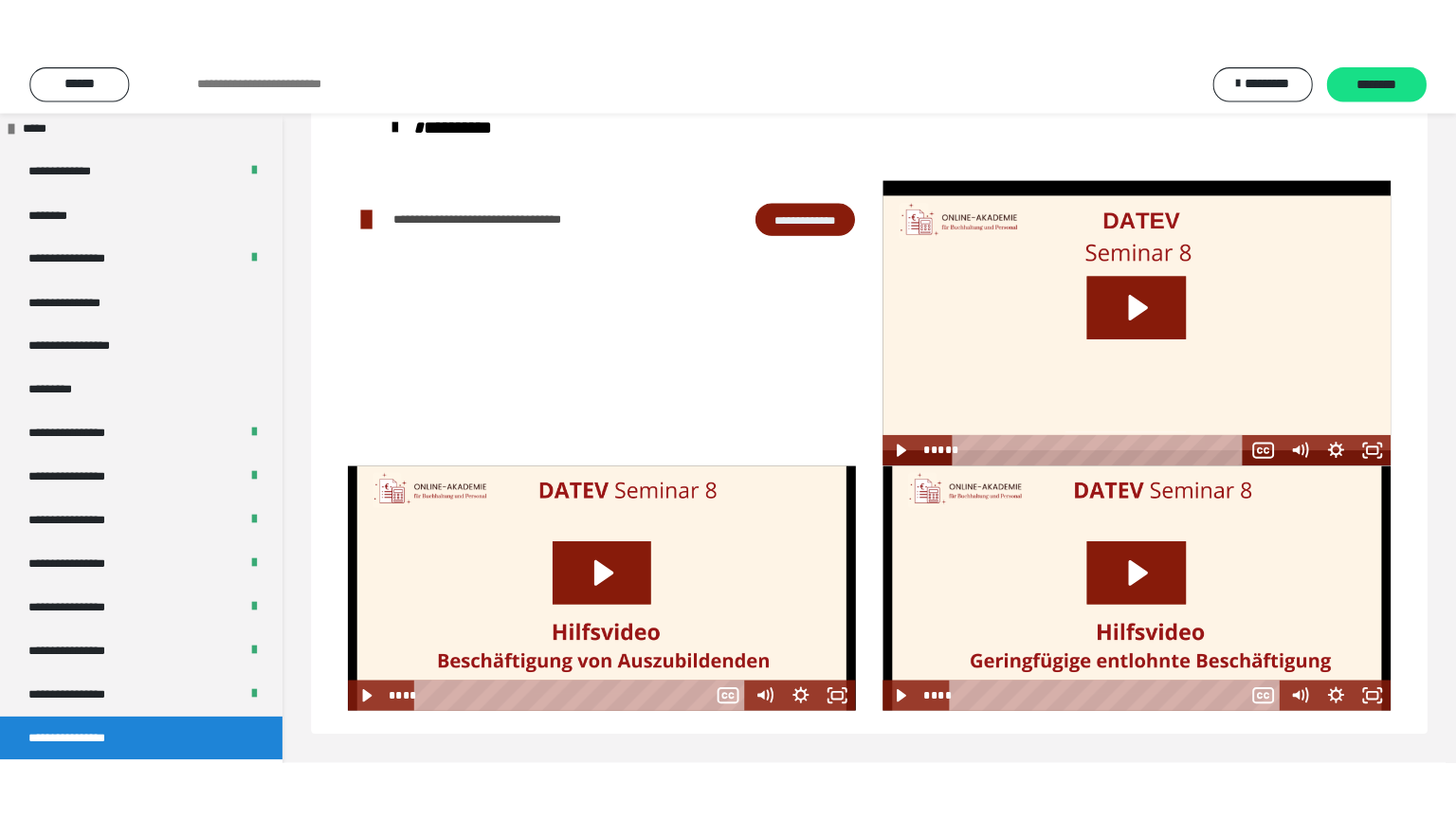 scroll, scrollTop: 57, scrollLeft: 0, axis: vertical 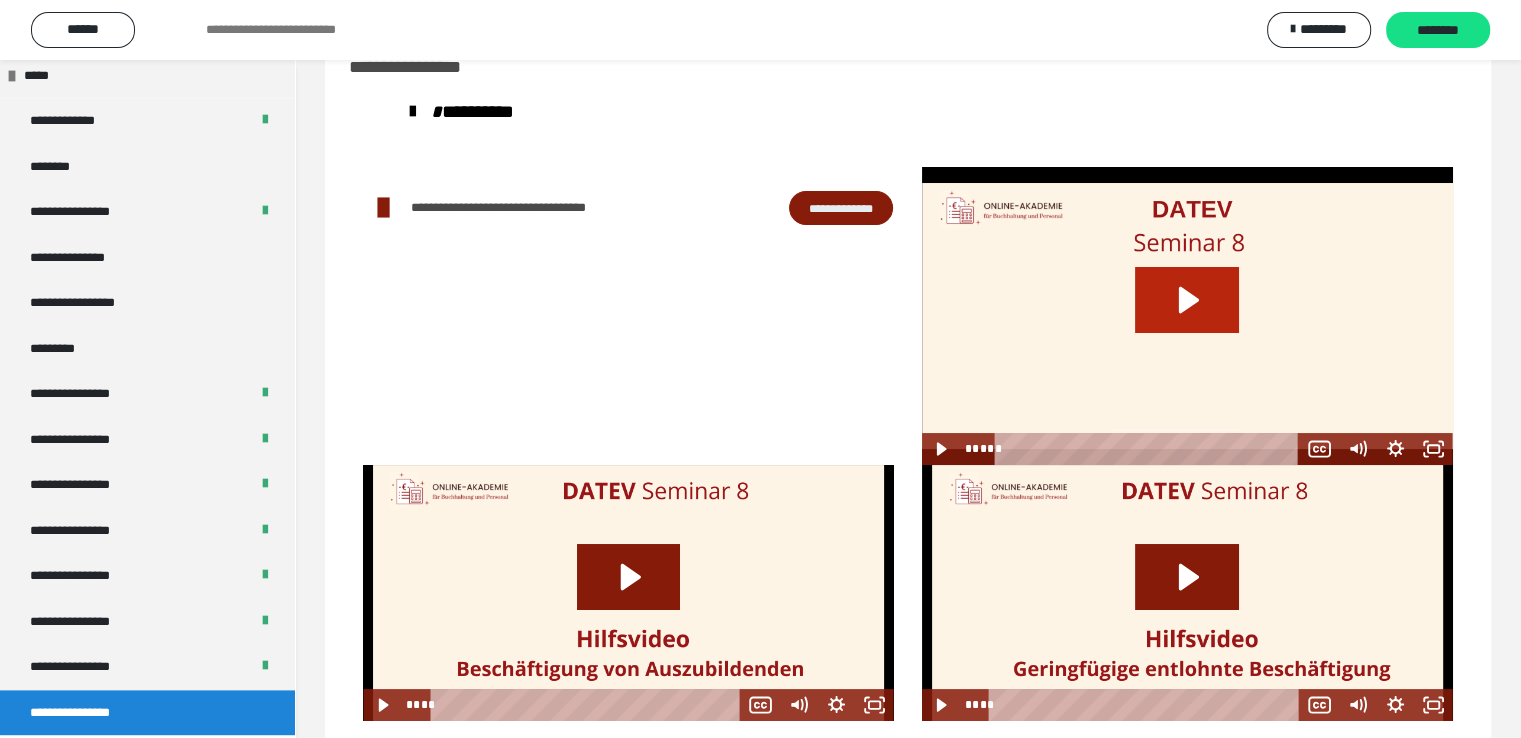 click 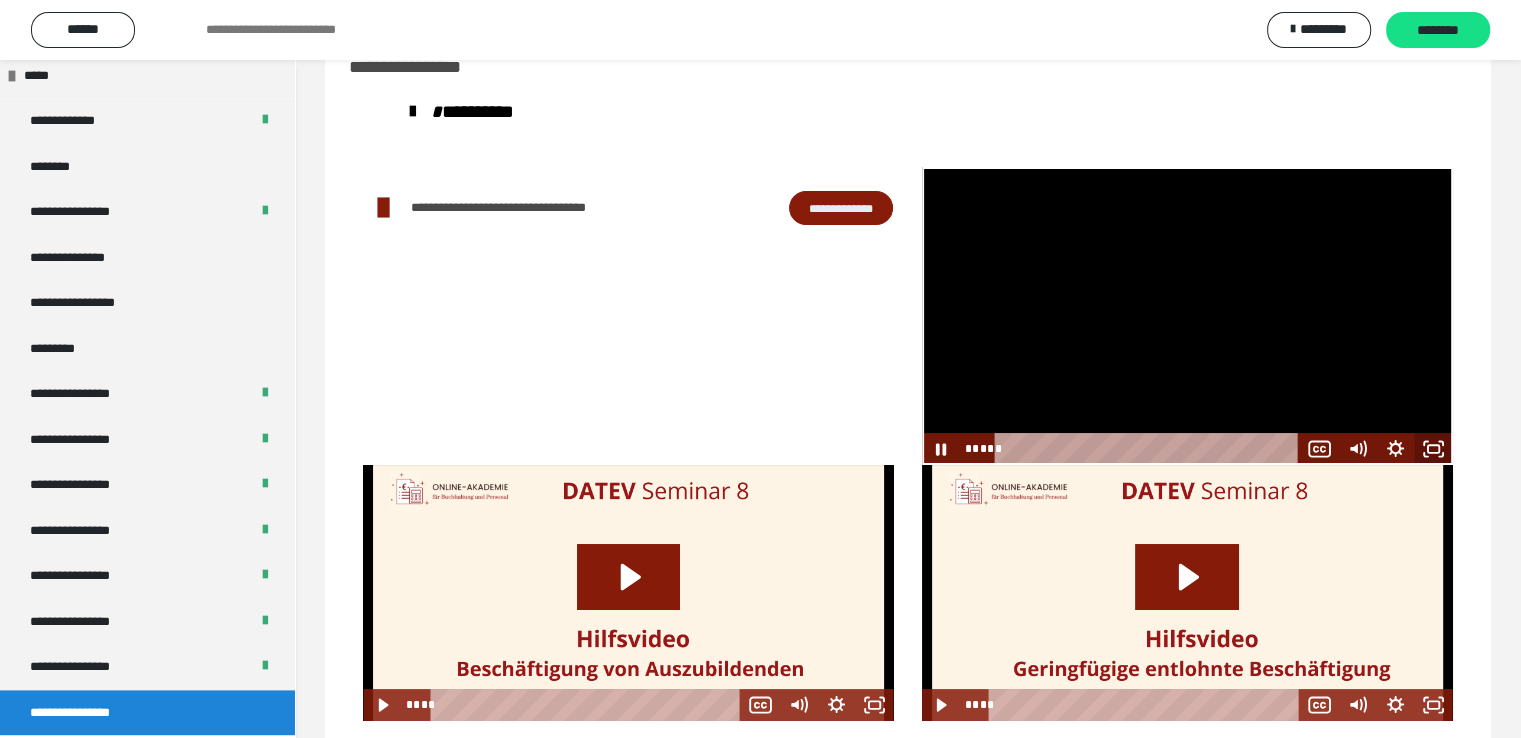 click 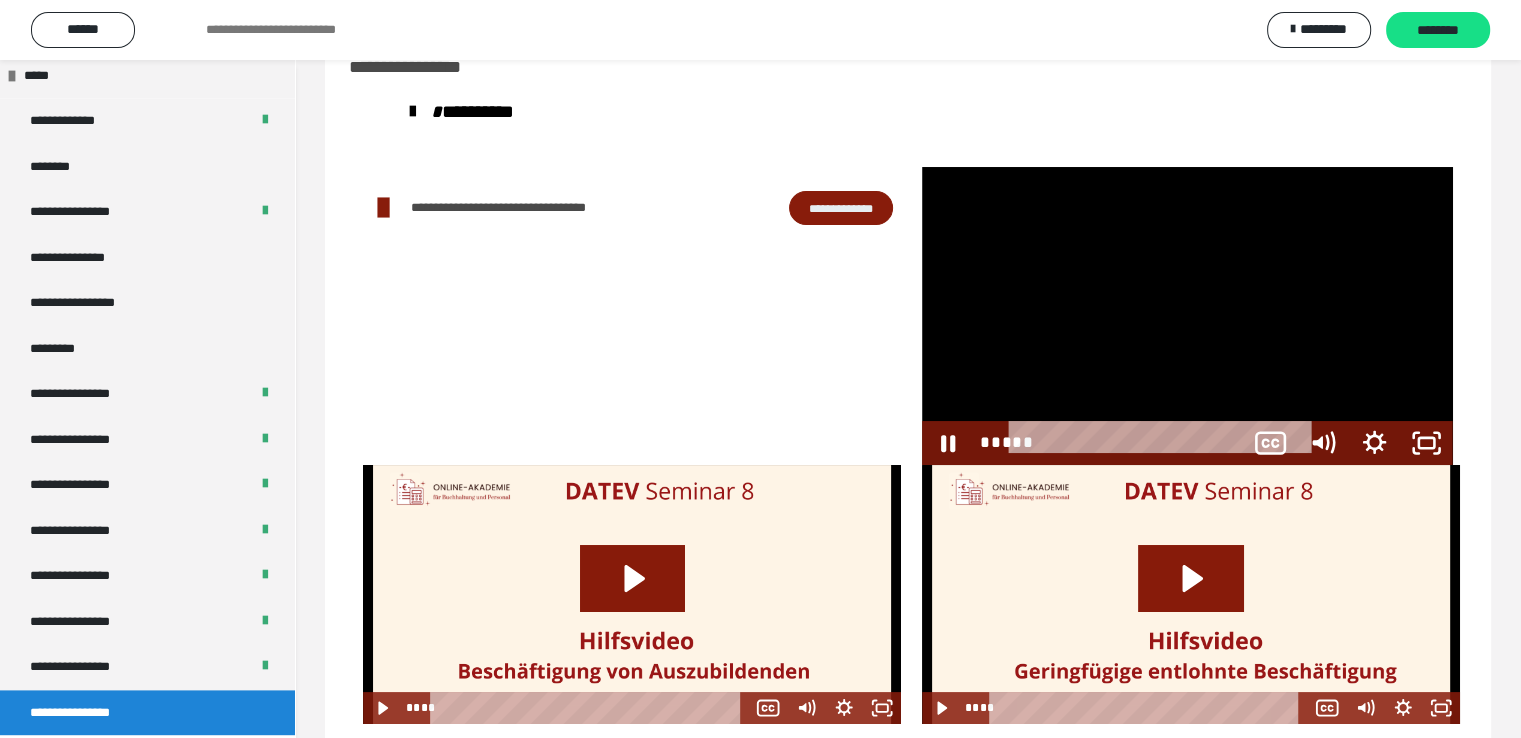 scroll, scrollTop: 2330, scrollLeft: 0, axis: vertical 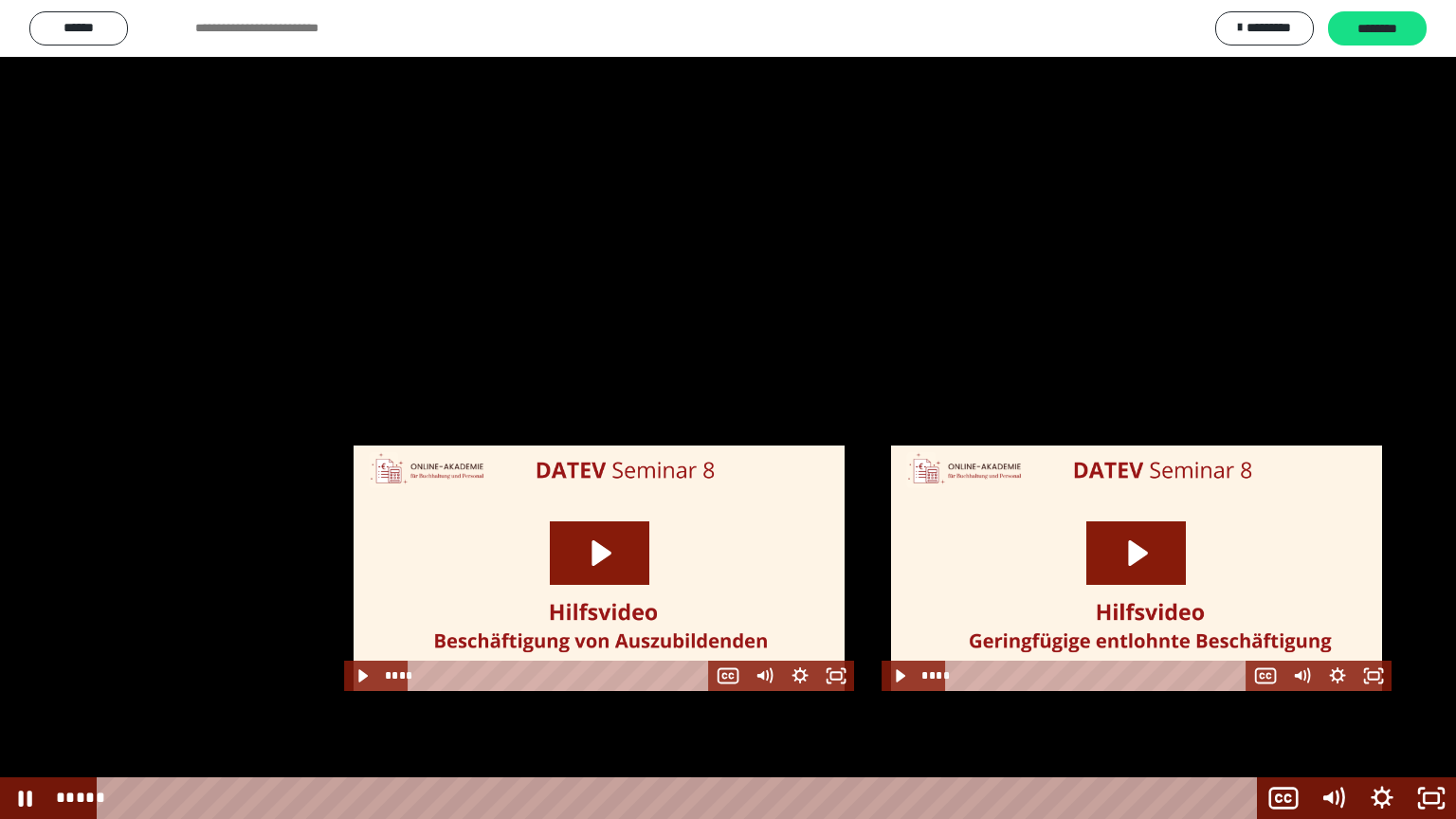 click at bounding box center (728, 410) 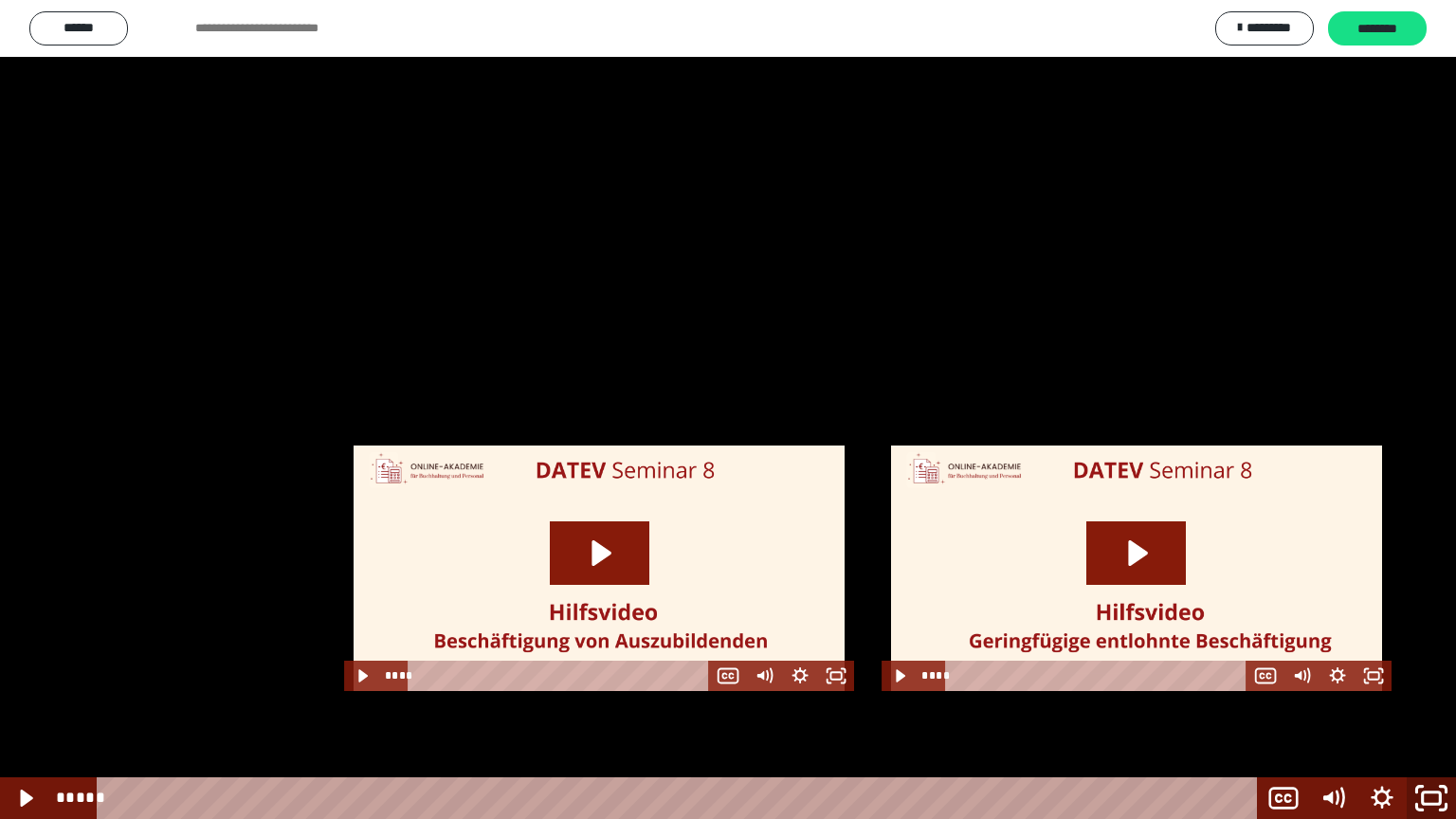 click 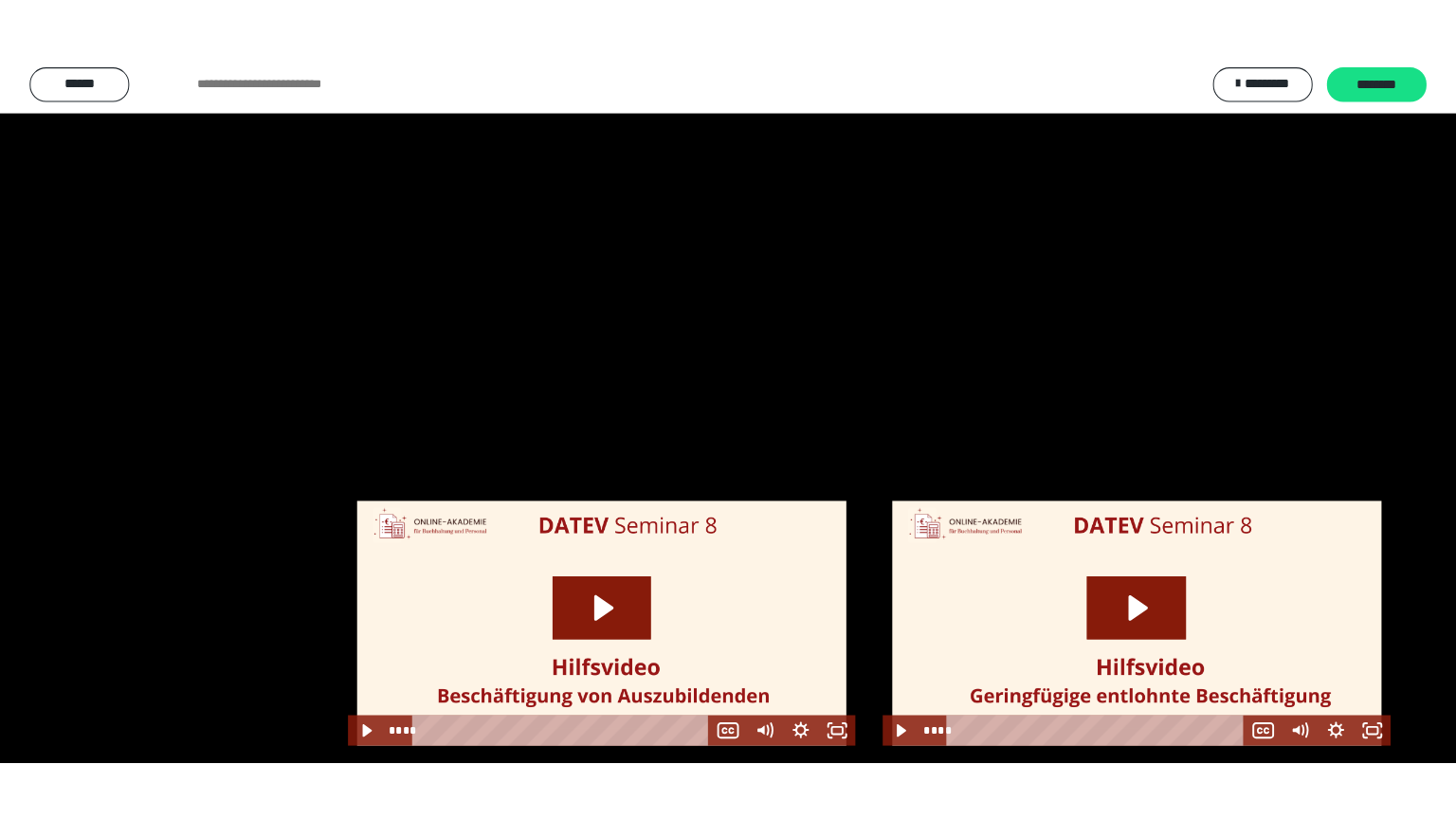 scroll, scrollTop: 2328, scrollLeft: 0, axis: vertical 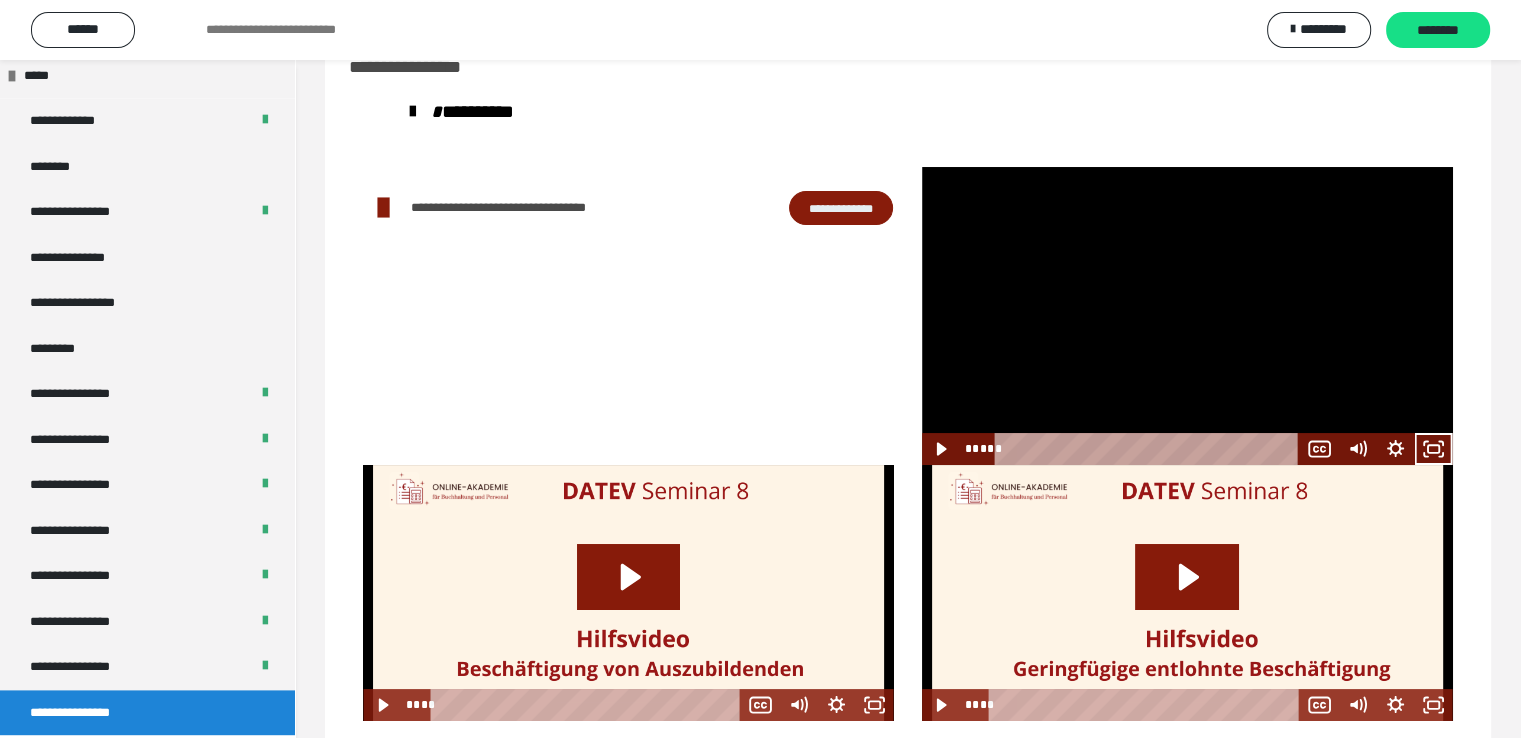 click at bounding box center [1187, 316] 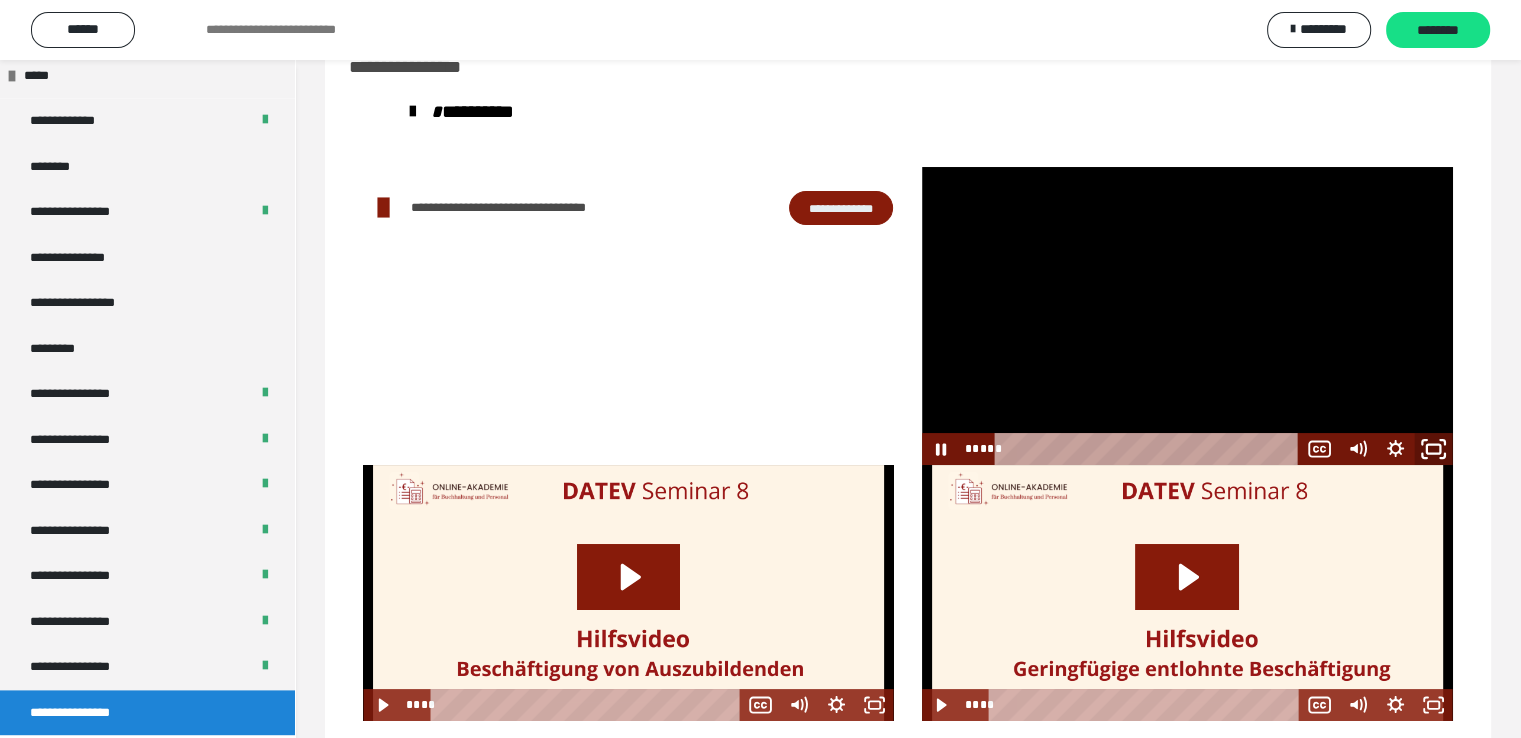 click 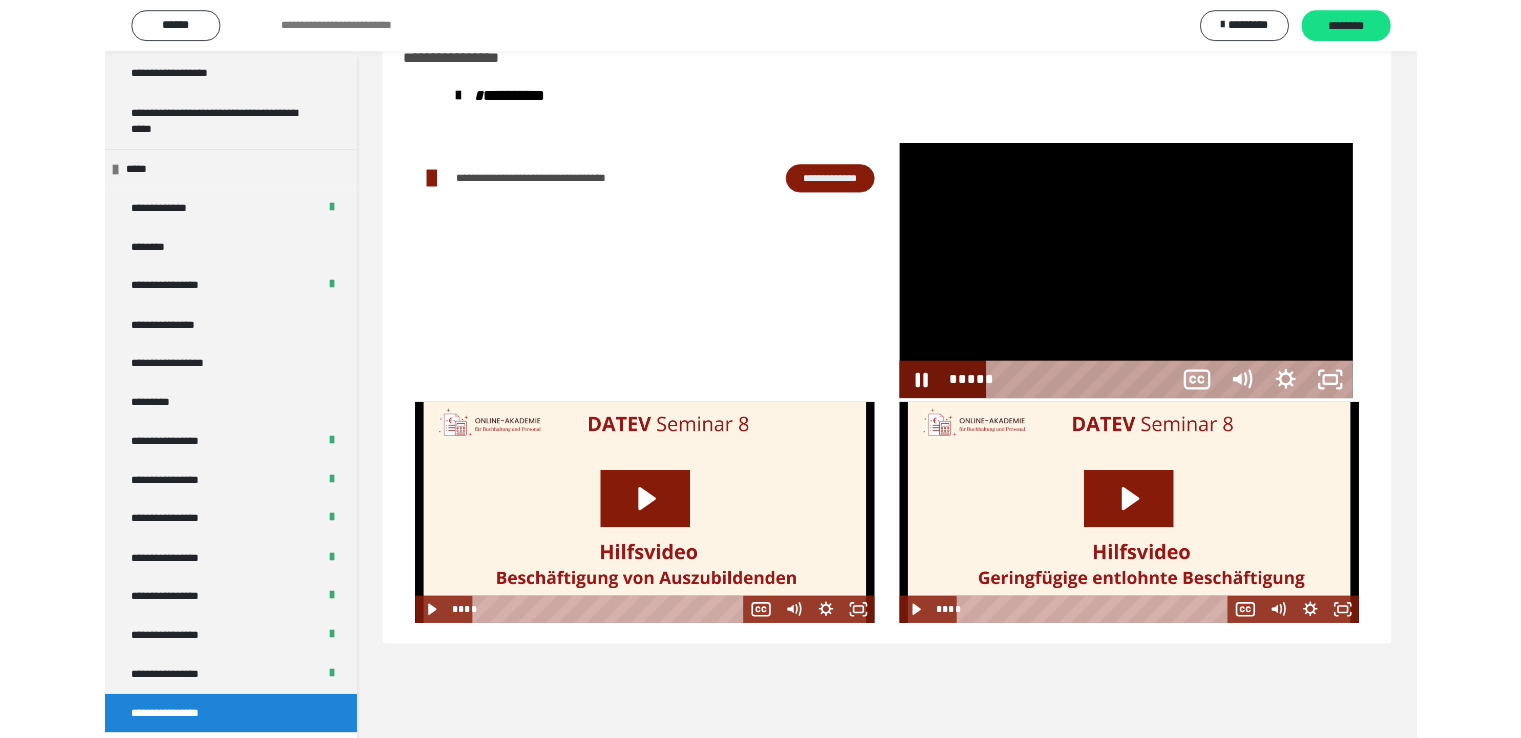 scroll, scrollTop: 2330, scrollLeft: 0, axis: vertical 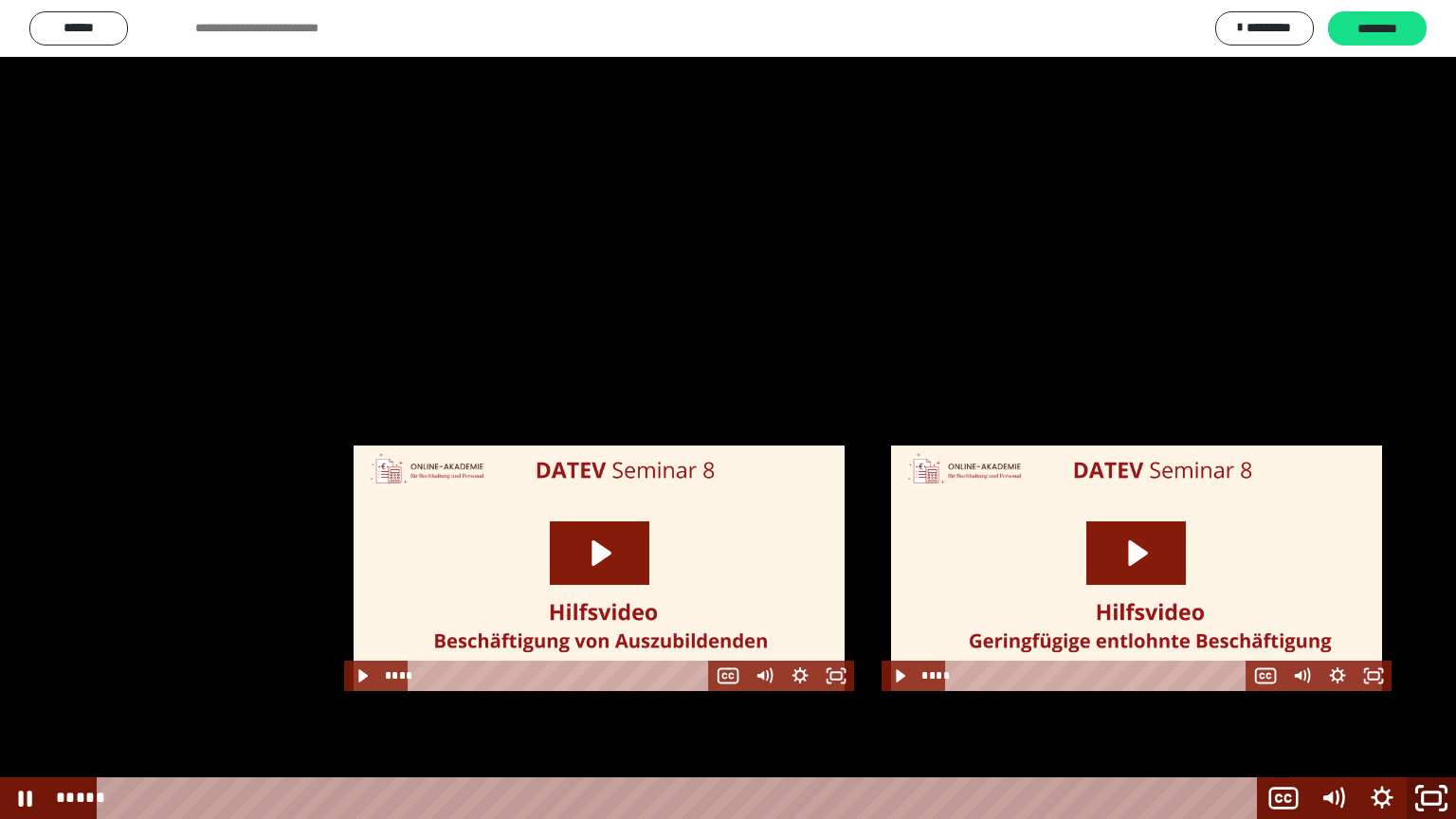 click 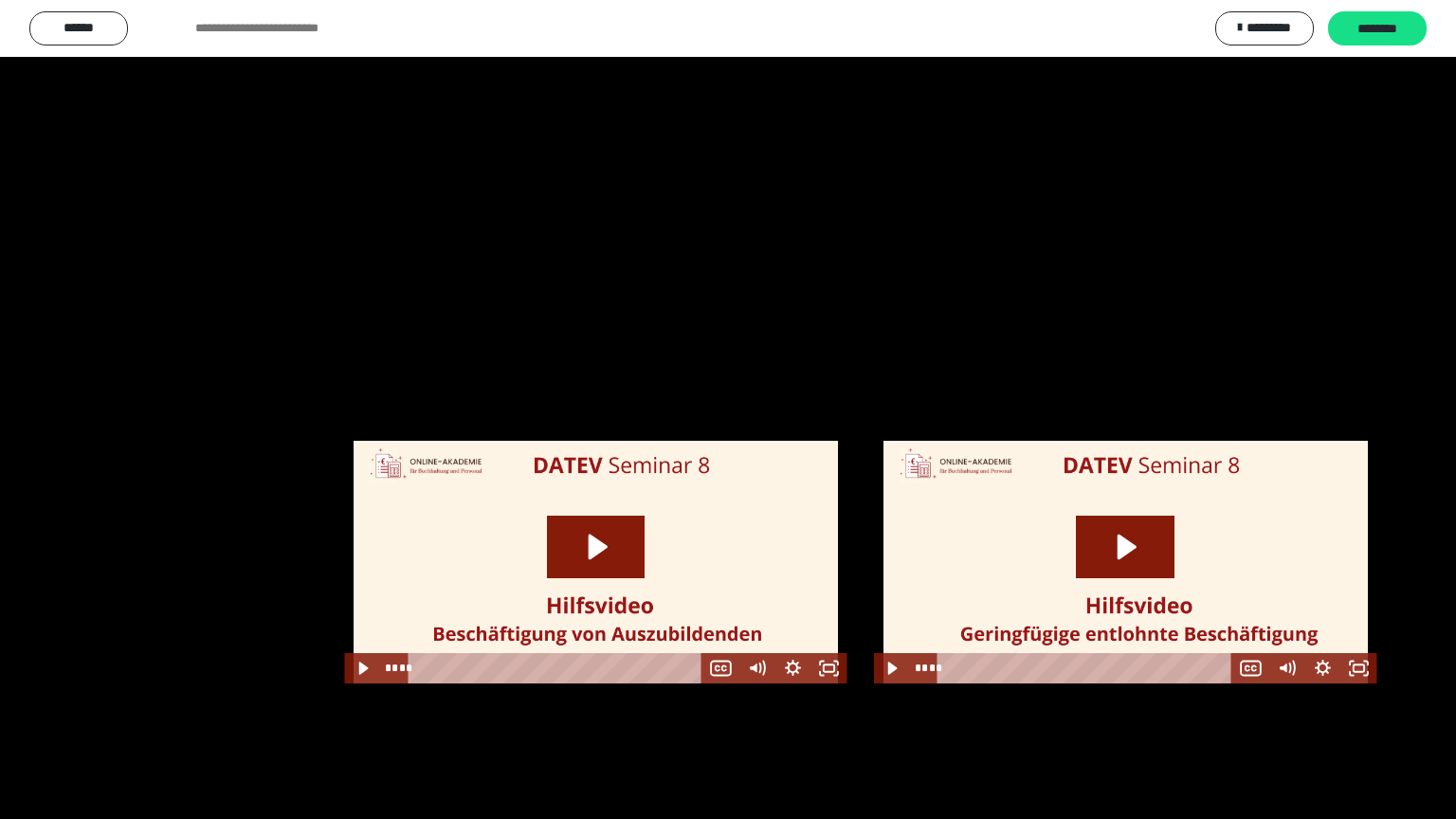 scroll, scrollTop: 2328, scrollLeft: 0, axis: vertical 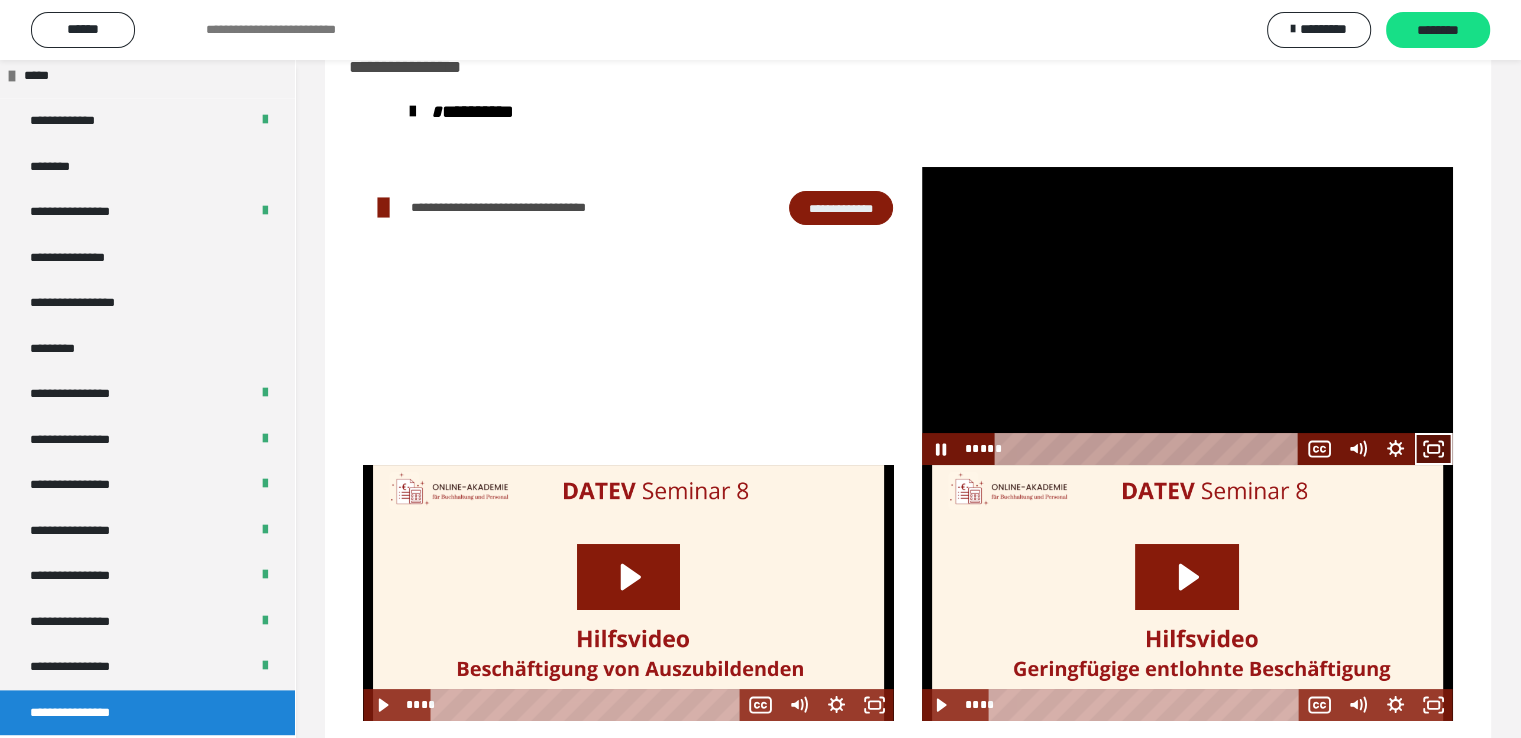 click 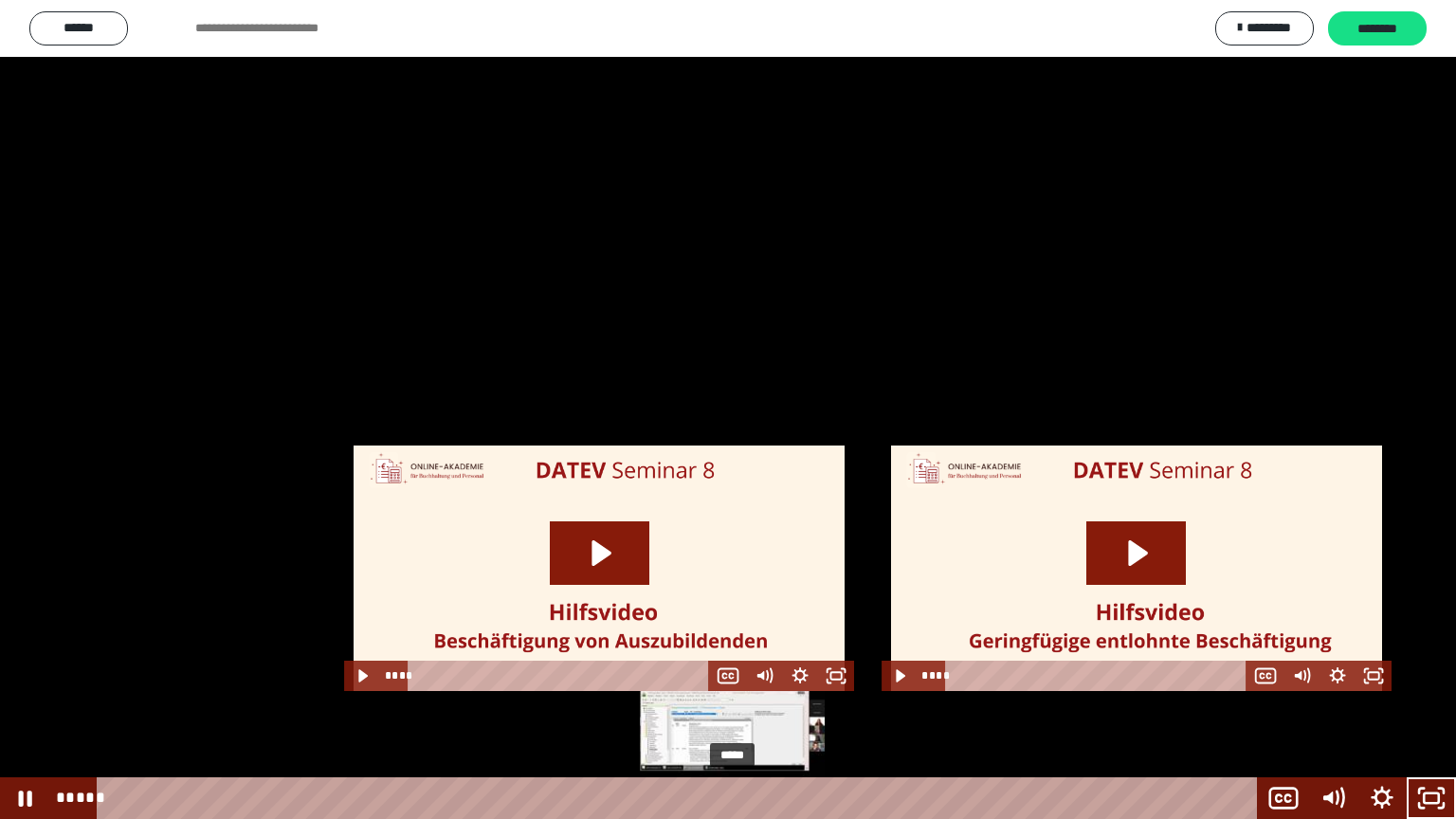 click on "*****" at bounding box center [681, 798] 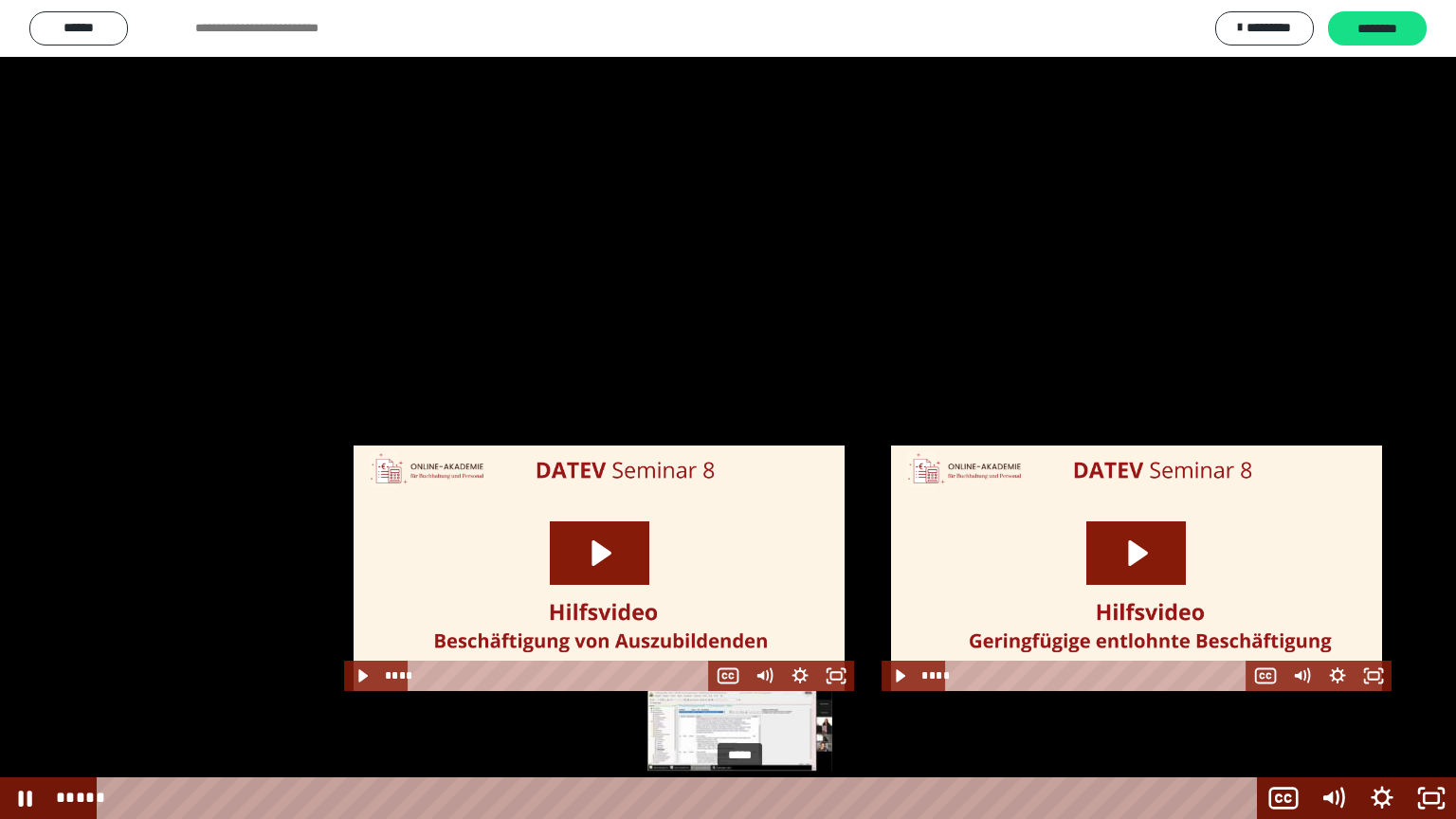 click on "*****" at bounding box center (681, 798) 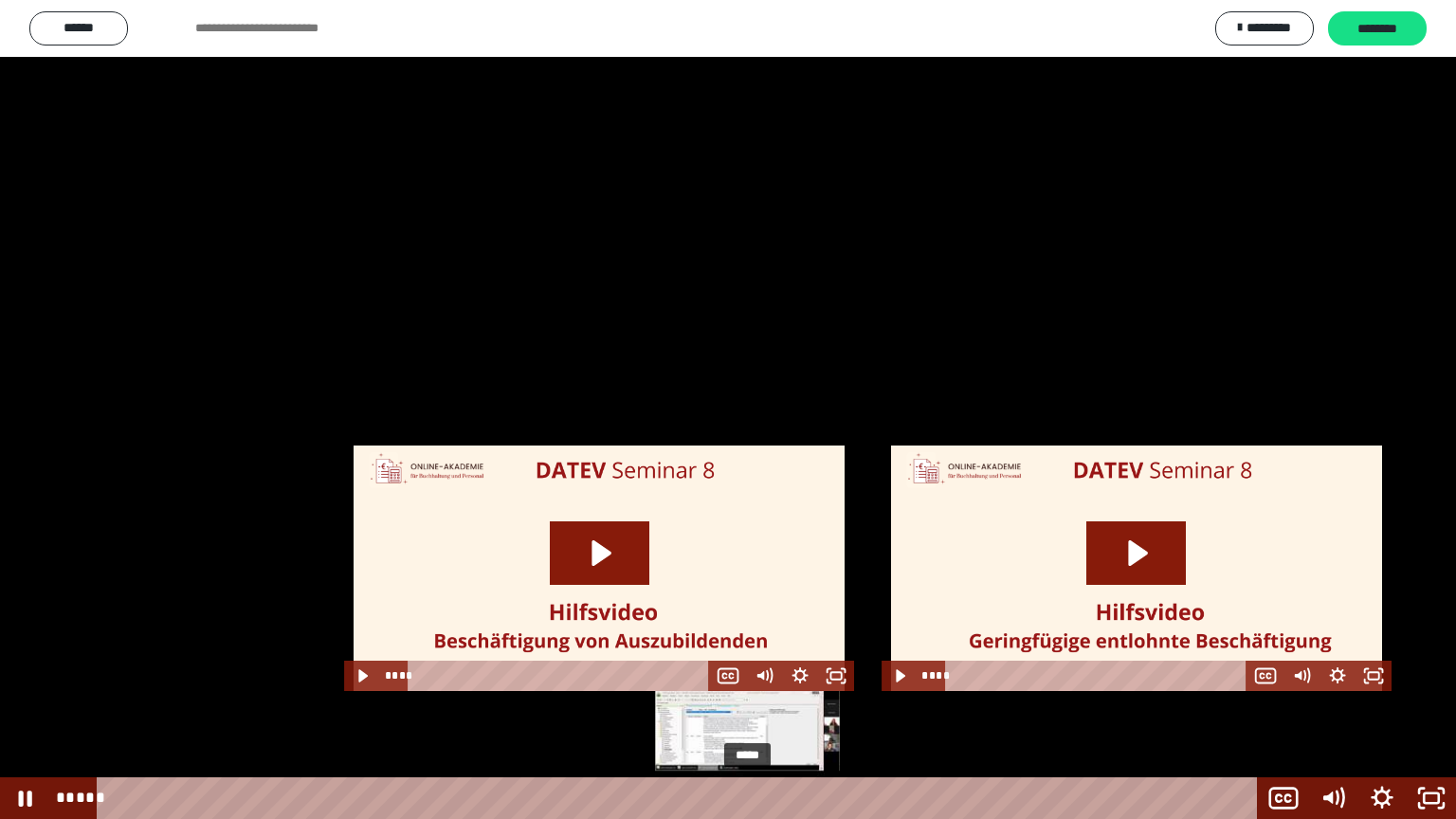 click on "*****" at bounding box center [681, 798] 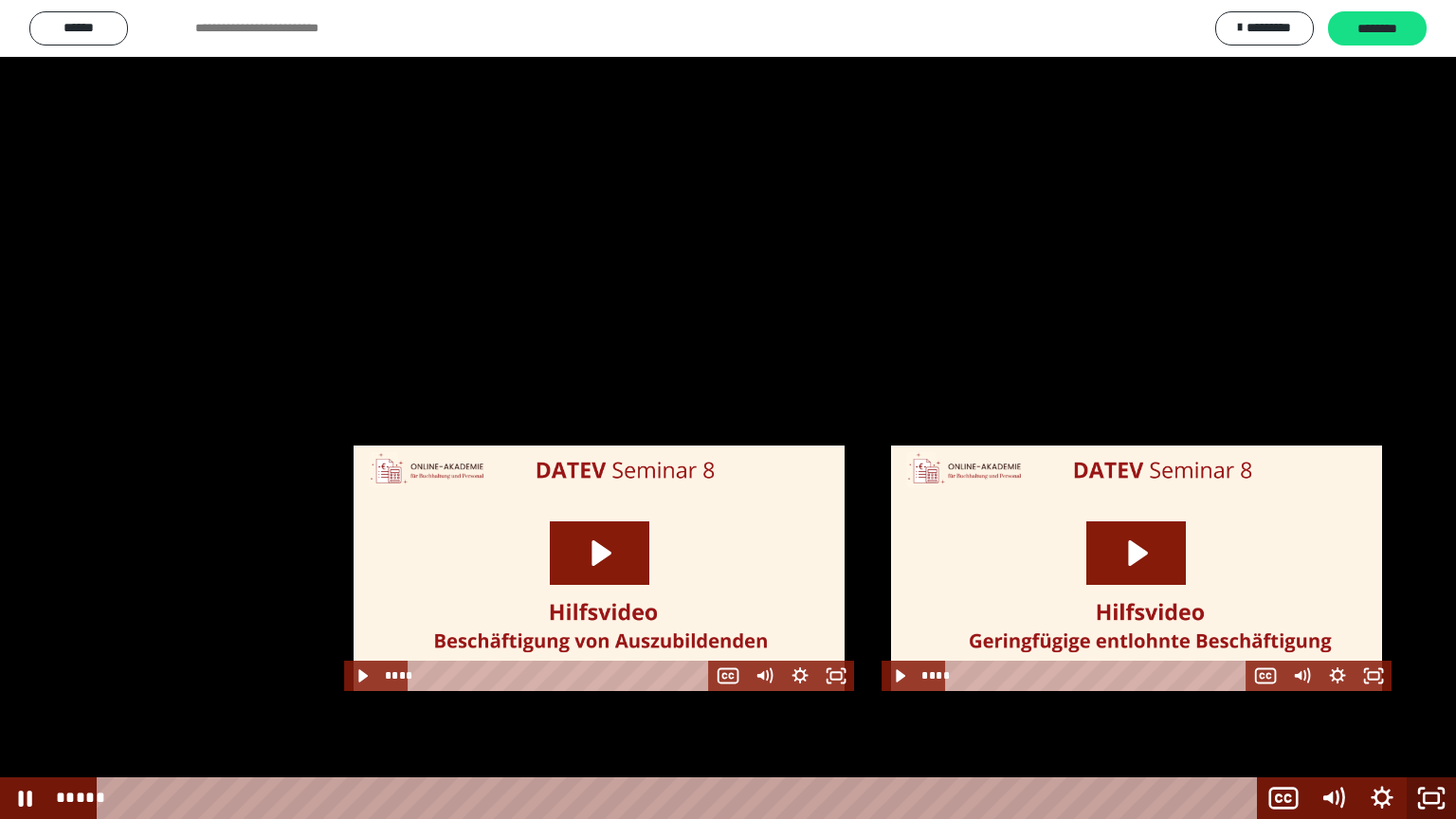 click 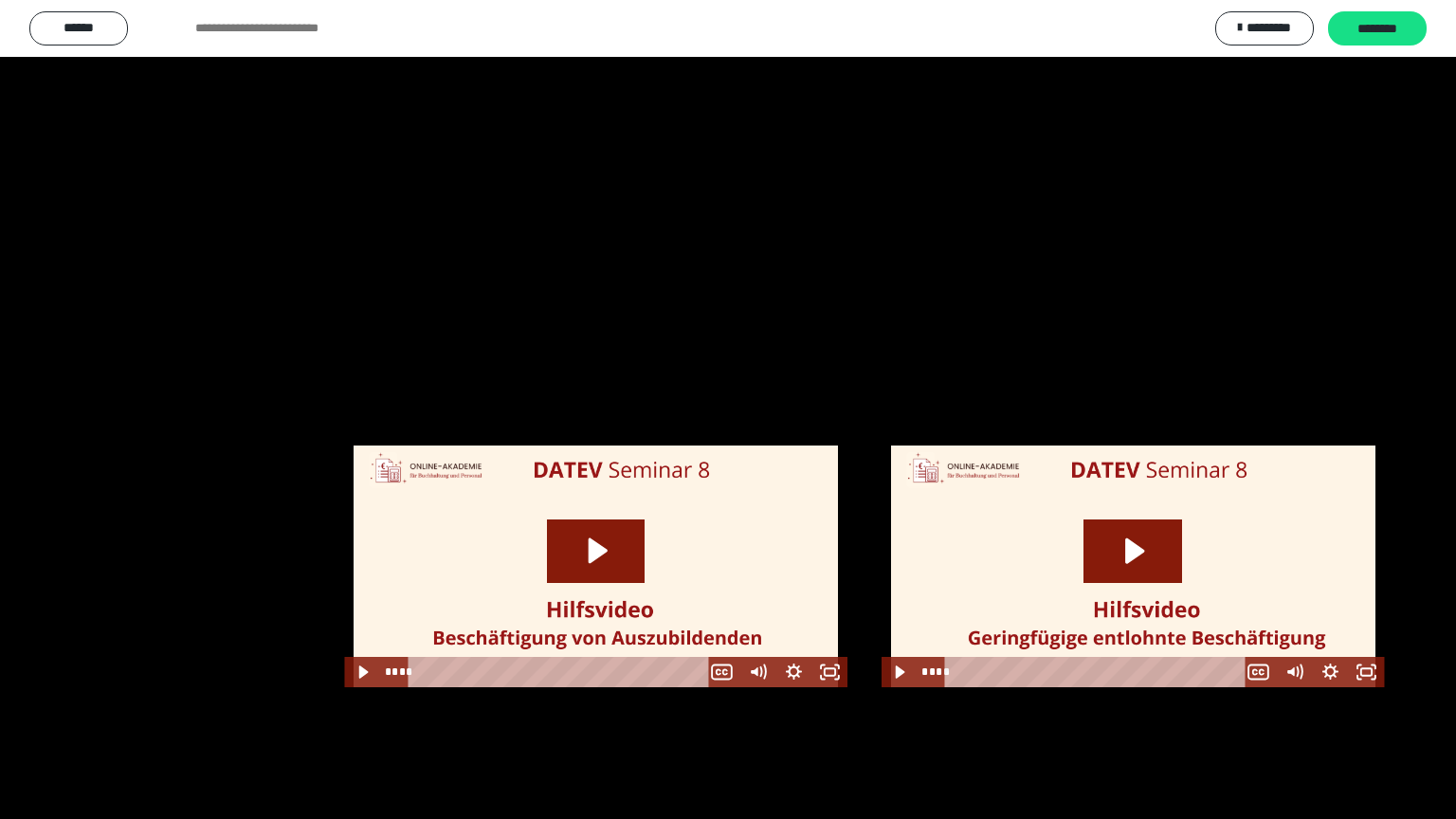 scroll, scrollTop: 2328, scrollLeft: 0, axis: vertical 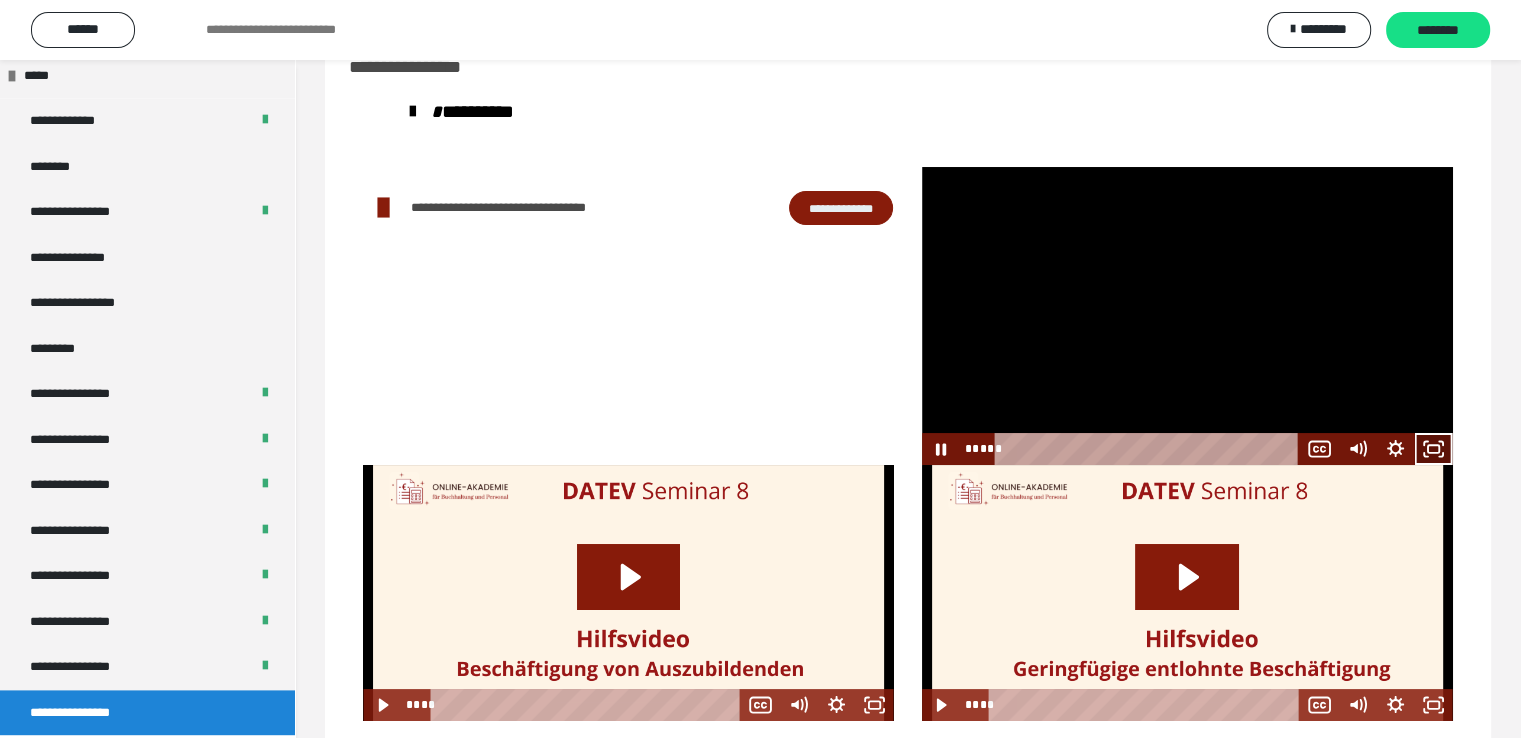 click 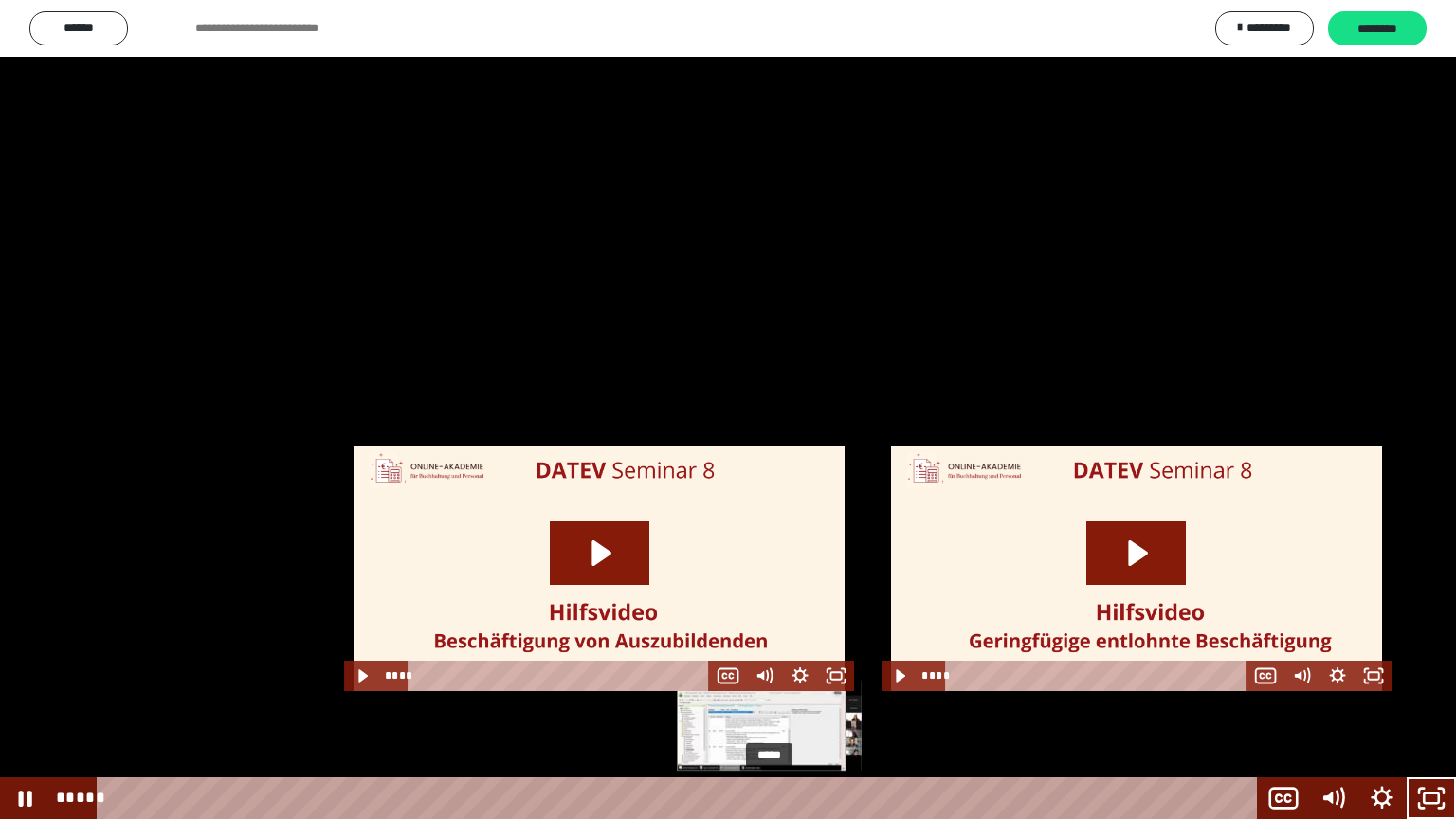 click on "*****" at bounding box center [681, 798] 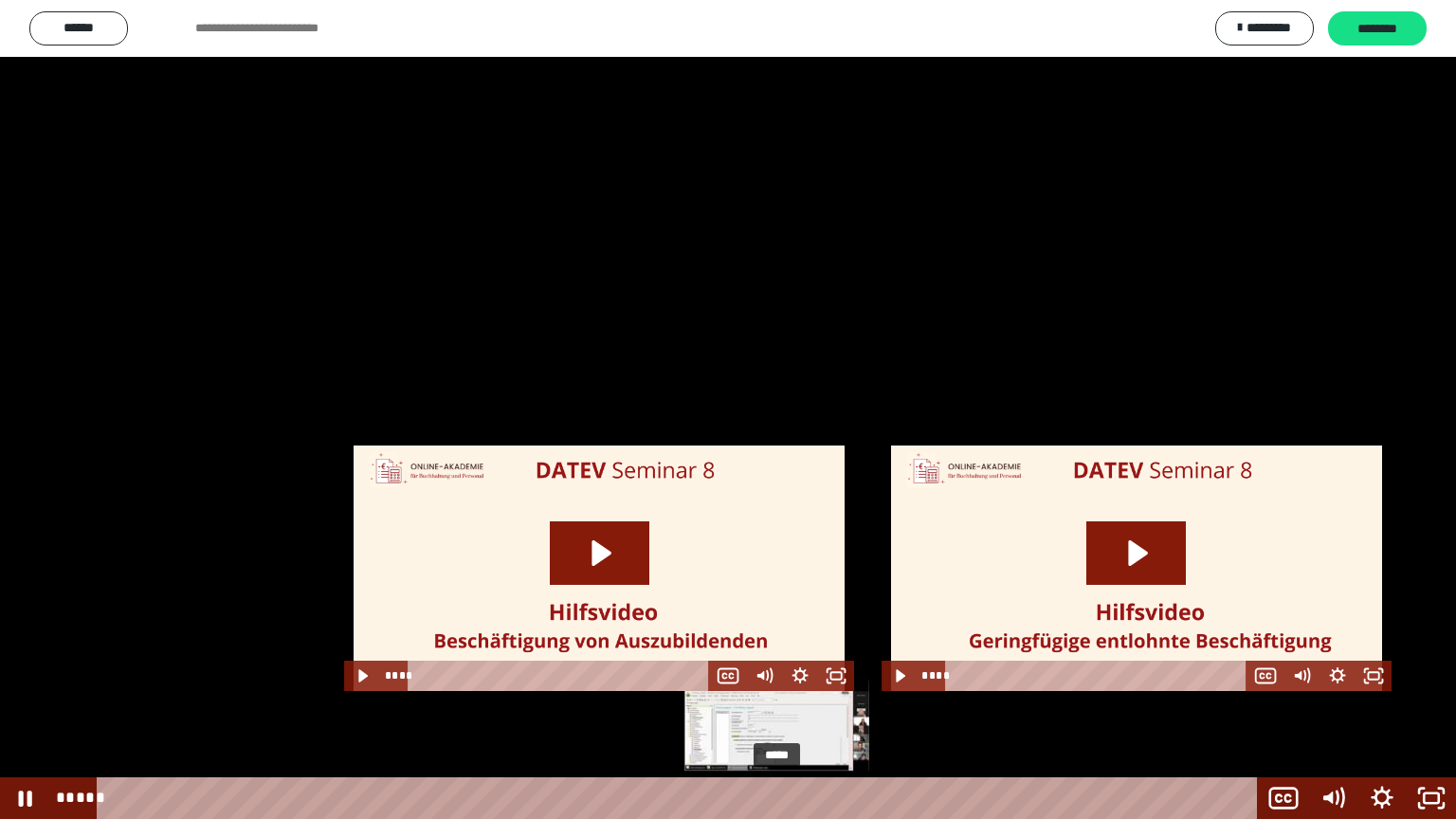 click on "*****" at bounding box center [681, 798] 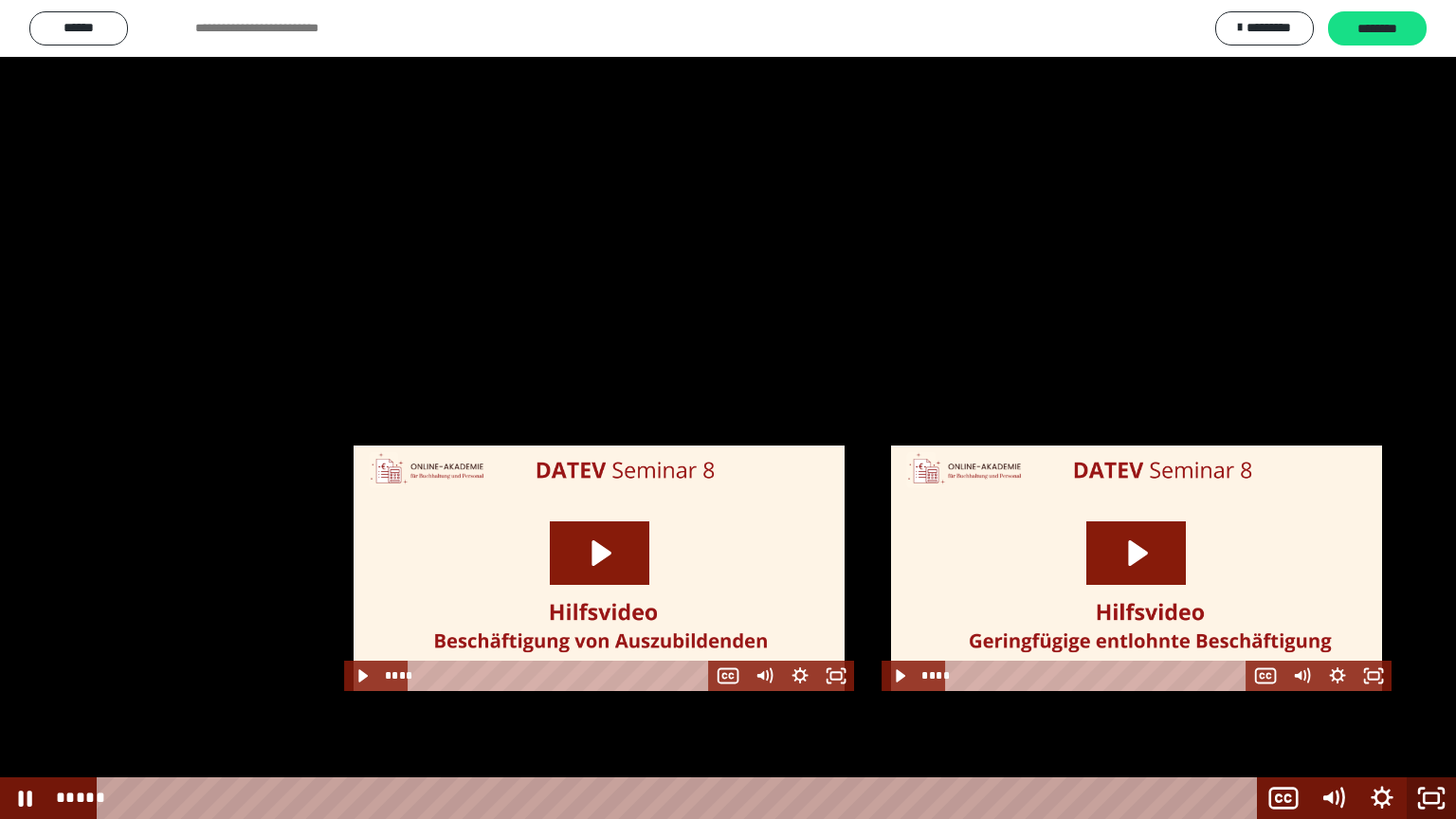 click 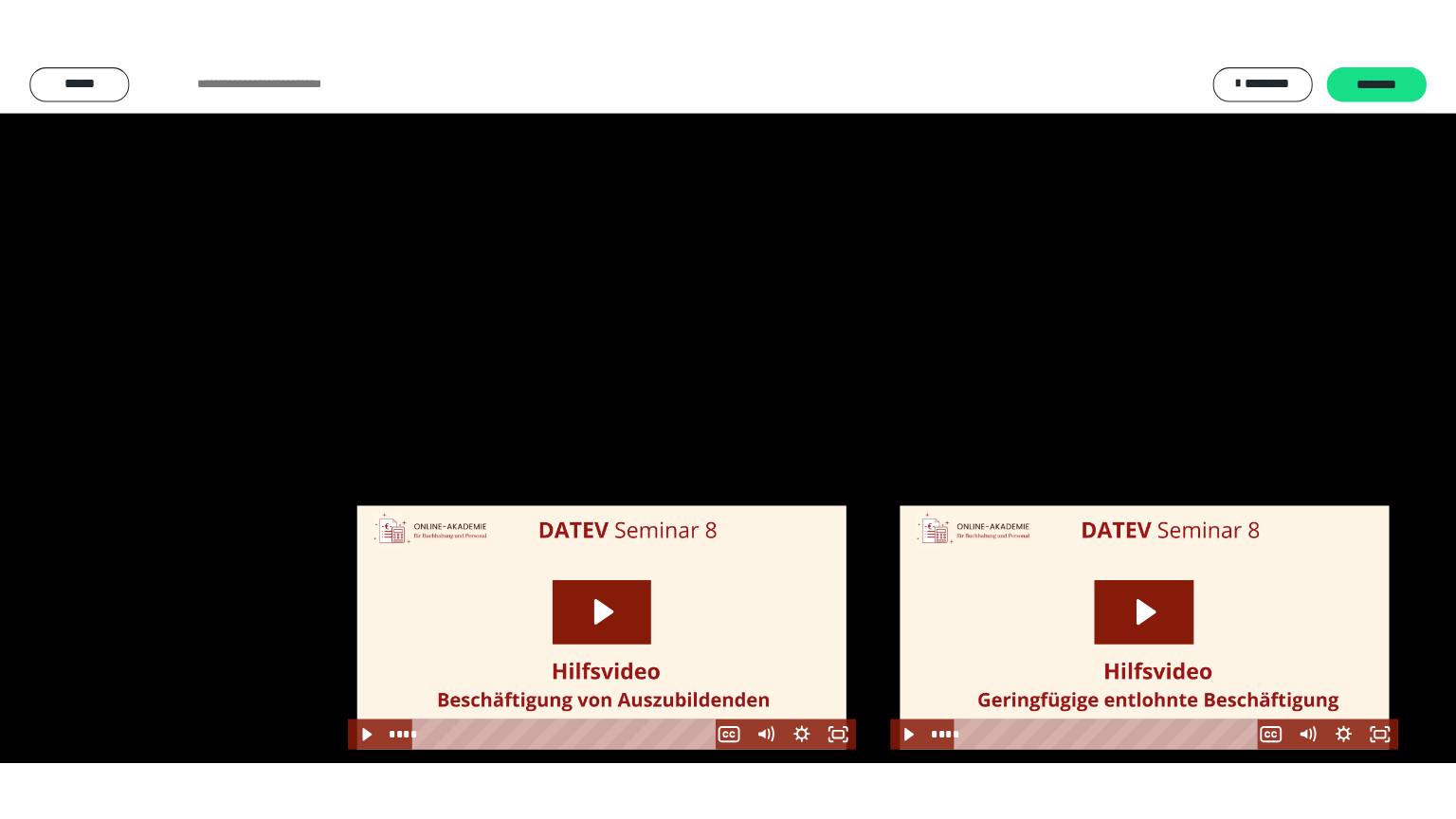 scroll, scrollTop: 2328, scrollLeft: 0, axis: vertical 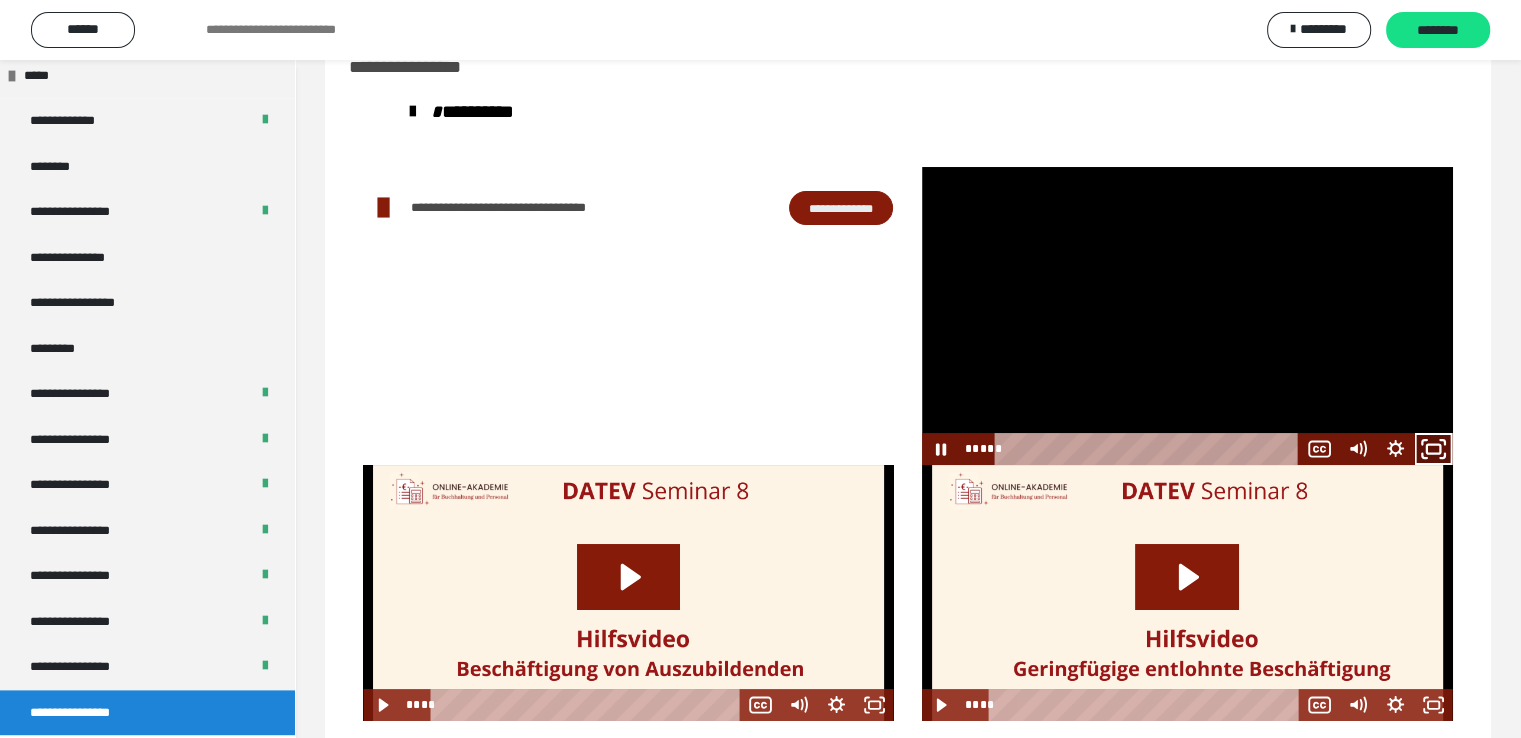 click 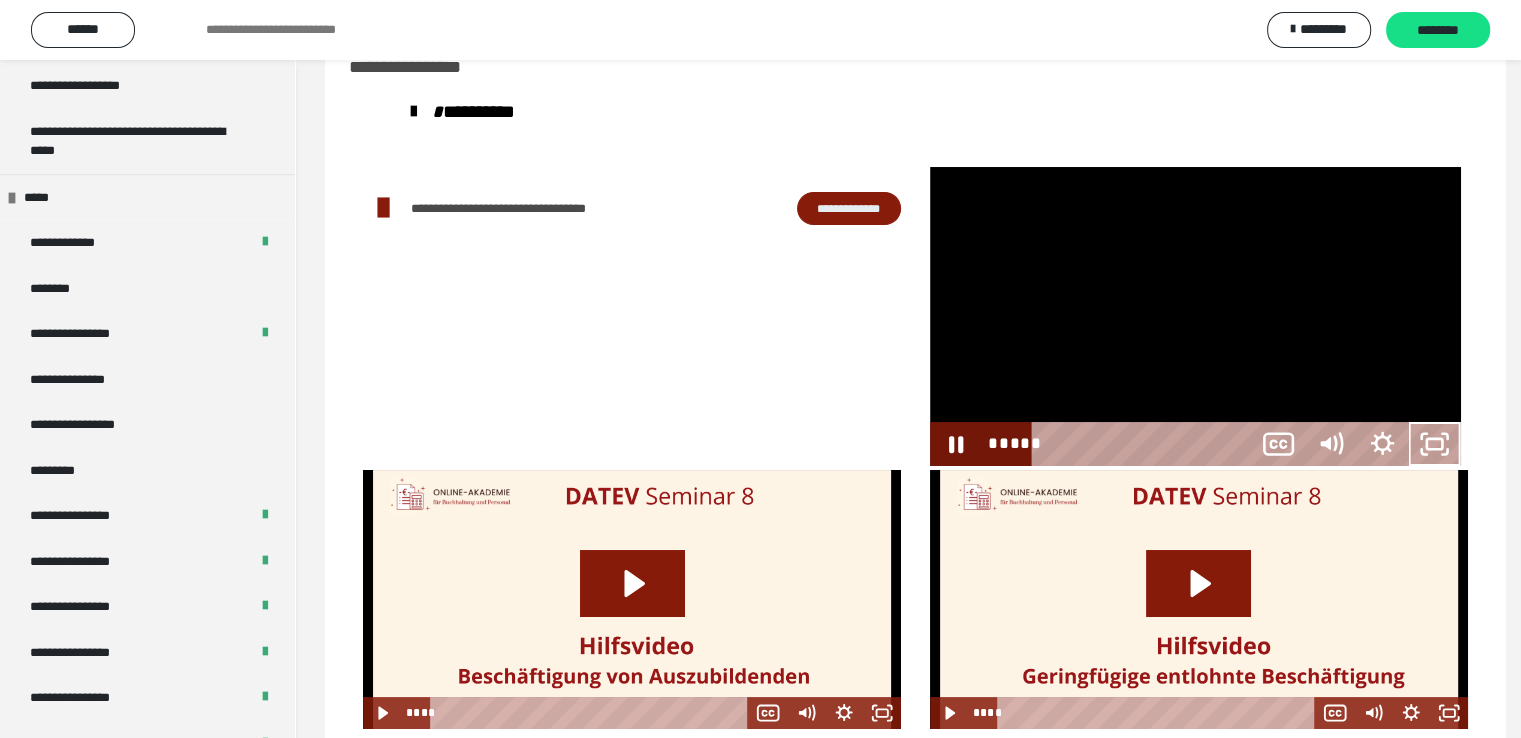 scroll, scrollTop: 2330, scrollLeft: 0, axis: vertical 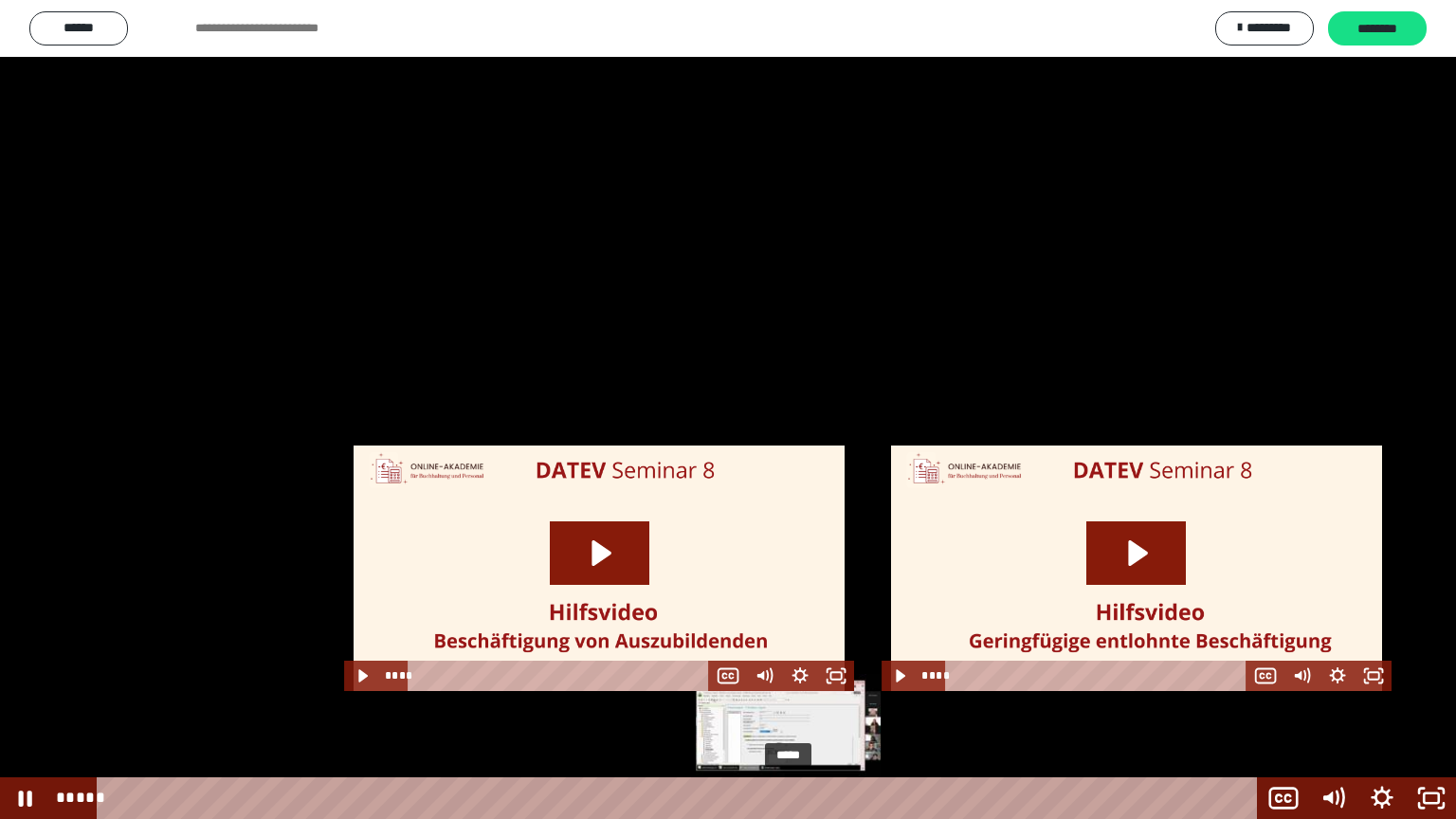 click at bounding box center [788, 798] 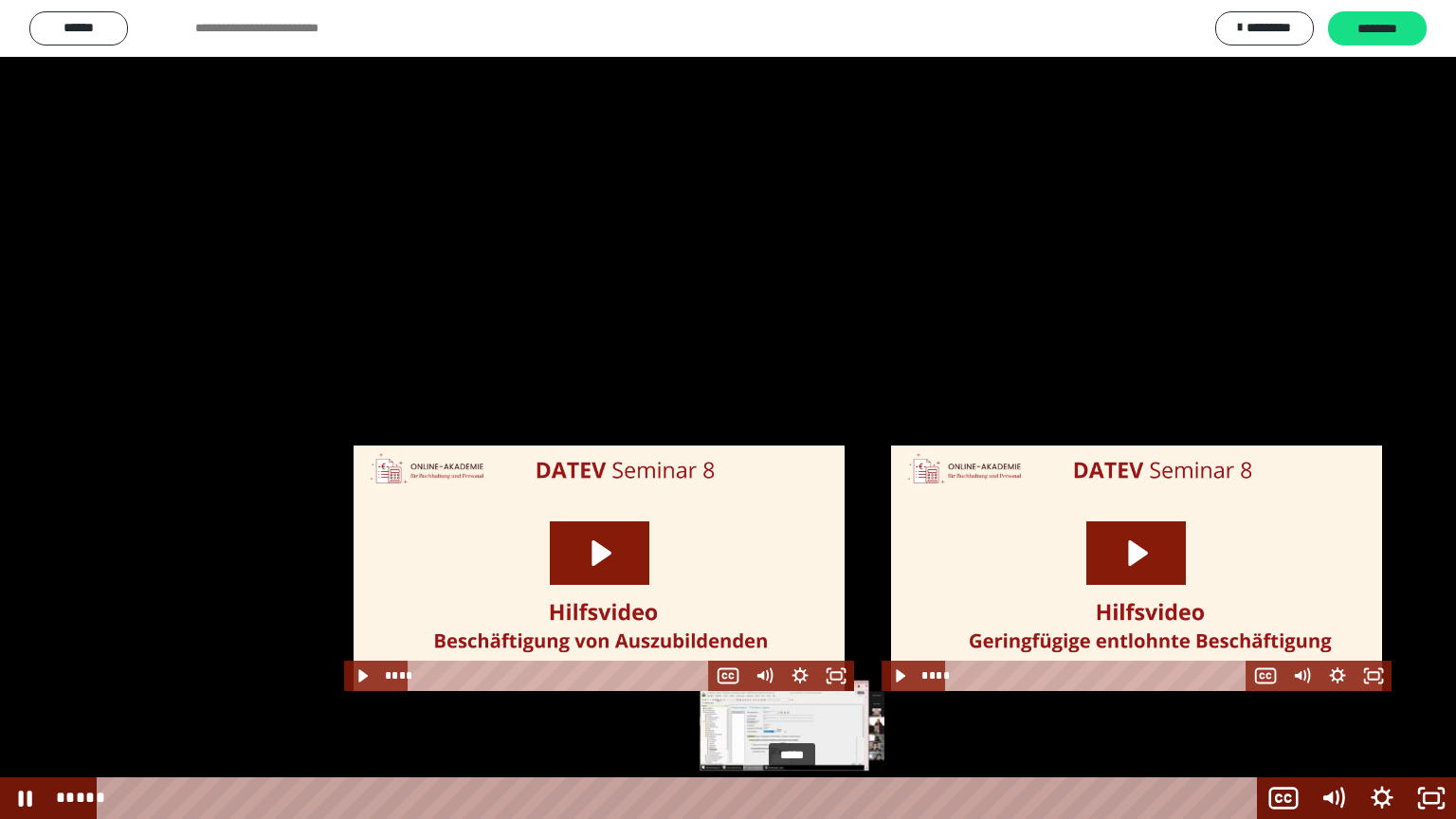 click at bounding box center (792, 798) 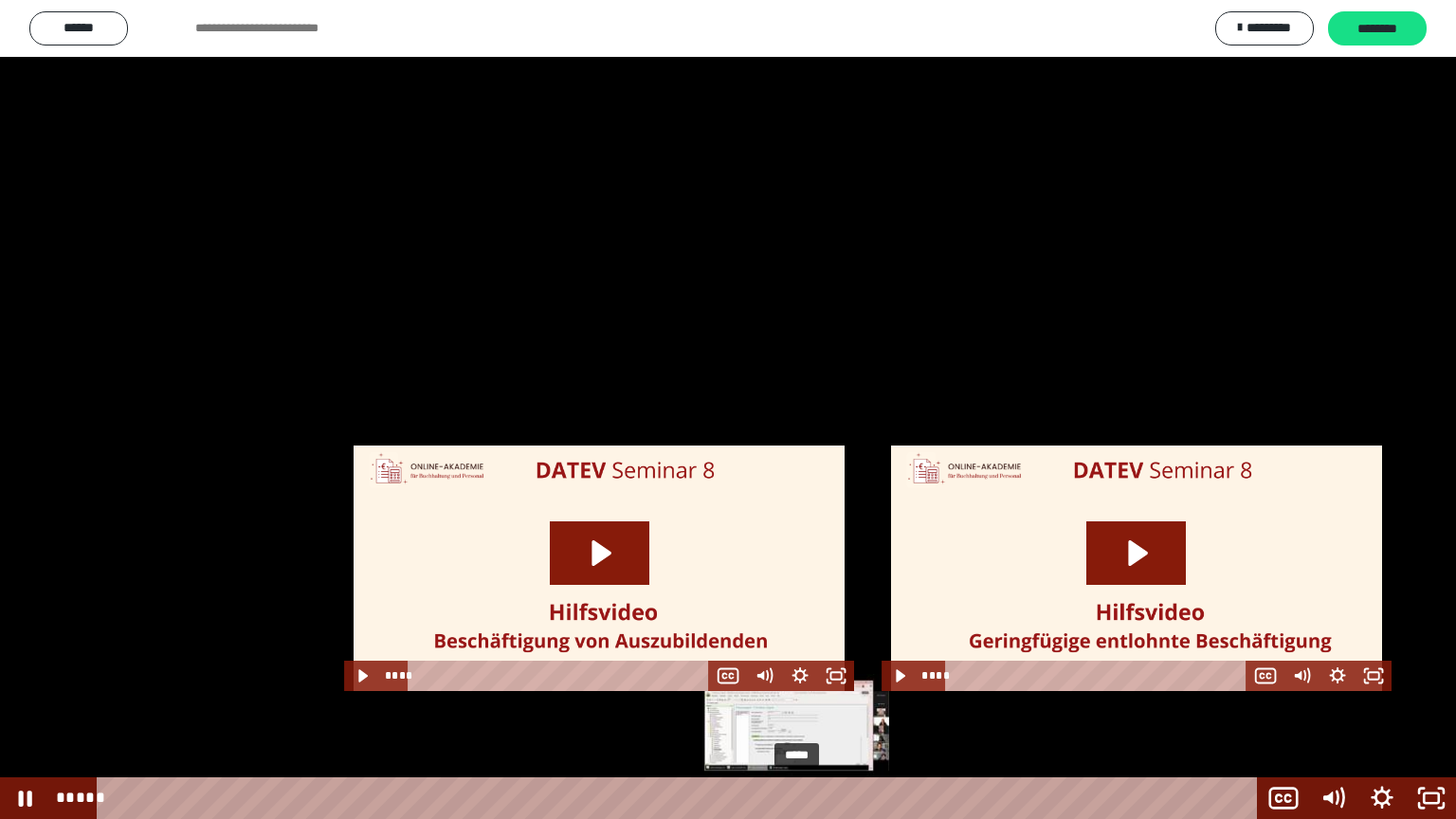click at bounding box center (796, 798) 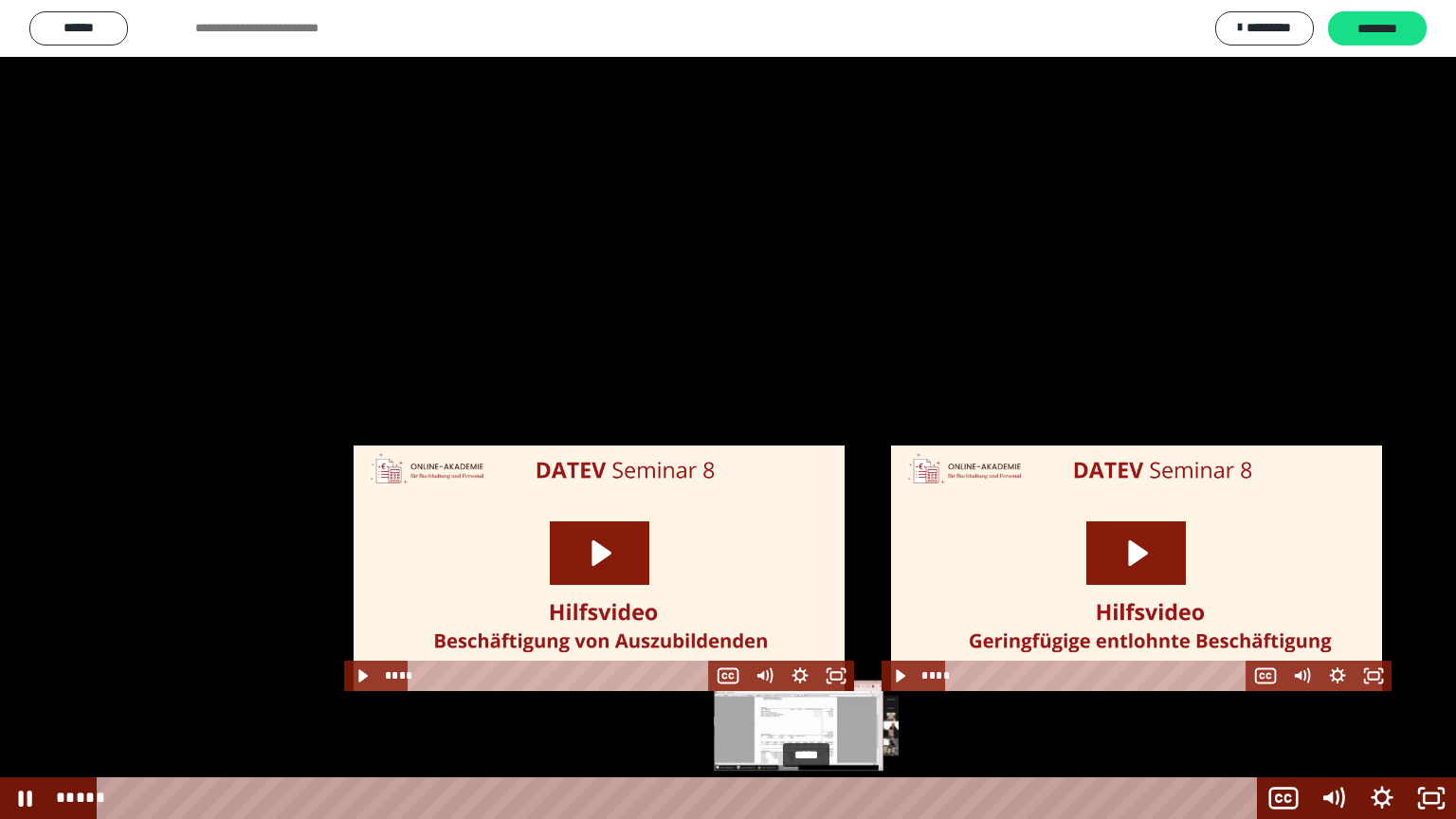 click on "*****" at bounding box center [681, 798] 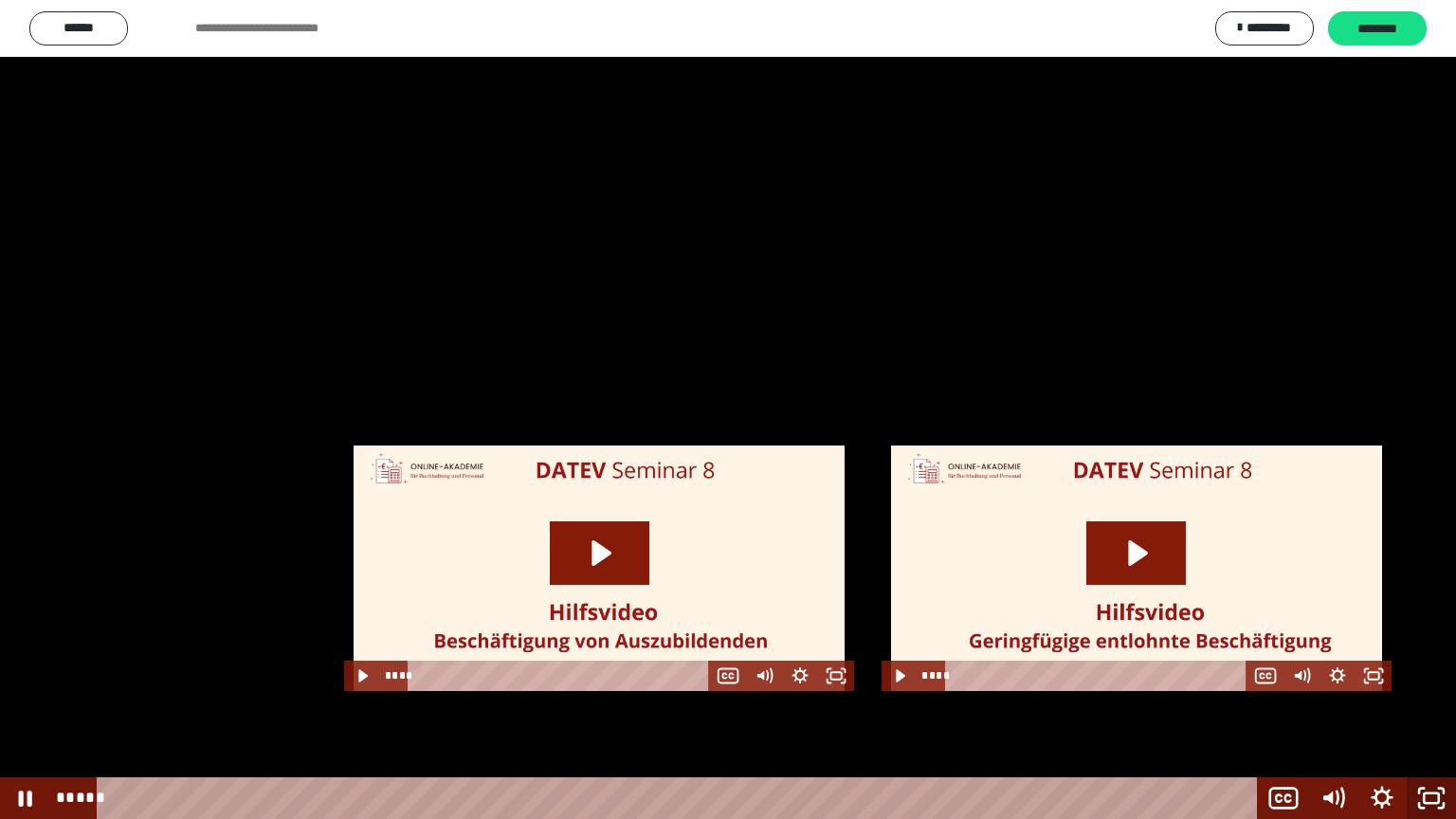 click 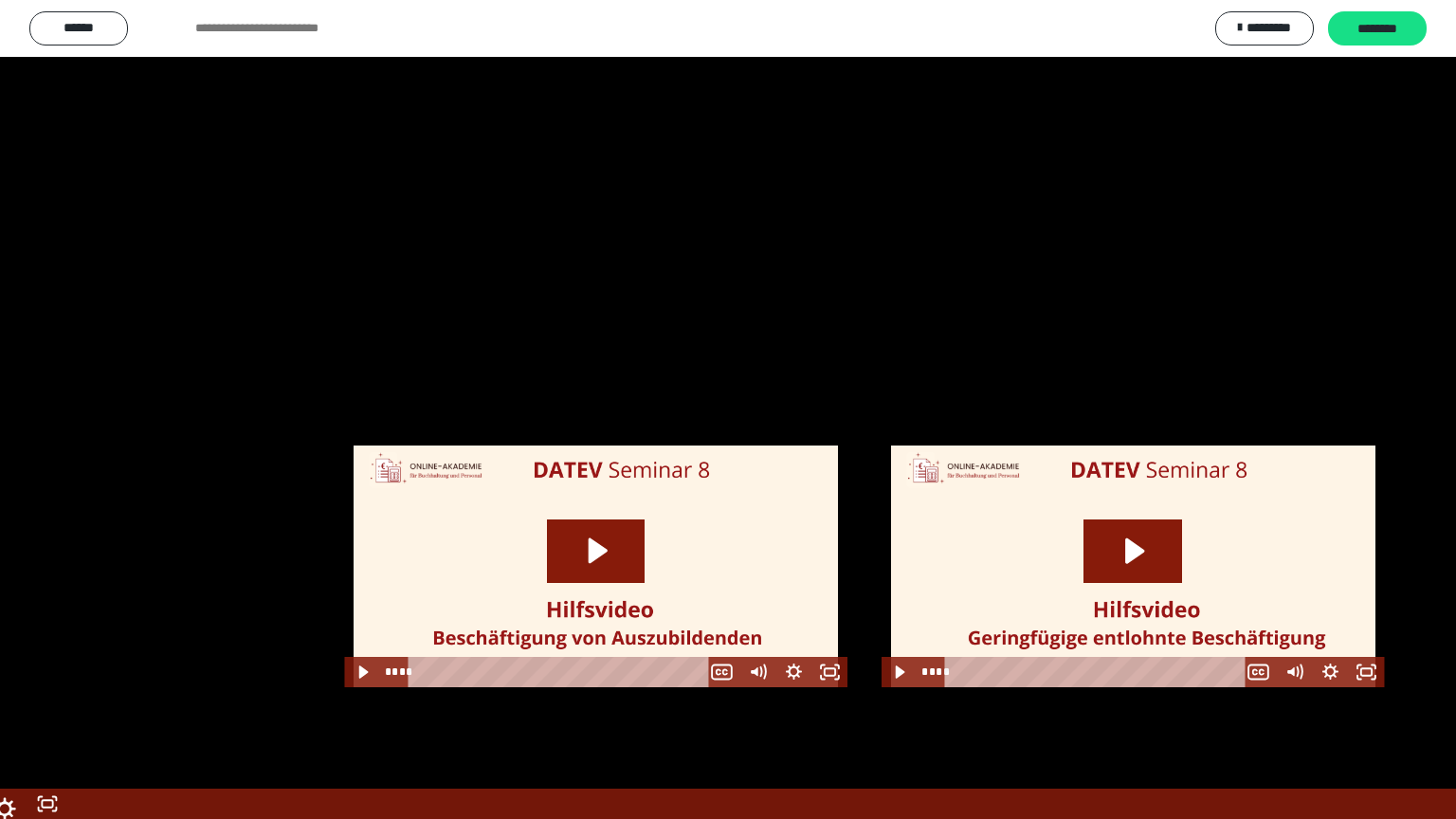 scroll, scrollTop: 2328, scrollLeft: 0, axis: vertical 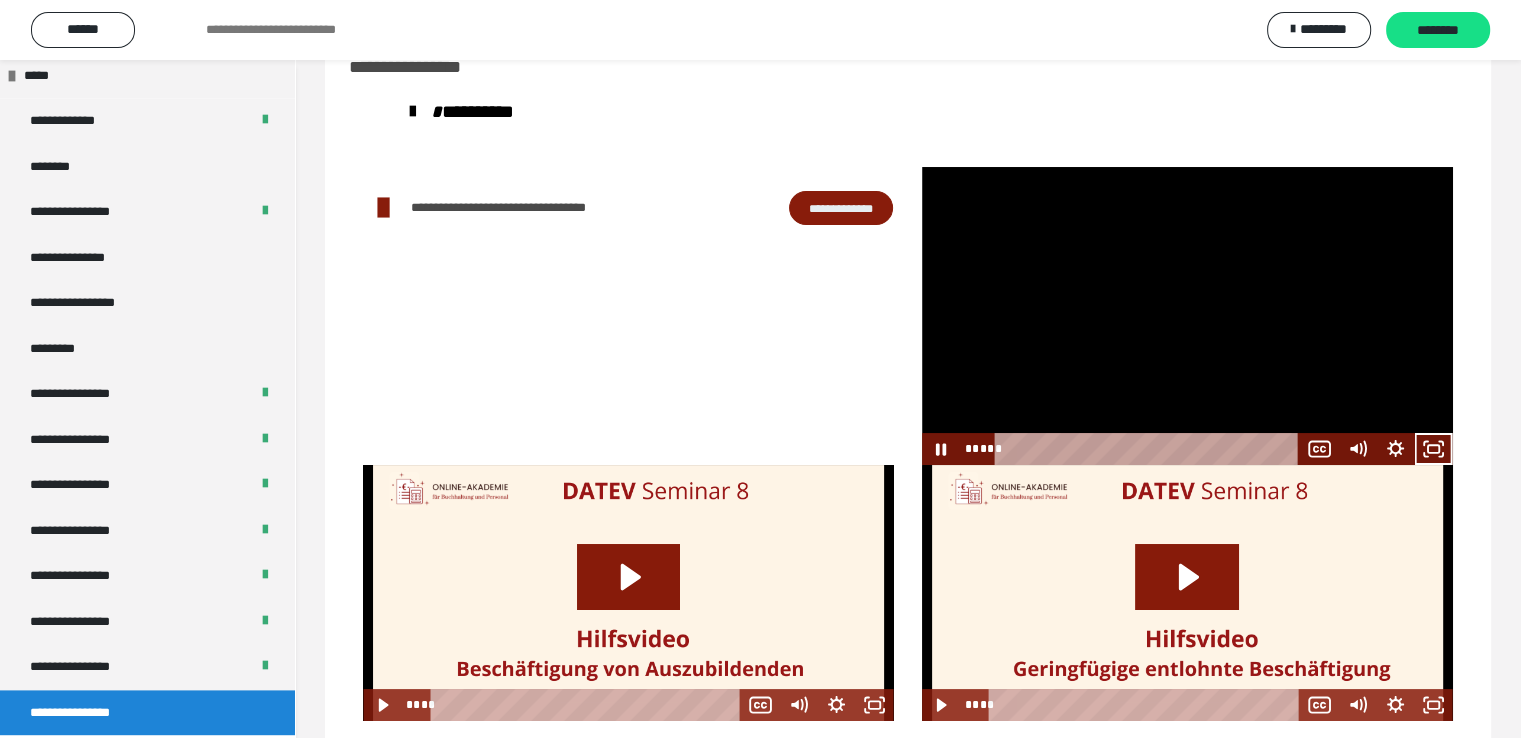 click at bounding box center [1187, 316] 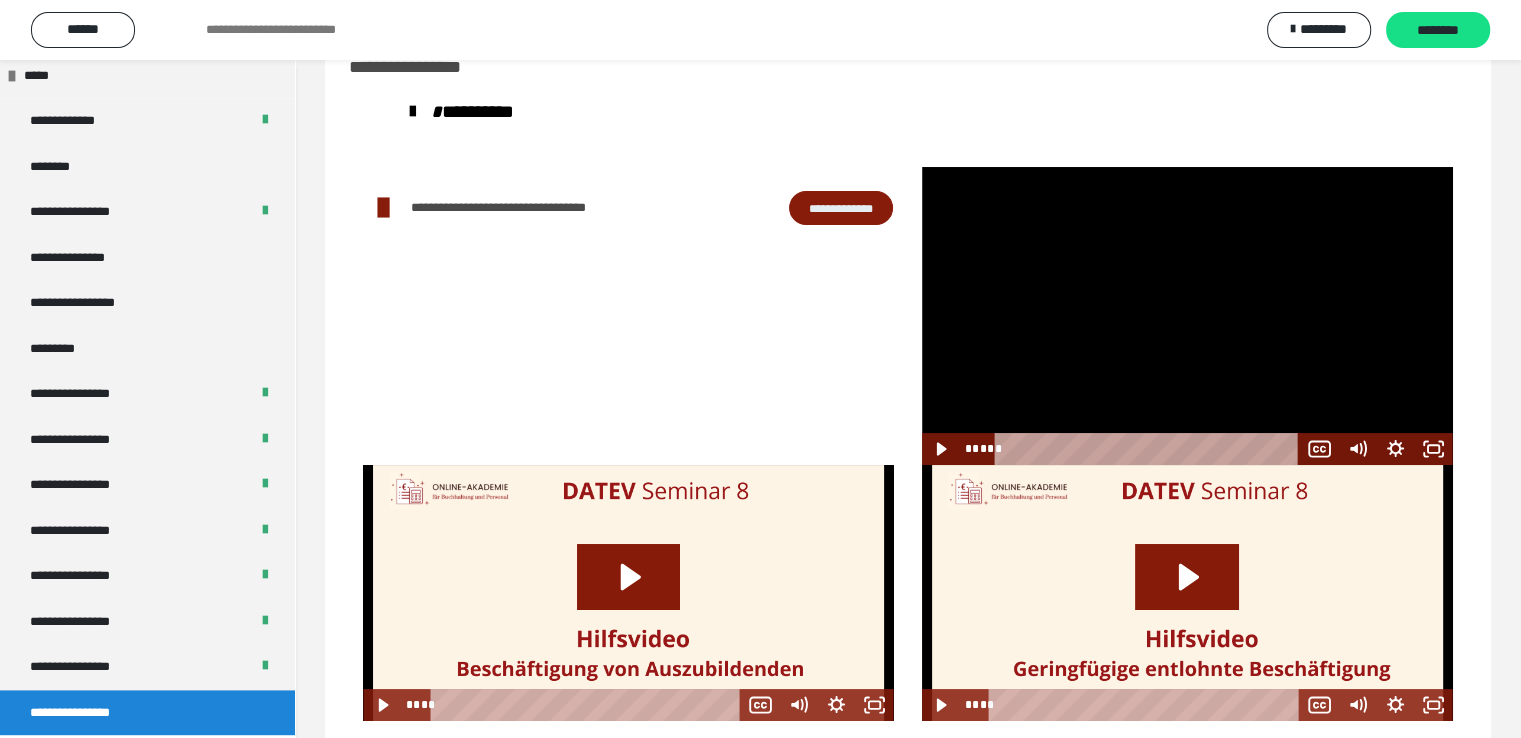 click at bounding box center [1187, 316] 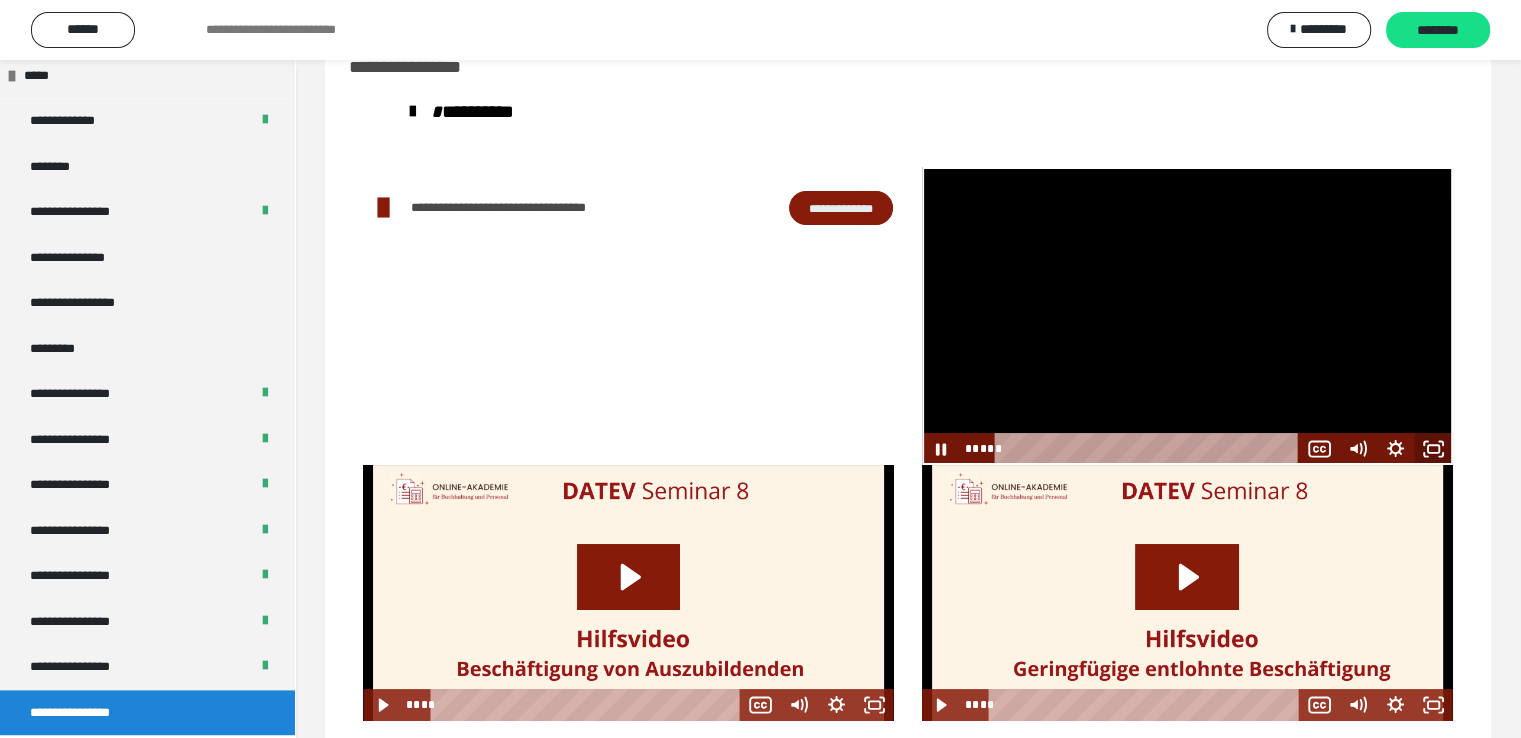 click 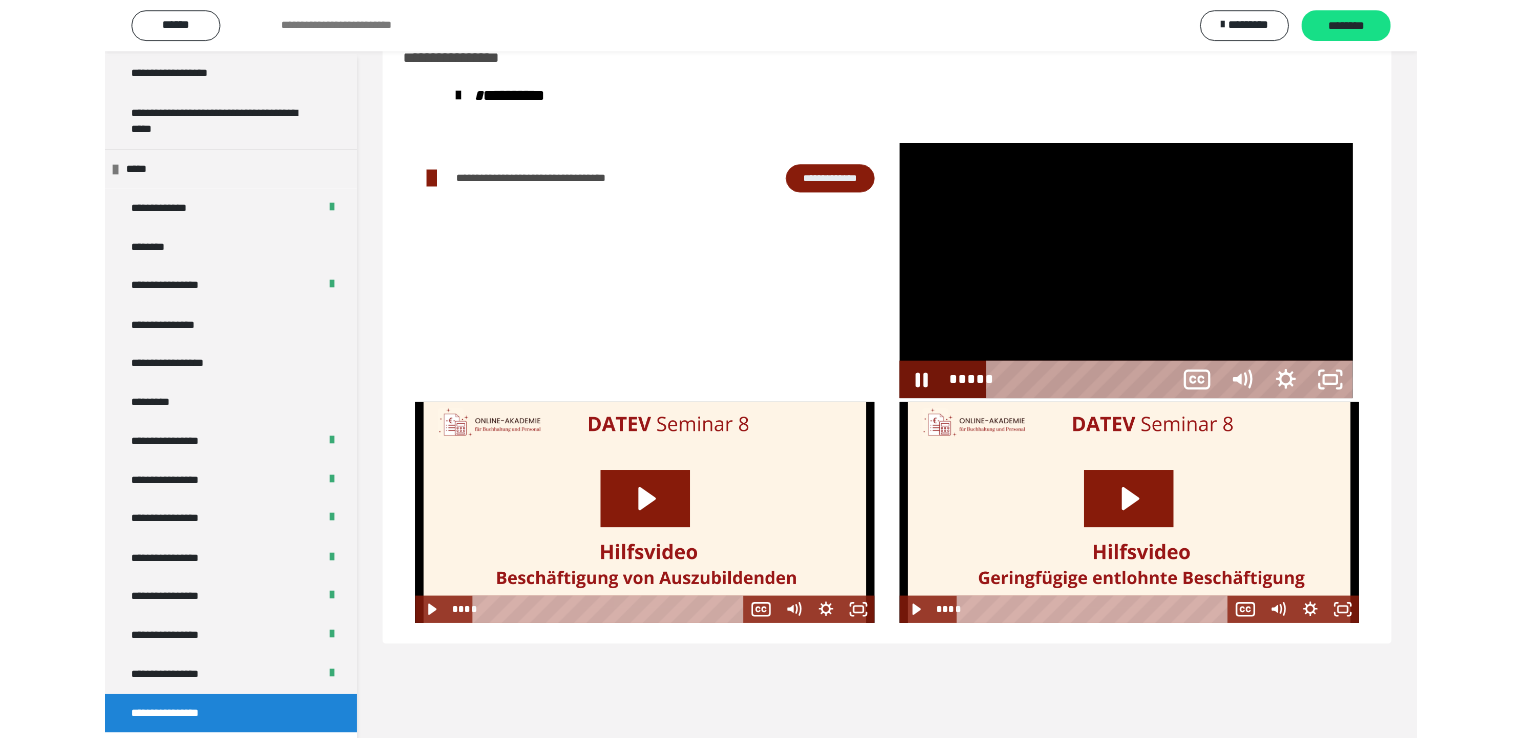 scroll, scrollTop: 2330, scrollLeft: 0, axis: vertical 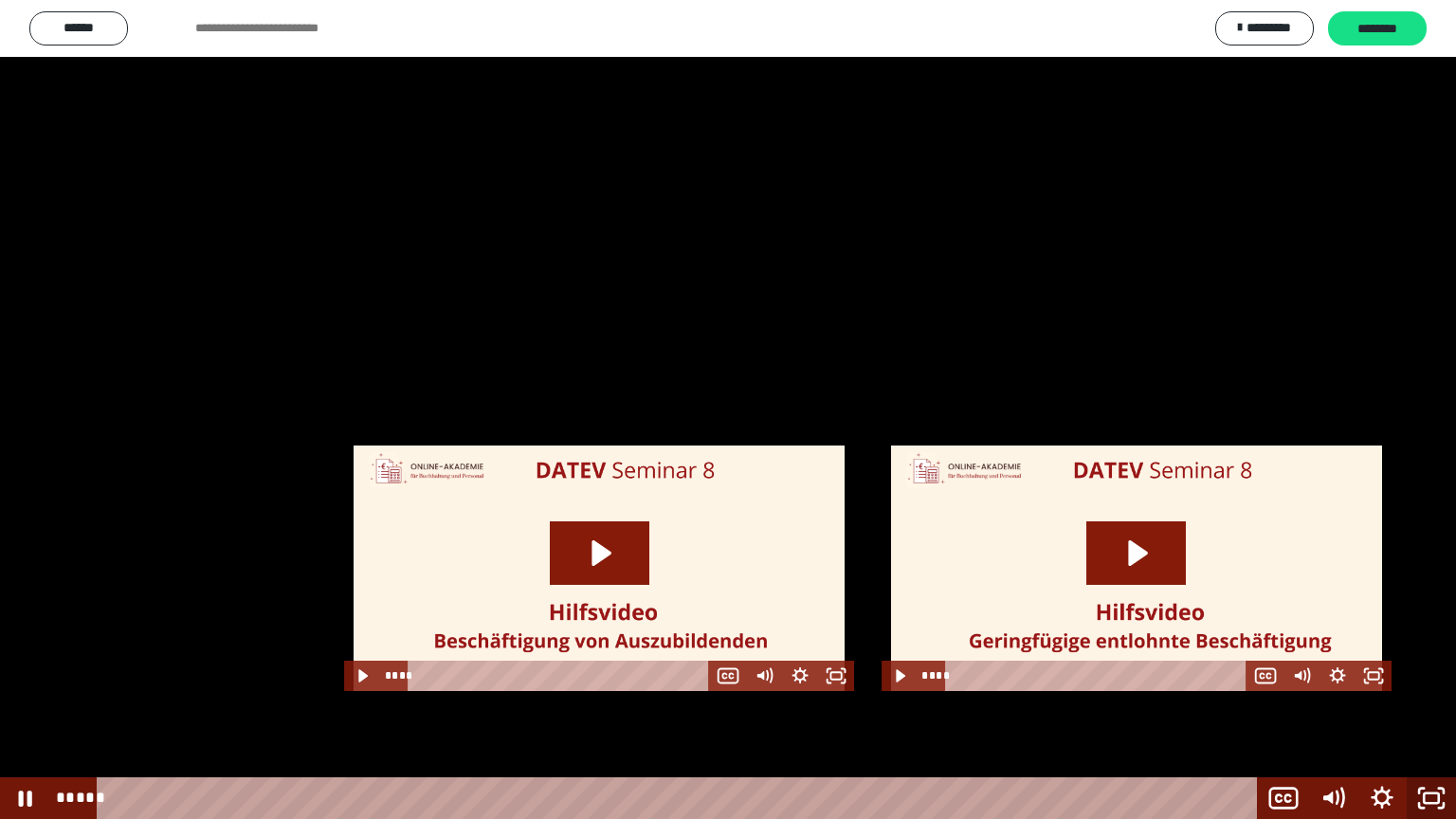 click 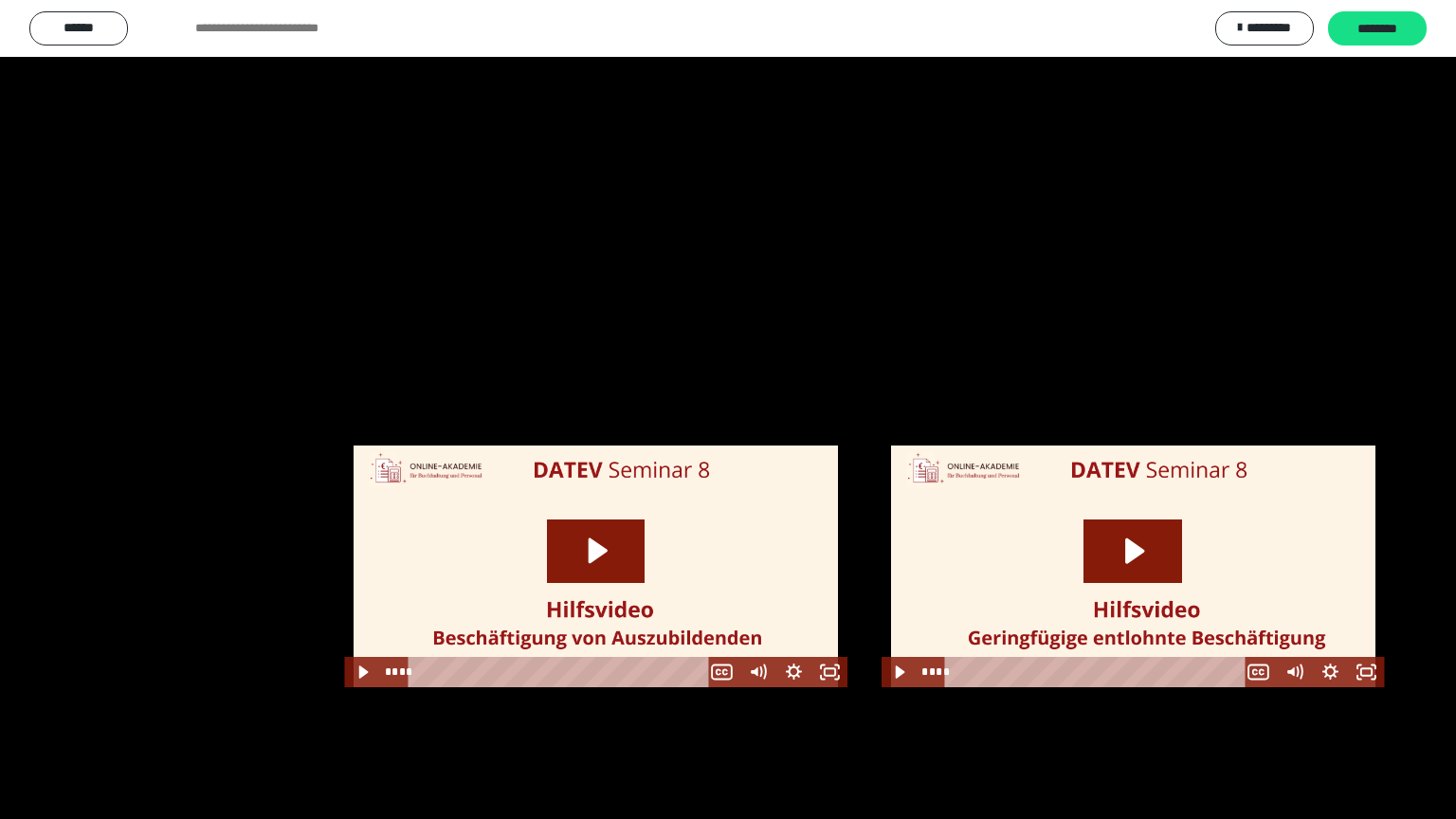 scroll, scrollTop: 2328, scrollLeft: 0, axis: vertical 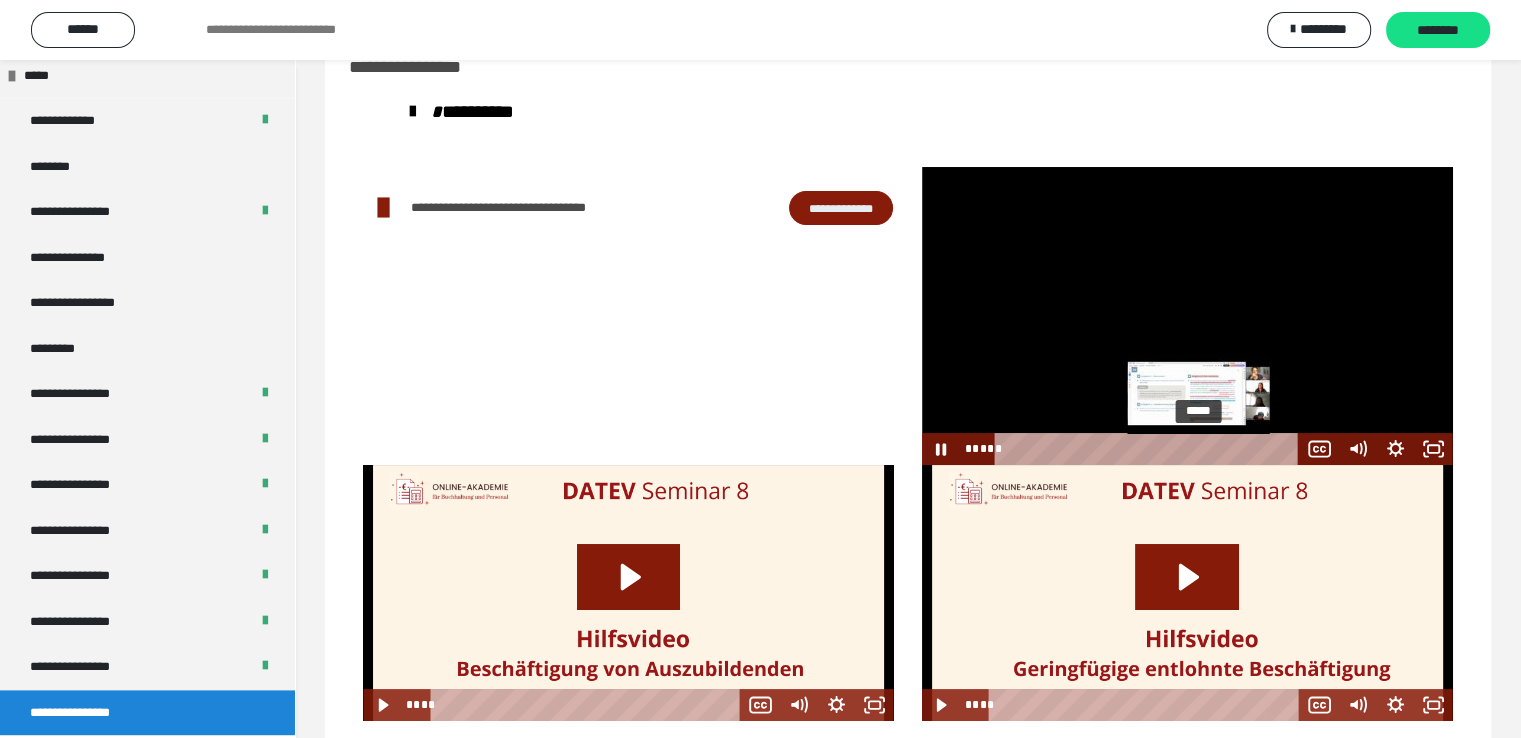 click at bounding box center (1197, 449) 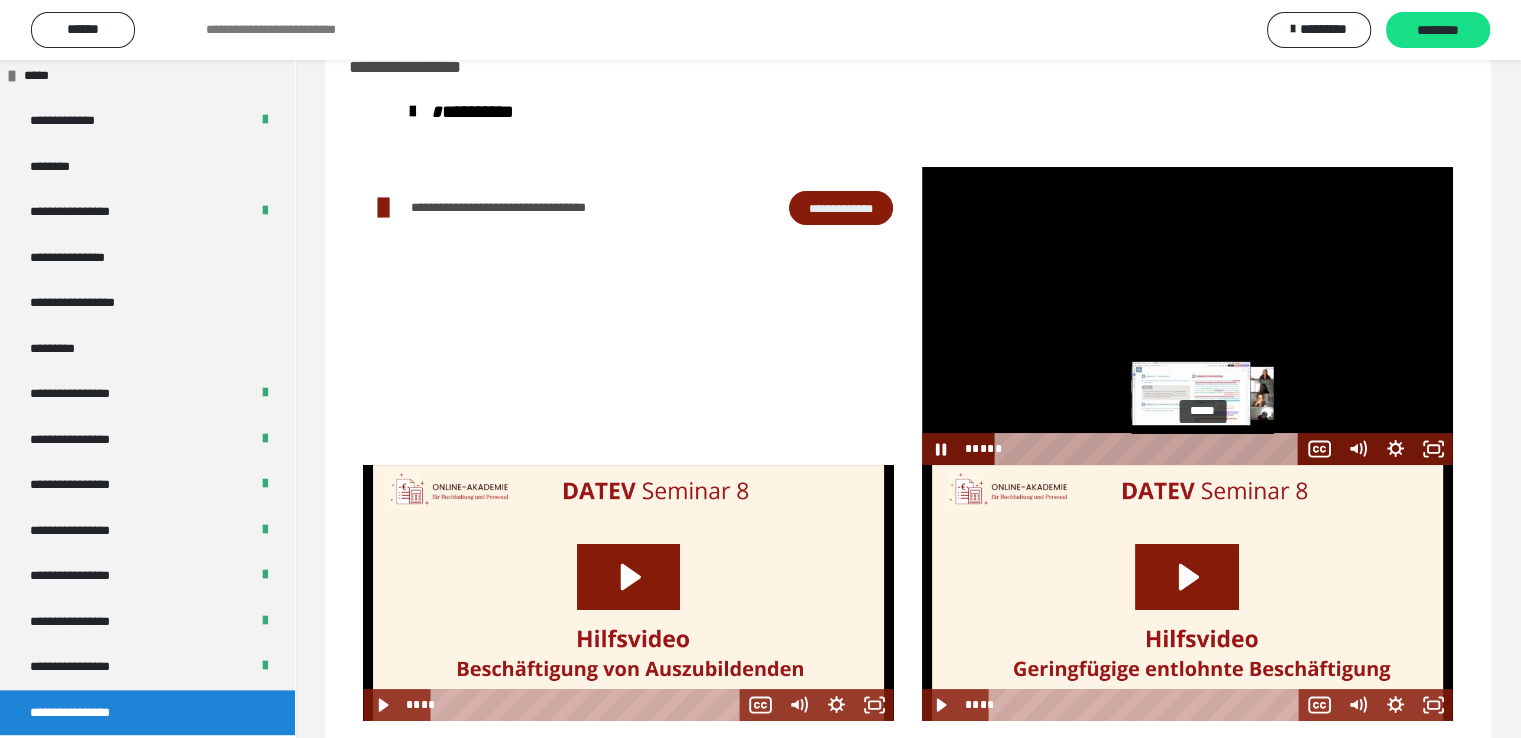 click on "*****" at bounding box center [1150, 449] 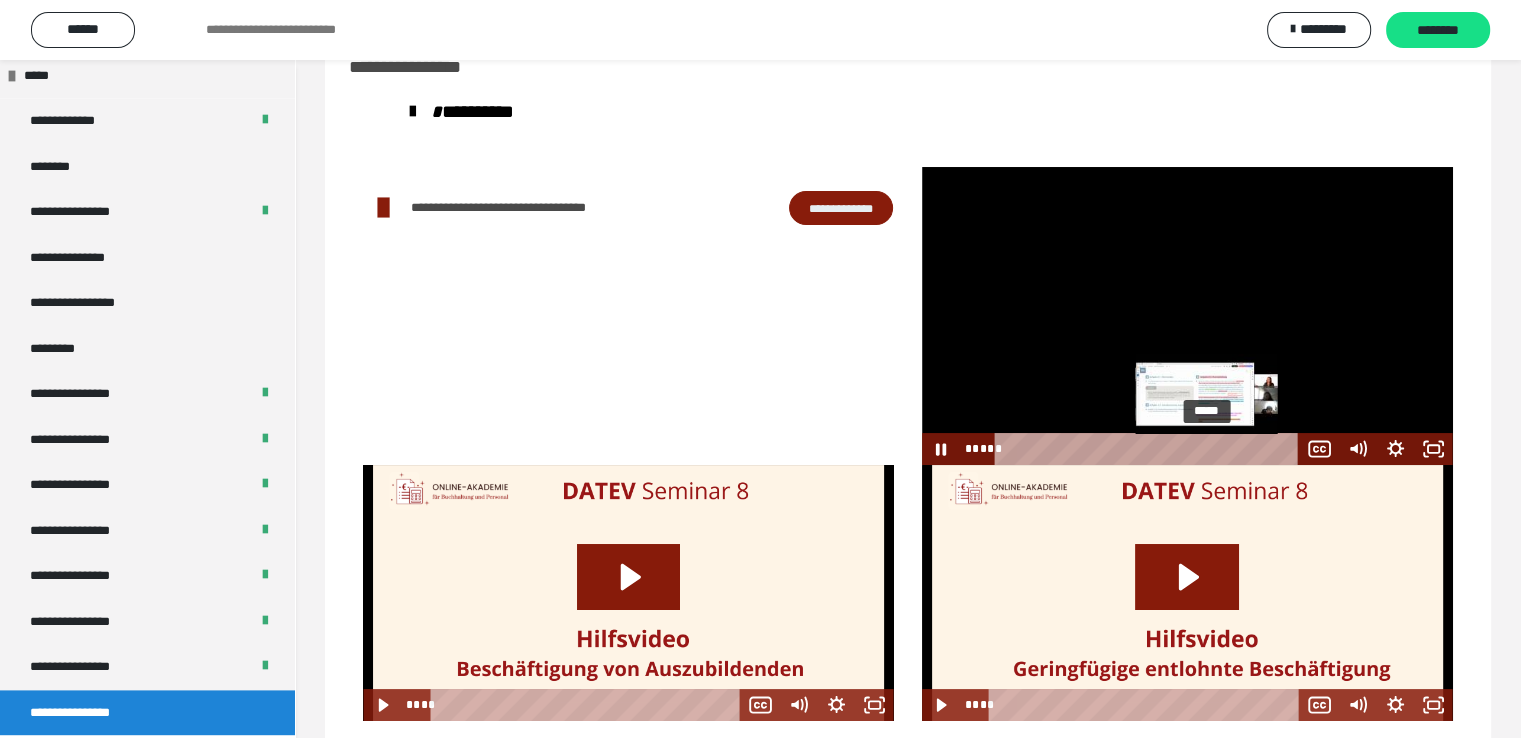 click on "*****" at bounding box center (1150, 449) 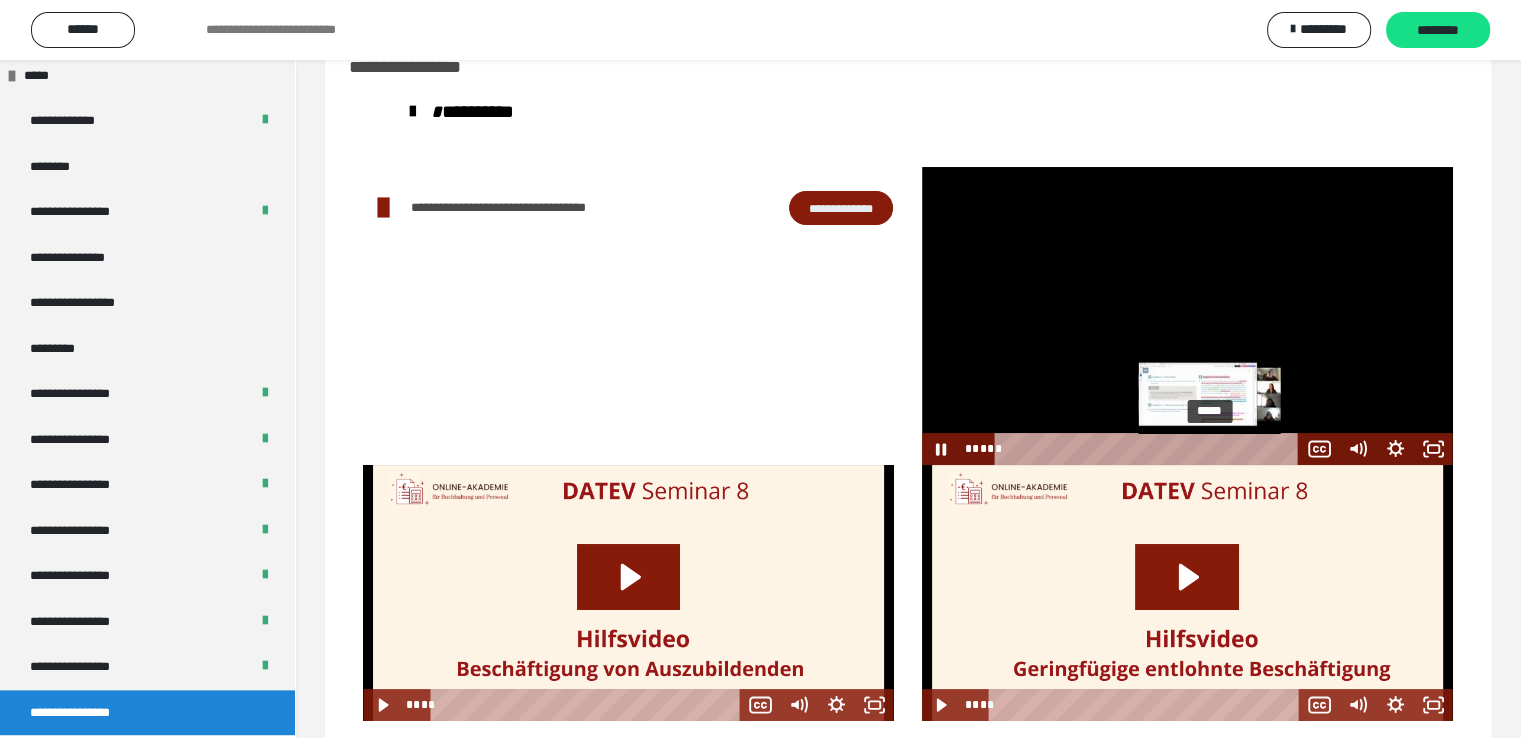 click on "*****" at bounding box center (1150, 449) 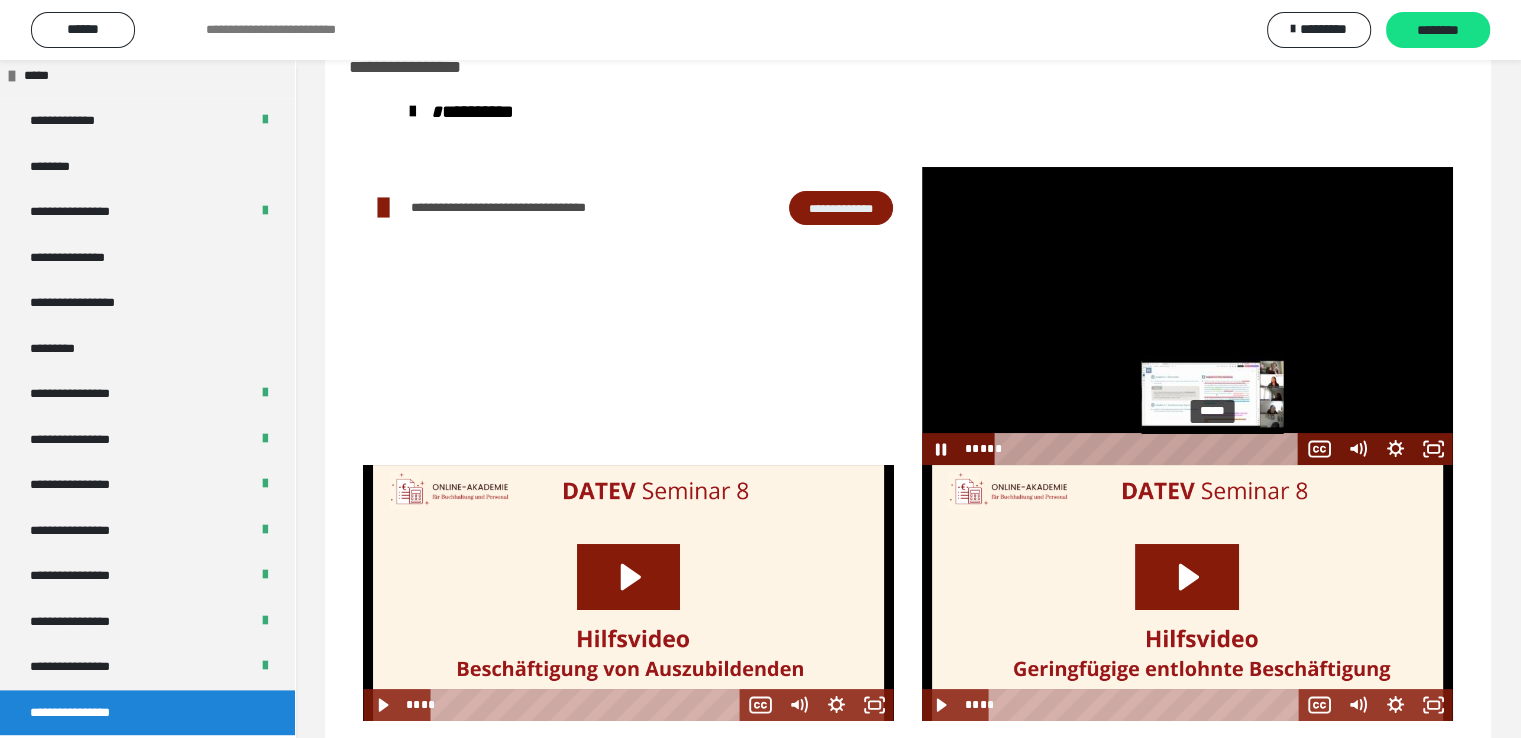 click on "*****" at bounding box center (1150, 449) 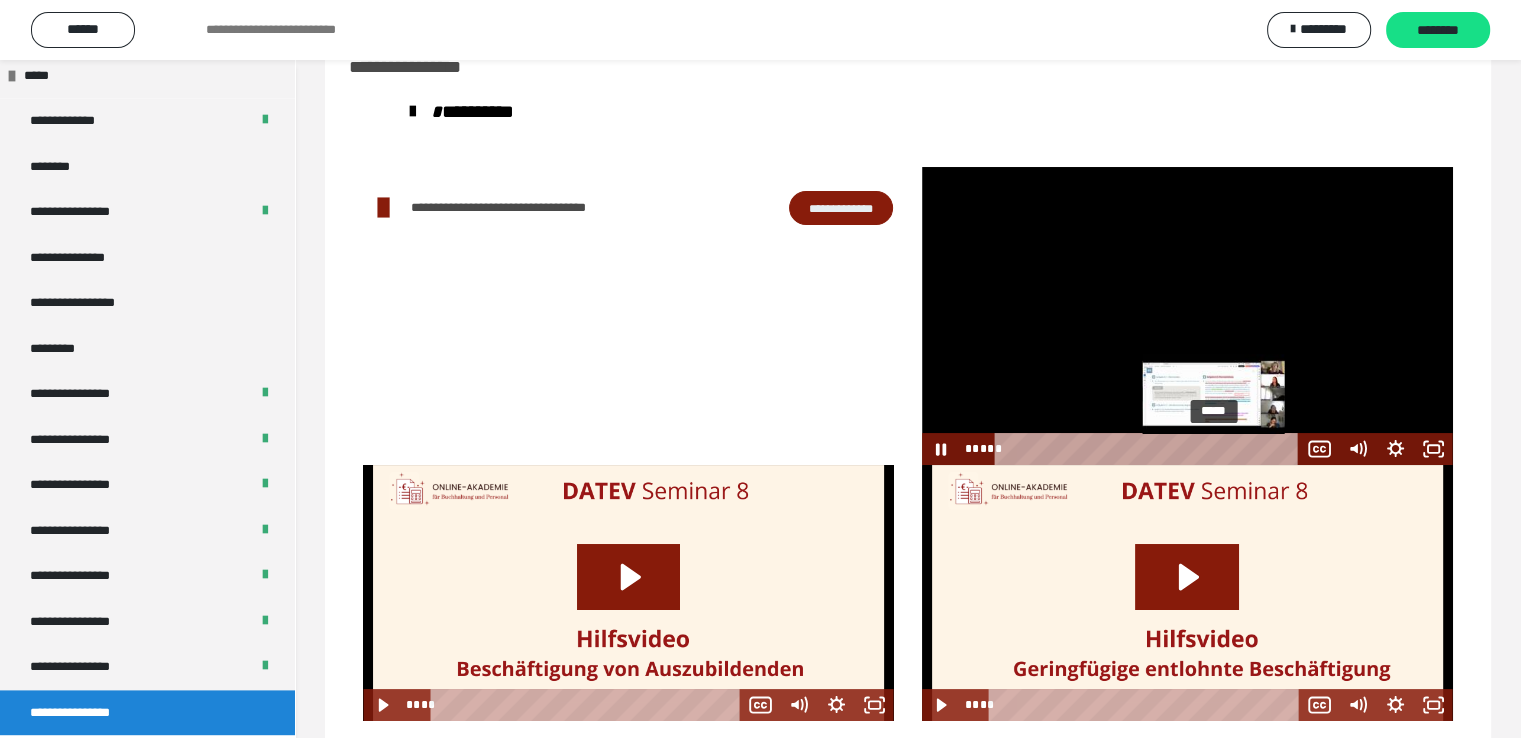 click at bounding box center [1213, 449] 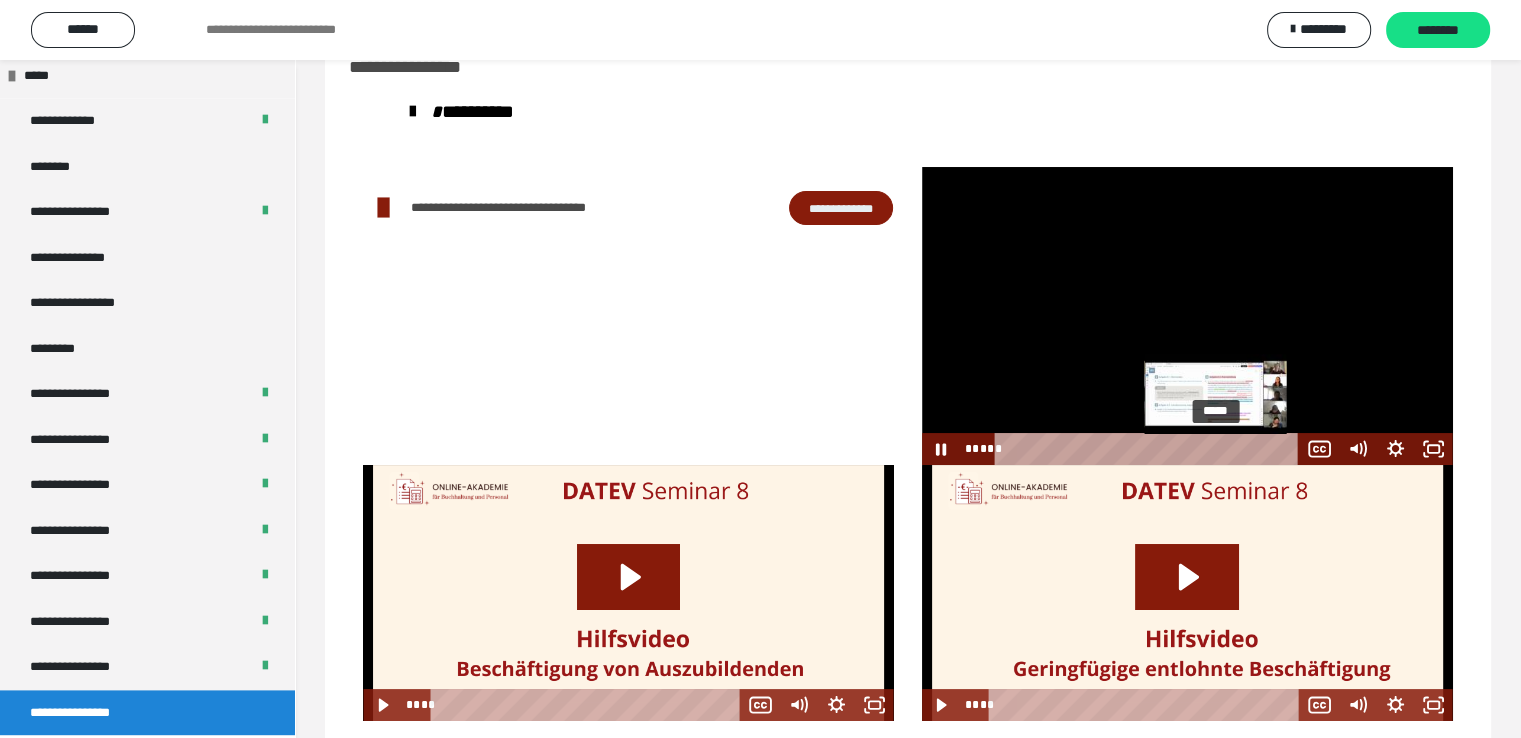 click at bounding box center [1215, 449] 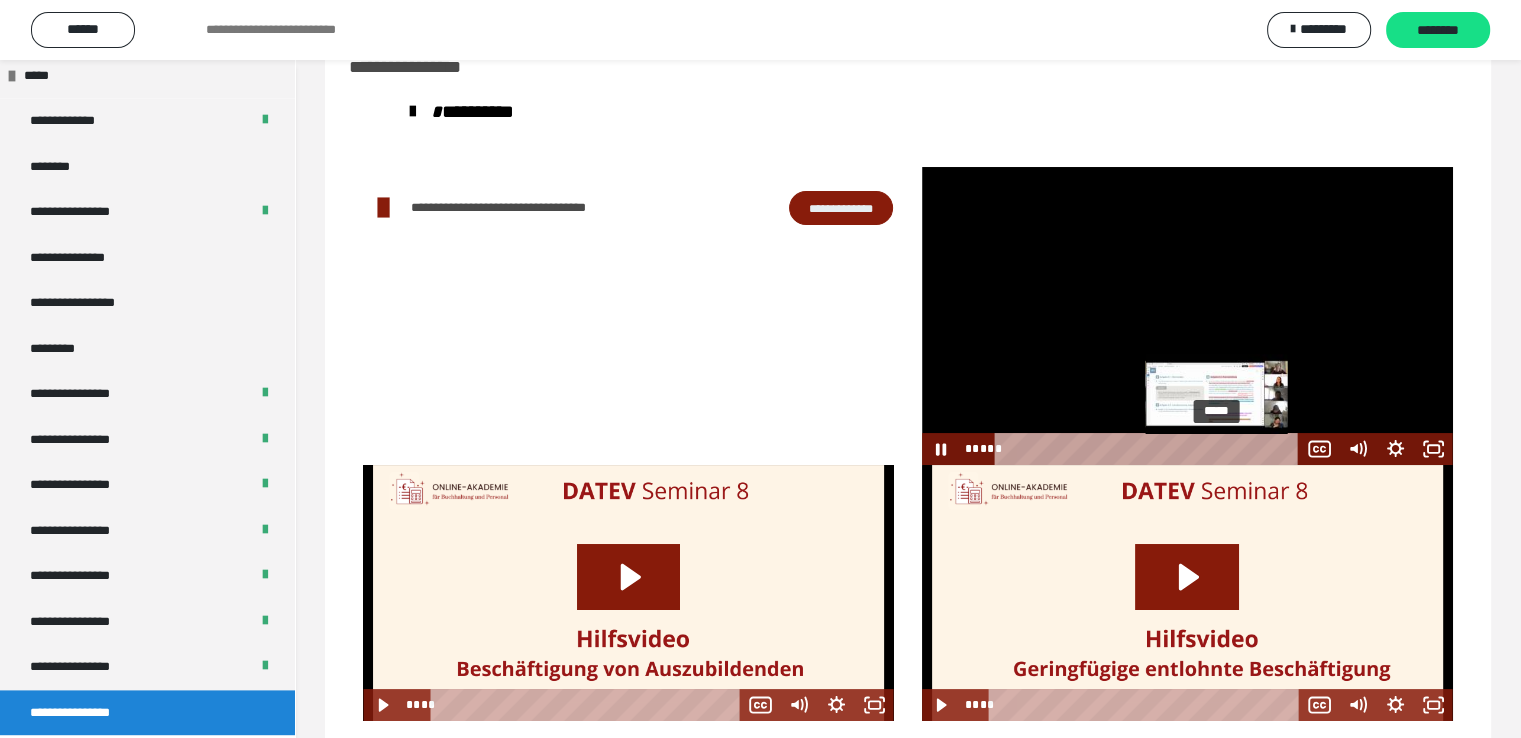 click at bounding box center (1216, 449) 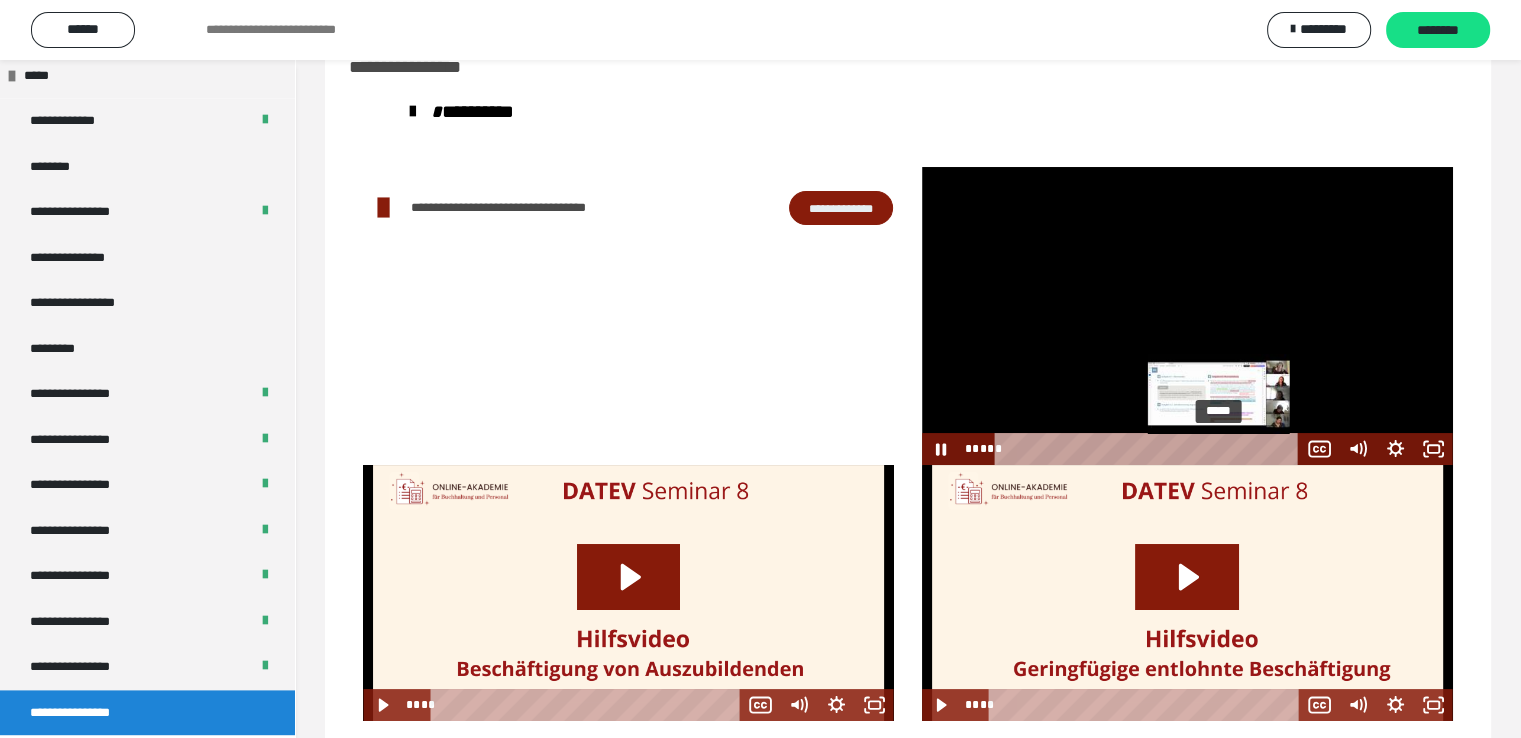 click on "*****" at bounding box center (1150, 449) 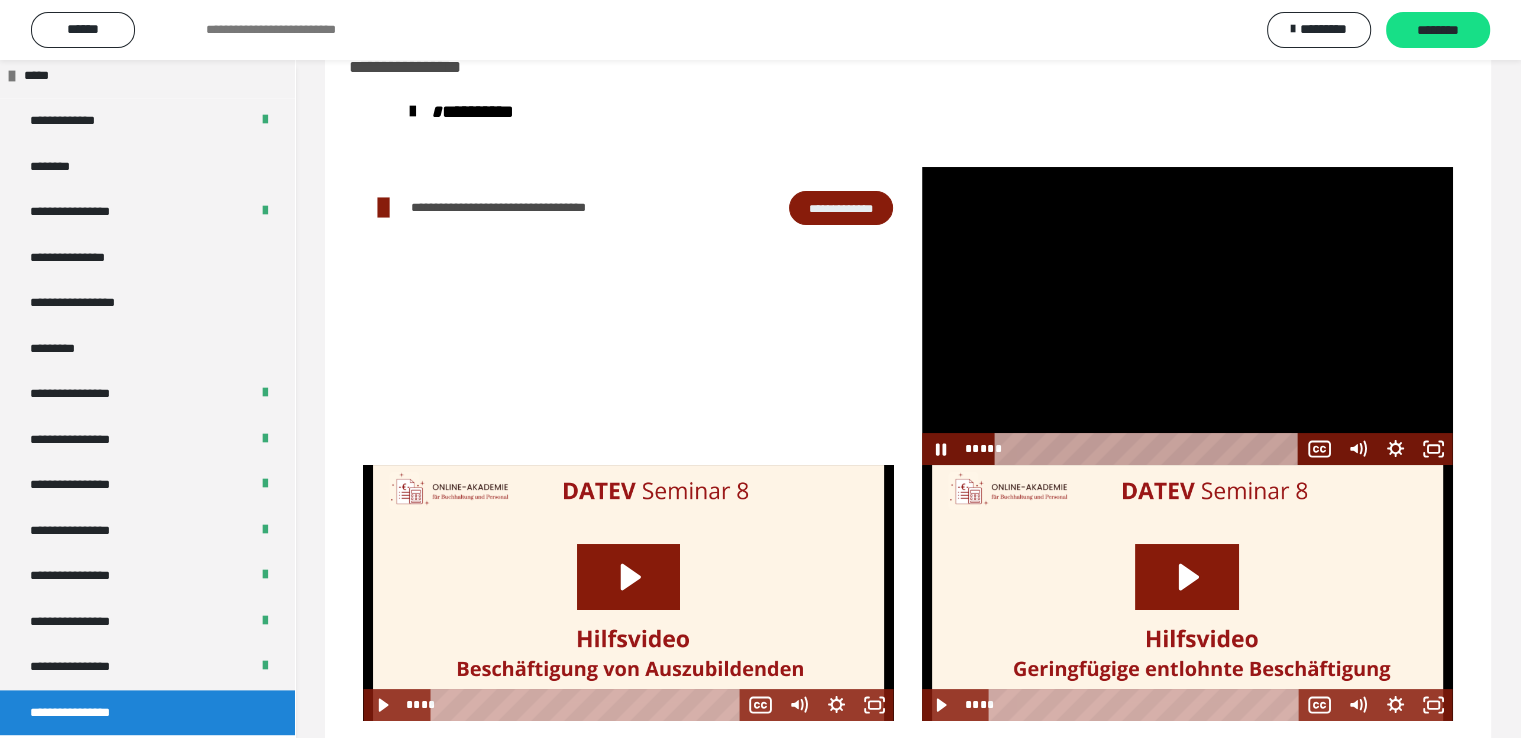 click at bounding box center (1187, 316) 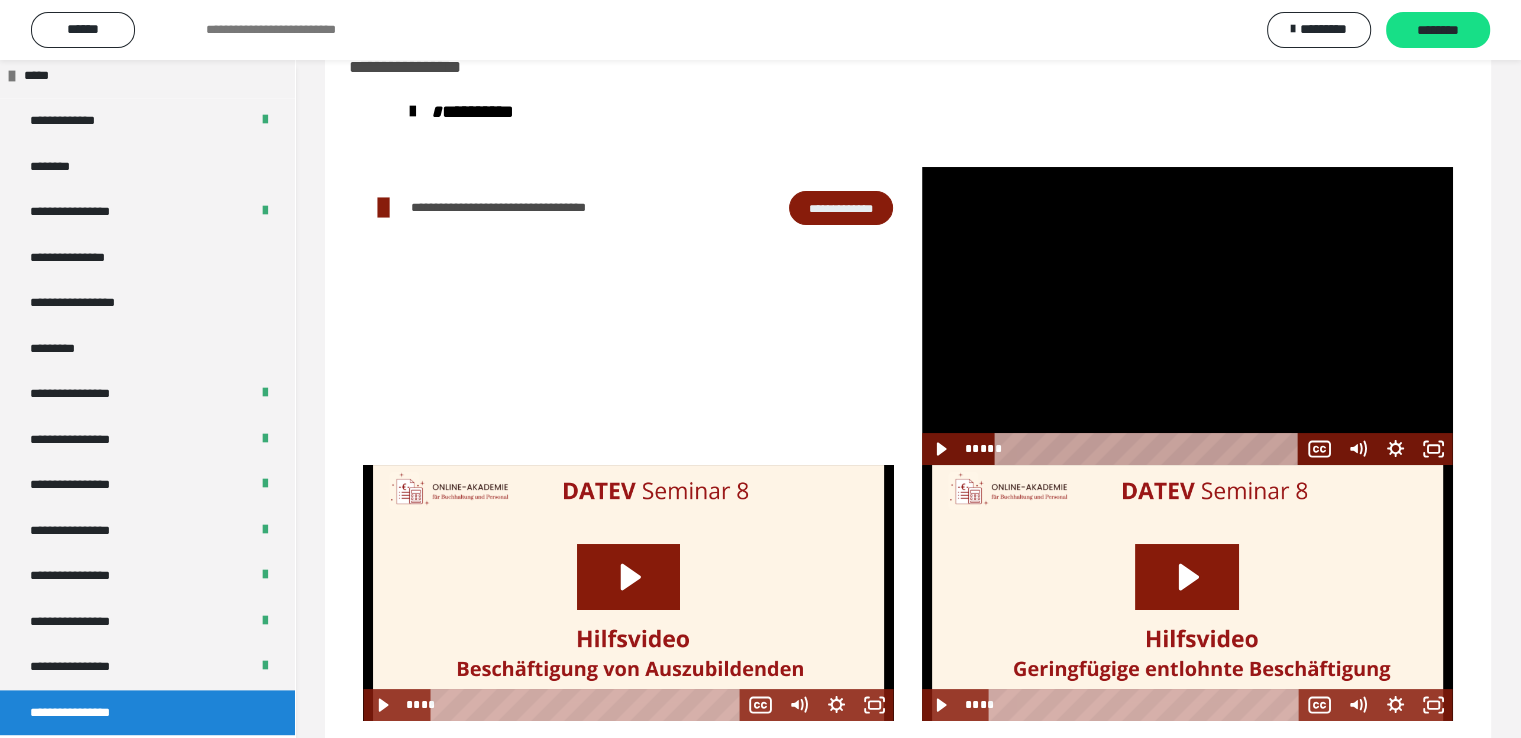 click at bounding box center [1187, 316] 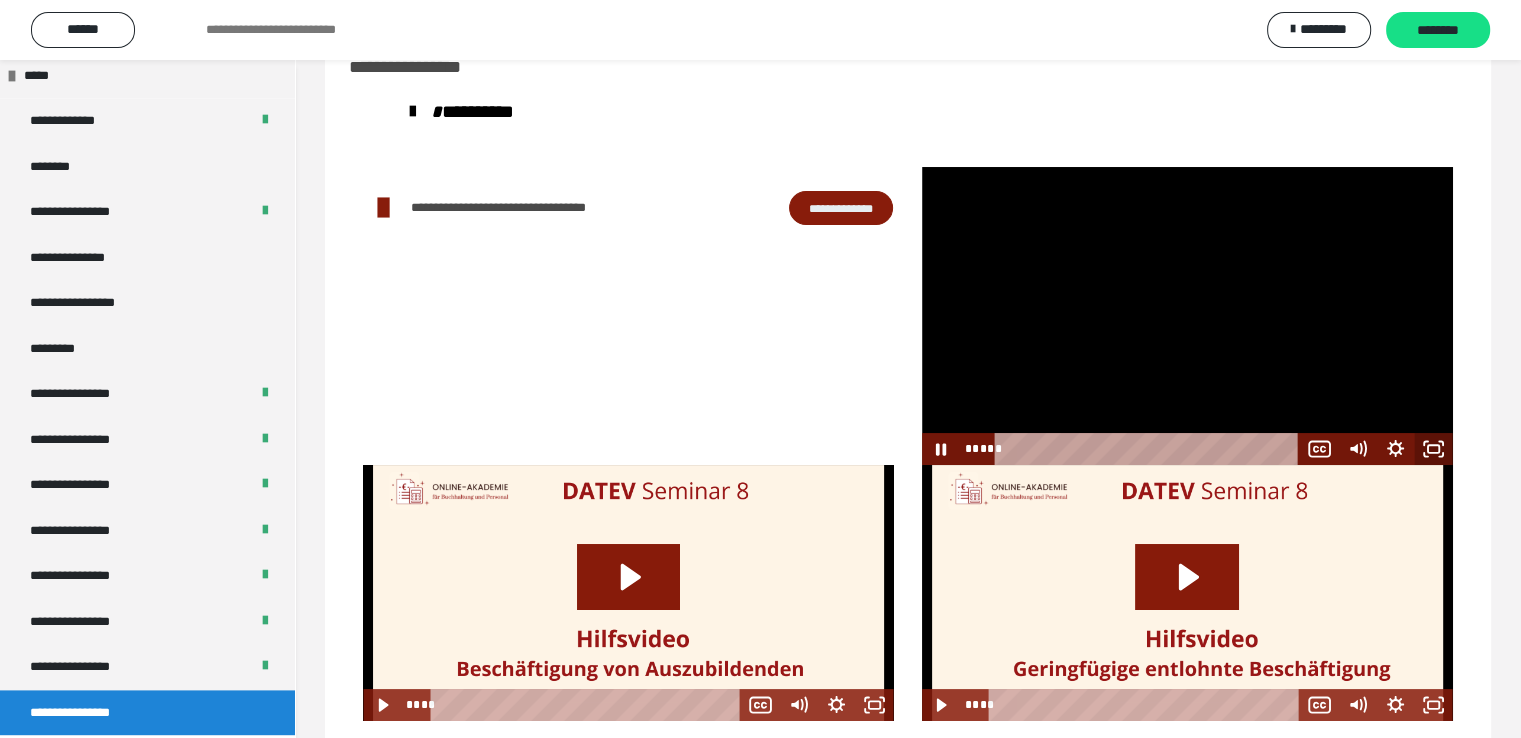 click 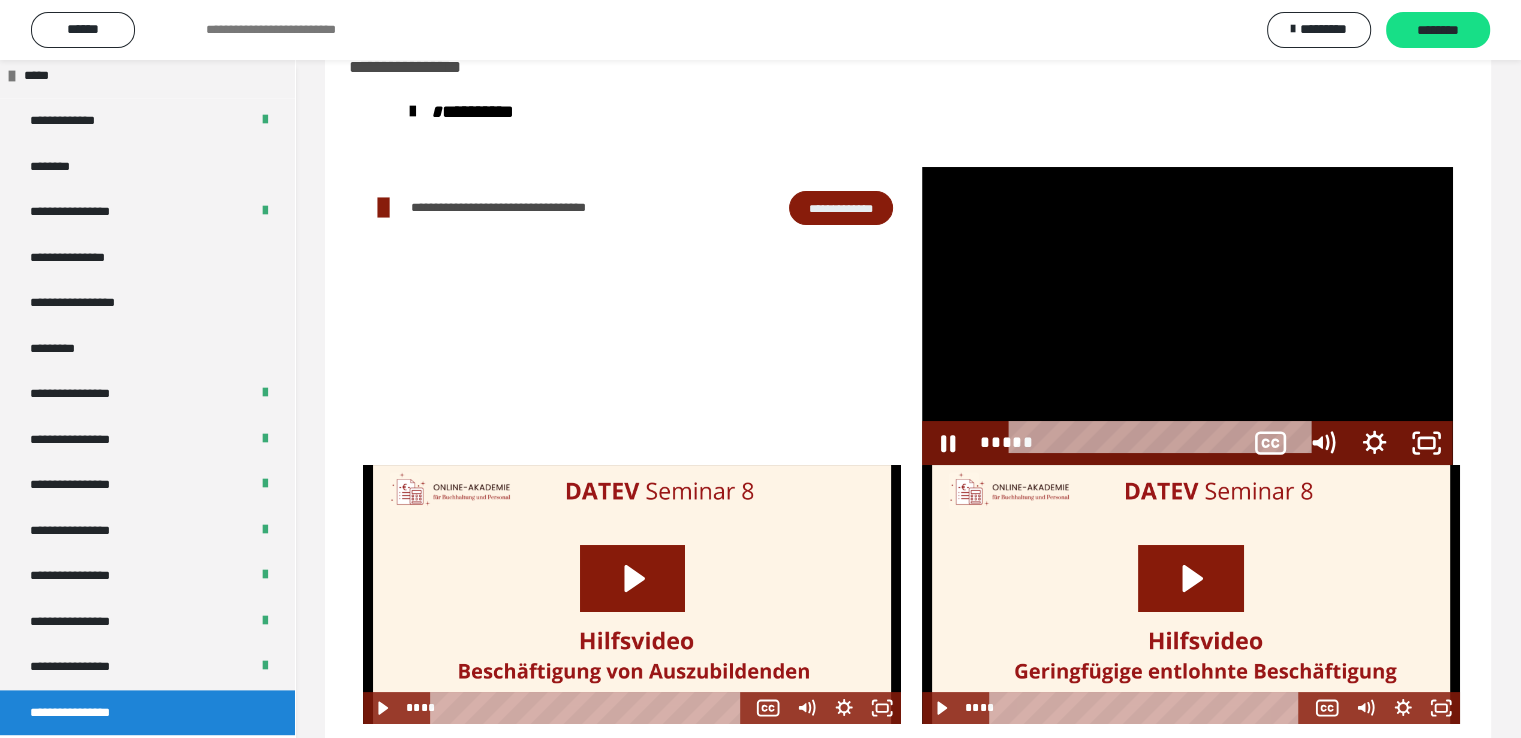scroll, scrollTop: 2330, scrollLeft: 0, axis: vertical 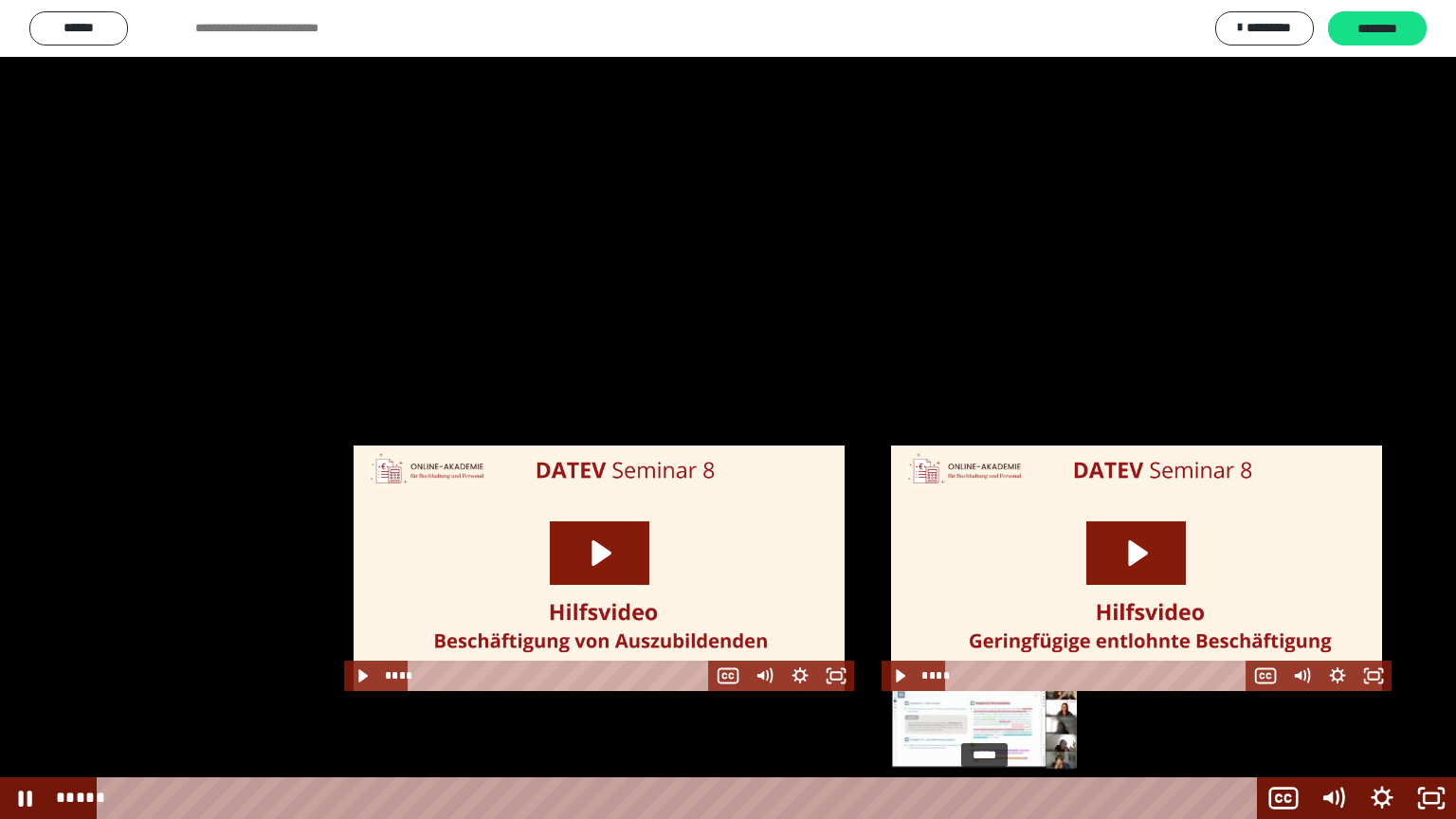 drag, startPoint x: 1005, startPoint y: 800, endPoint x: 986, endPoint y: 800, distance: 19 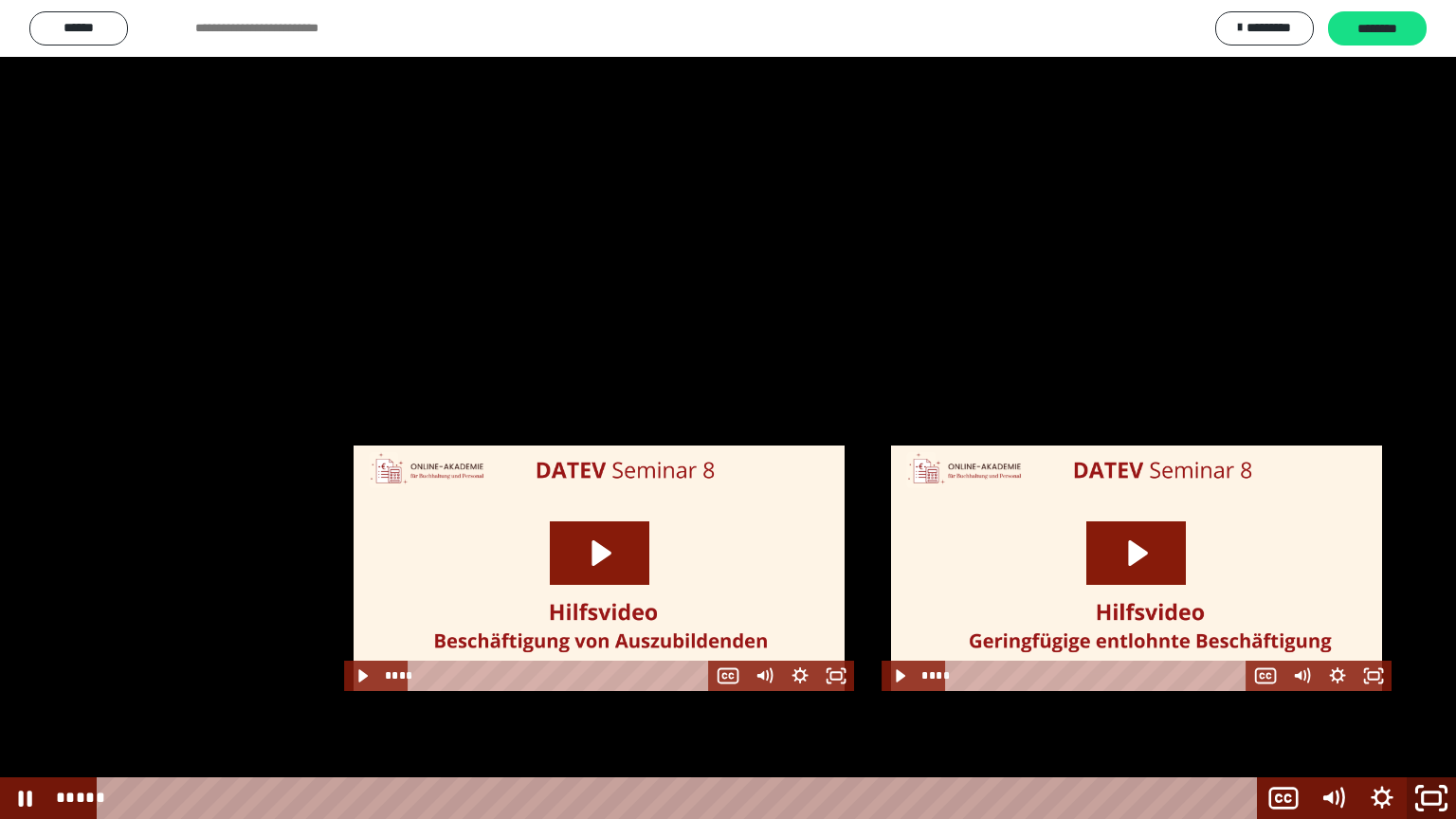 click 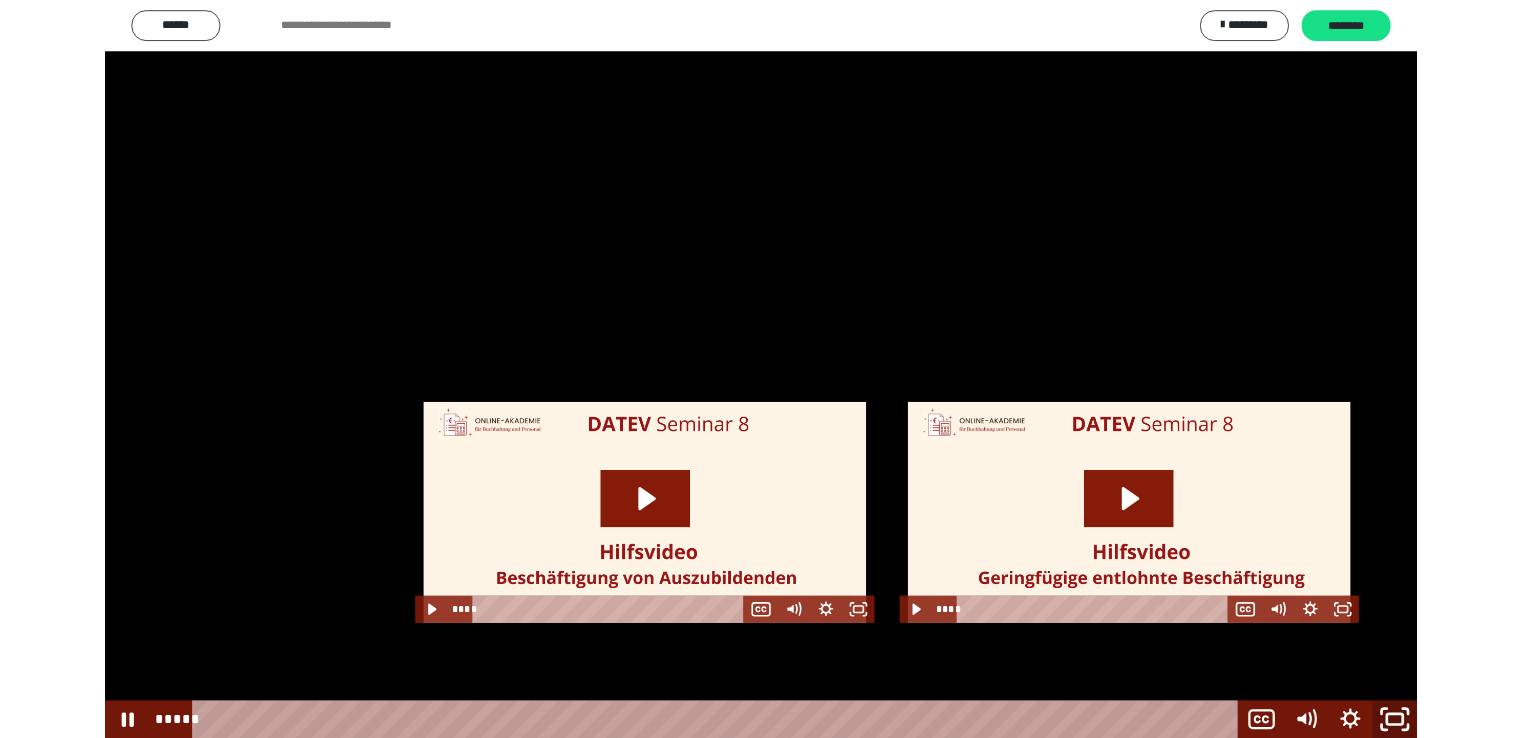 scroll, scrollTop: 2456, scrollLeft: 0, axis: vertical 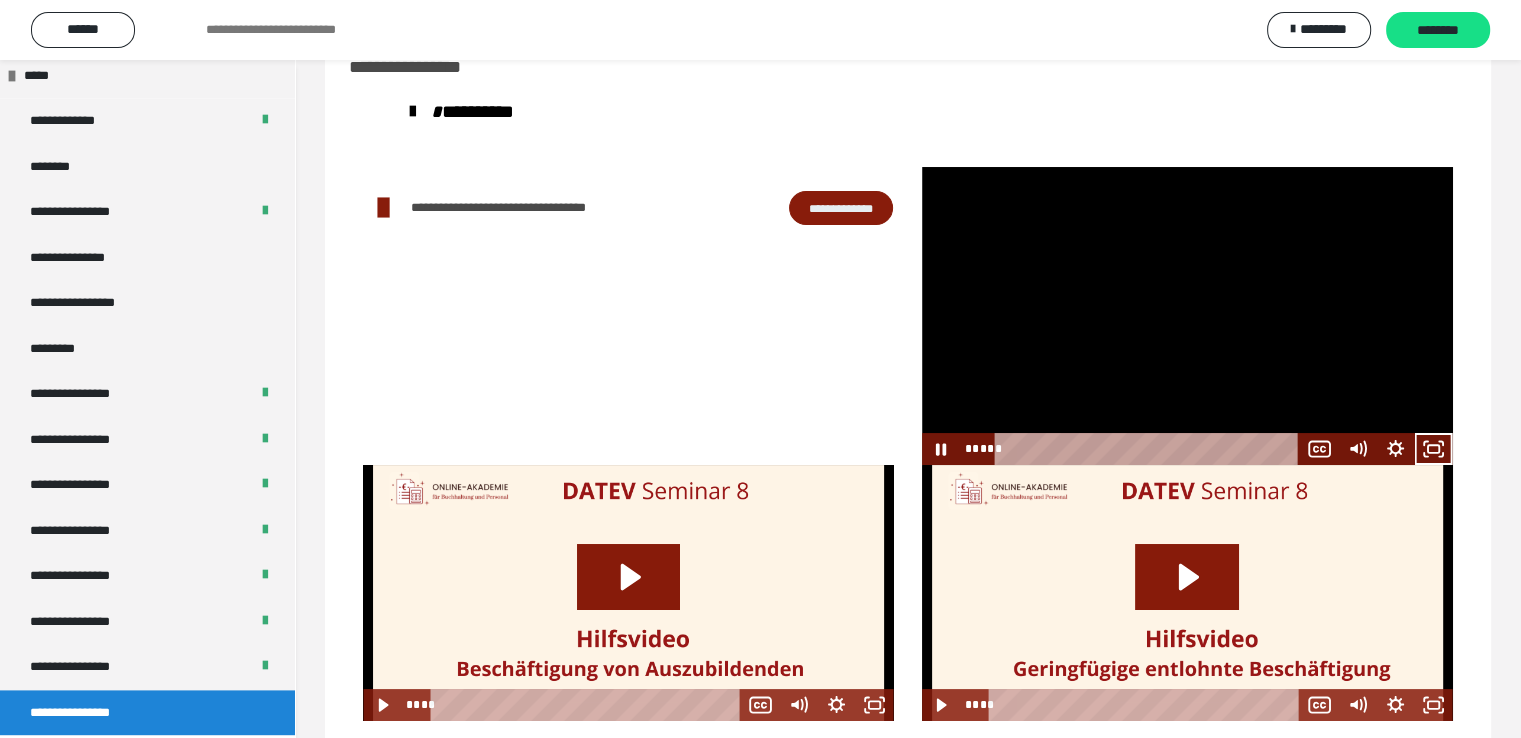 click at bounding box center [1187, 316] 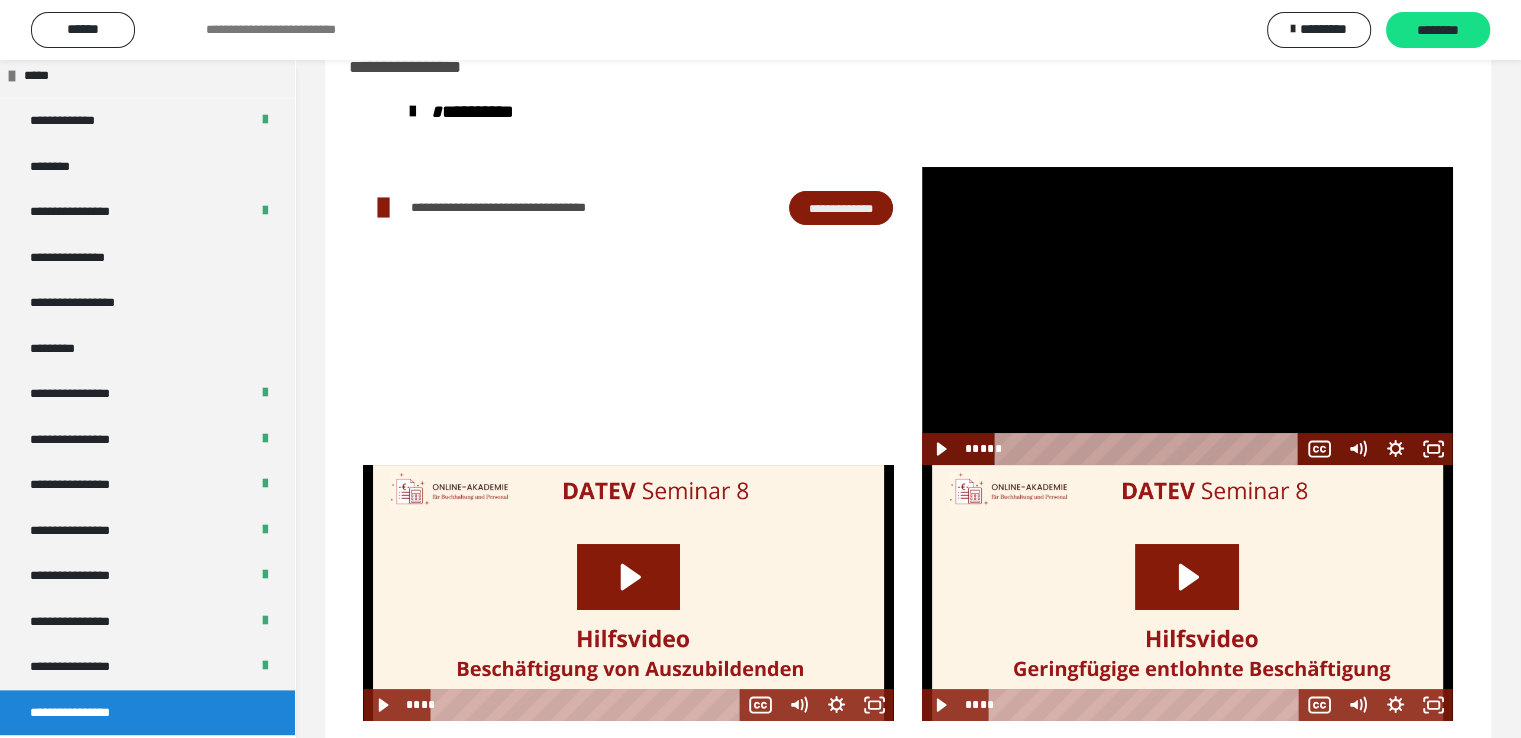 click at bounding box center [1187, 316] 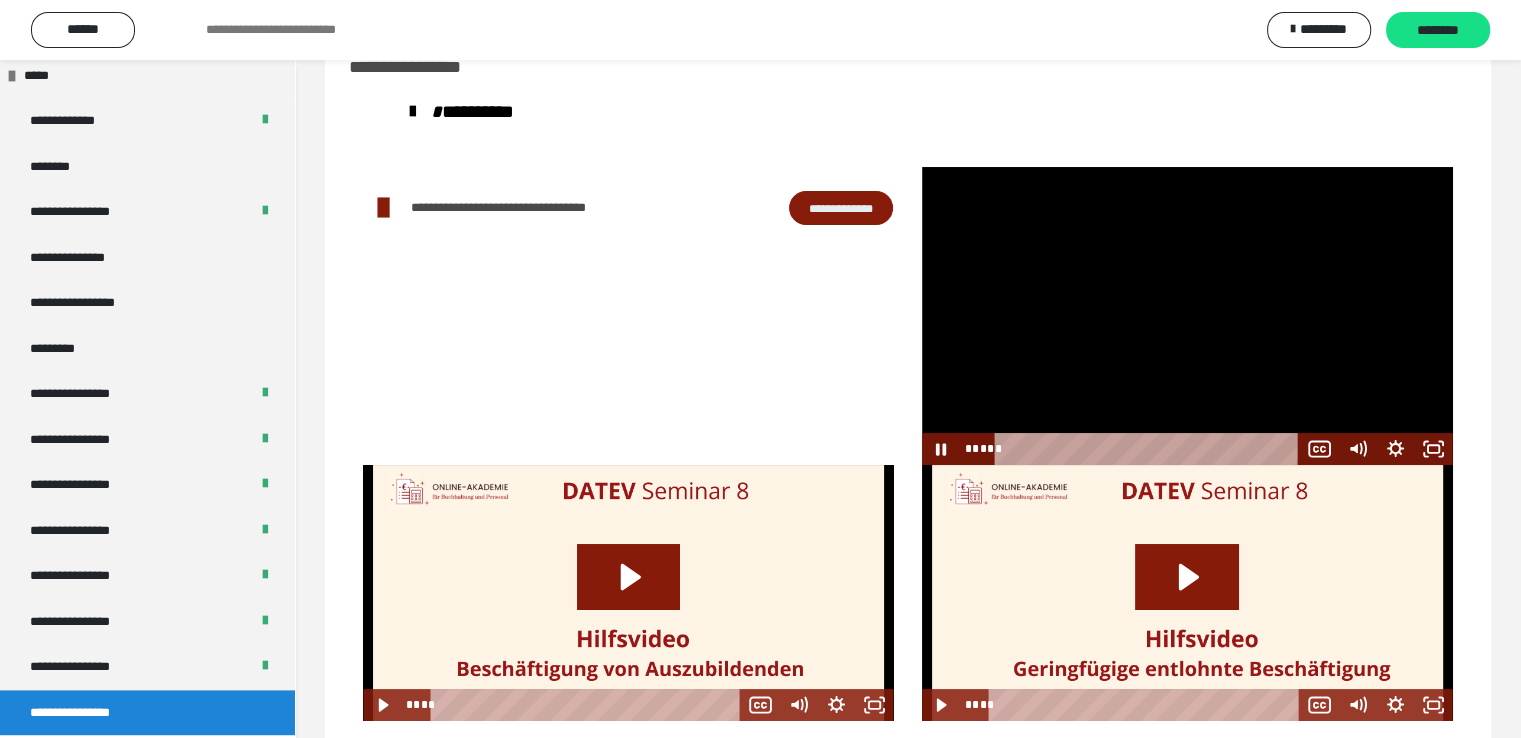 click at bounding box center (1187, 316) 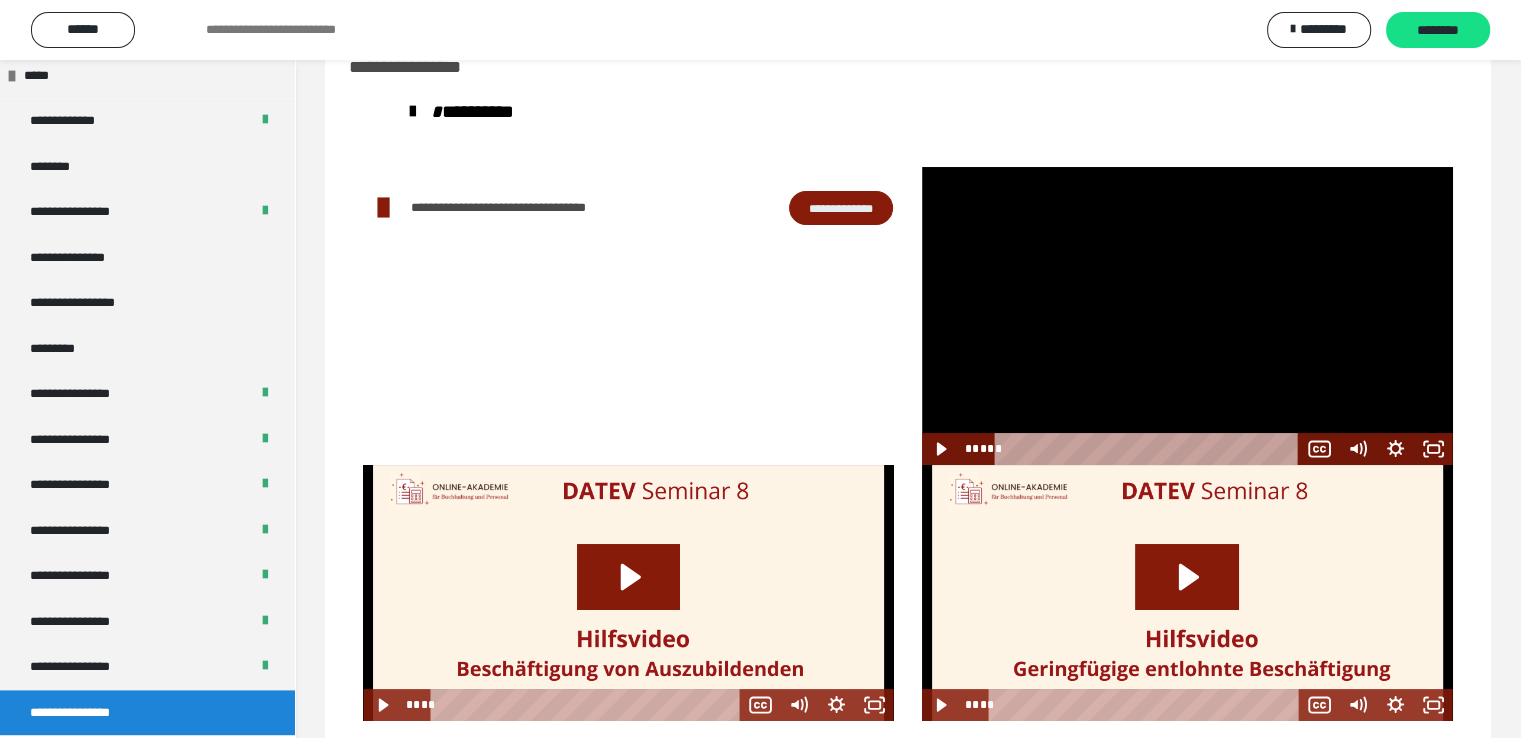 click at bounding box center [1187, 316] 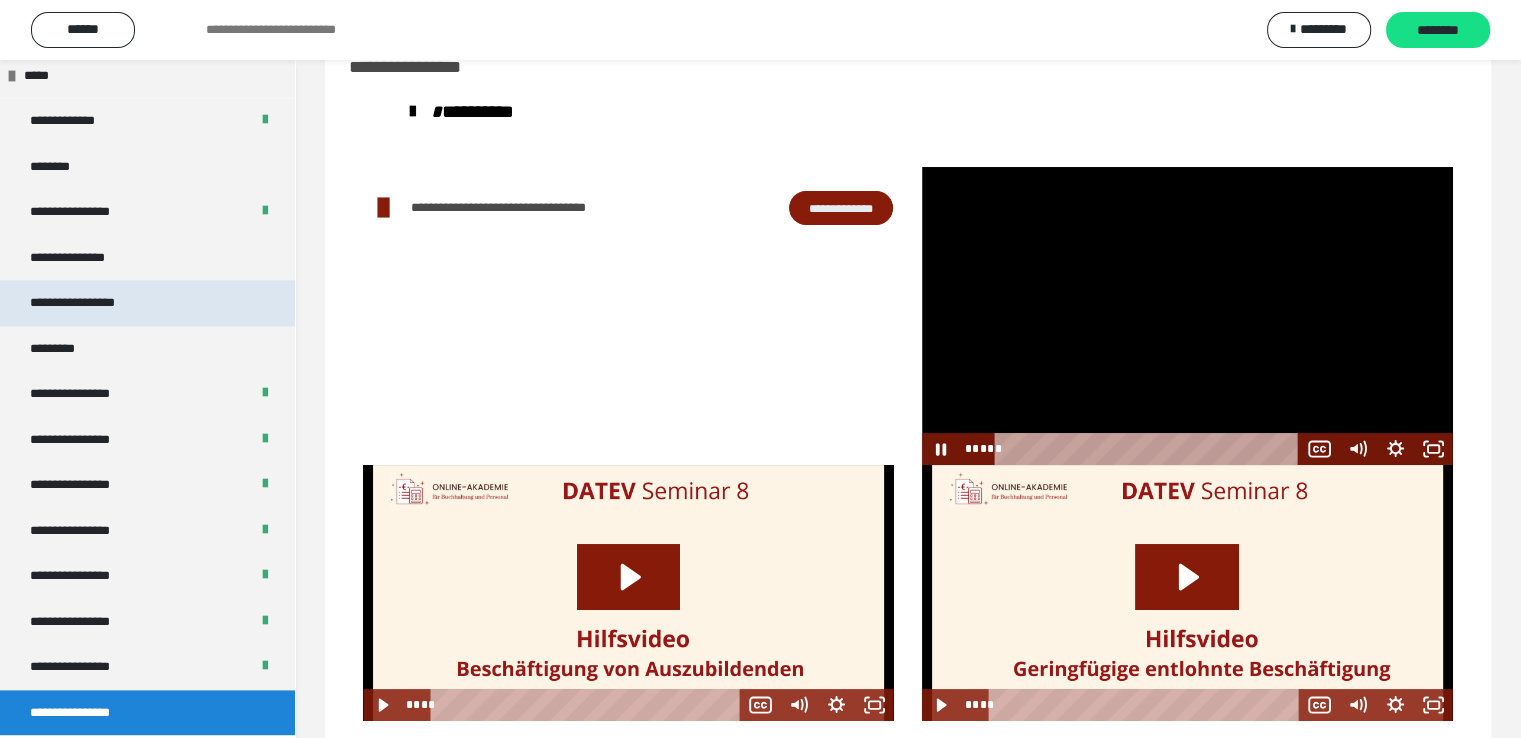 click on "**********" at bounding box center [93, 303] 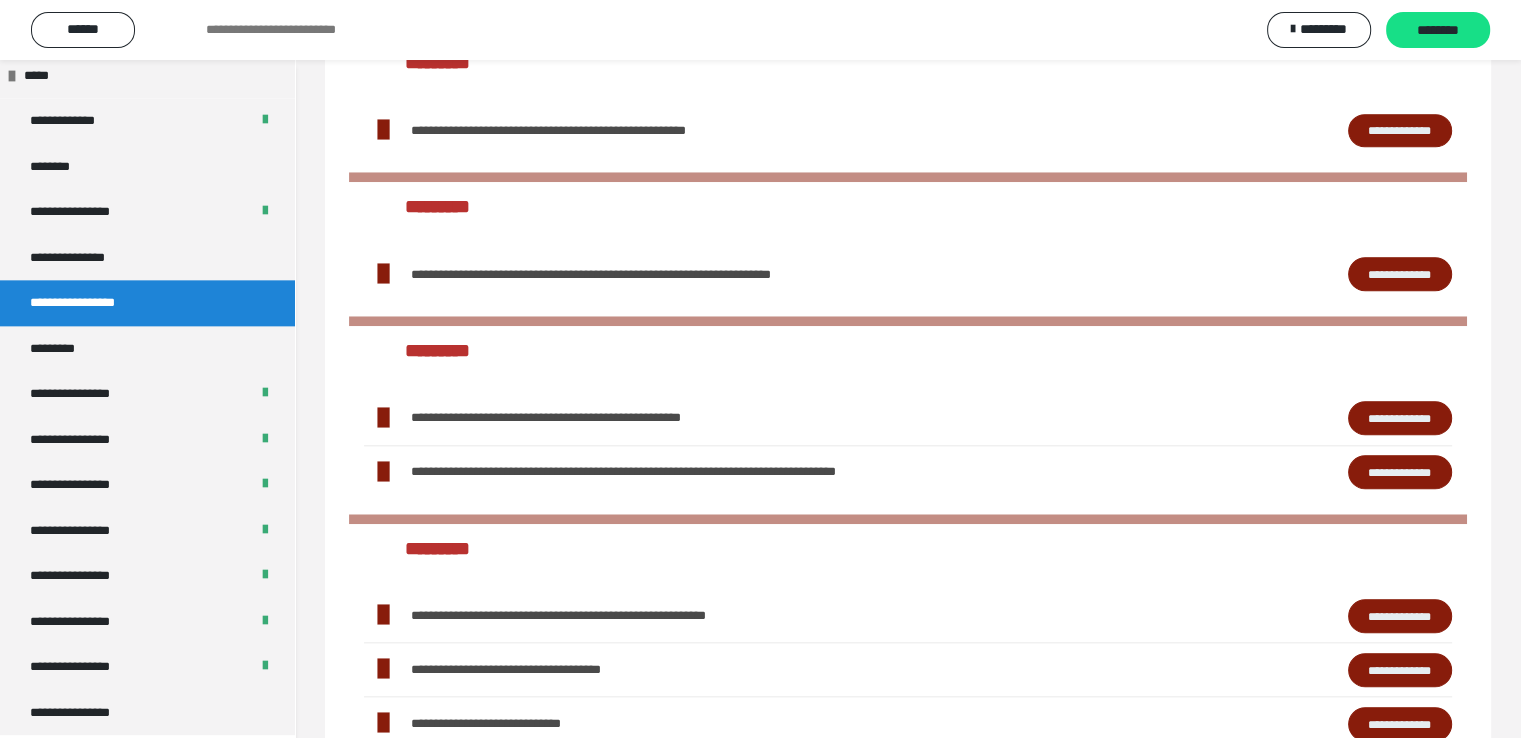 scroll, scrollTop: 2210, scrollLeft: 0, axis: vertical 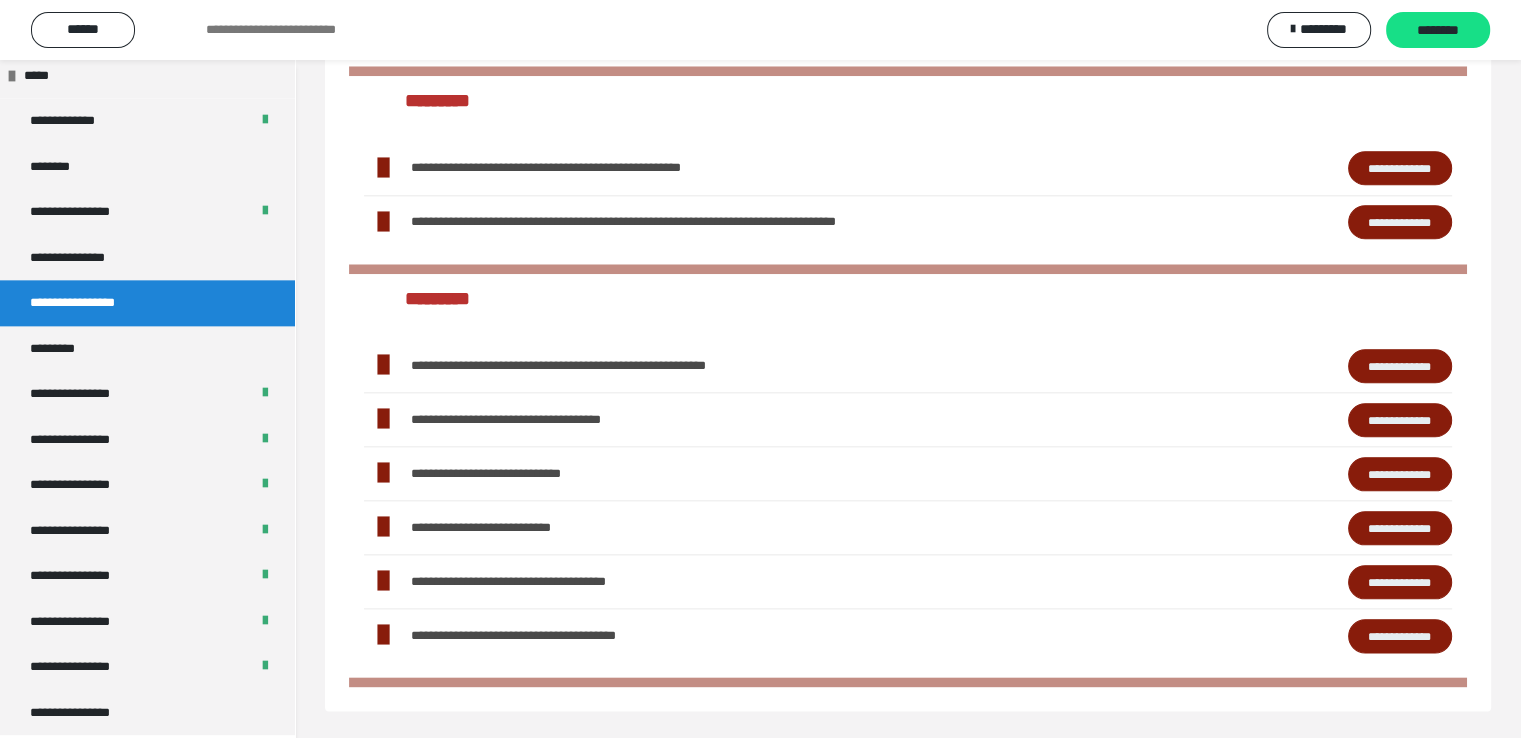 click on "**********" at bounding box center [1400, 366] 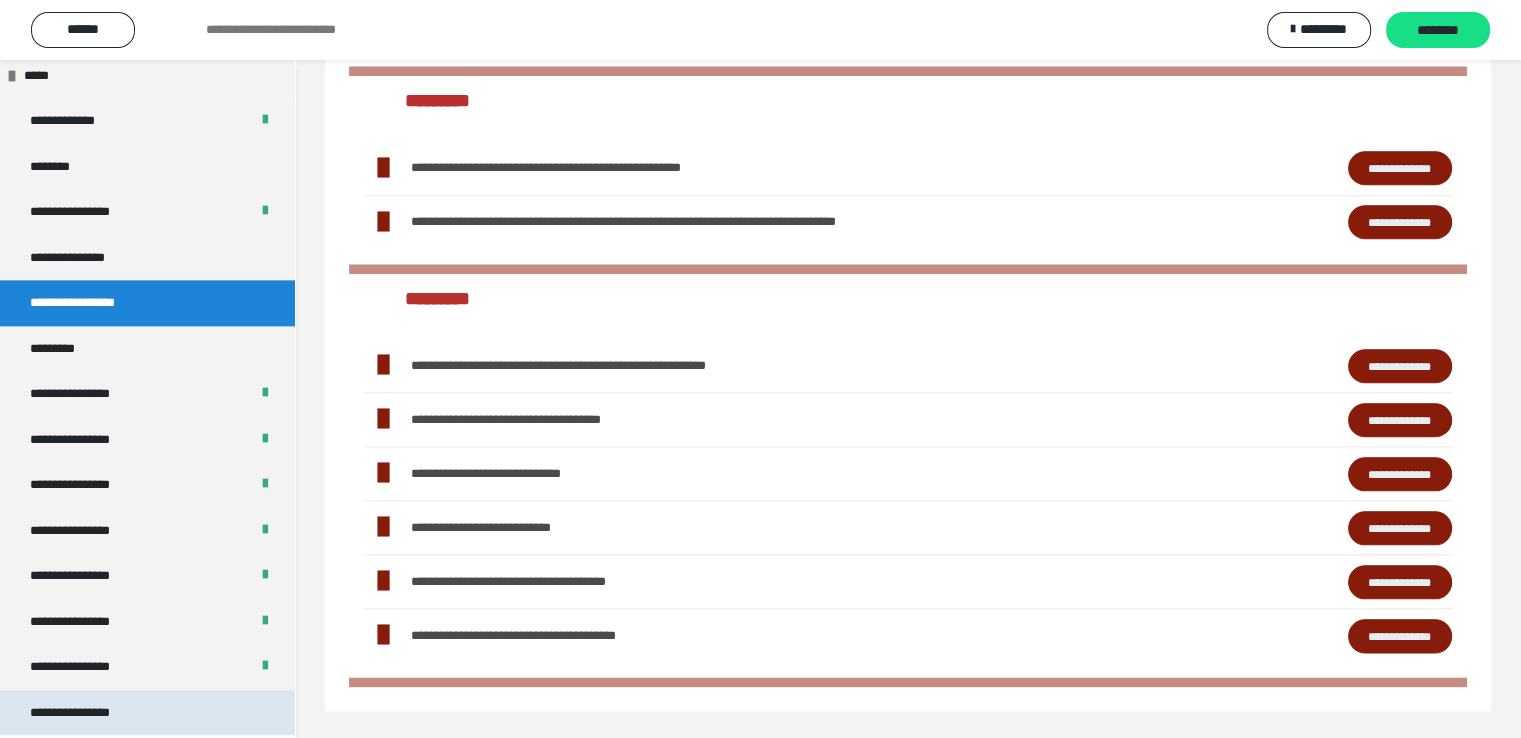 click on "**********" at bounding box center [147, 713] 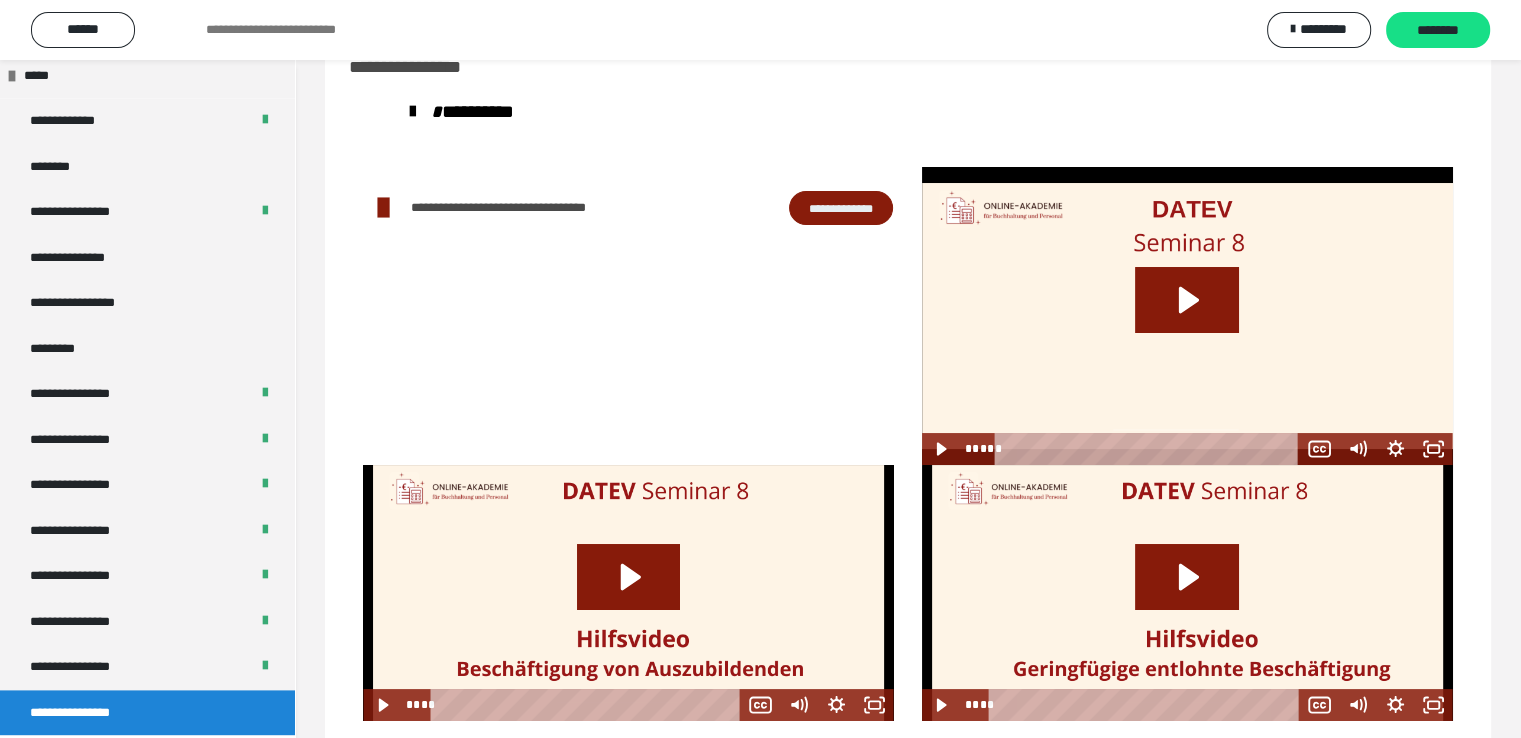 scroll, scrollTop: 96, scrollLeft: 0, axis: vertical 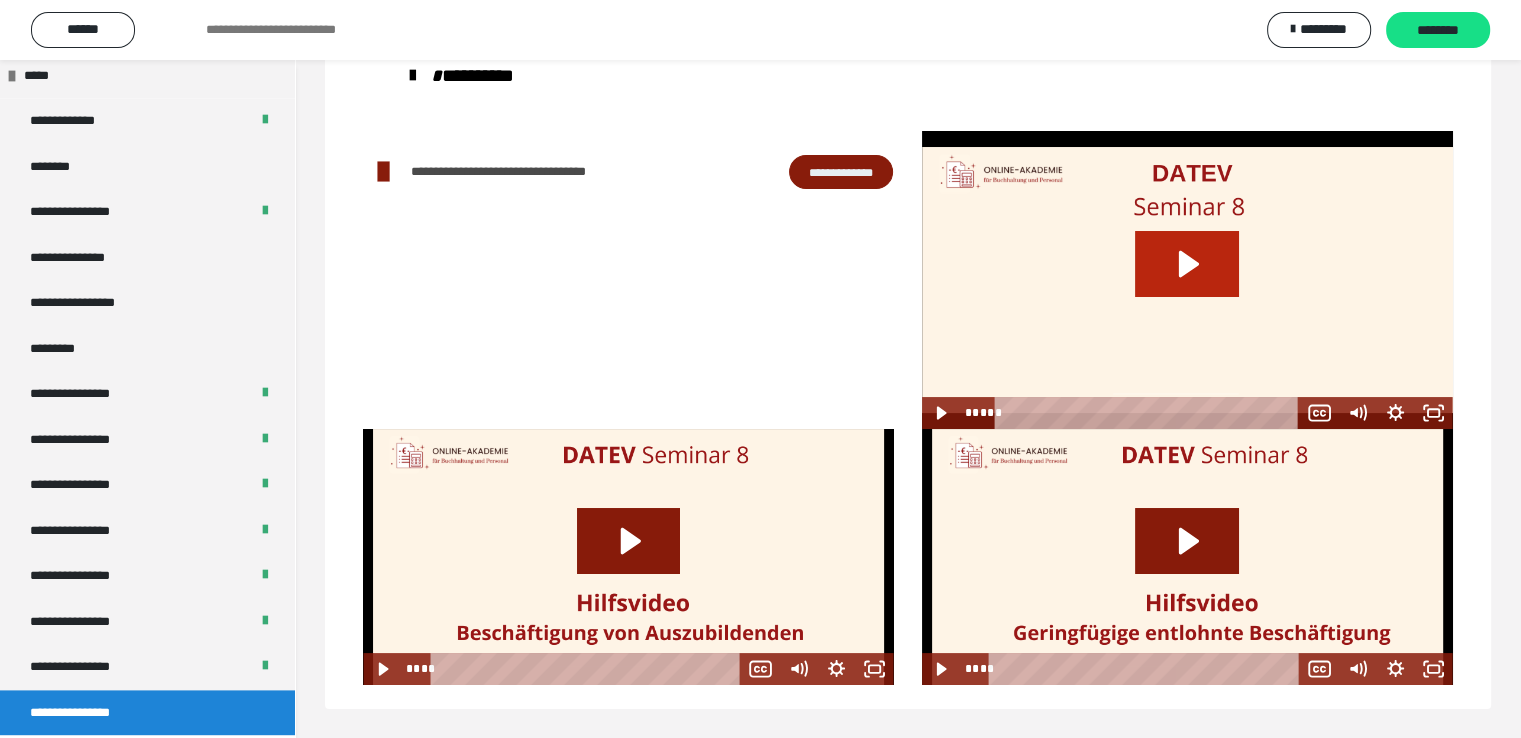 click 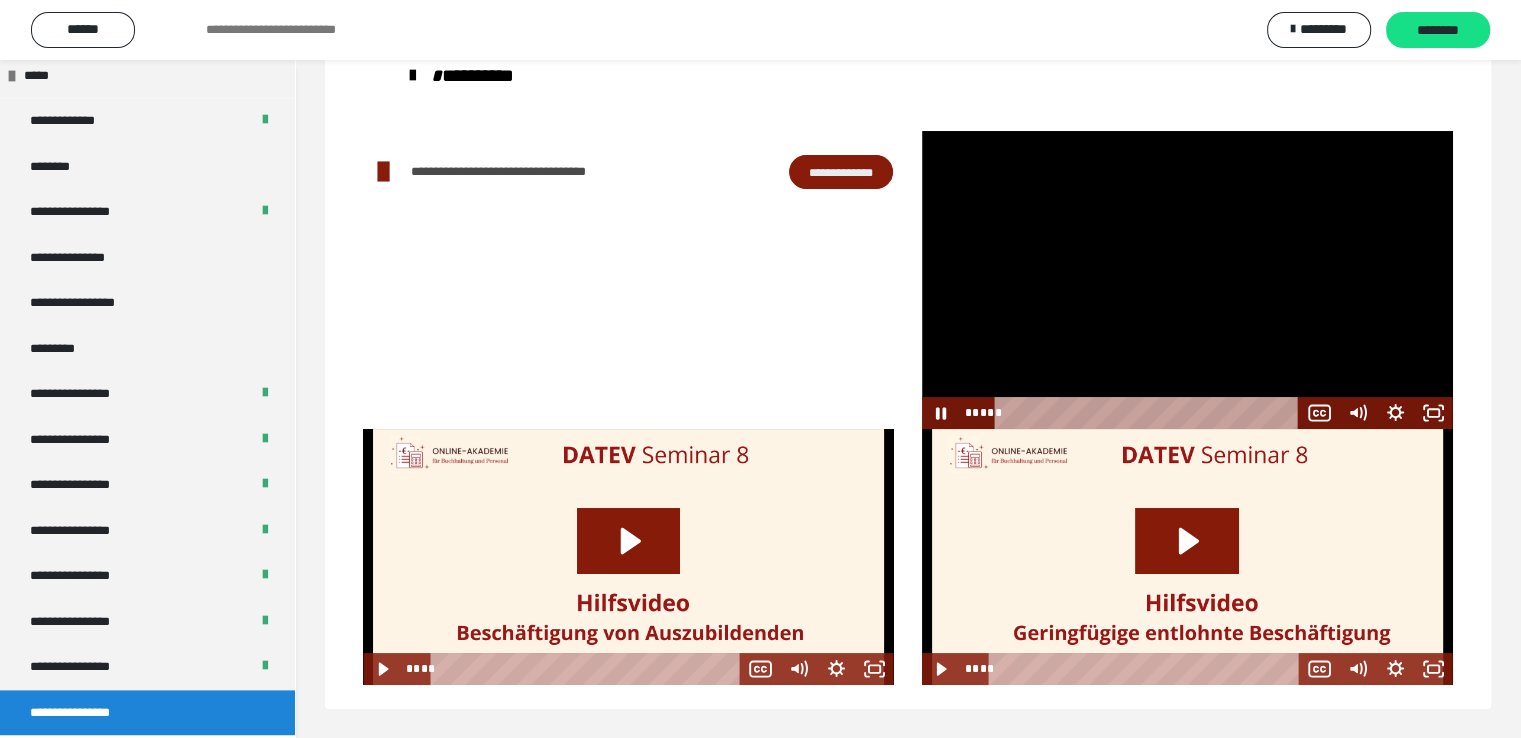 click at bounding box center [1187, 280] 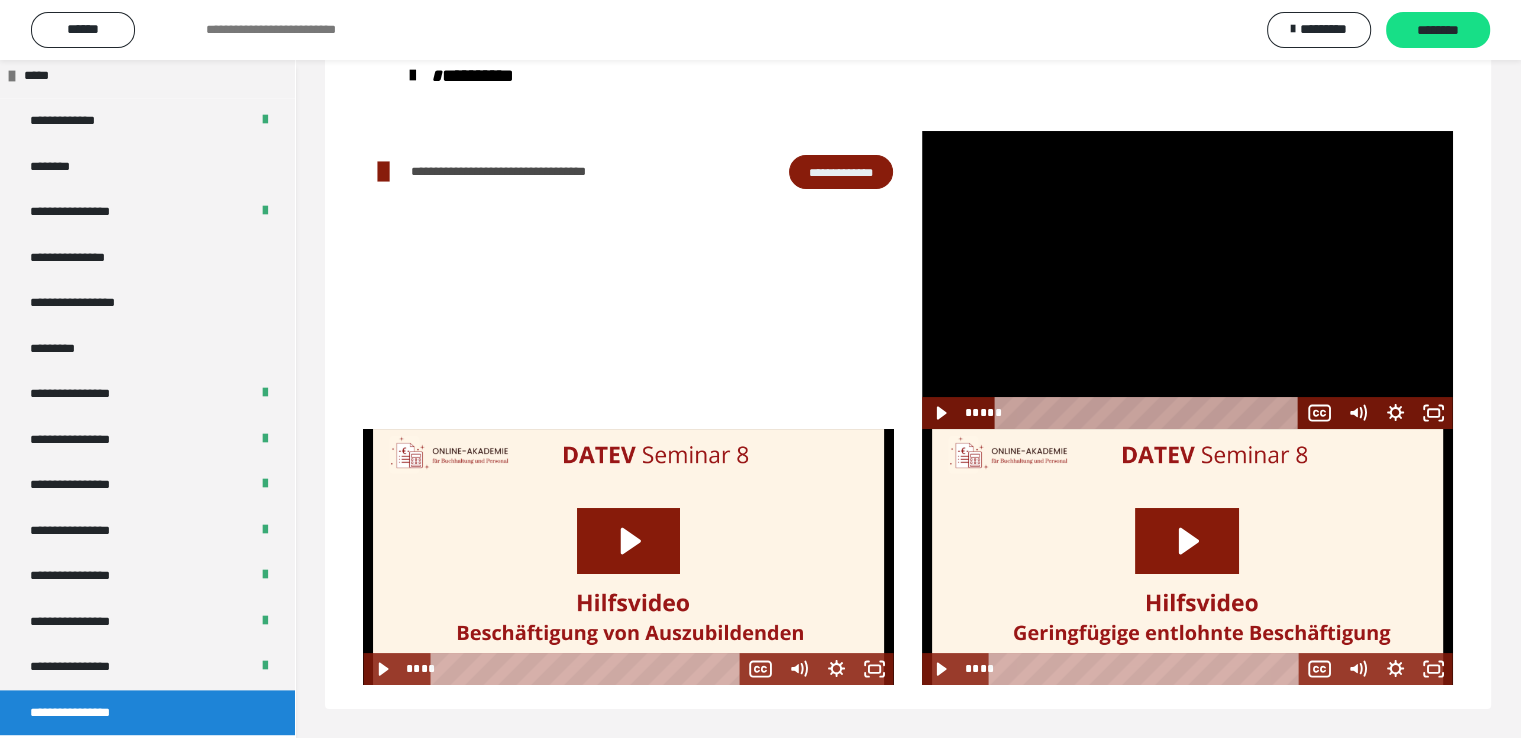click at bounding box center [1187, 280] 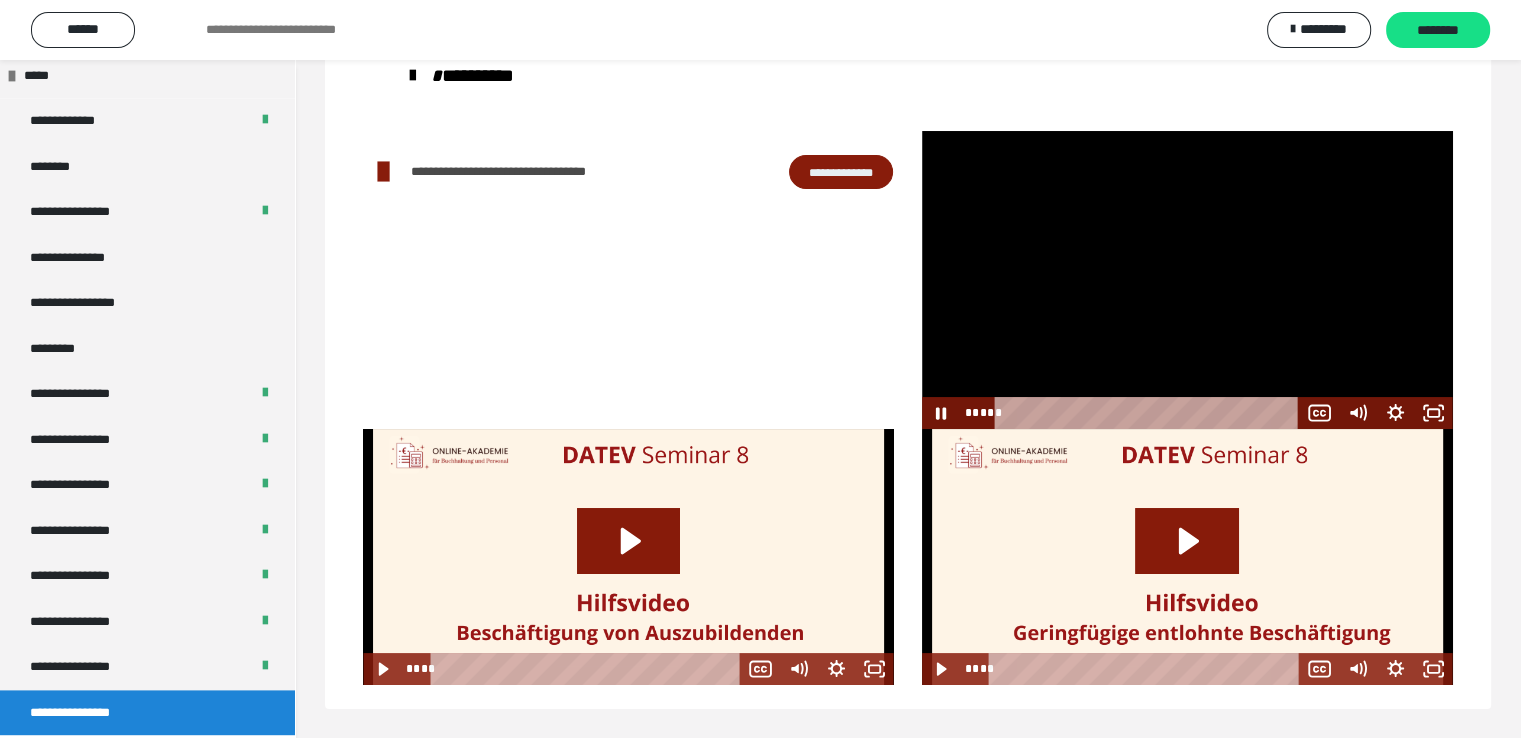 click at bounding box center (1187, 280) 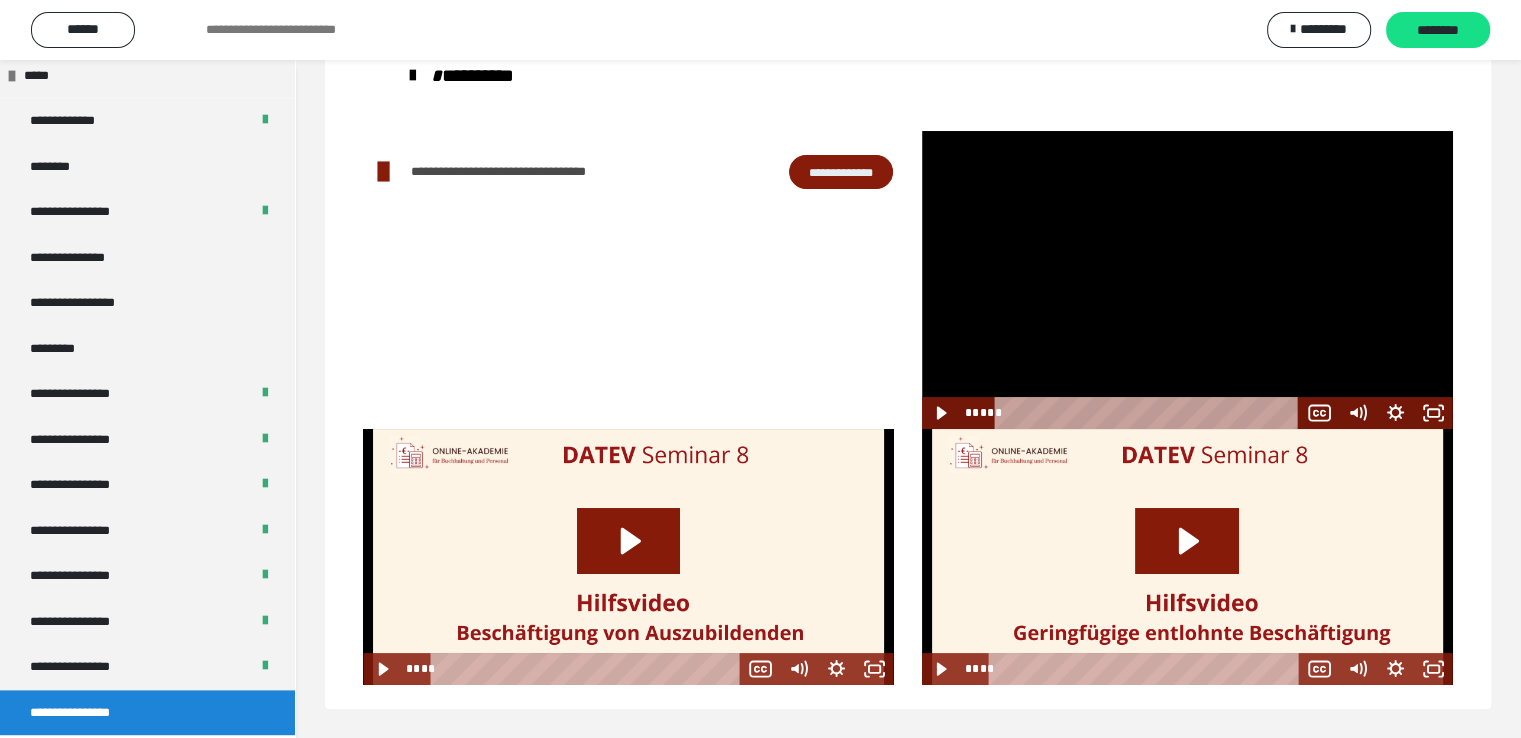 click at bounding box center [1187, 280] 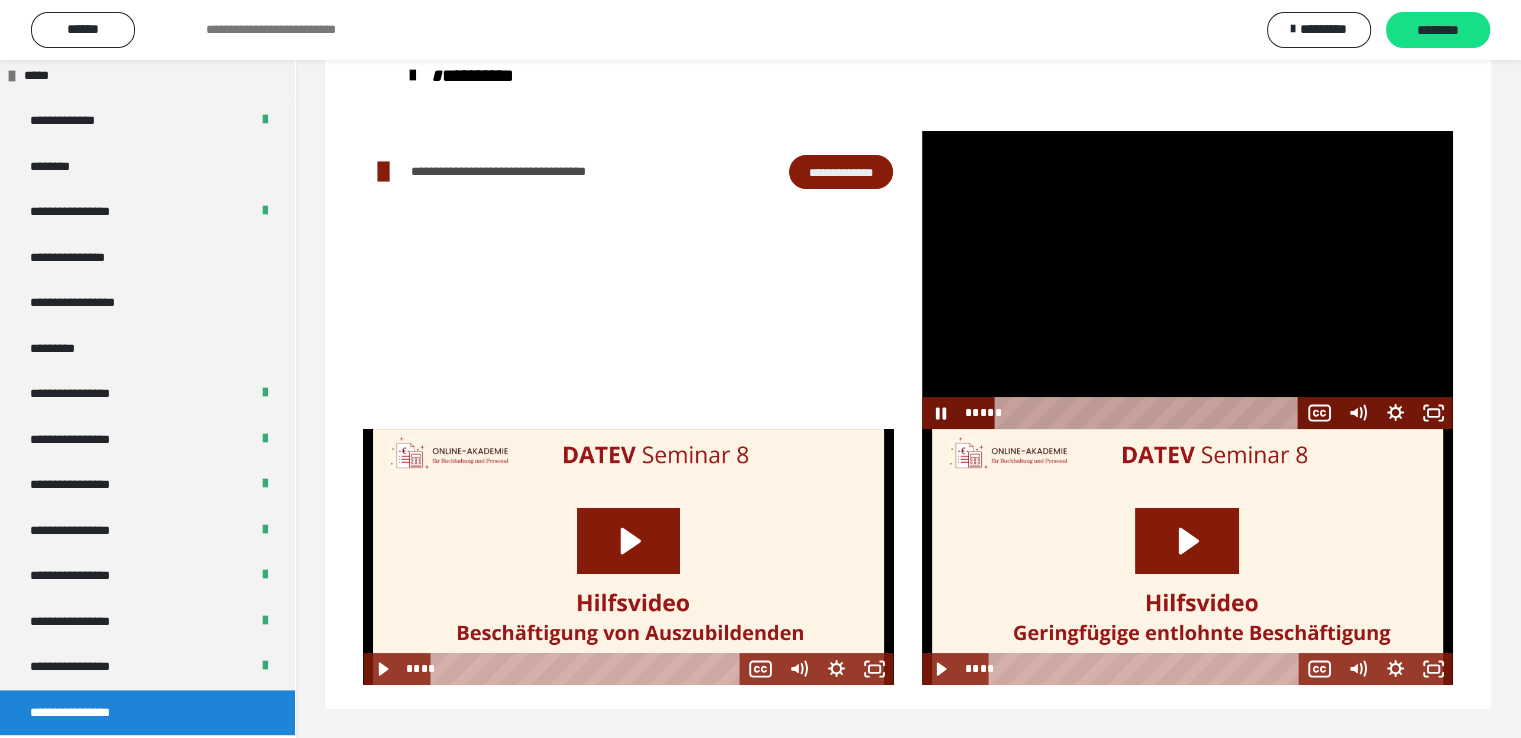 click at bounding box center (1187, 280) 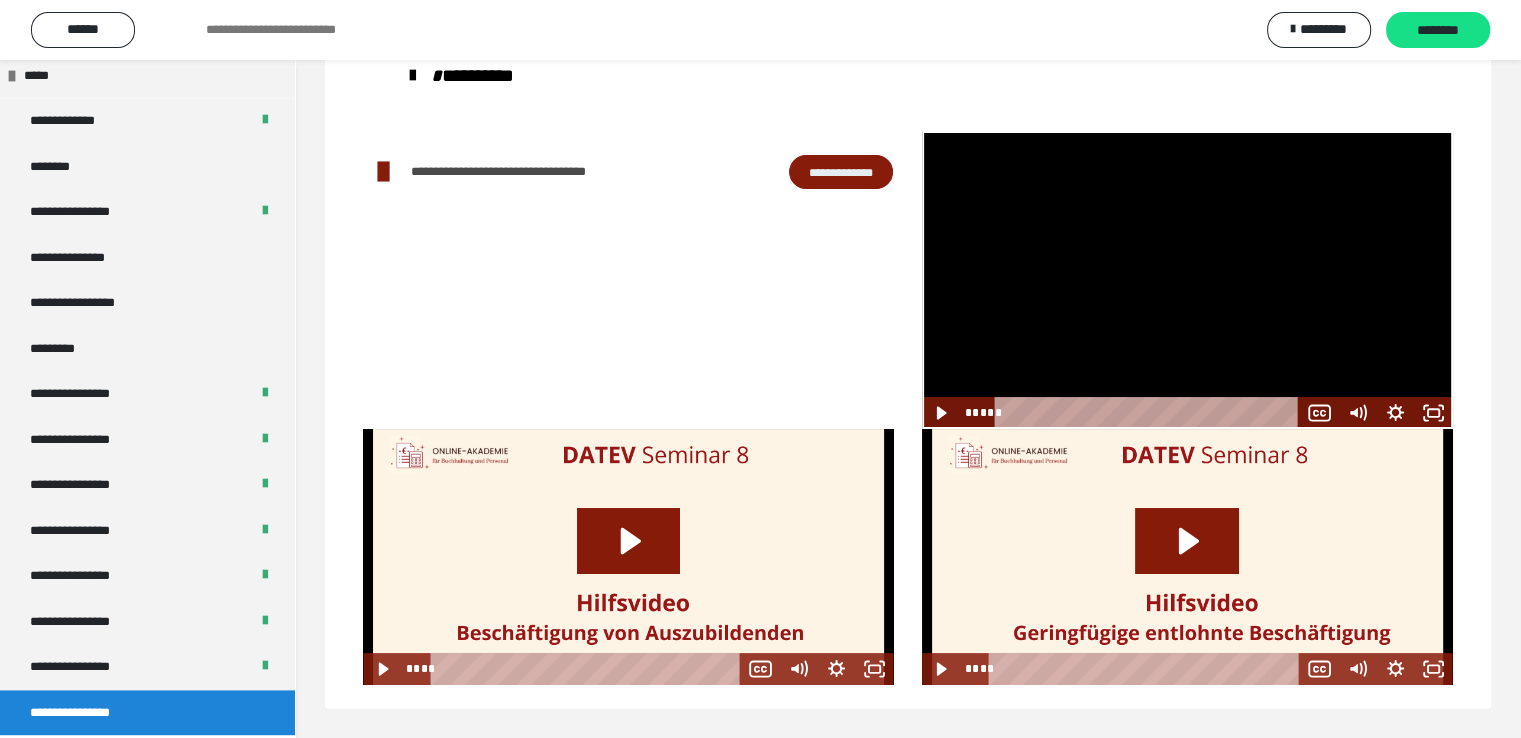 click at bounding box center (1187, 280) 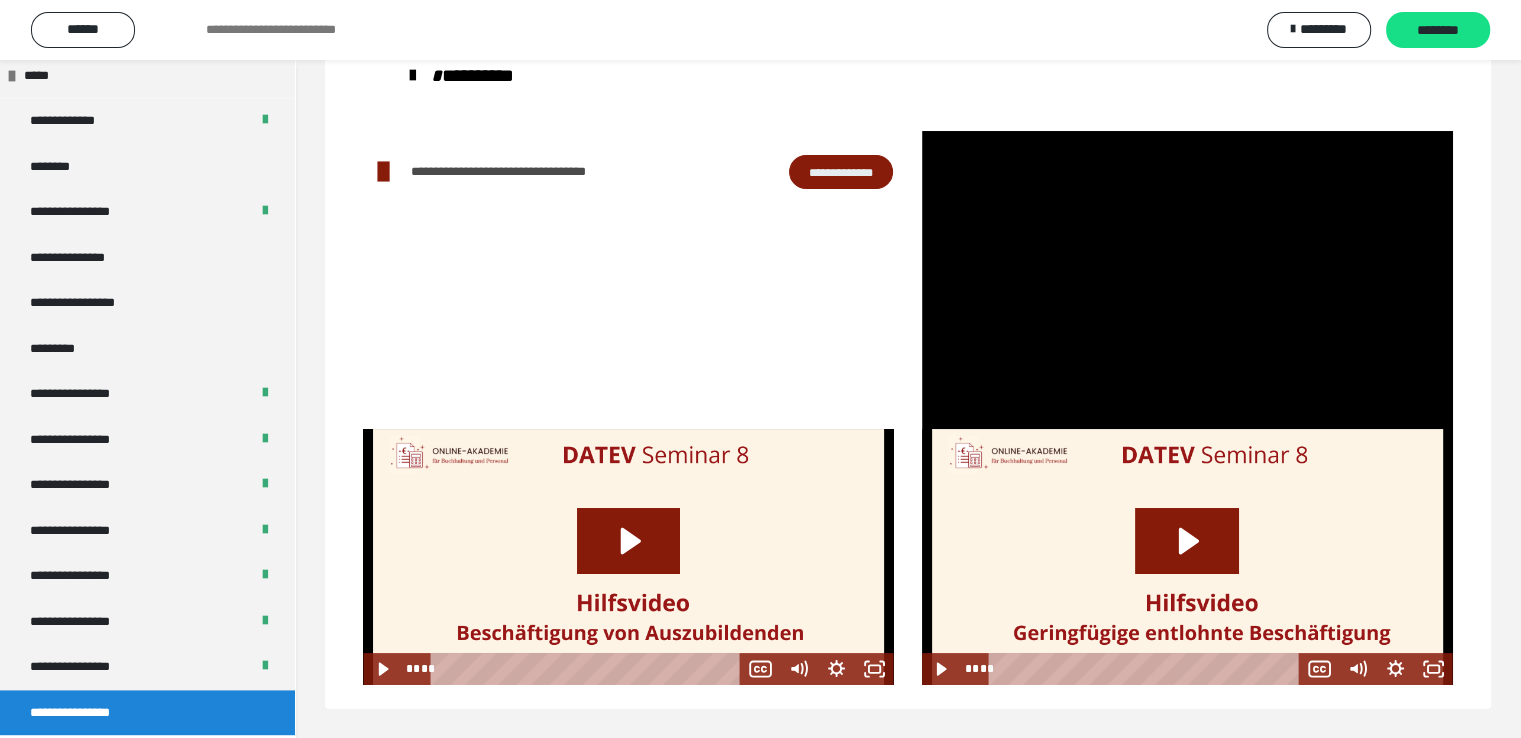 click at bounding box center [1187, 280] 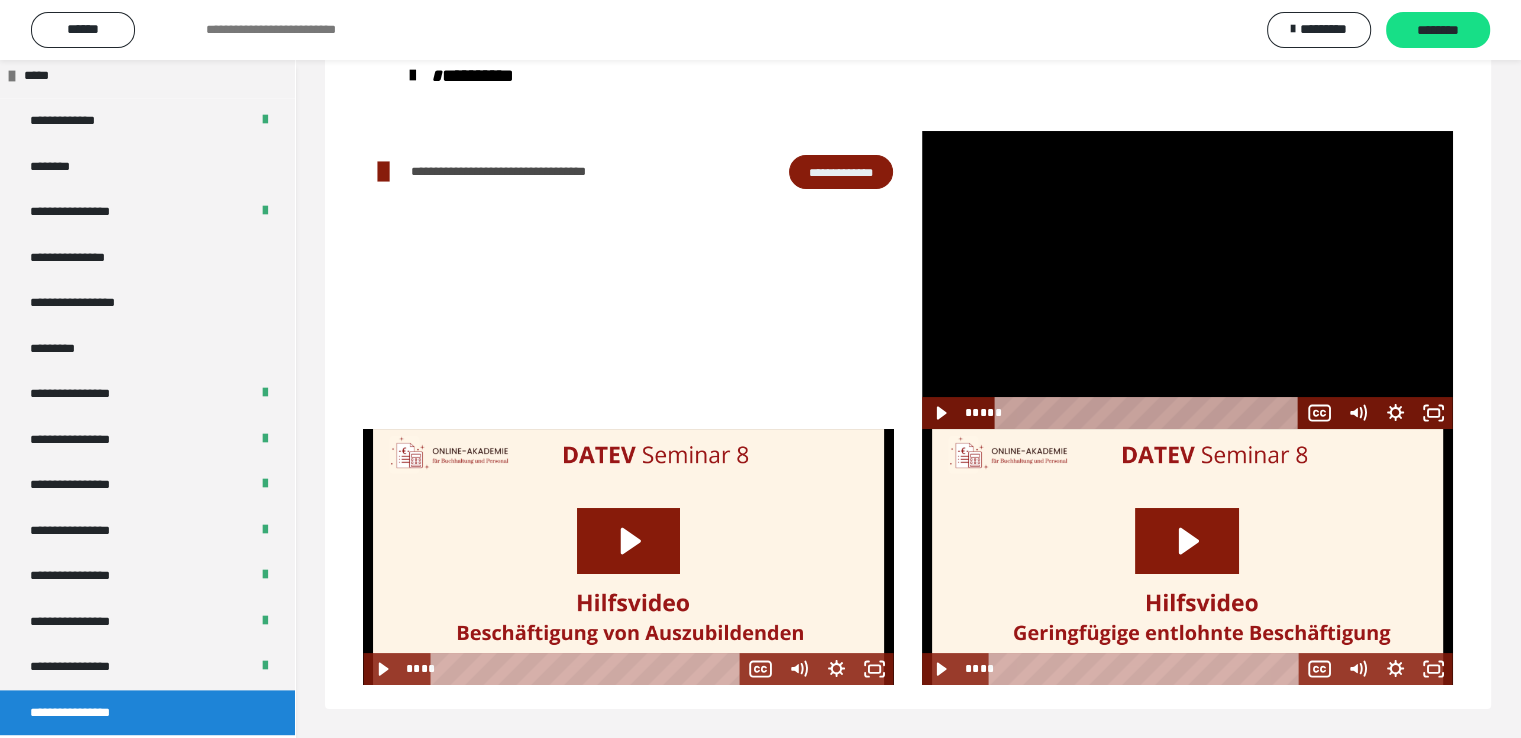 click at bounding box center (1187, 280) 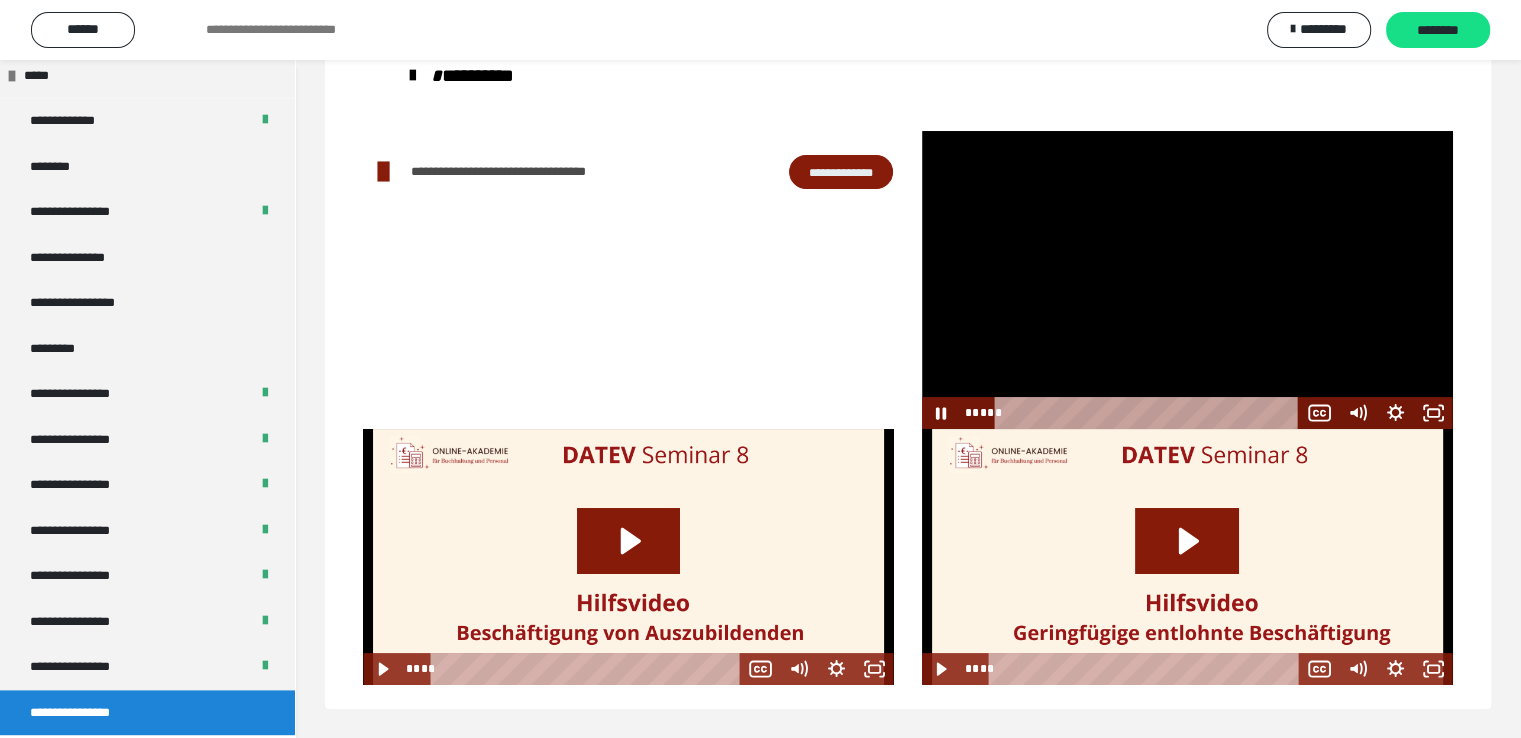 click at bounding box center (1187, 280) 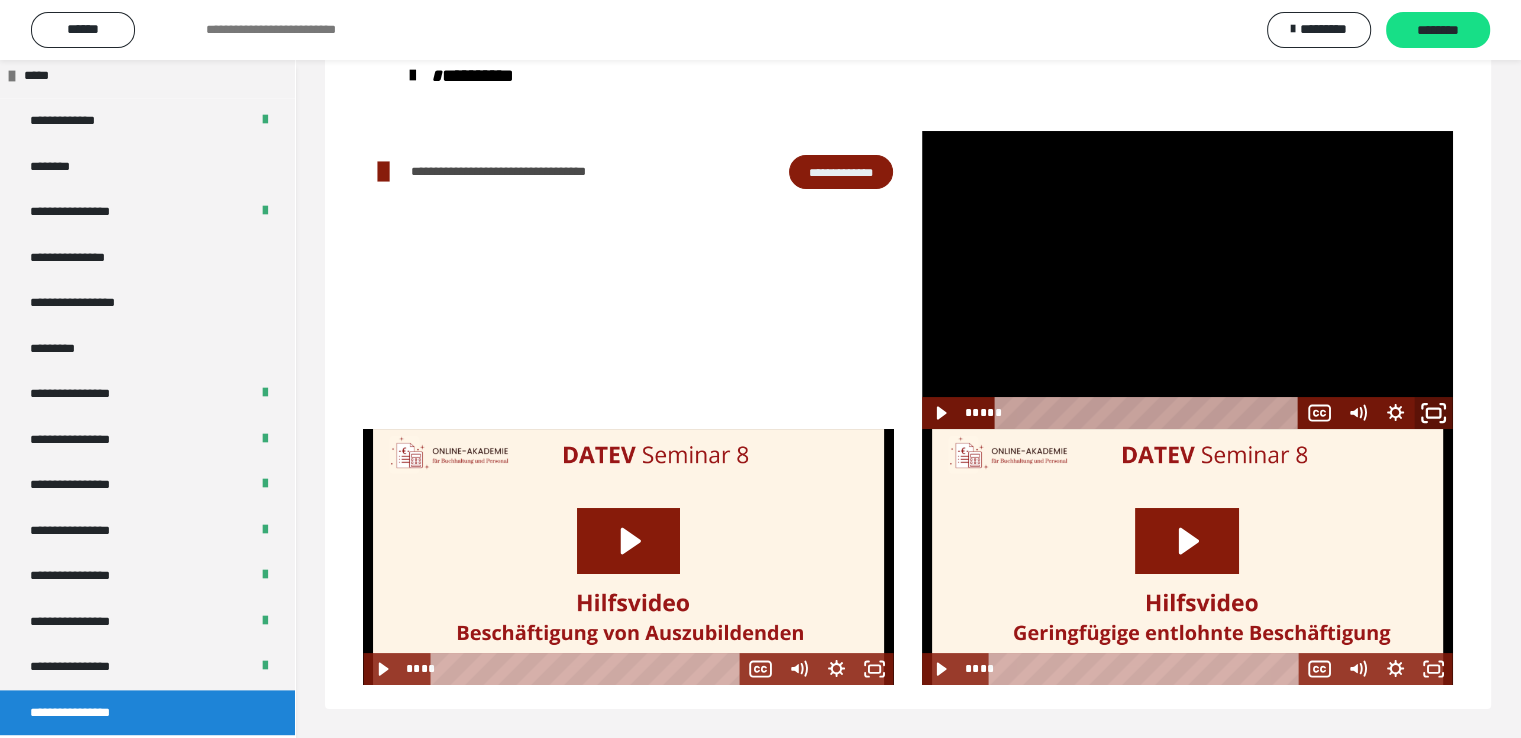 click 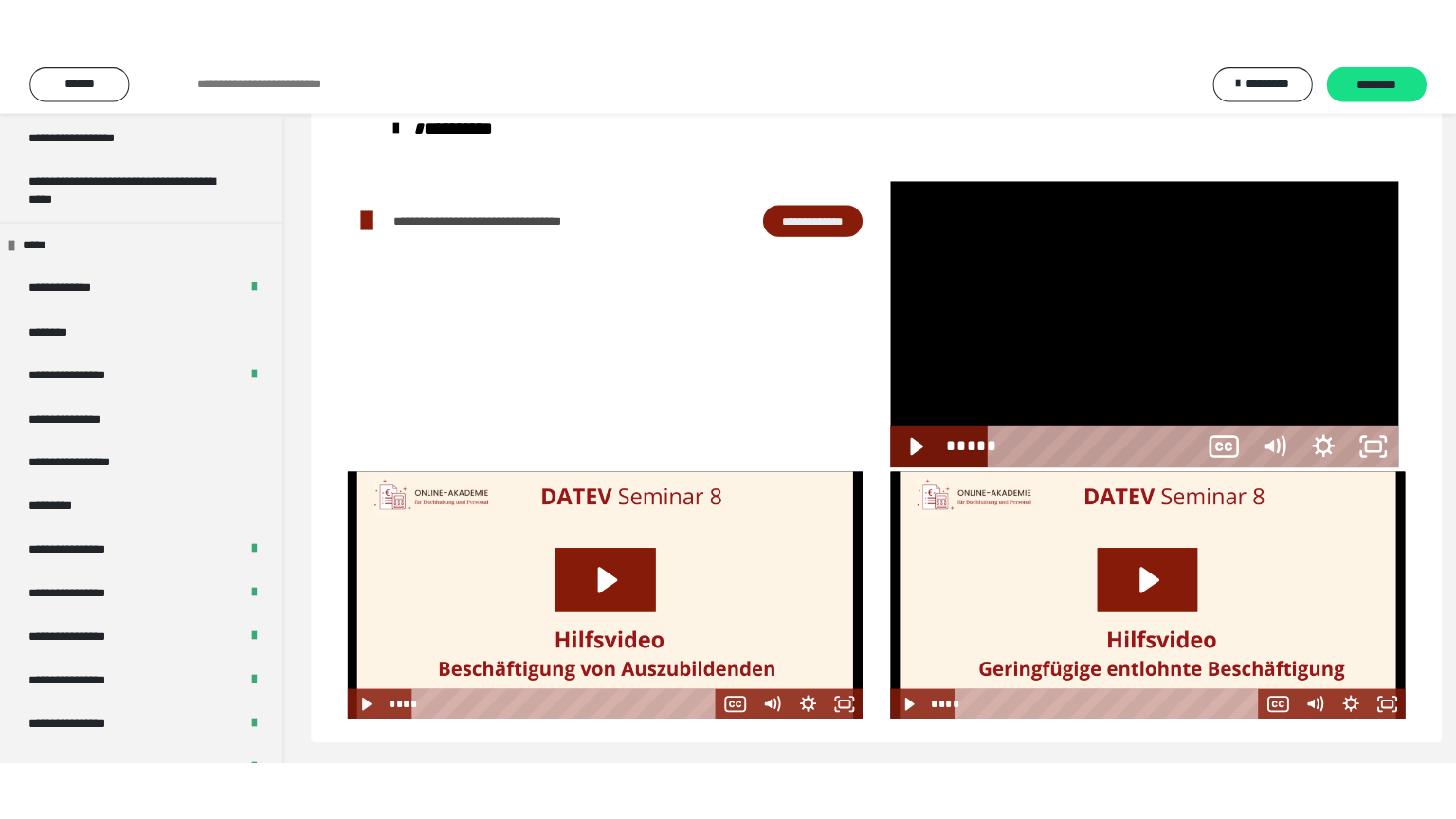 scroll, scrollTop: 57, scrollLeft: 0, axis: vertical 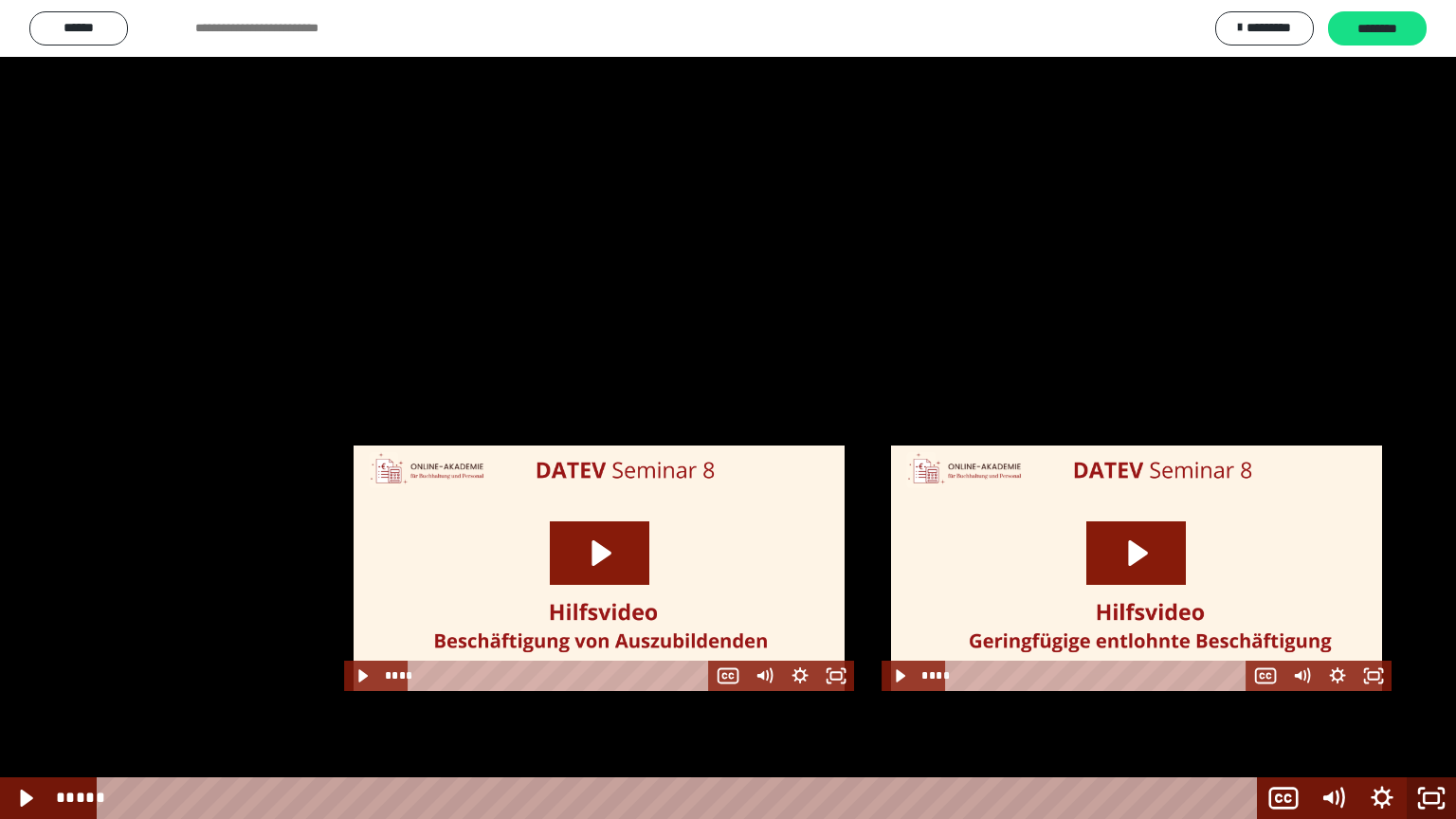 click 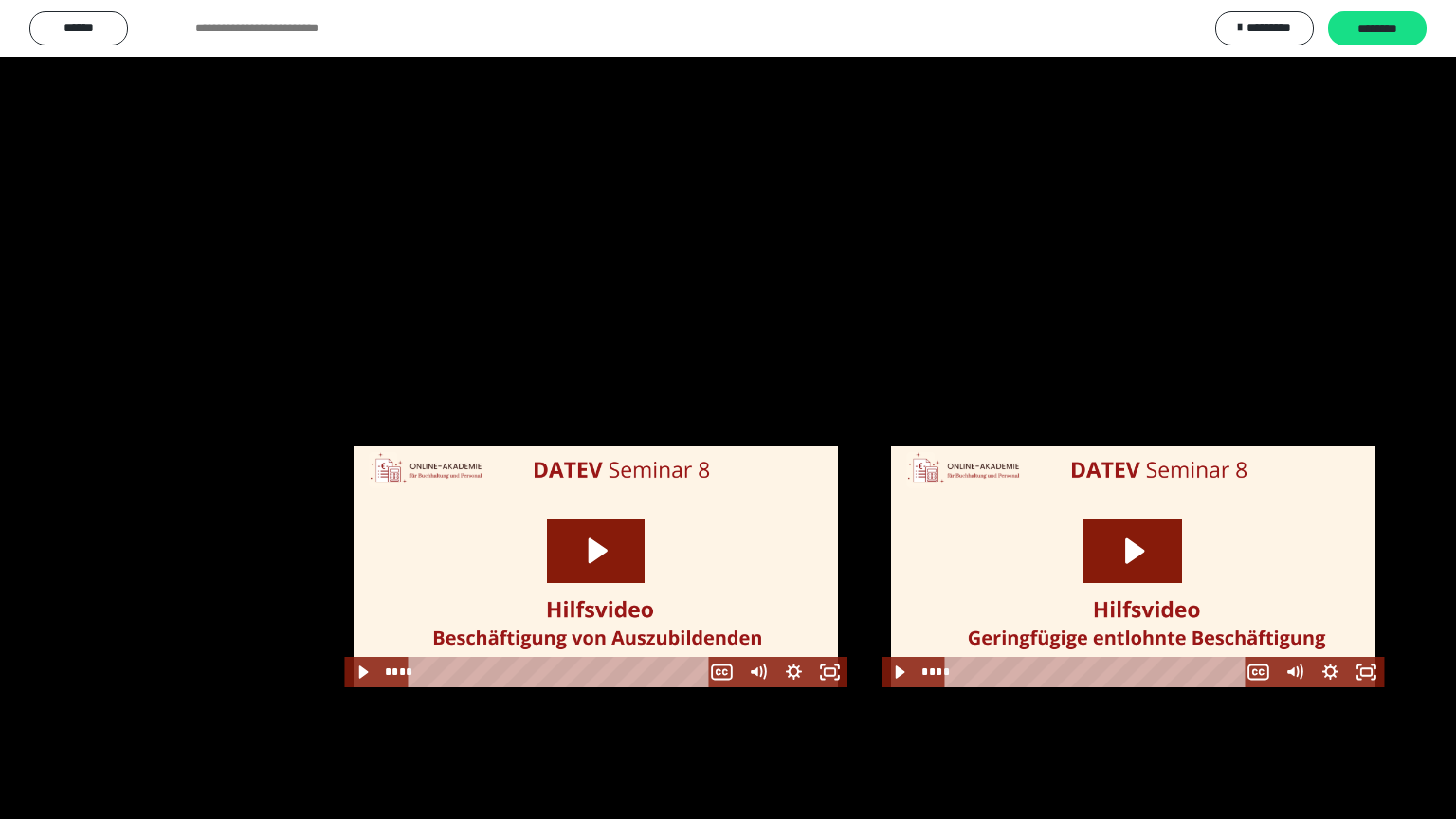scroll, scrollTop: 2328, scrollLeft: 0, axis: vertical 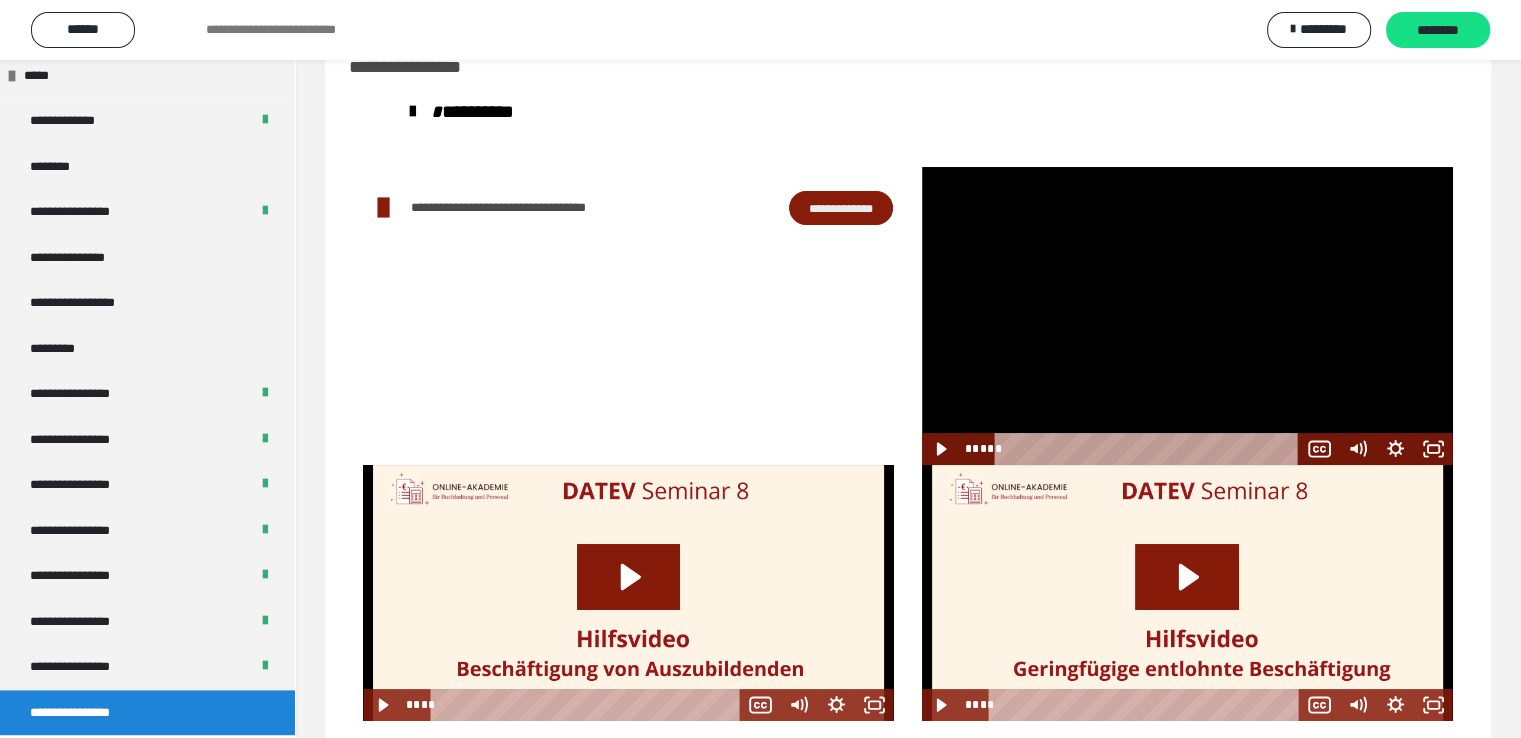 click at bounding box center (1187, 316) 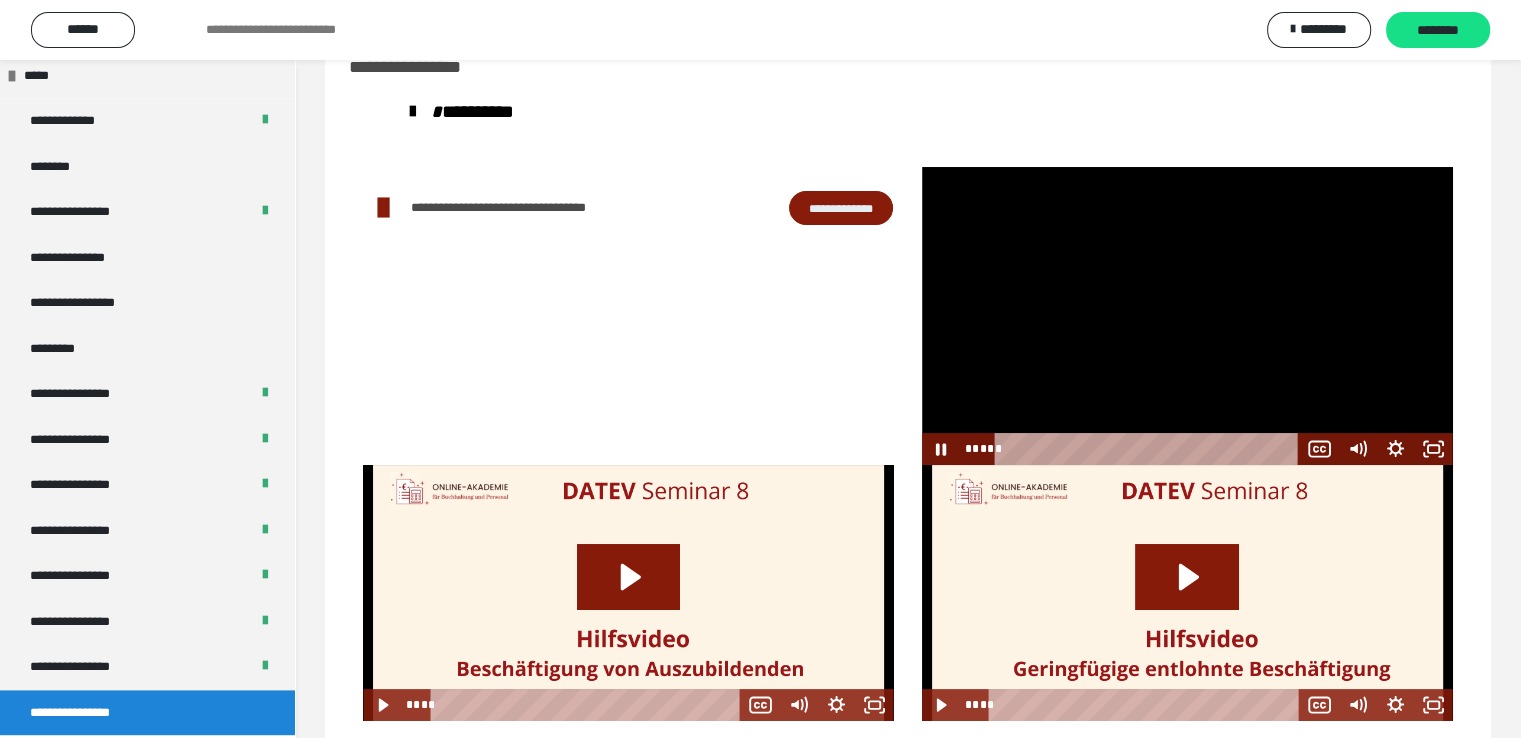 click at bounding box center [1187, 316] 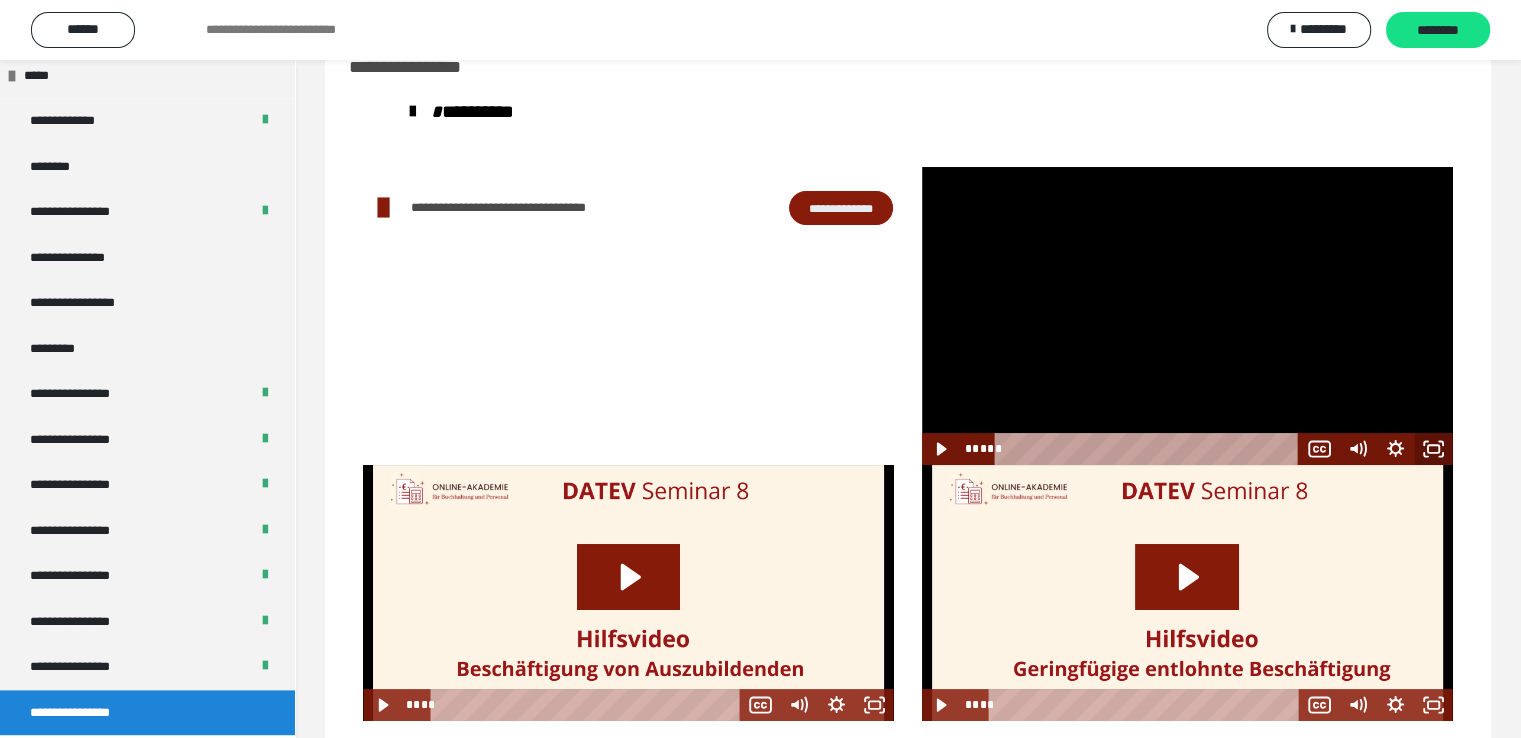 click 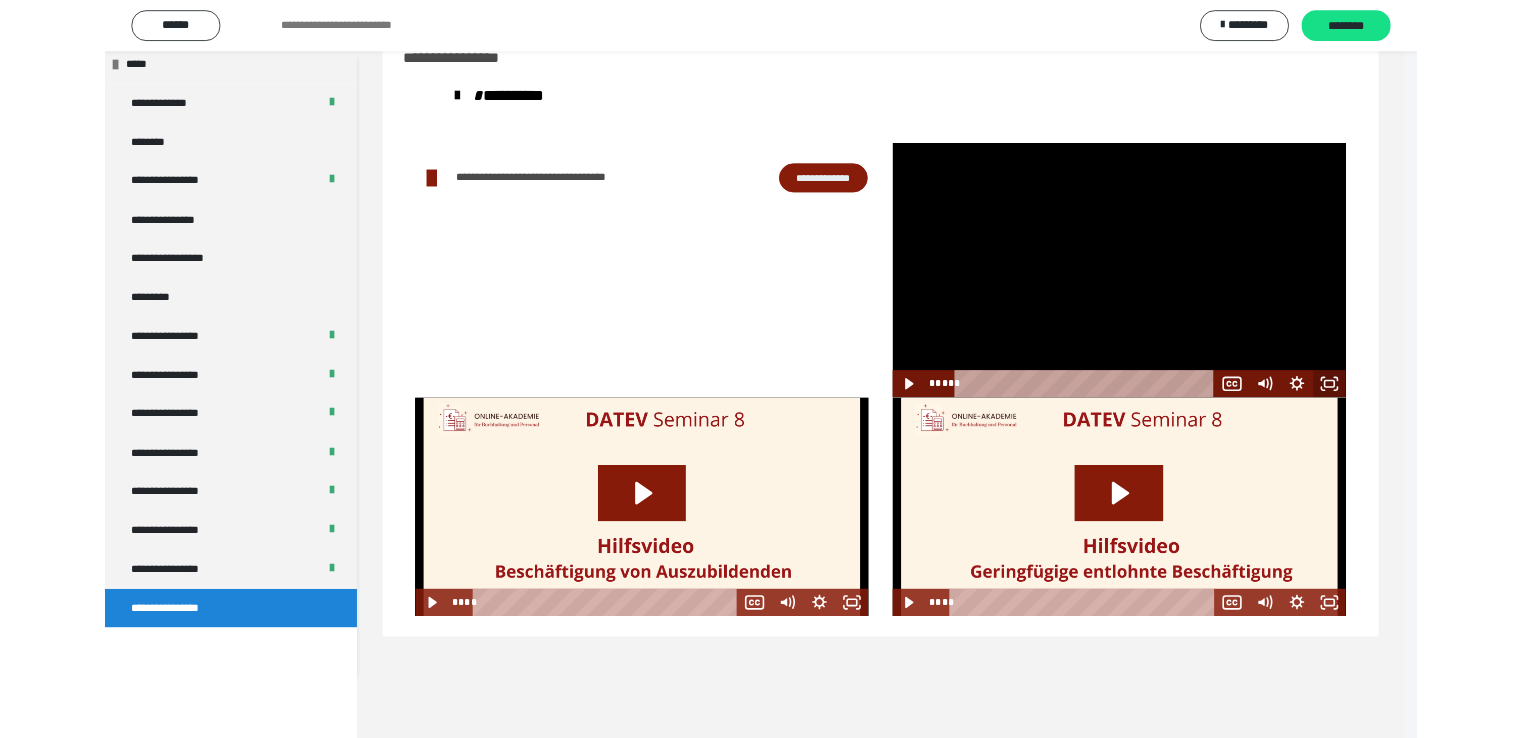 scroll, scrollTop: 2330, scrollLeft: 0, axis: vertical 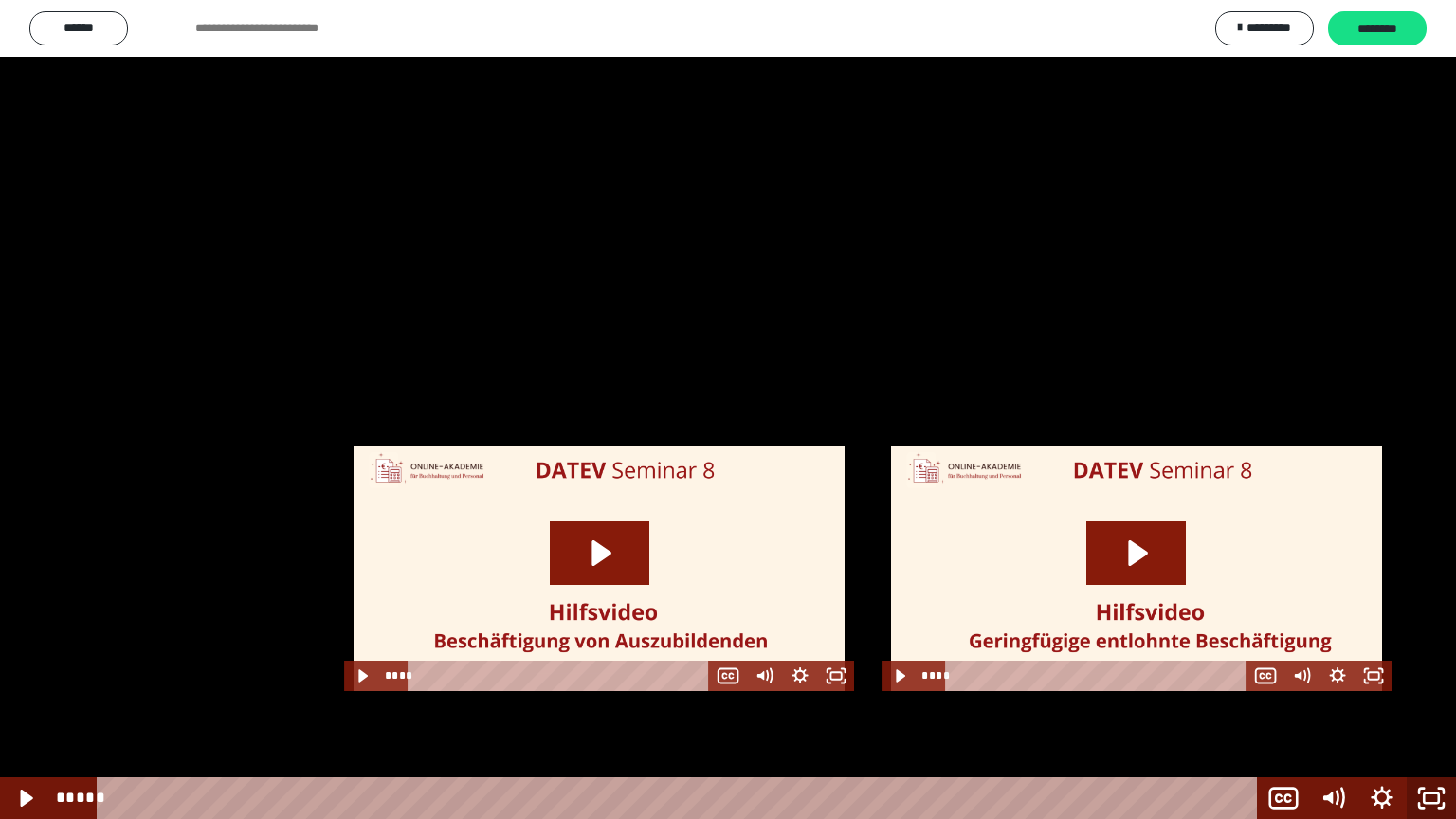 click 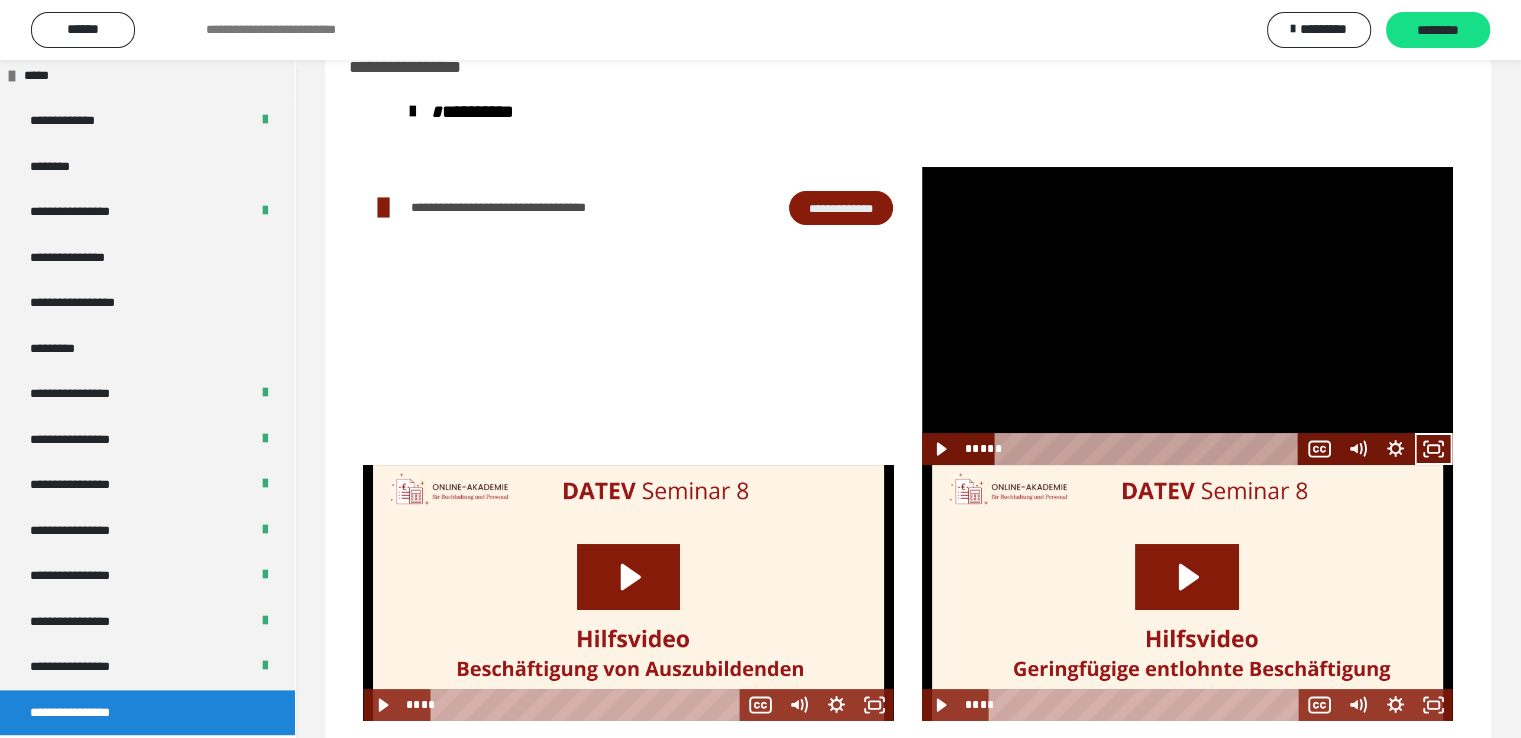 click at bounding box center [1187, 316] 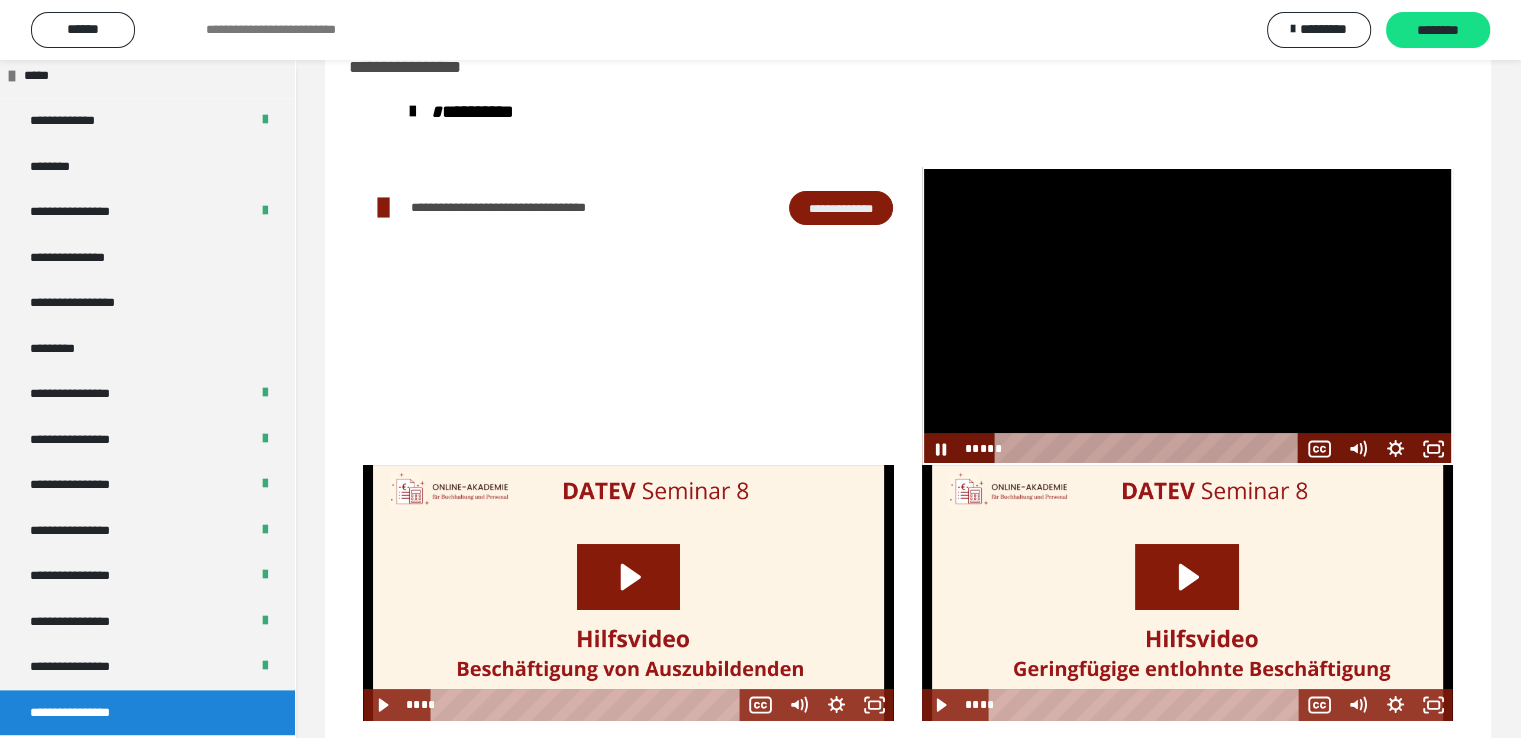 click at bounding box center (1187, 316) 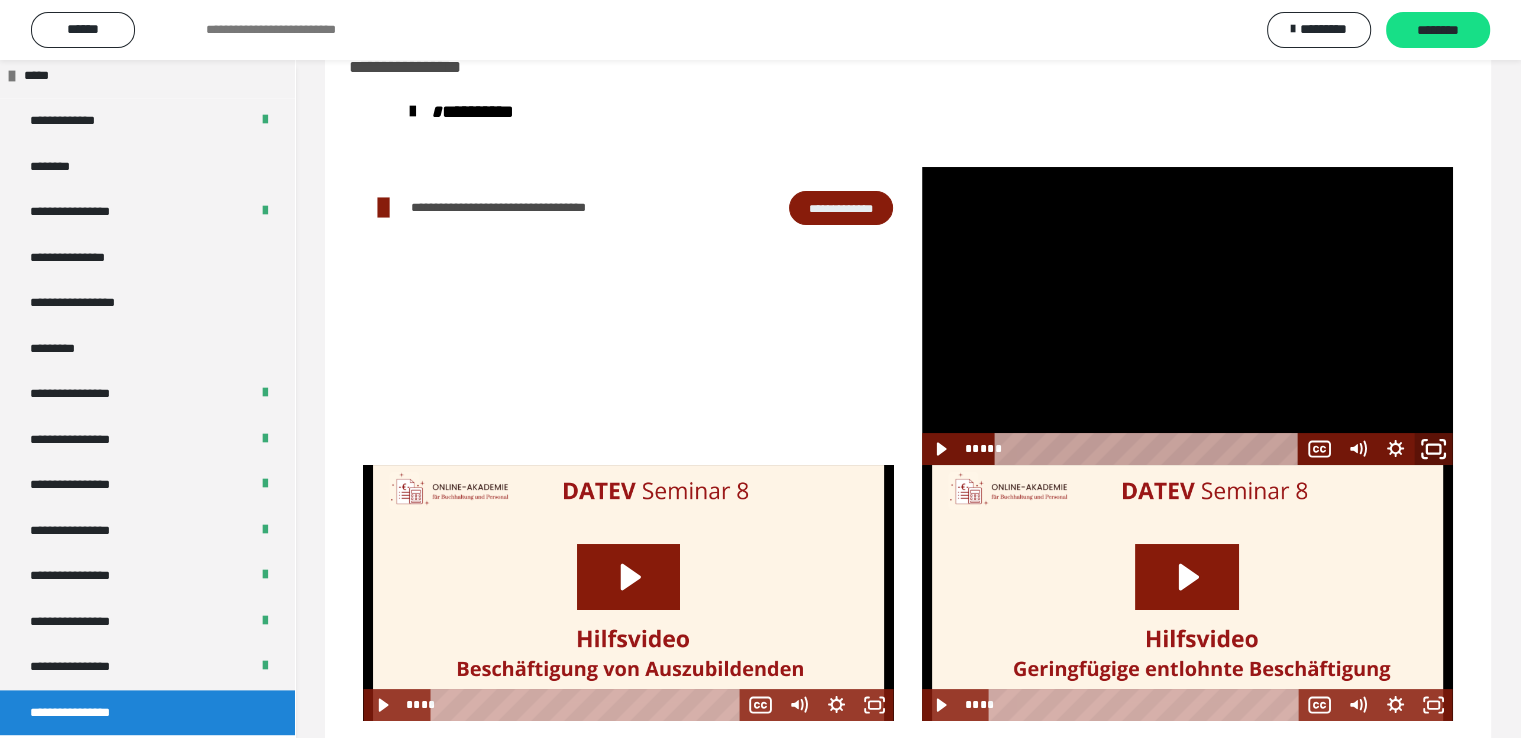 click 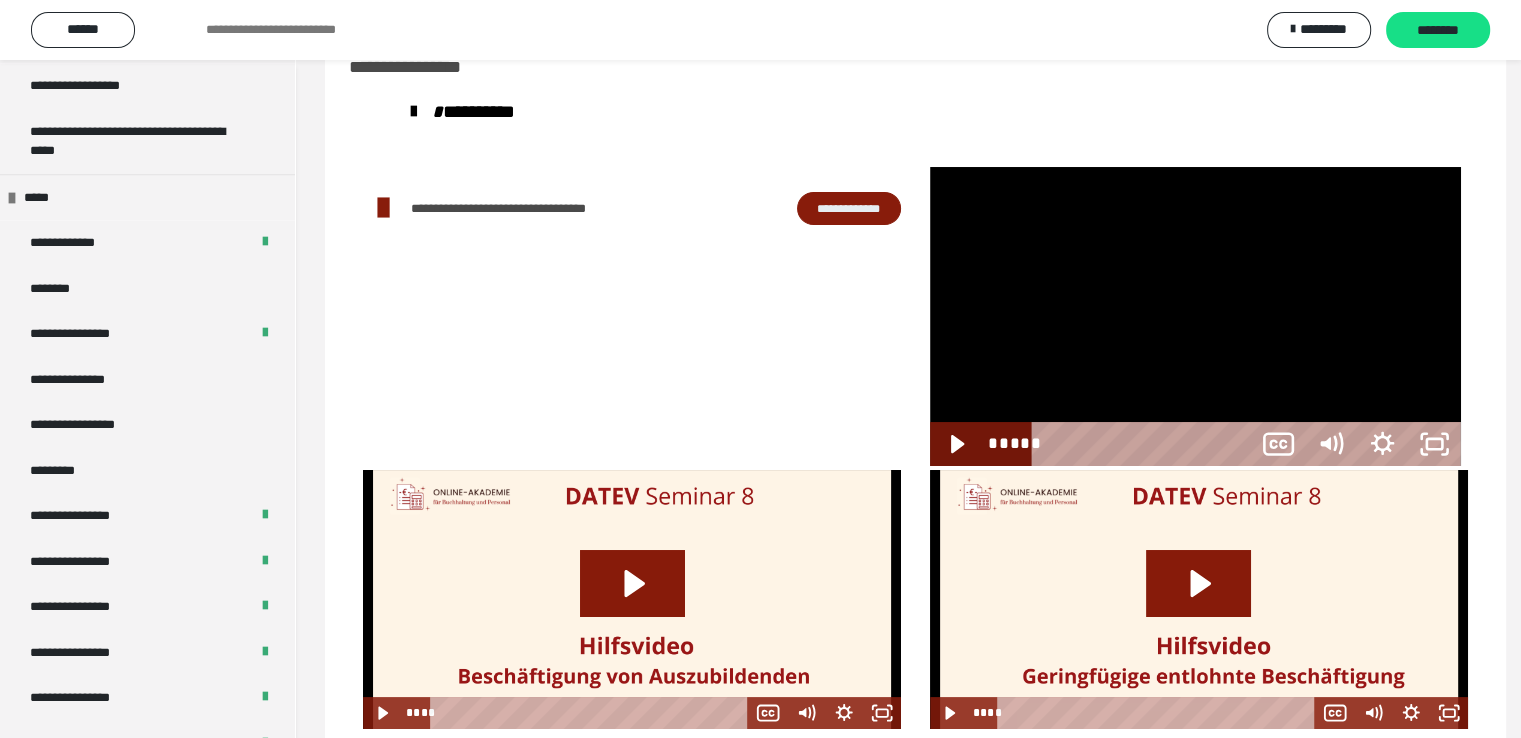 scroll, scrollTop: 2330, scrollLeft: 0, axis: vertical 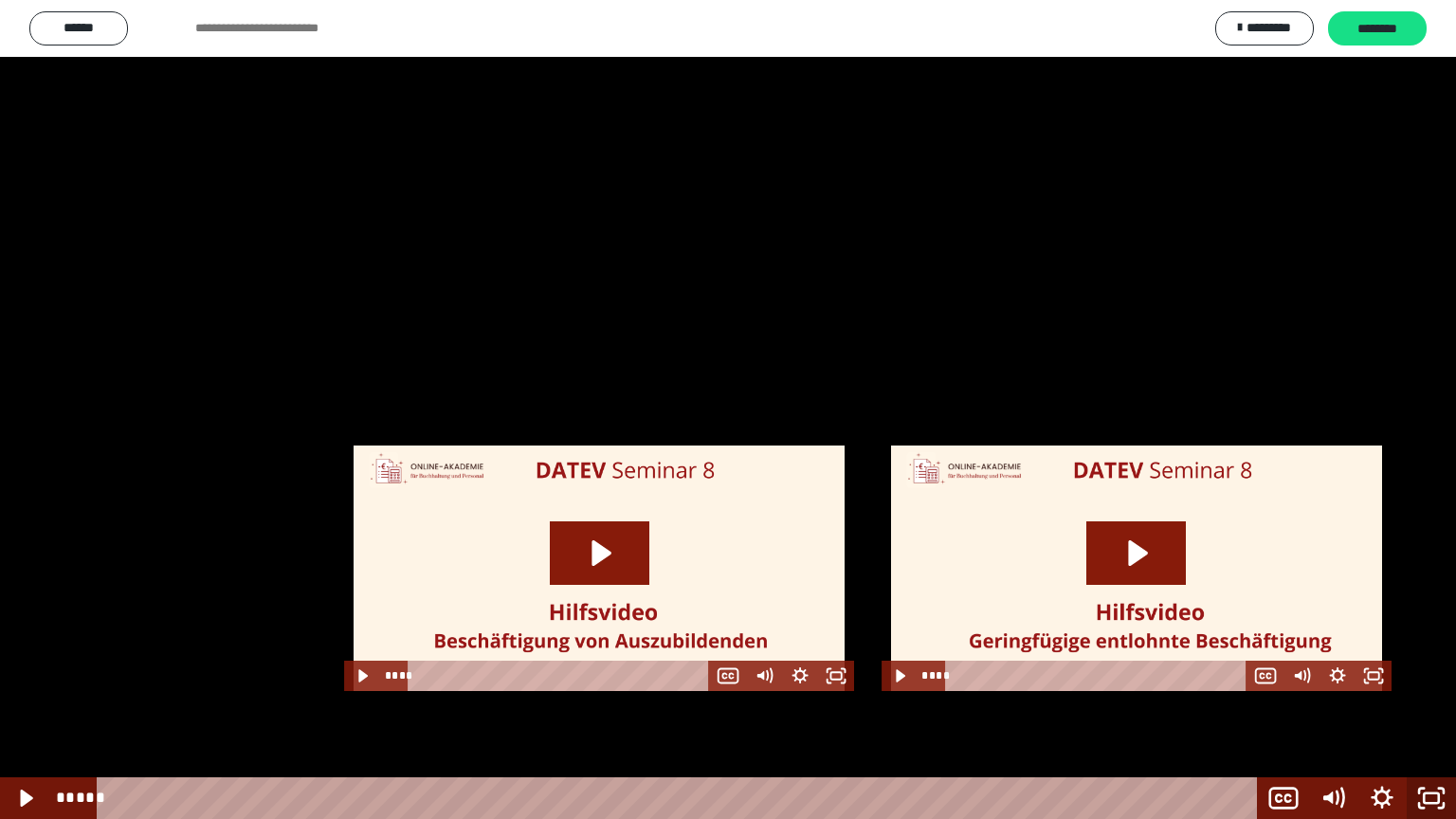 click 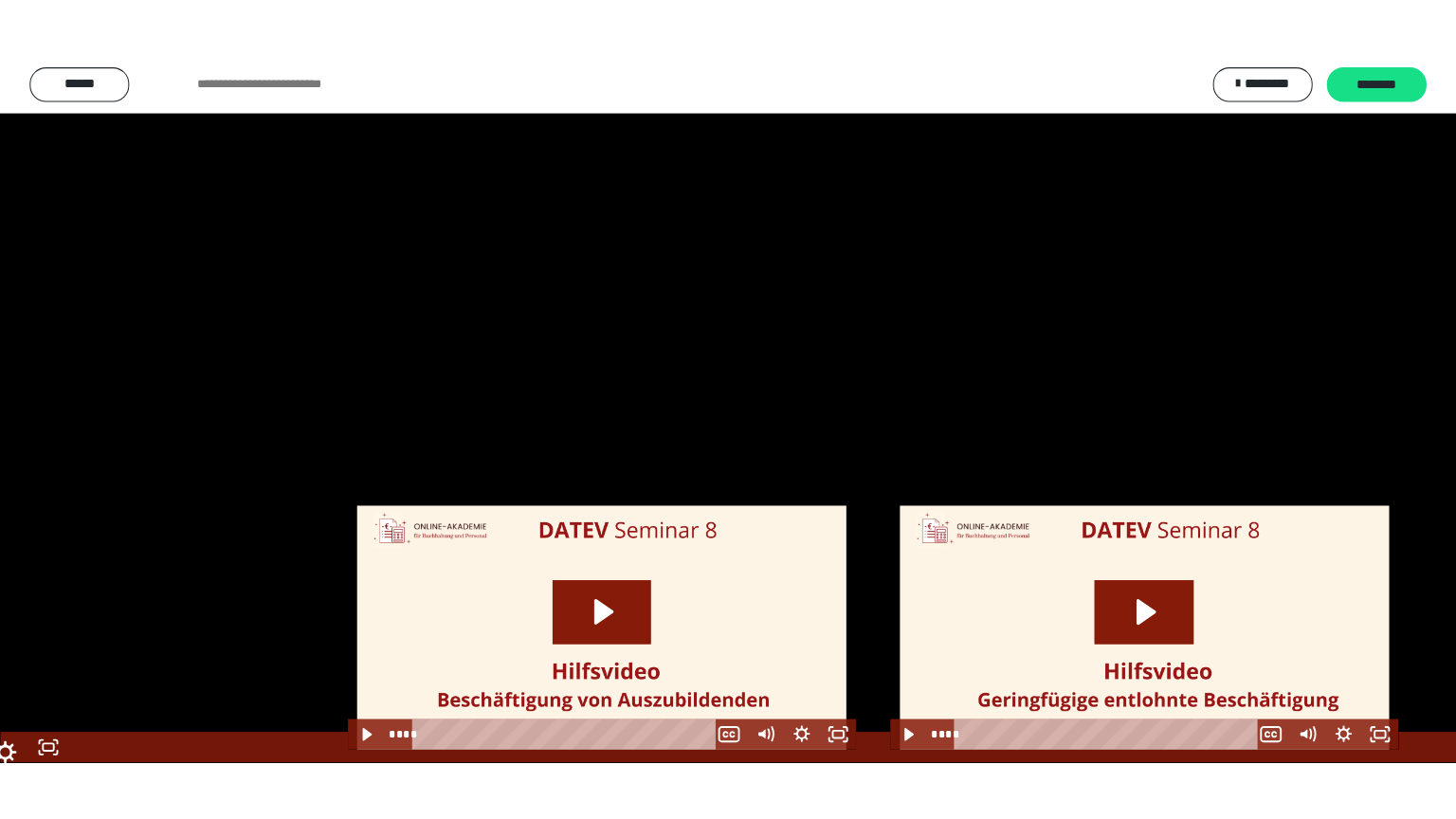 scroll, scrollTop: 2328, scrollLeft: 0, axis: vertical 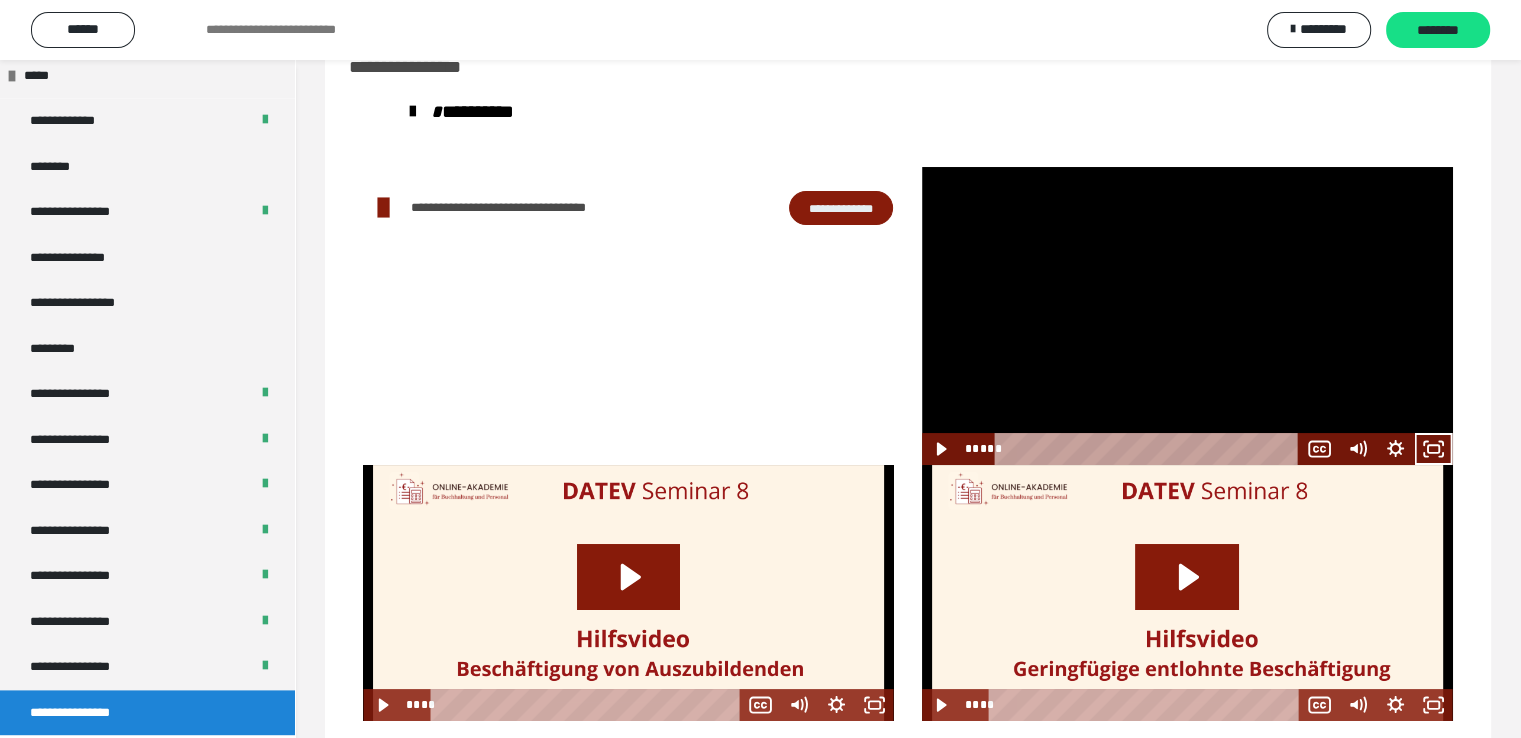click at bounding box center (1187, 316) 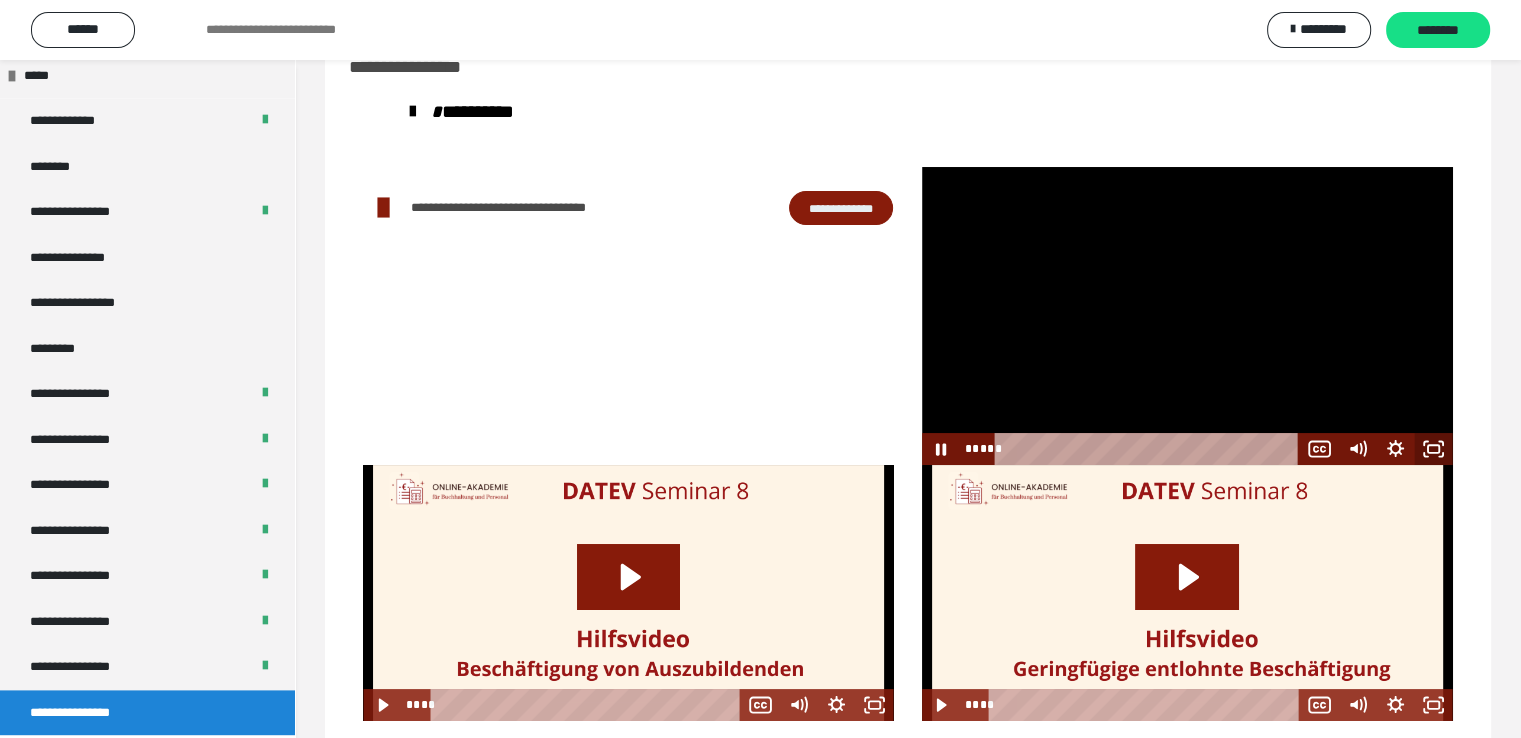 click 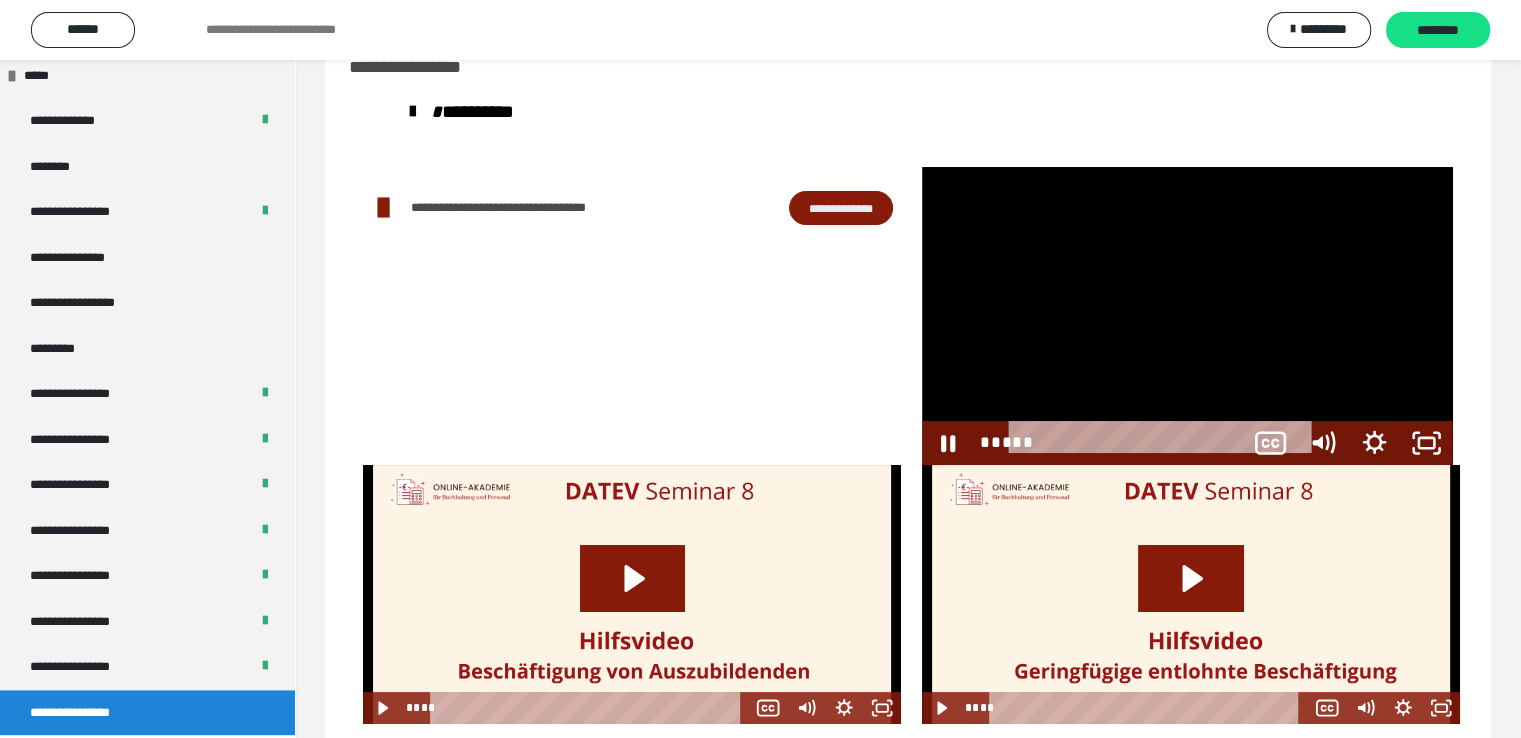 scroll, scrollTop: 2330, scrollLeft: 0, axis: vertical 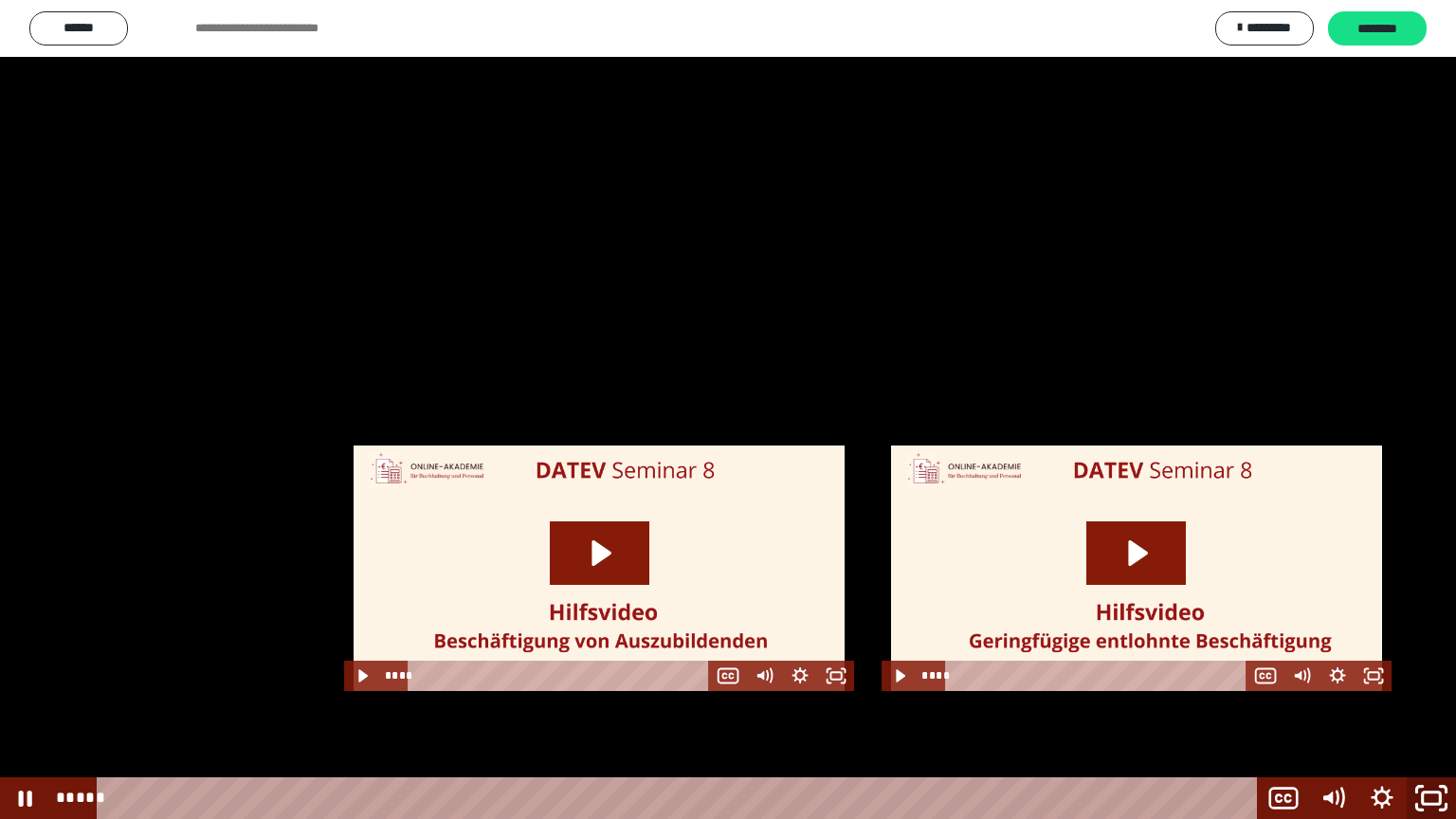 click 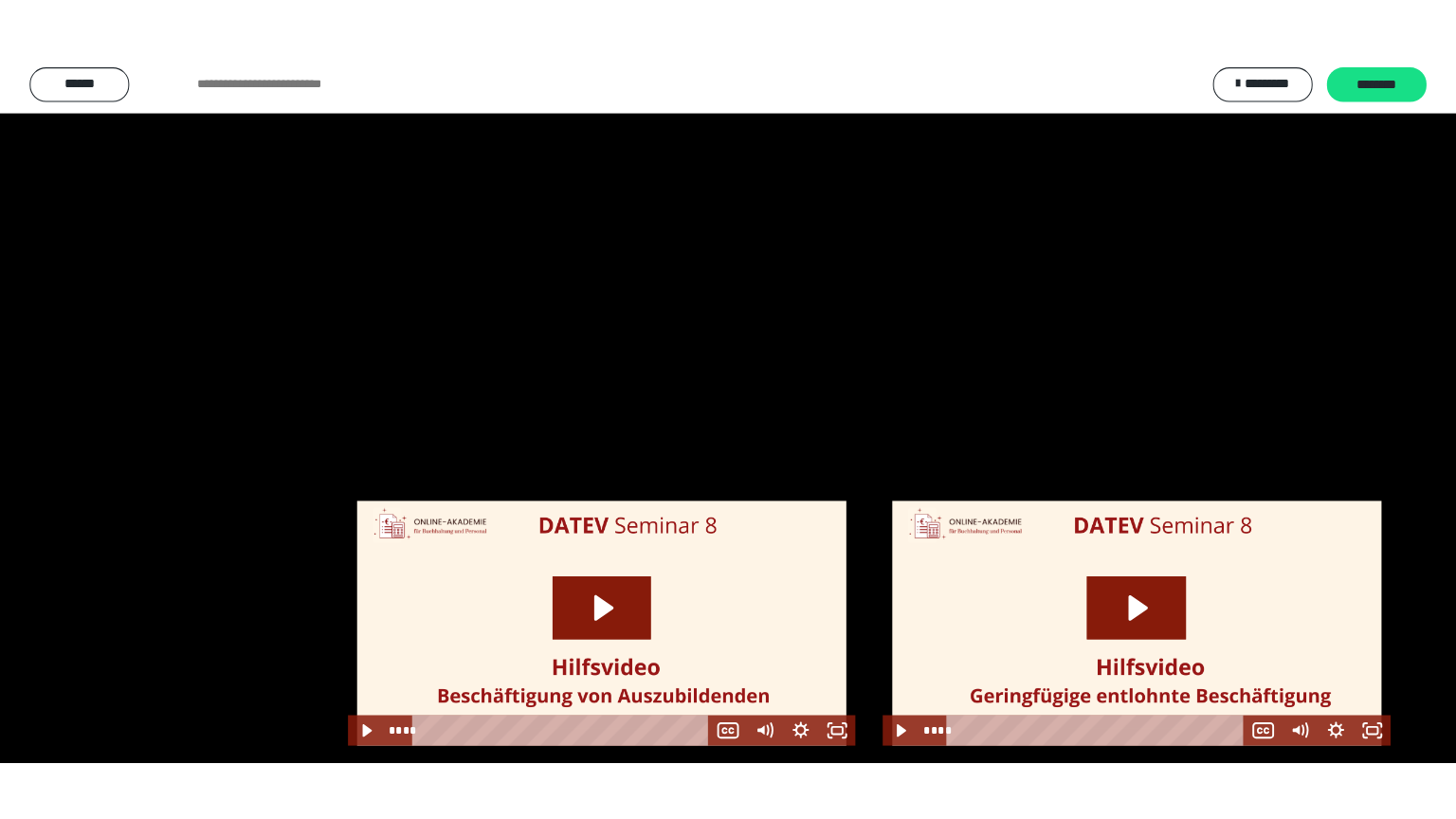 scroll, scrollTop: 2328, scrollLeft: 0, axis: vertical 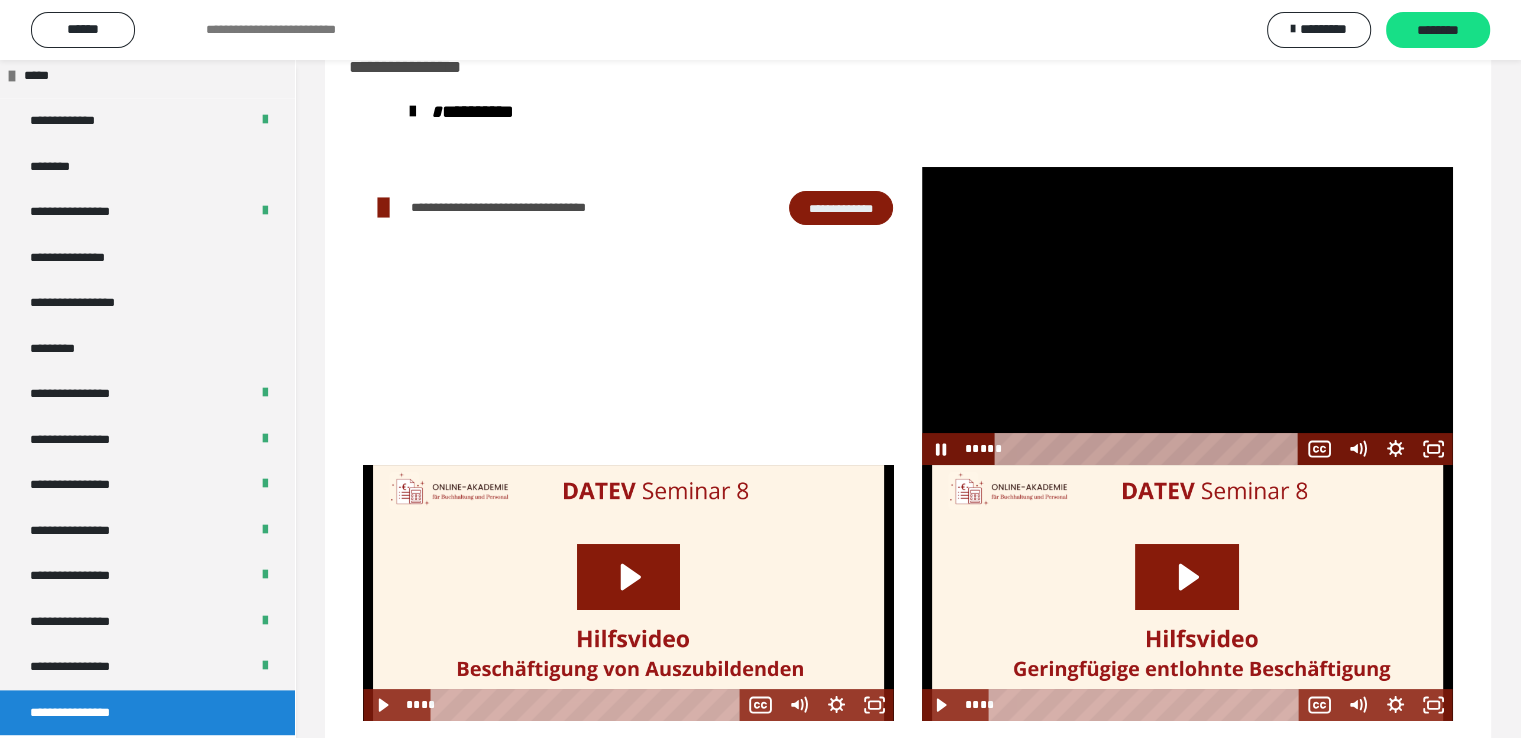 click at bounding box center [1187, 316] 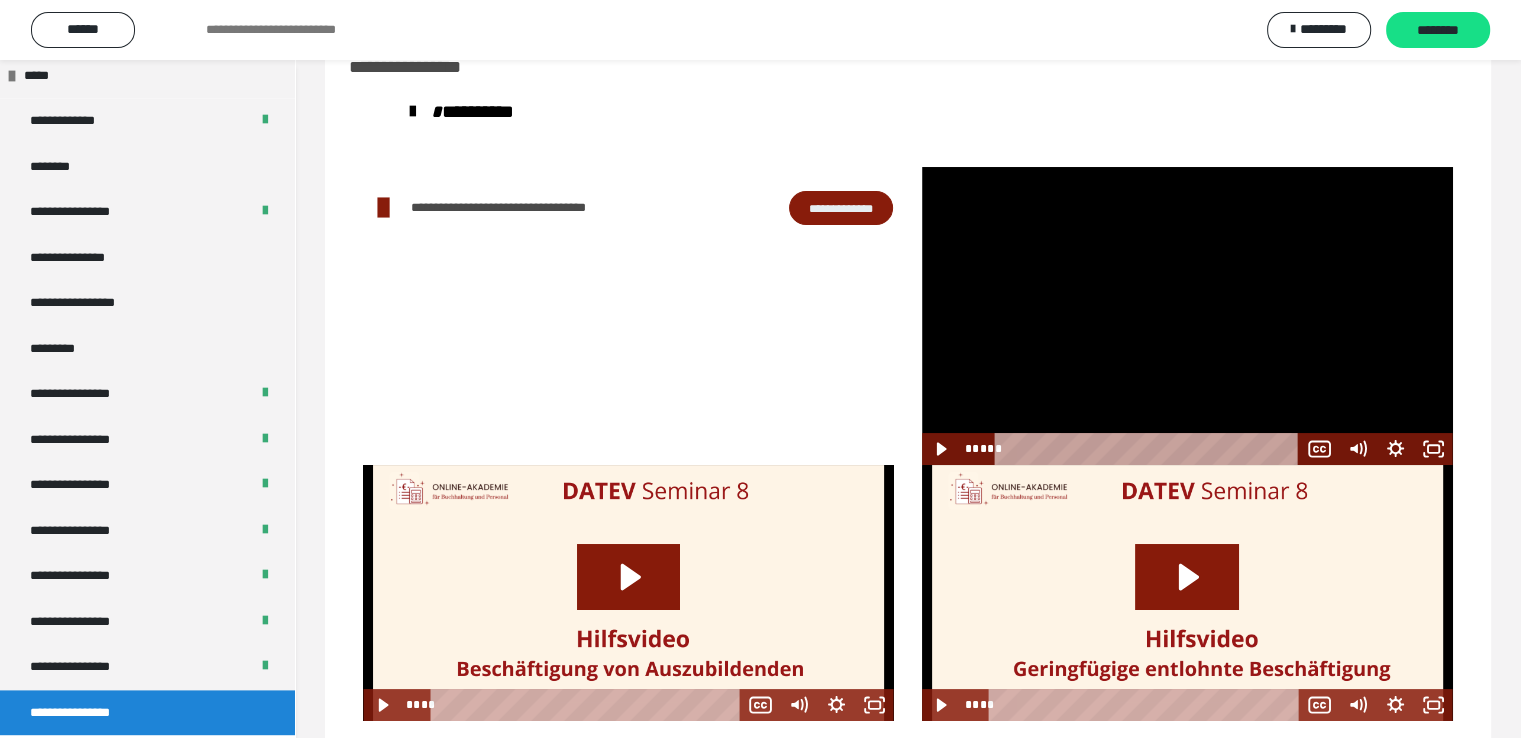 click at bounding box center [1187, 316] 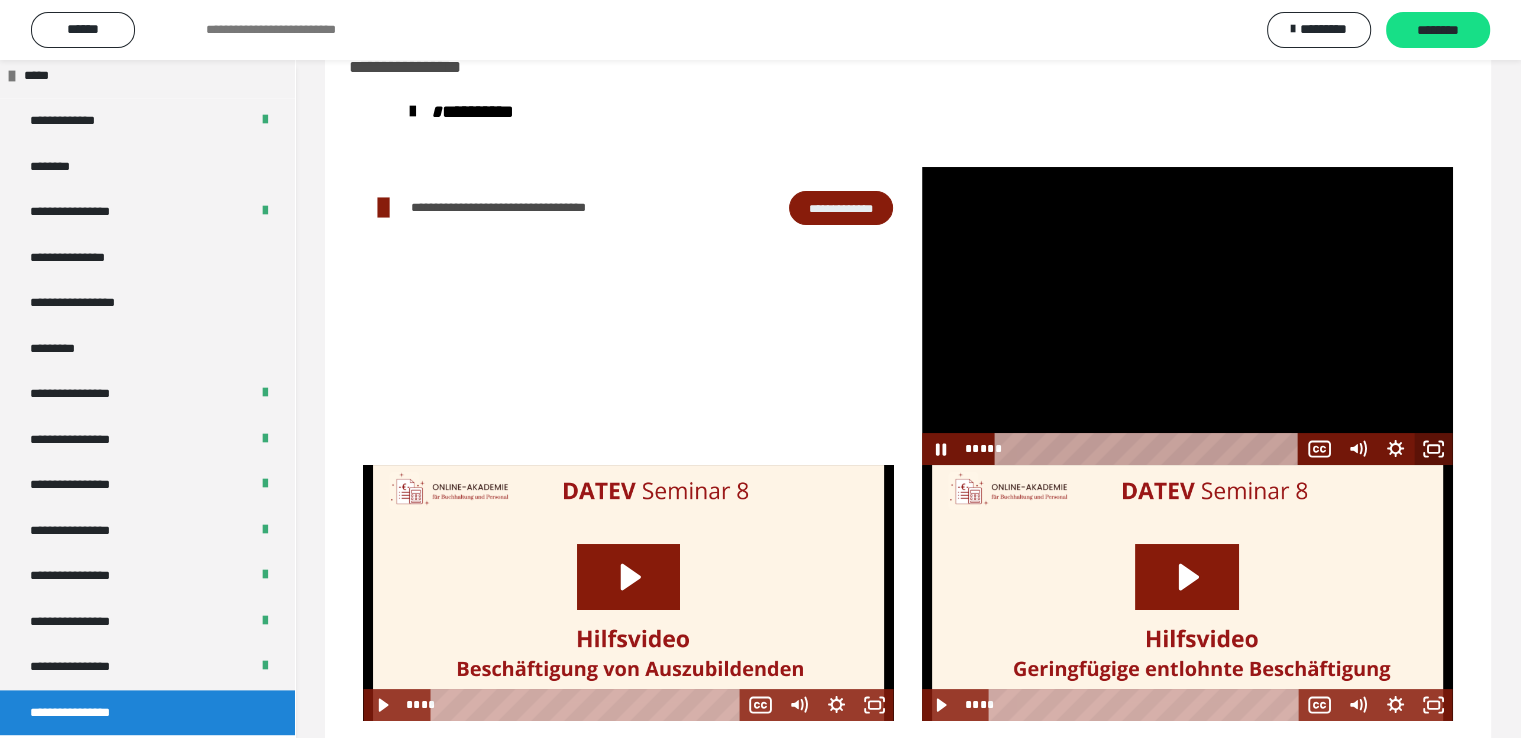 click 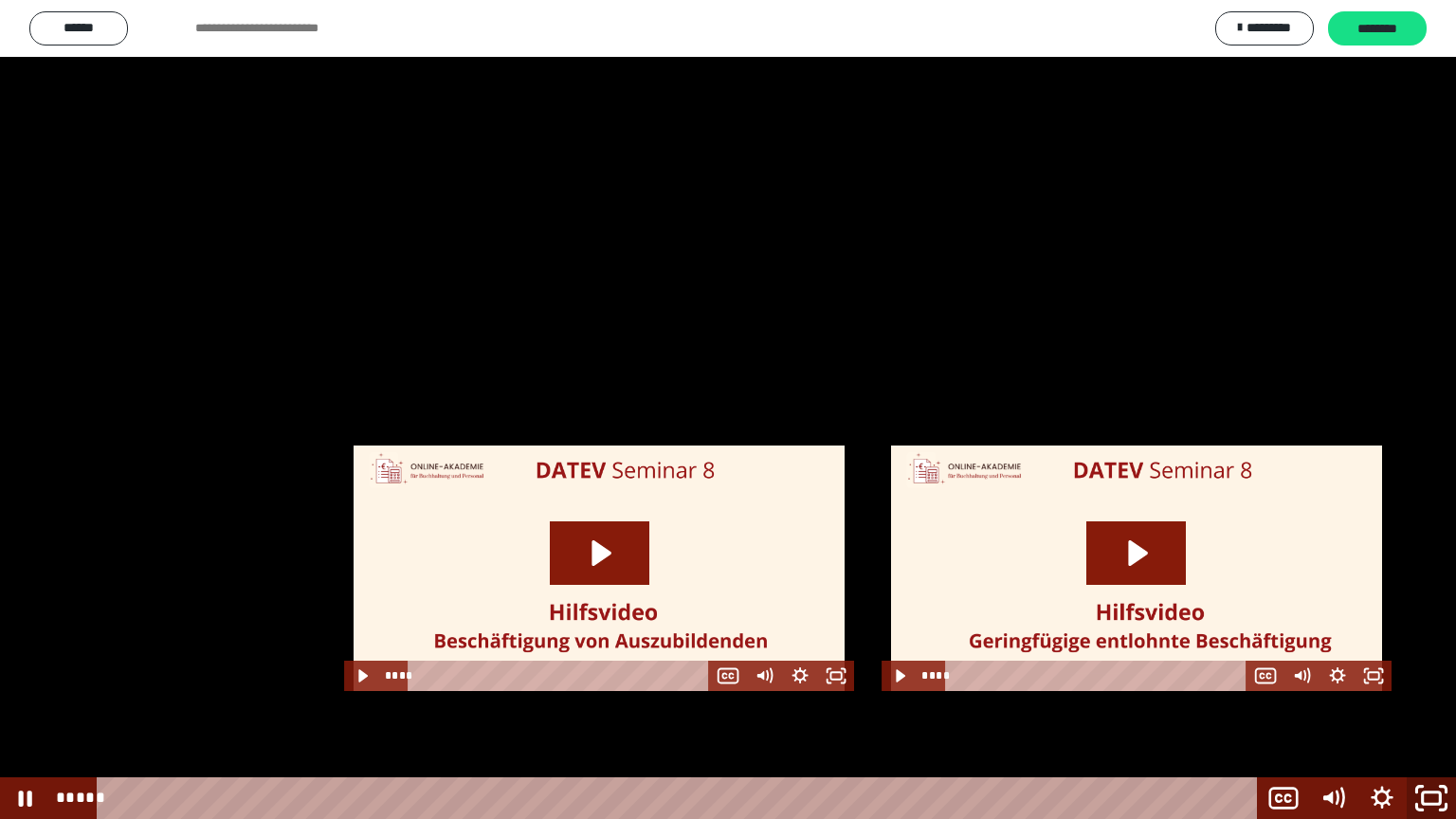 click 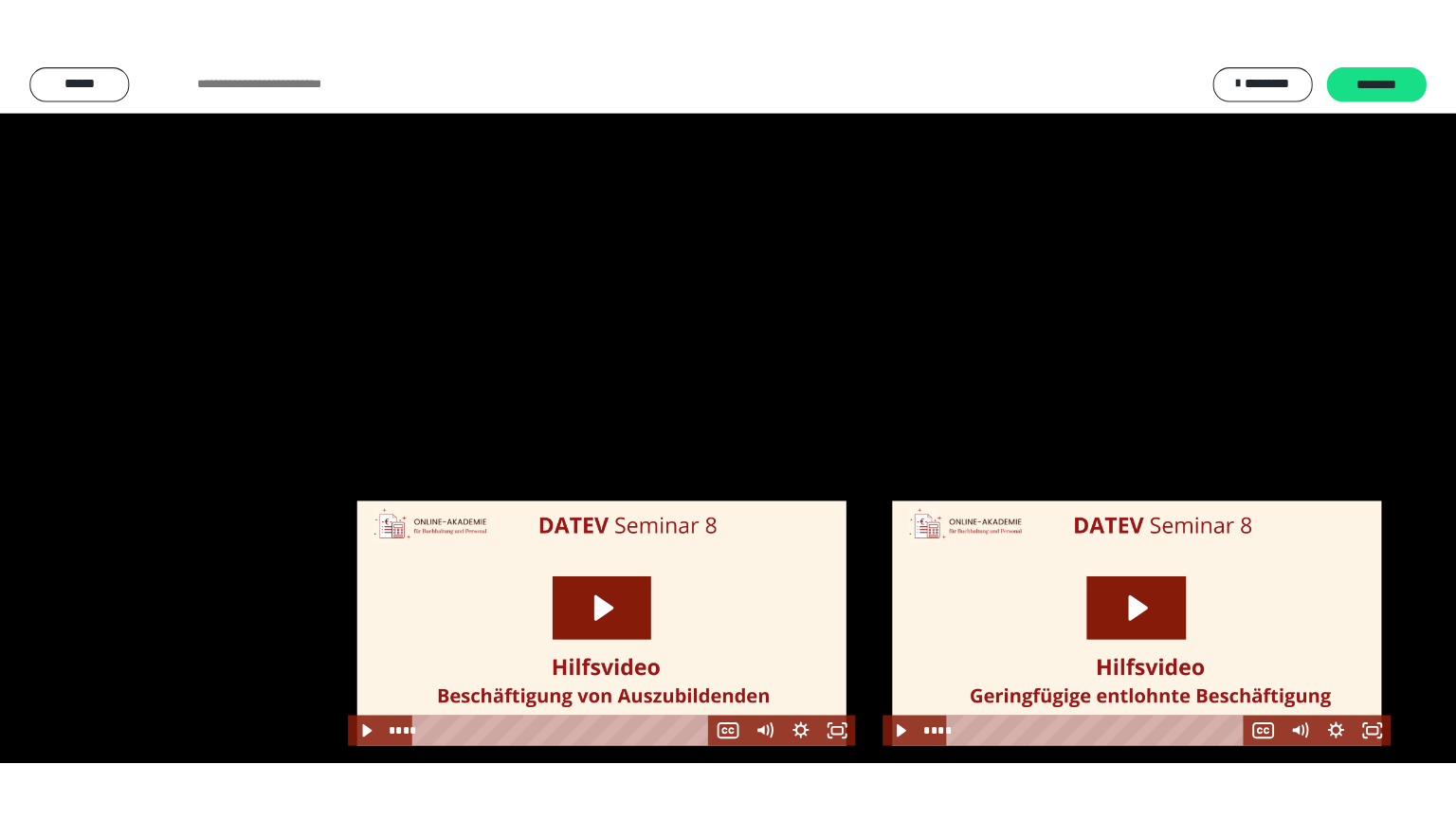 scroll, scrollTop: 2328, scrollLeft: 0, axis: vertical 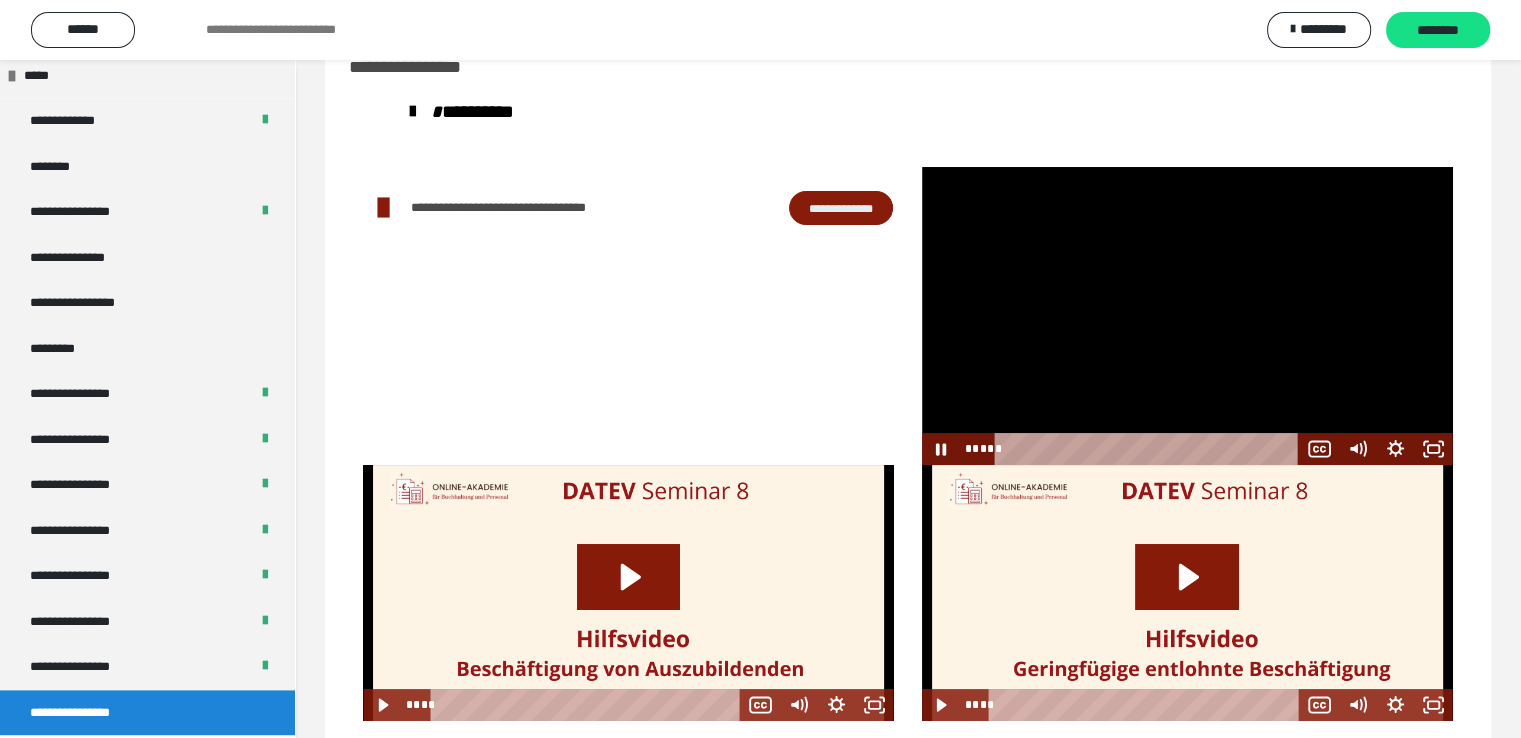 click at bounding box center (1187, 316) 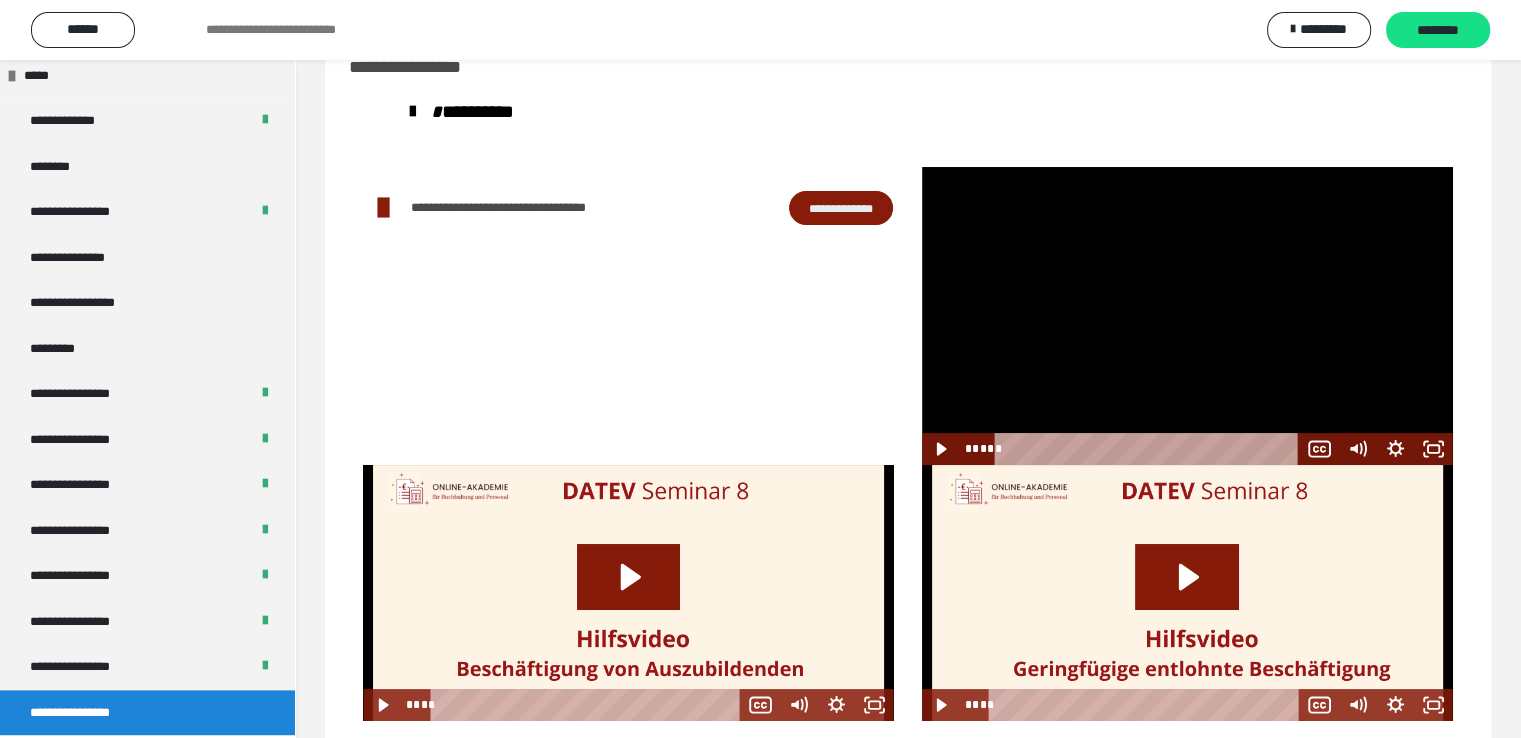 click at bounding box center [1187, 316] 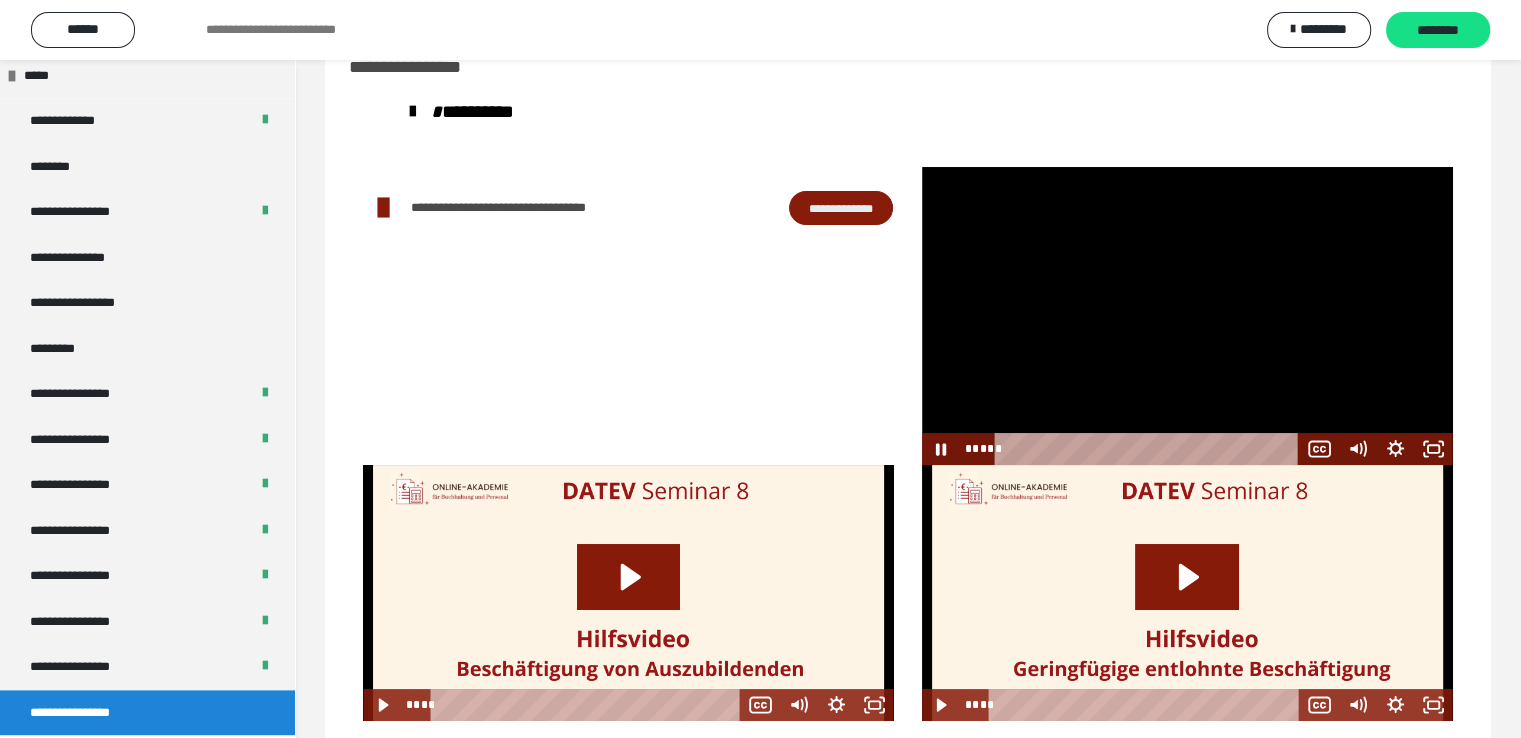 click at bounding box center [1187, 316] 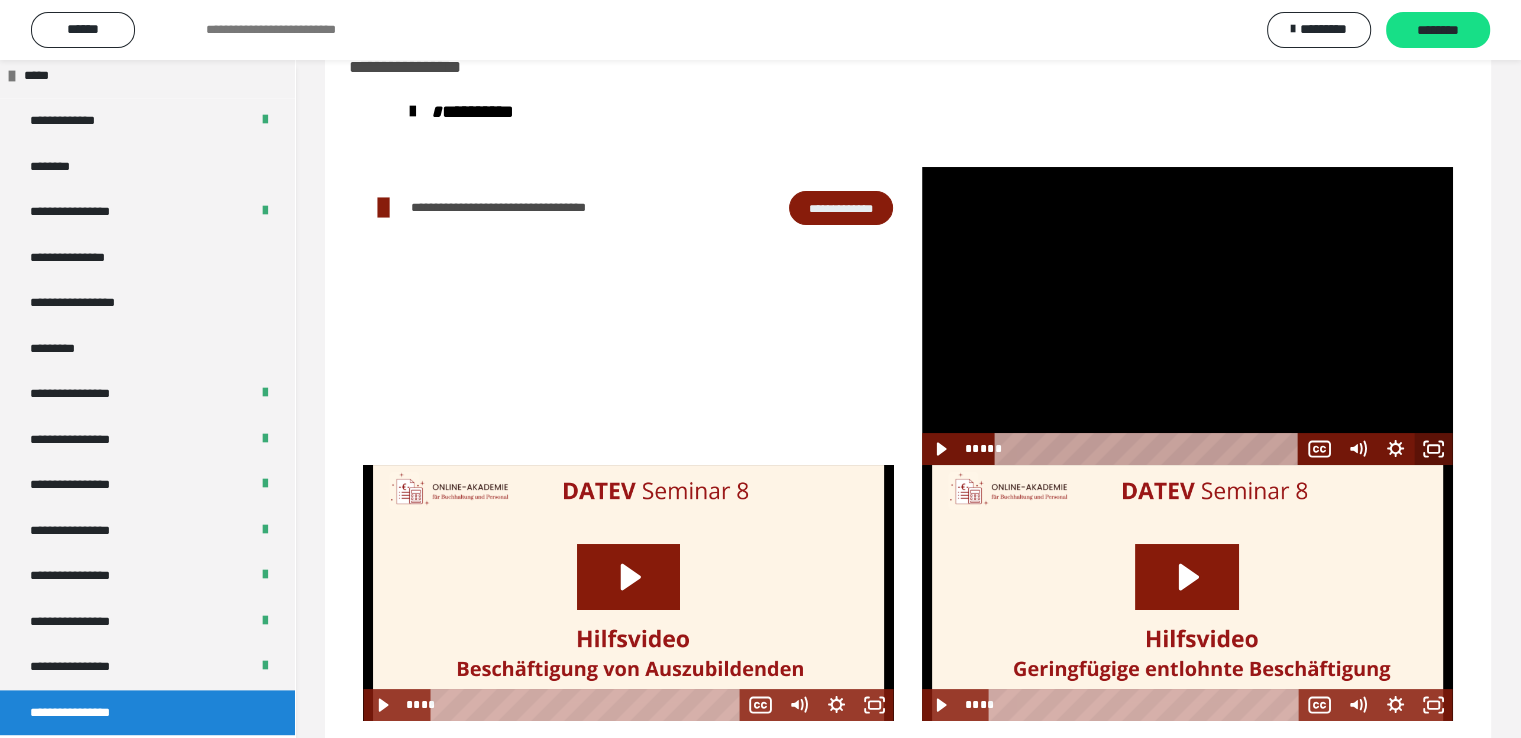 click 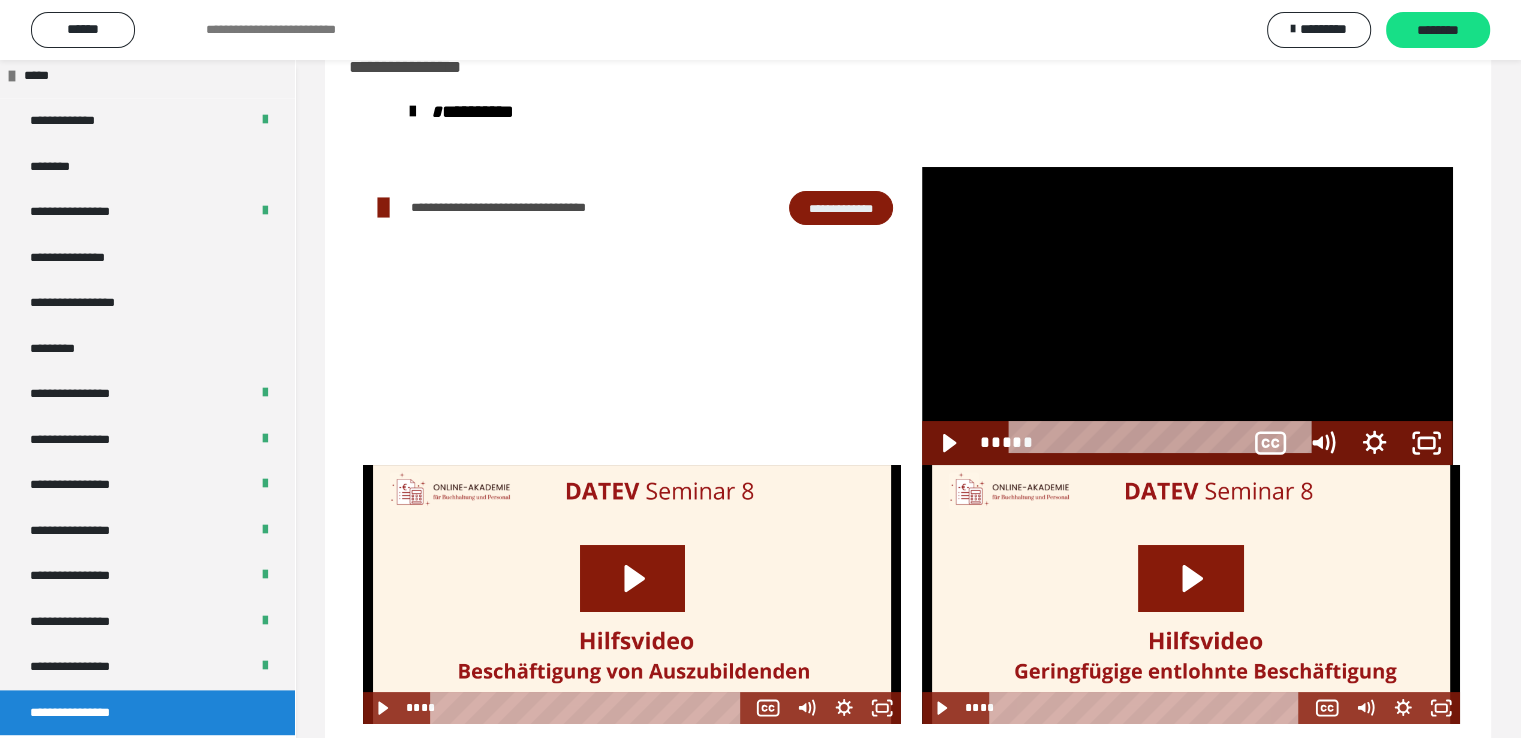 scroll, scrollTop: 2330, scrollLeft: 0, axis: vertical 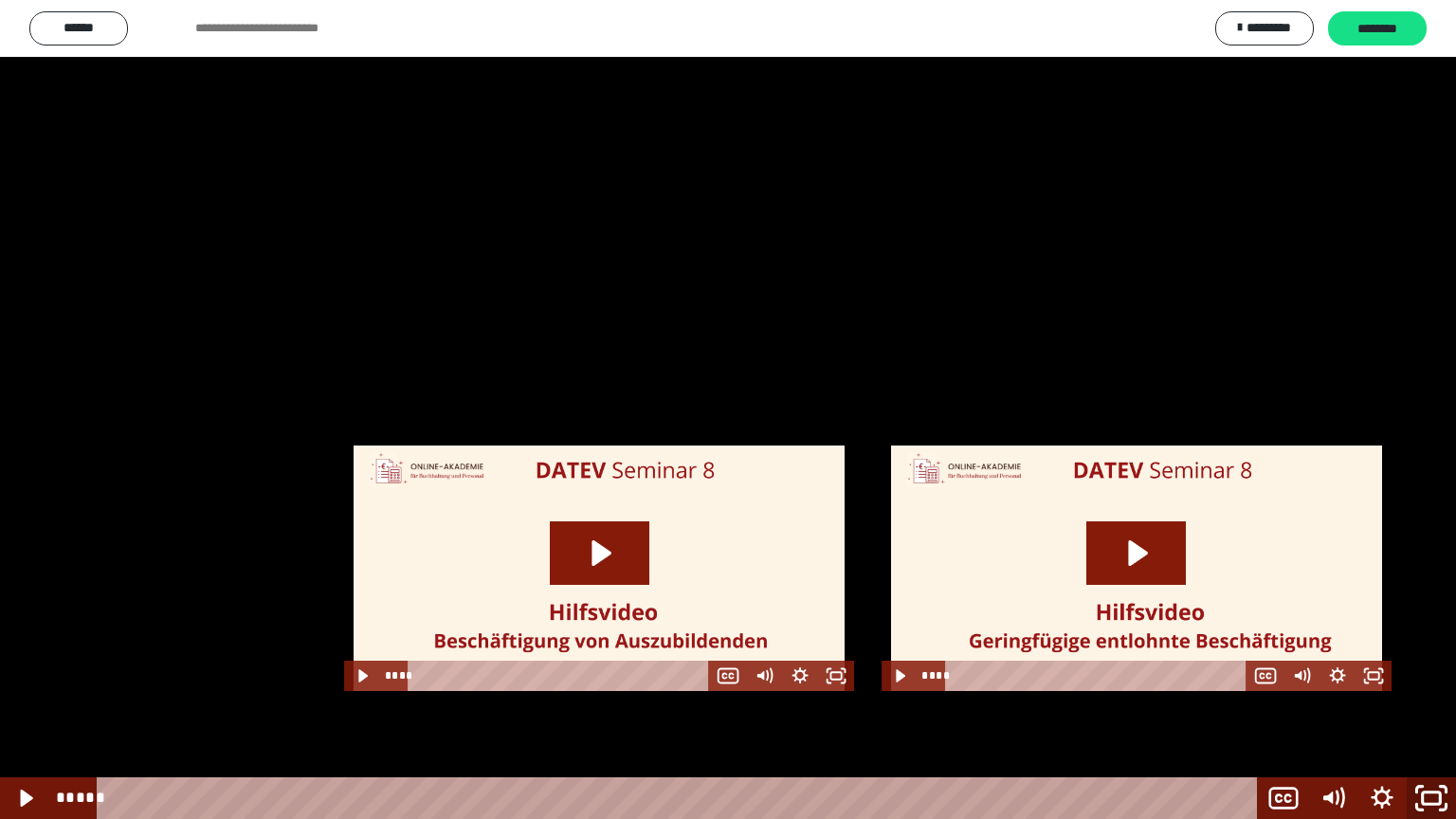 click 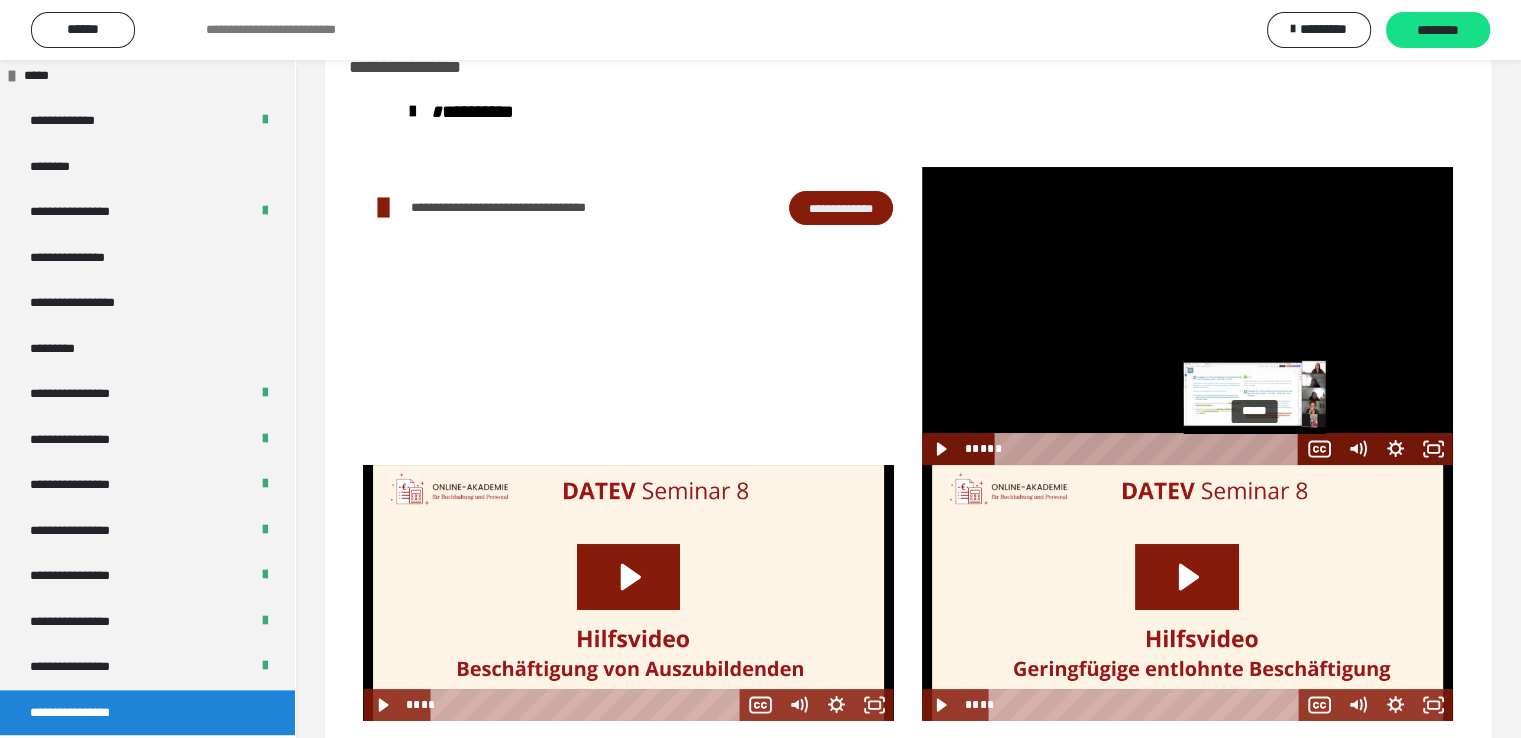 click at bounding box center [1255, 449] 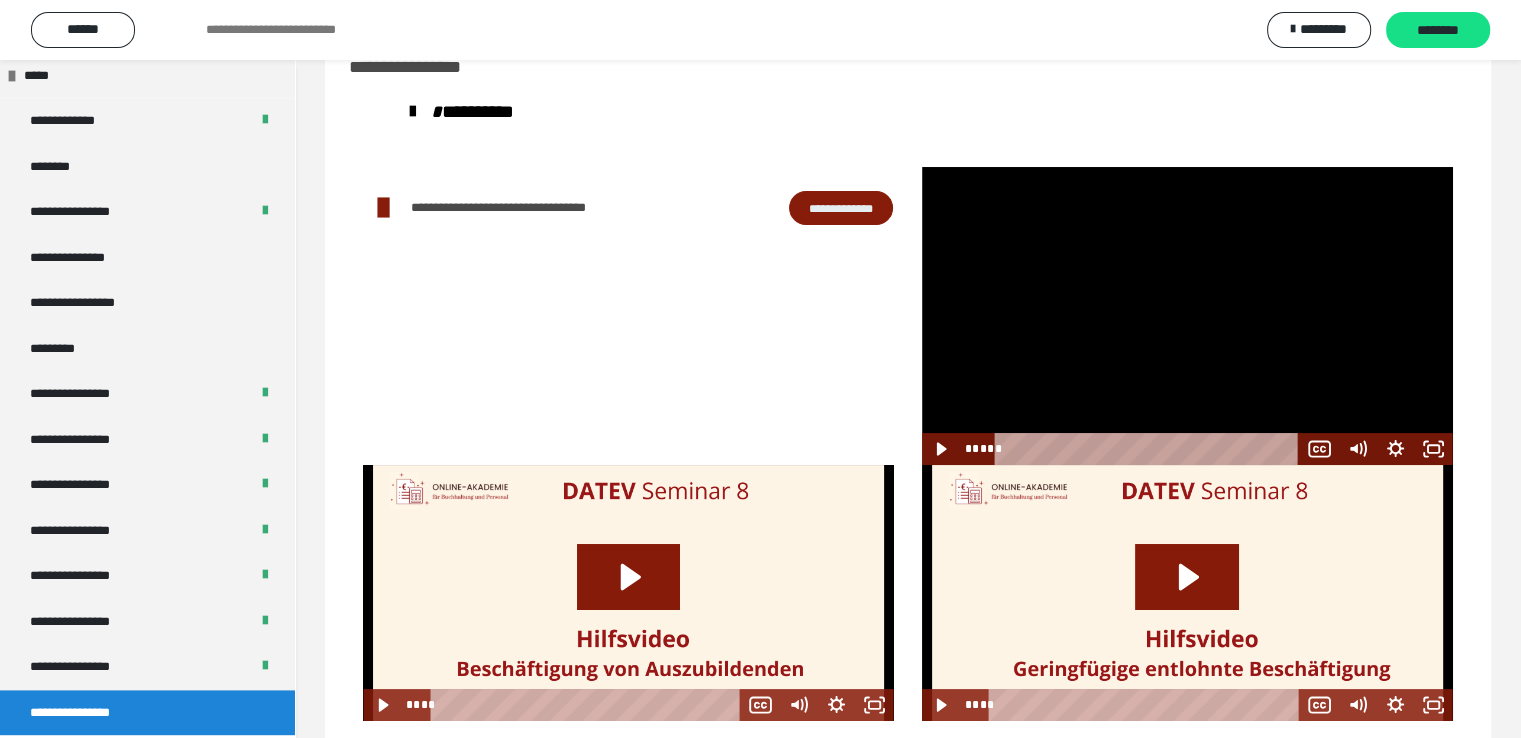 click at bounding box center (1187, 316) 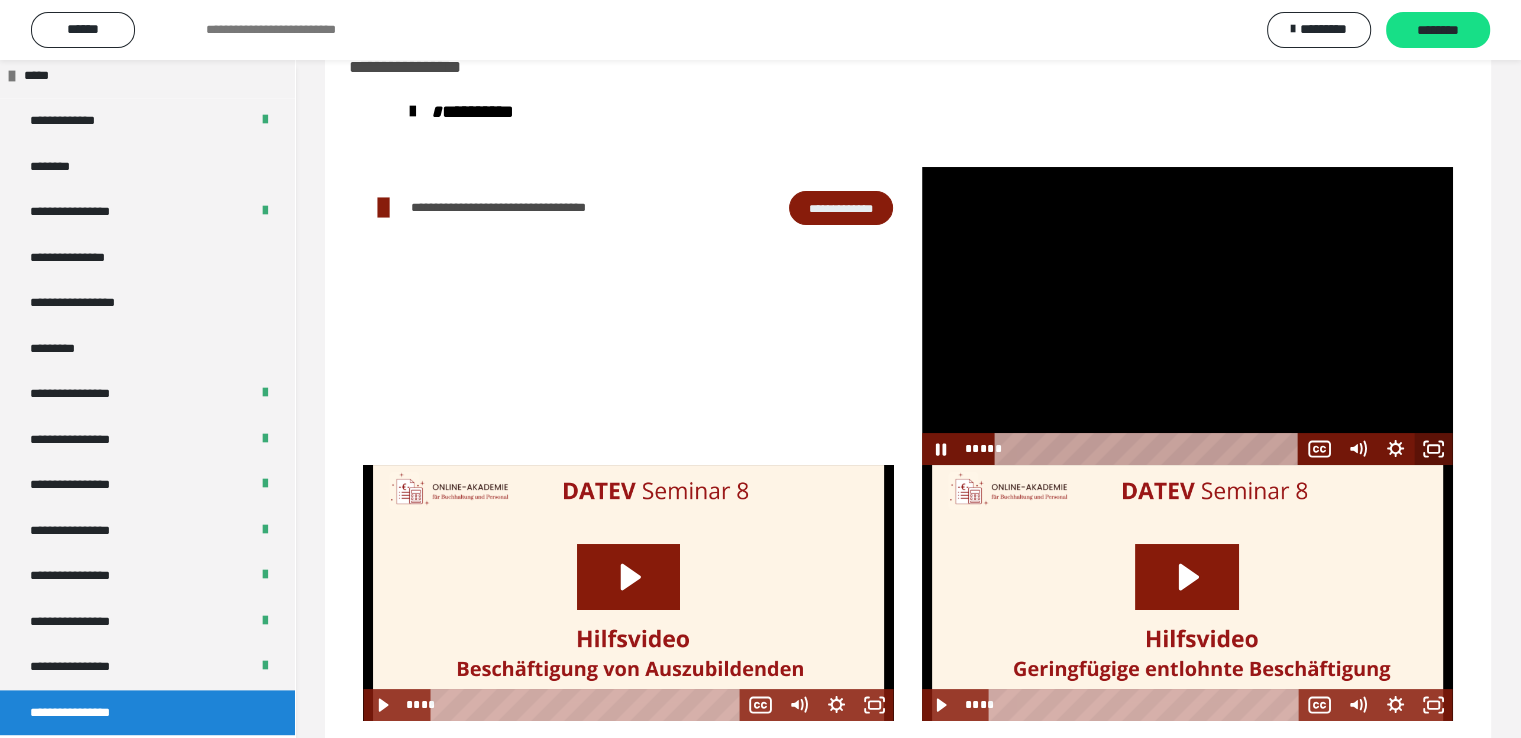 click 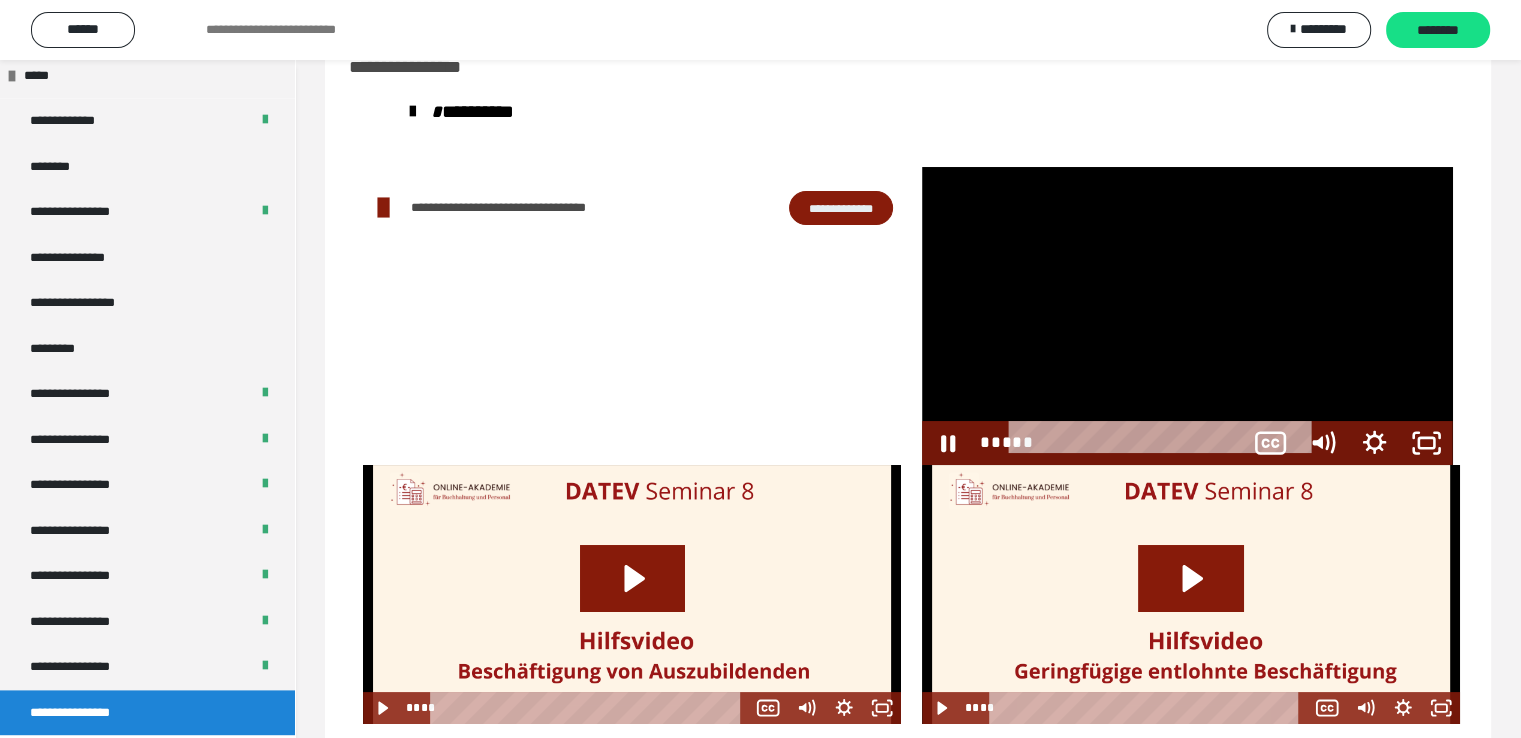 scroll, scrollTop: 2330, scrollLeft: 0, axis: vertical 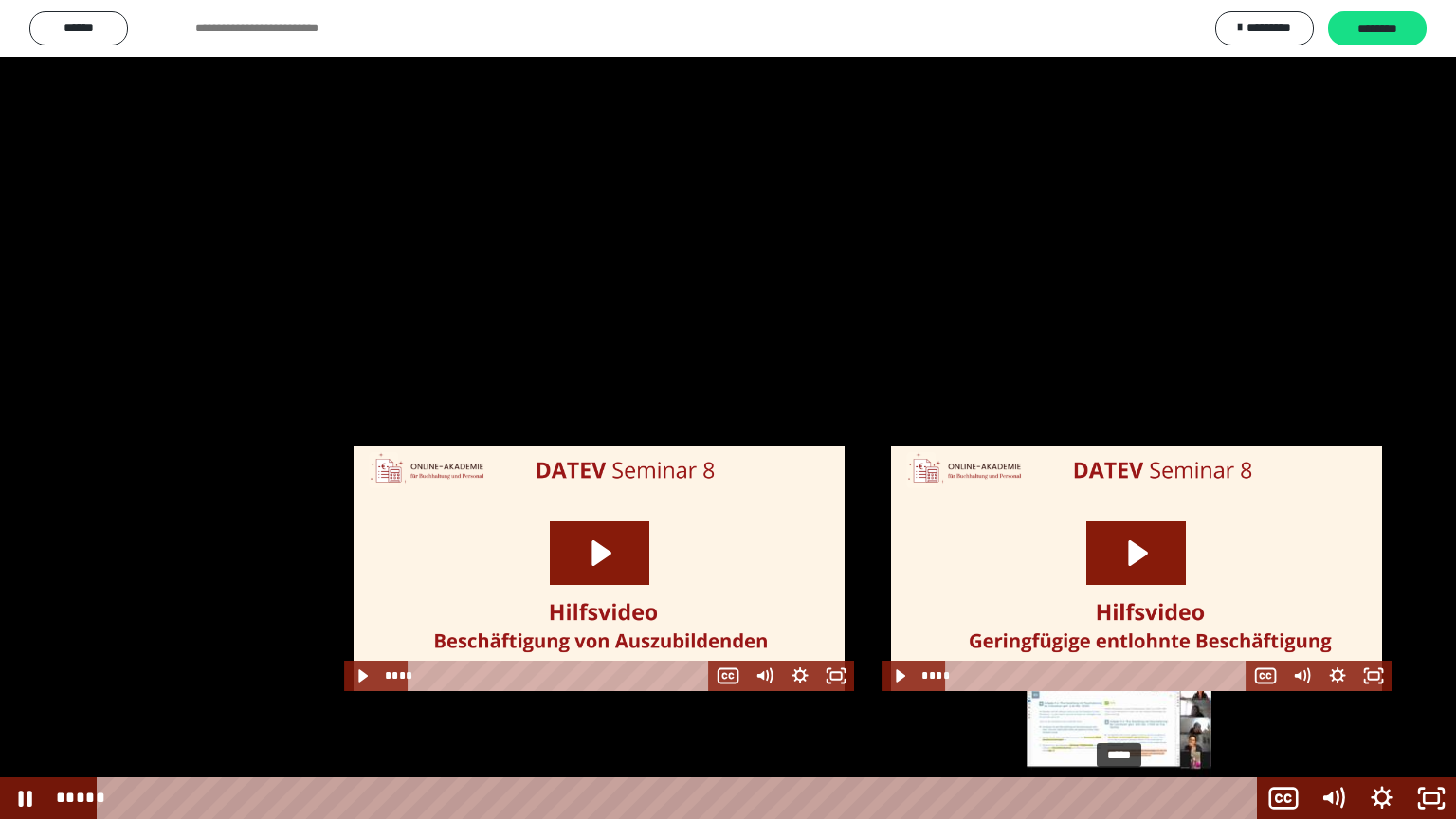click at bounding box center [1119, 798] 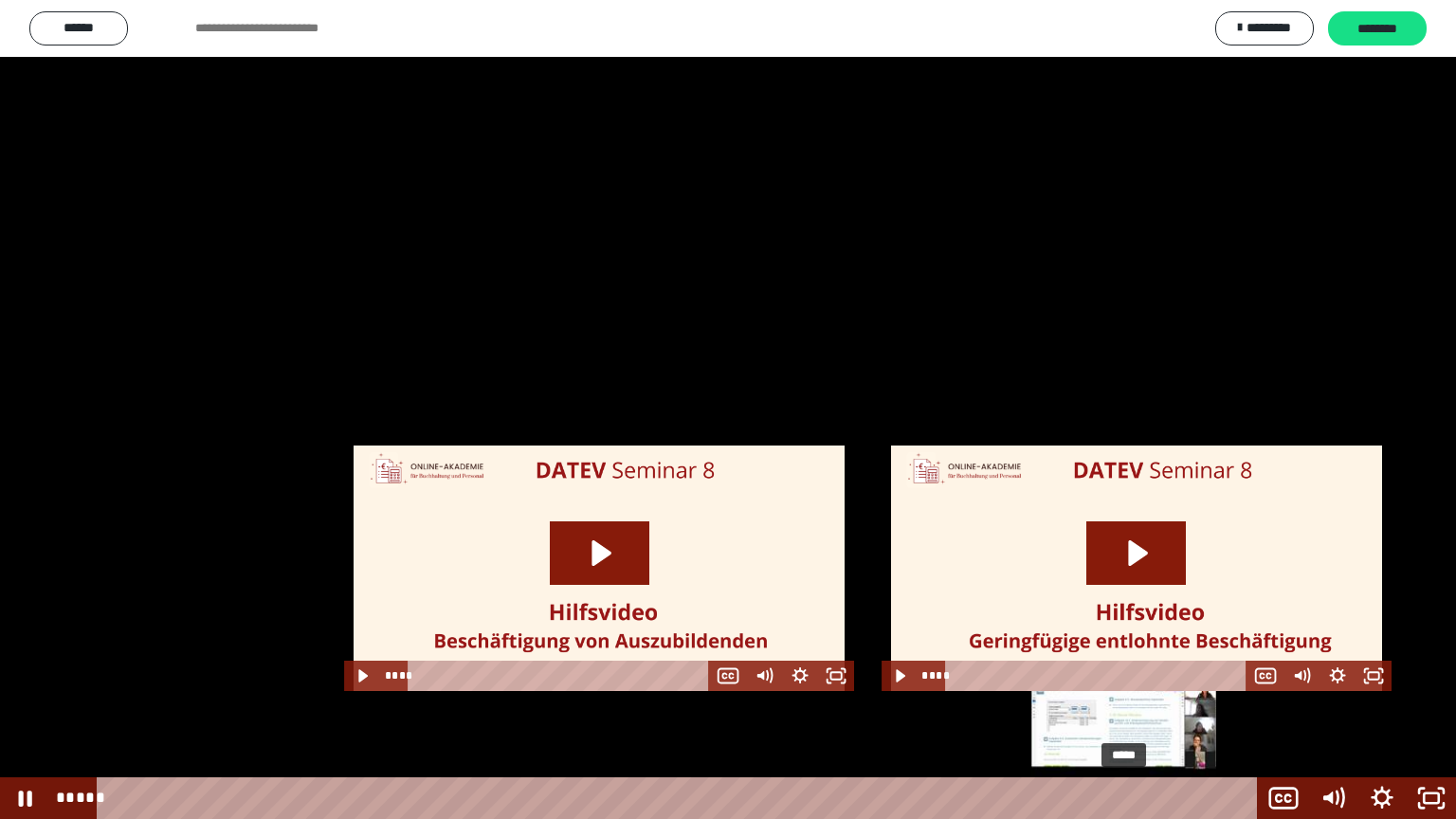 click at bounding box center (1119, 798) 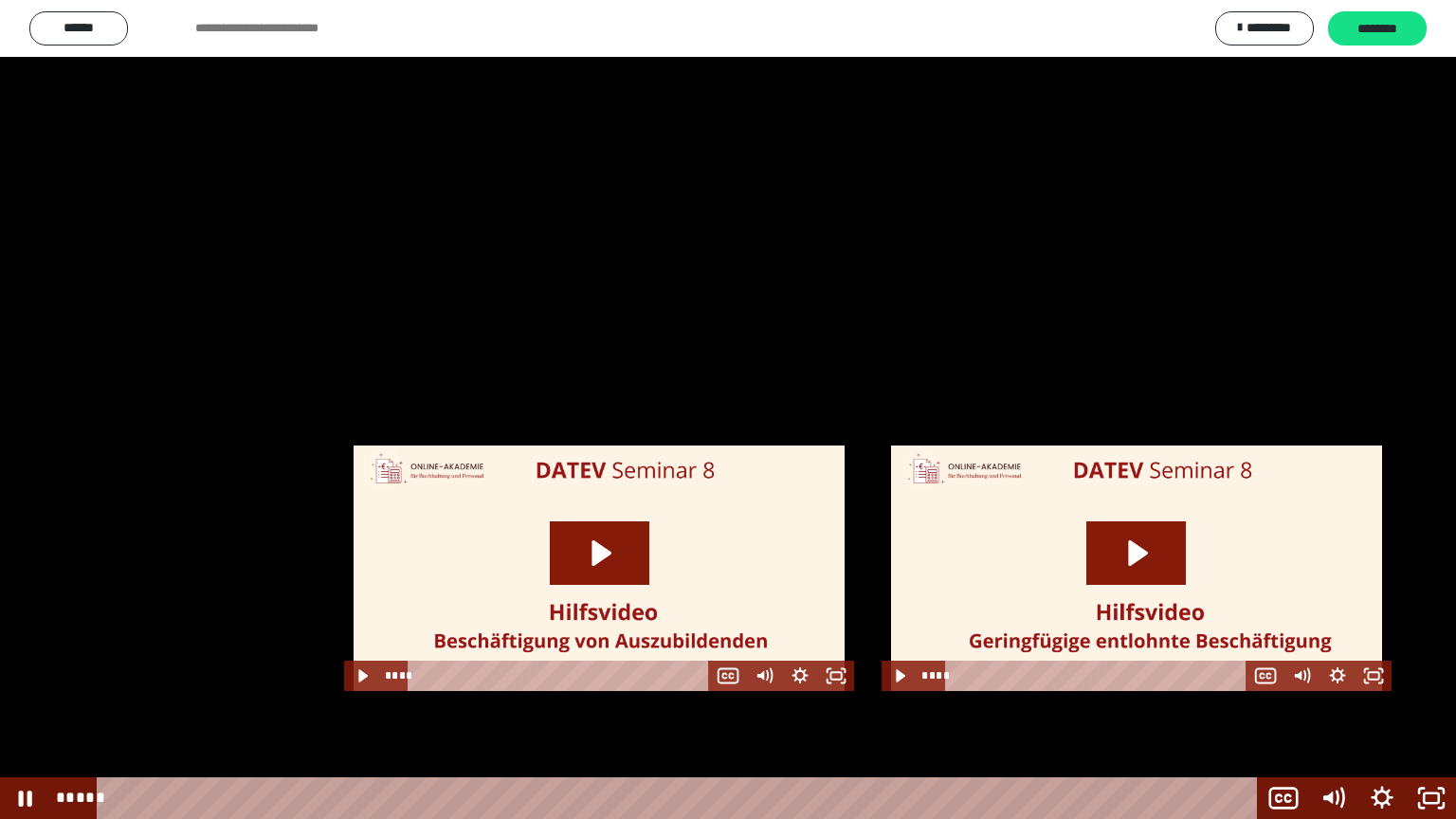 click at bounding box center (728, 410) 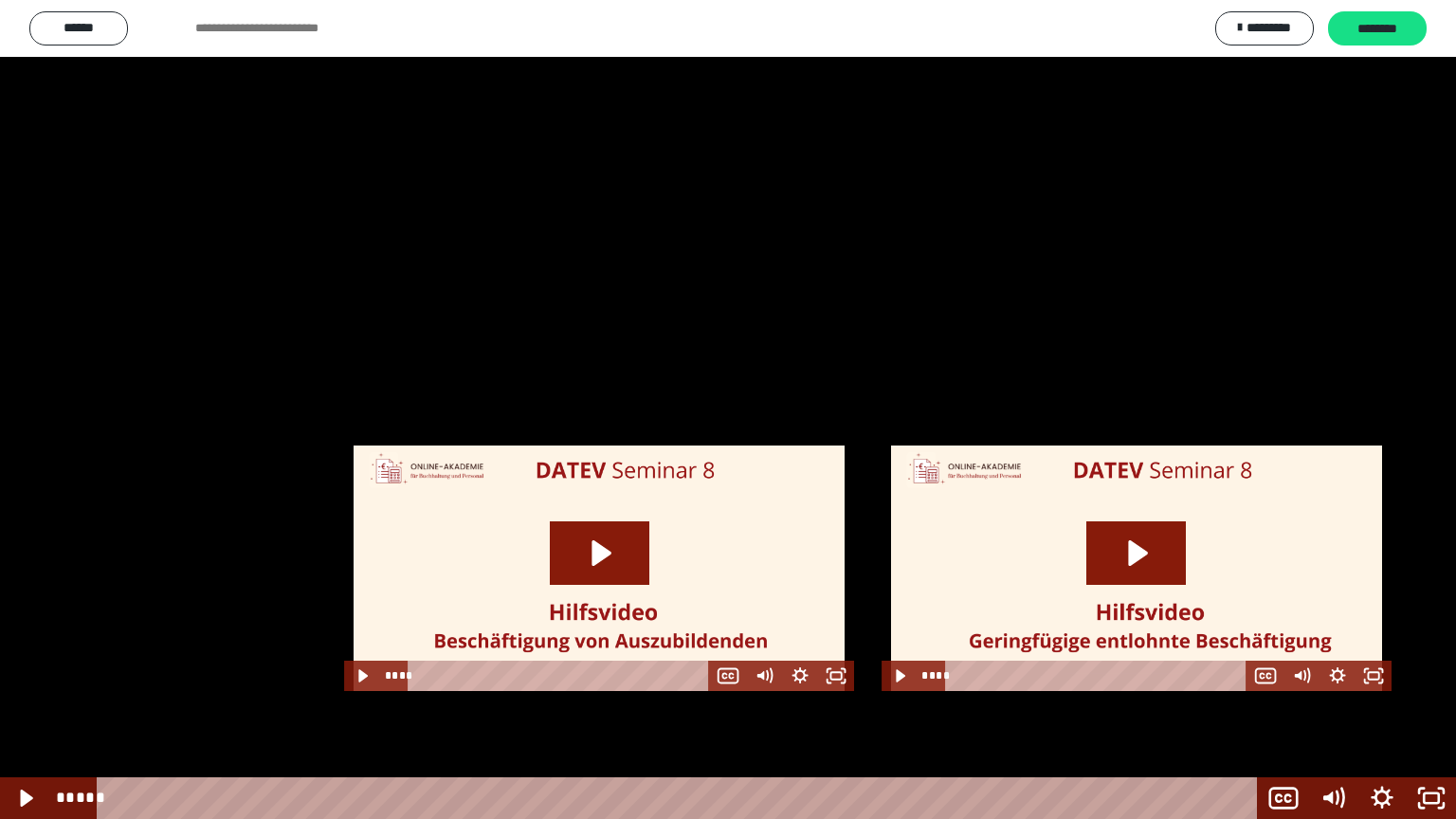 click at bounding box center (728, 410) 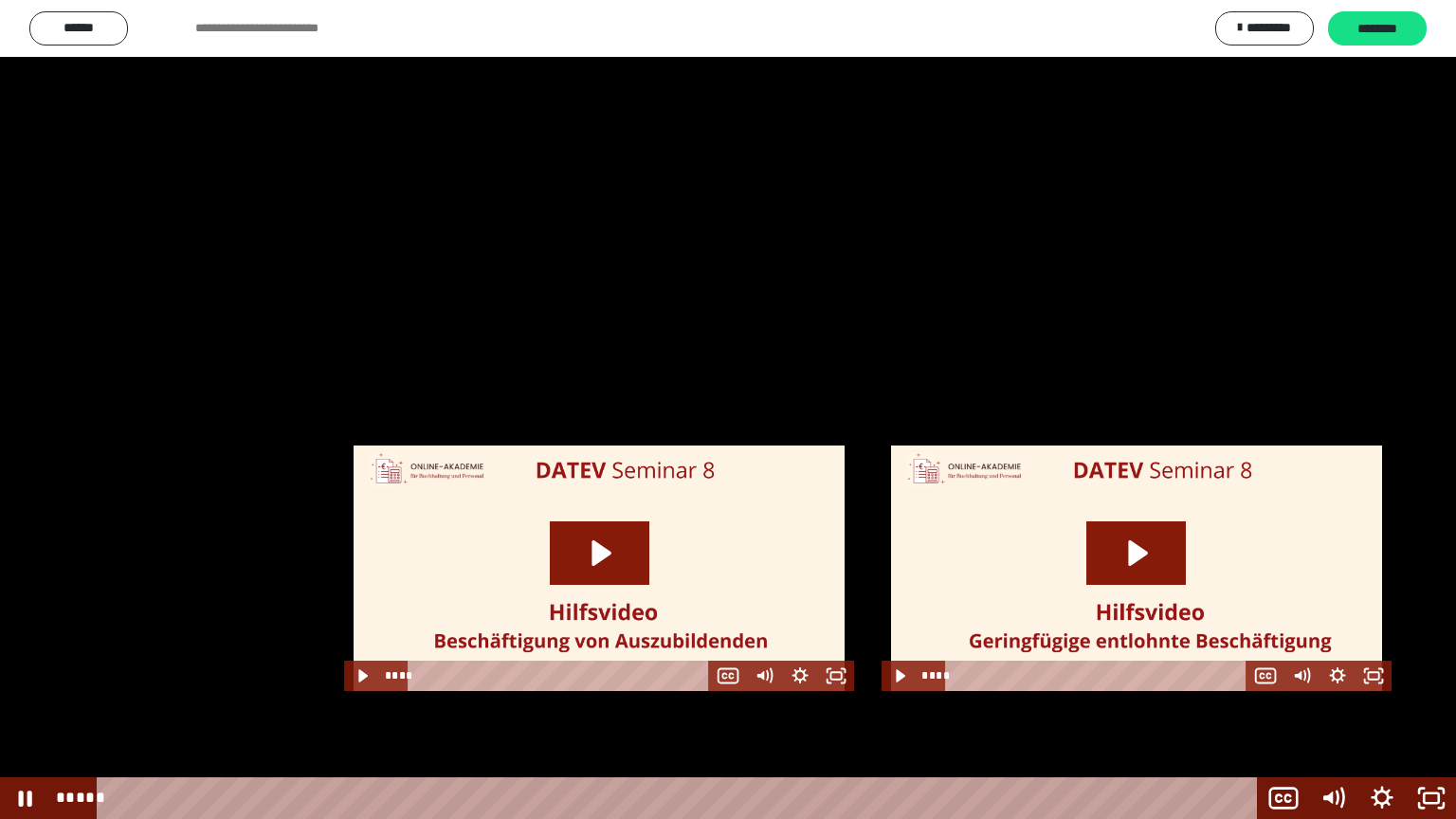 click at bounding box center (728, 410) 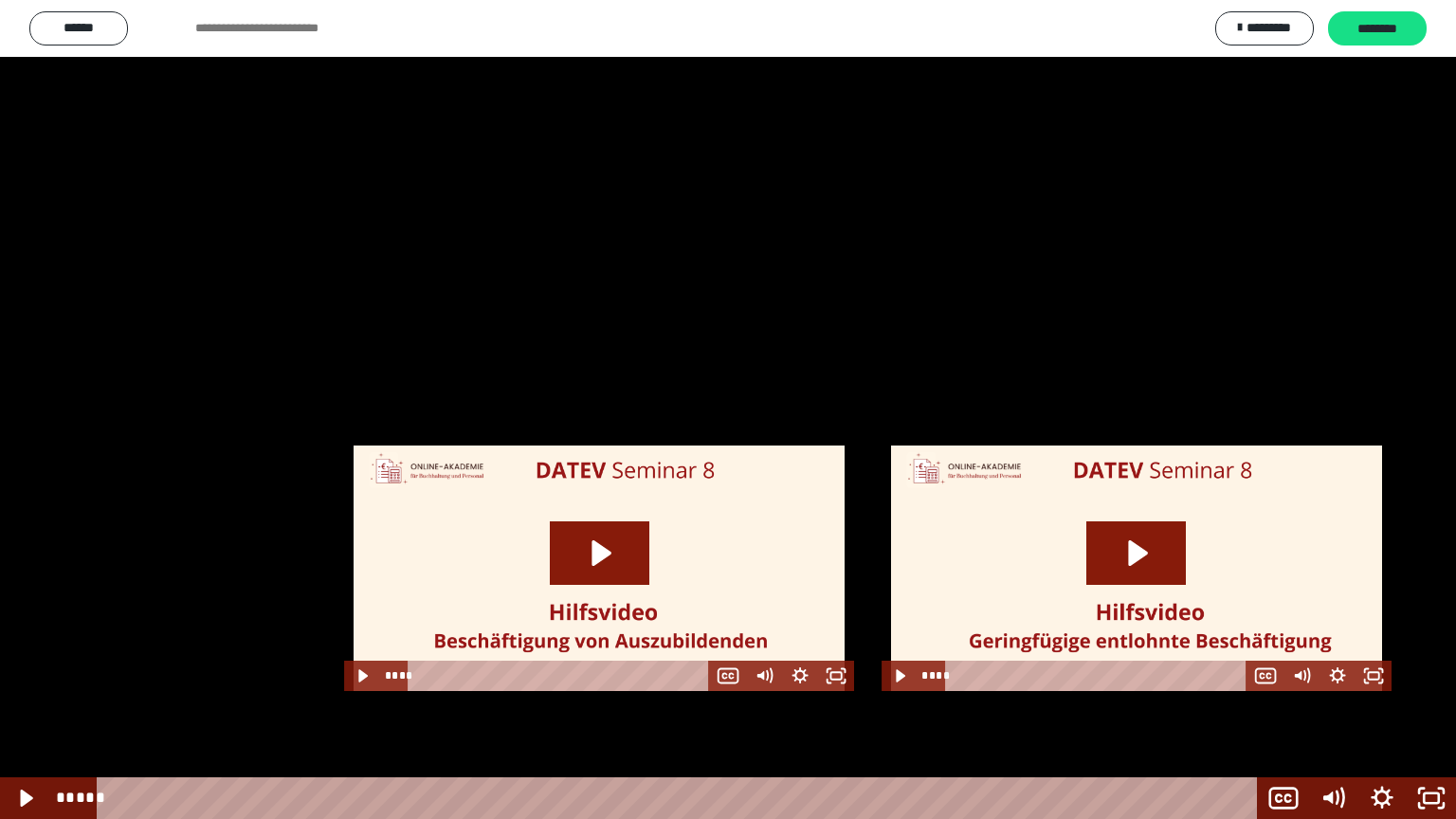 click at bounding box center (728, 410) 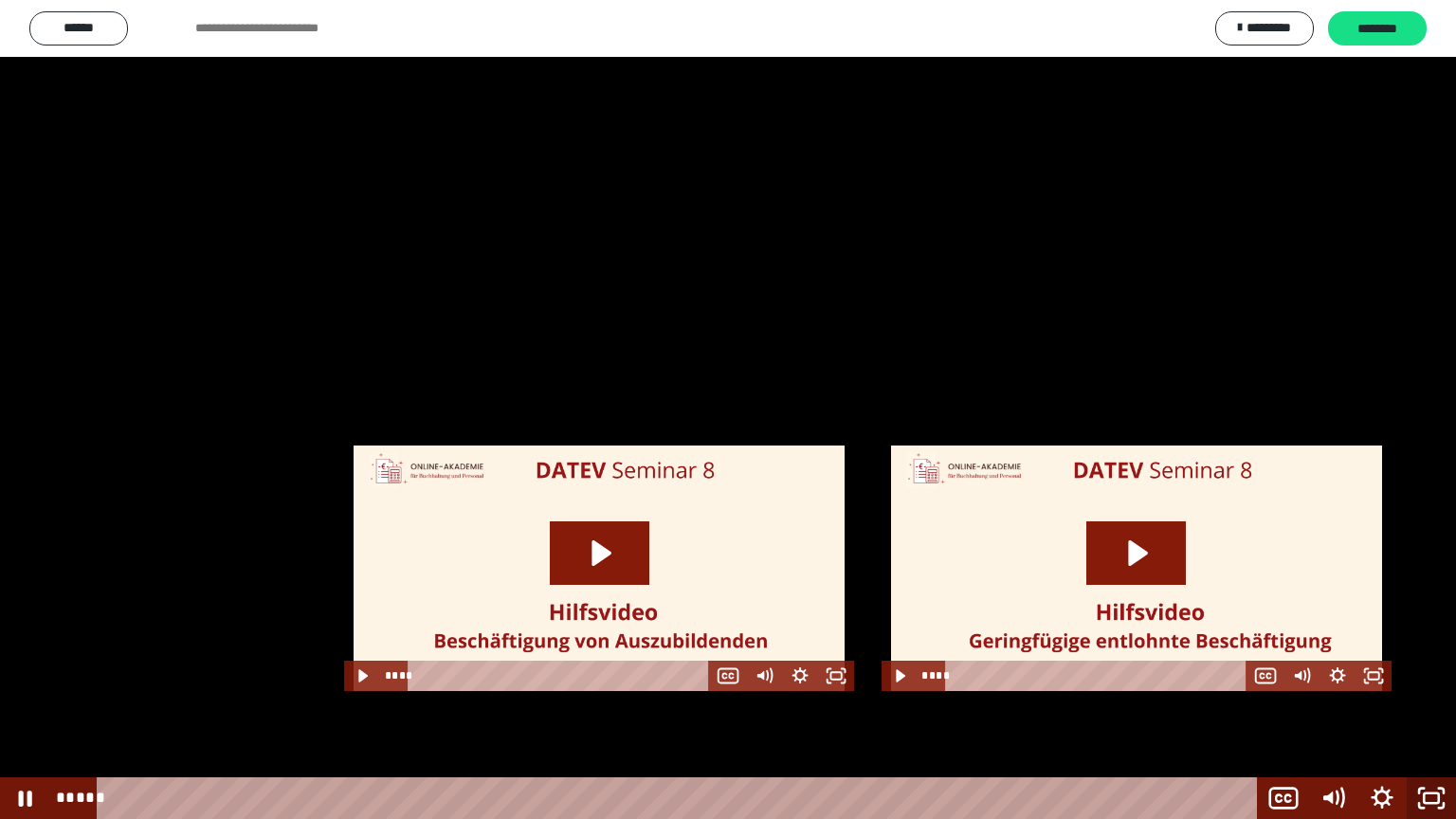 click 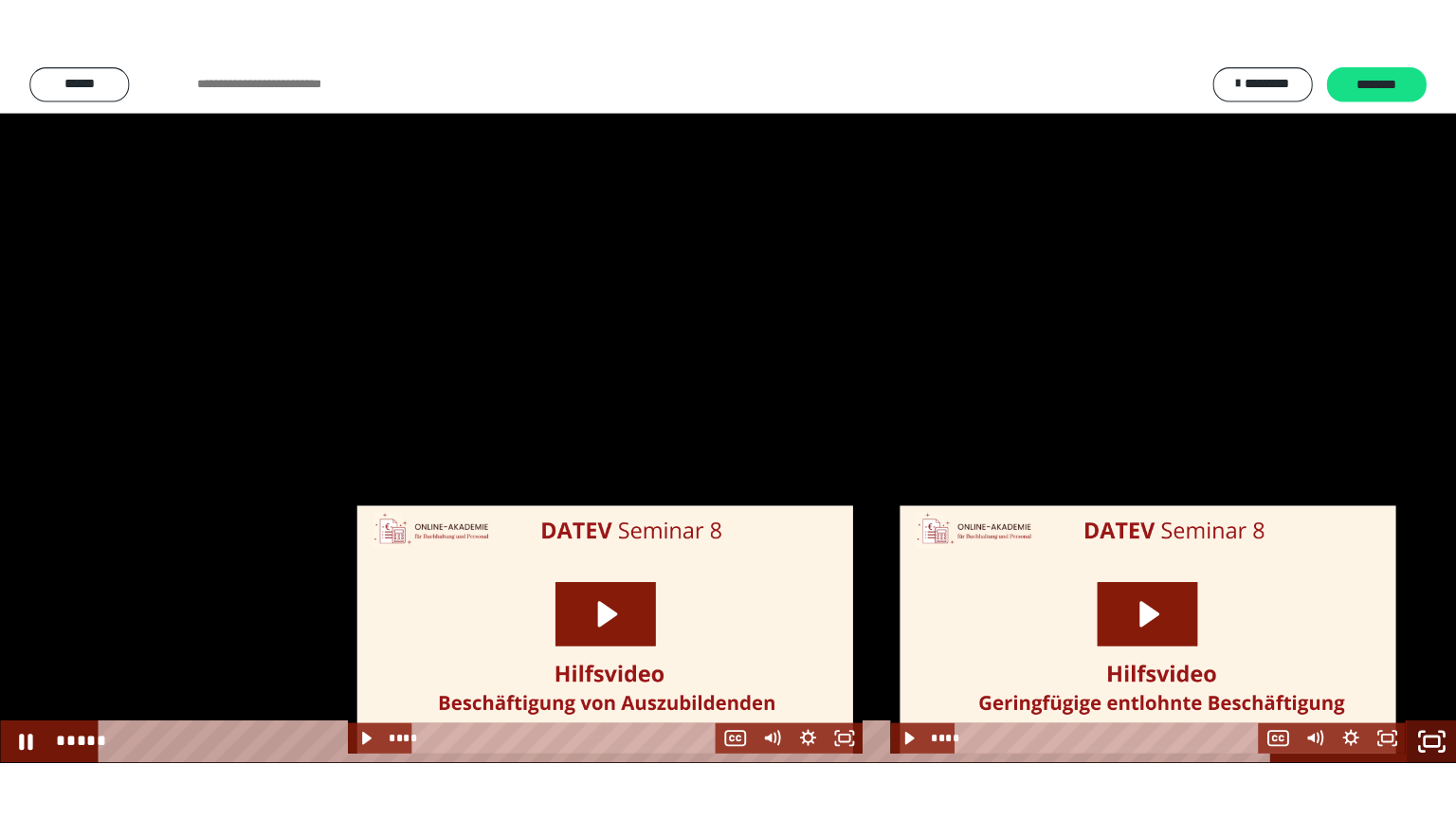scroll, scrollTop: 2328, scrollLeft: 0, axis: vertical 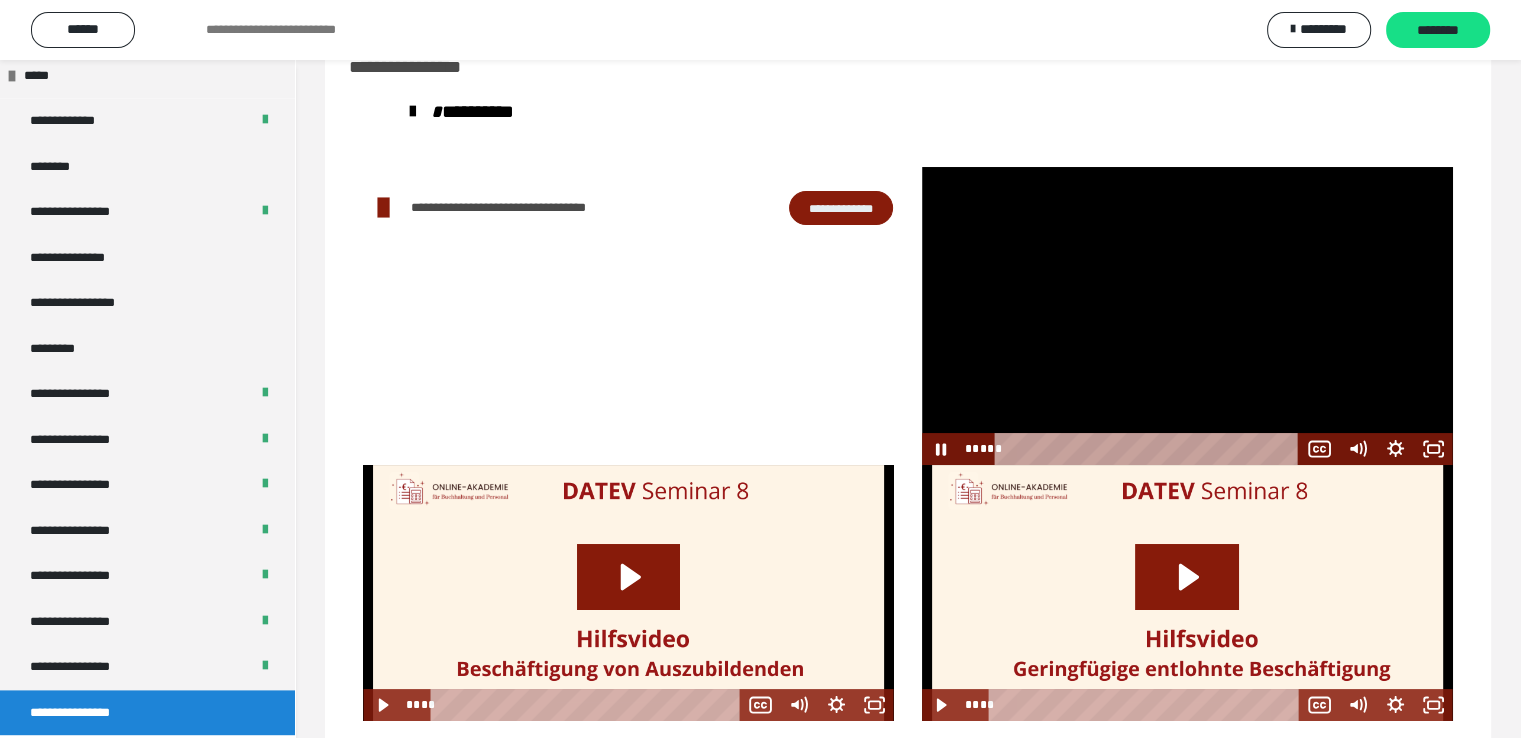 click at bounding box center (1187, 316) 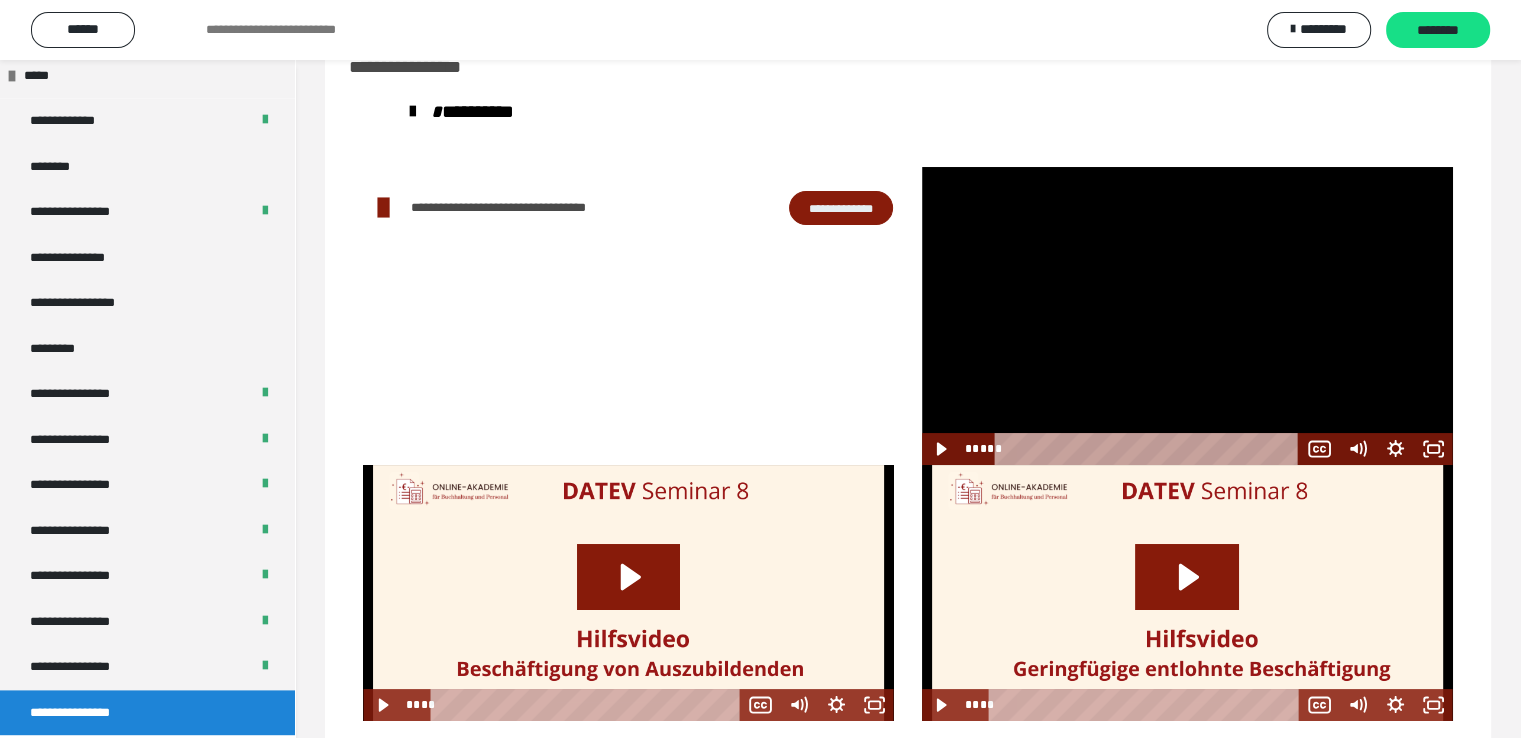 click at bounding box center (1187, 316) 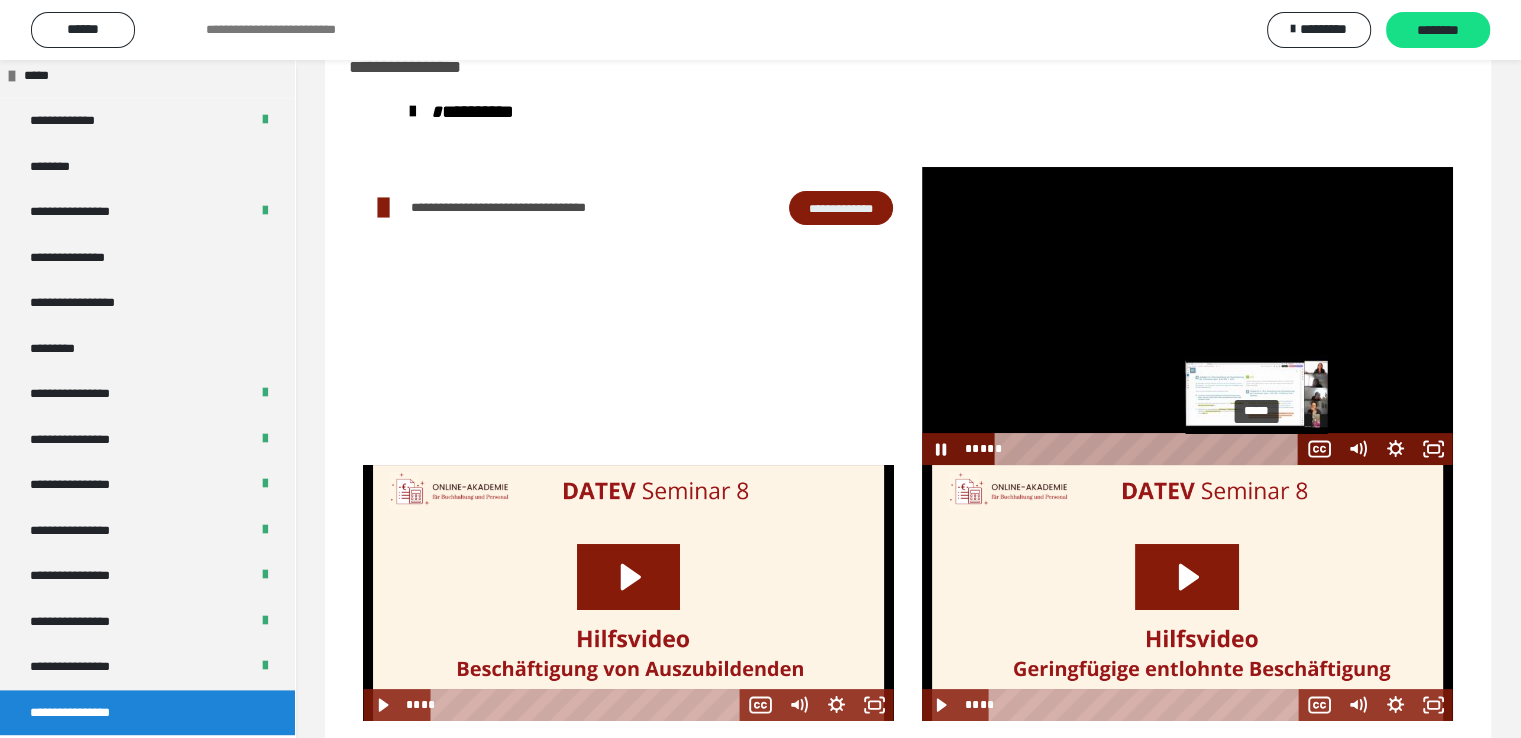 click at bounding box center [1257, 449] 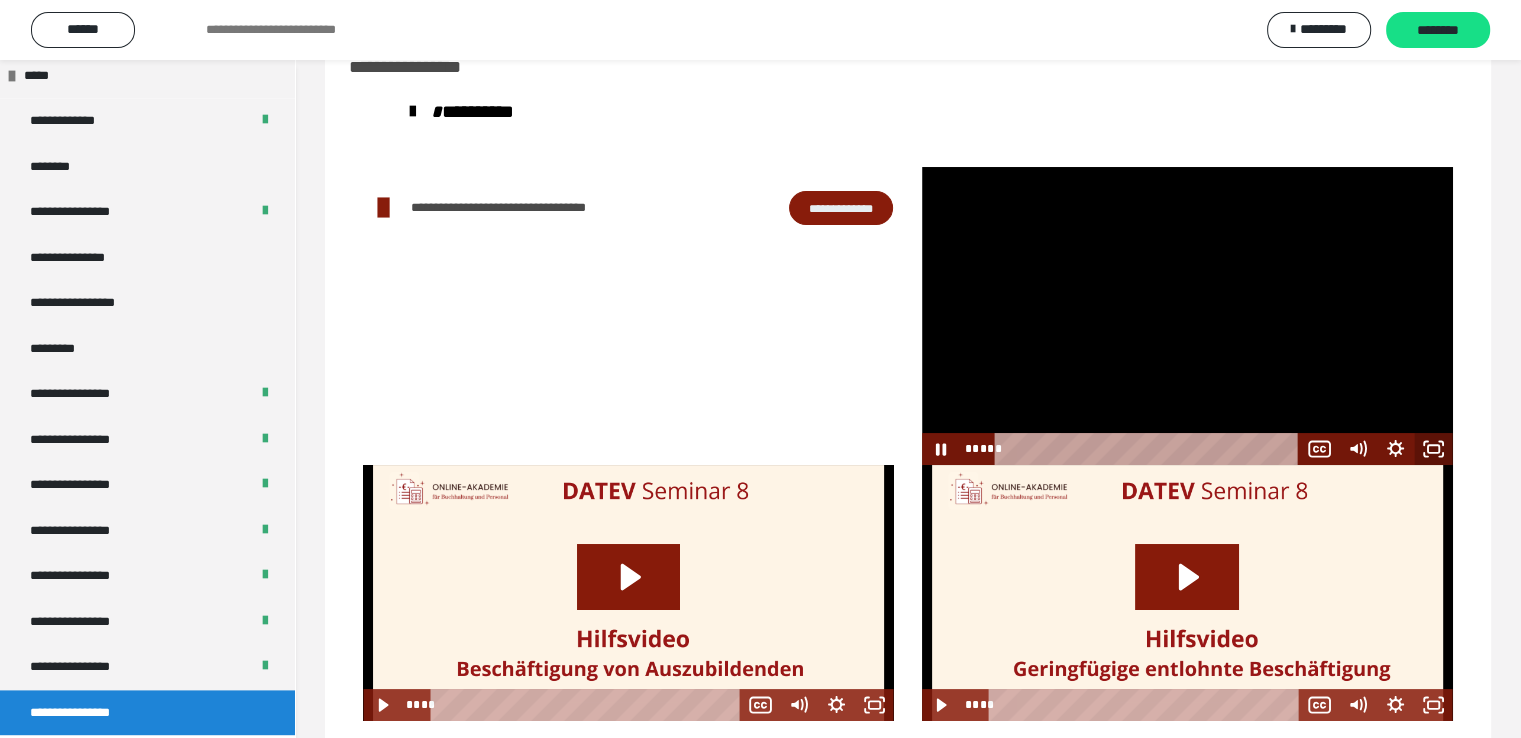 click 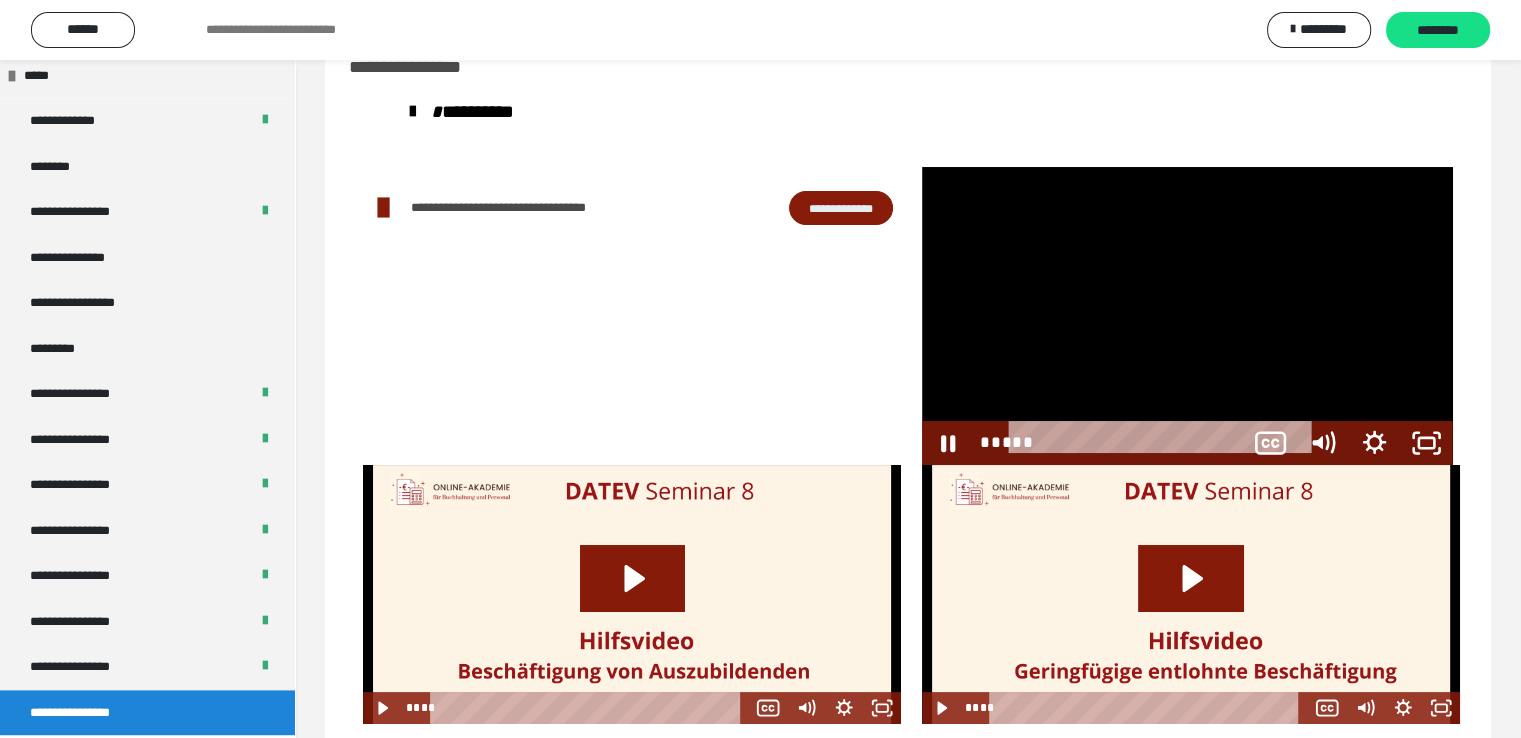 scroll, scrollTop: 2330, scrollLeft: 0, axis: vertical 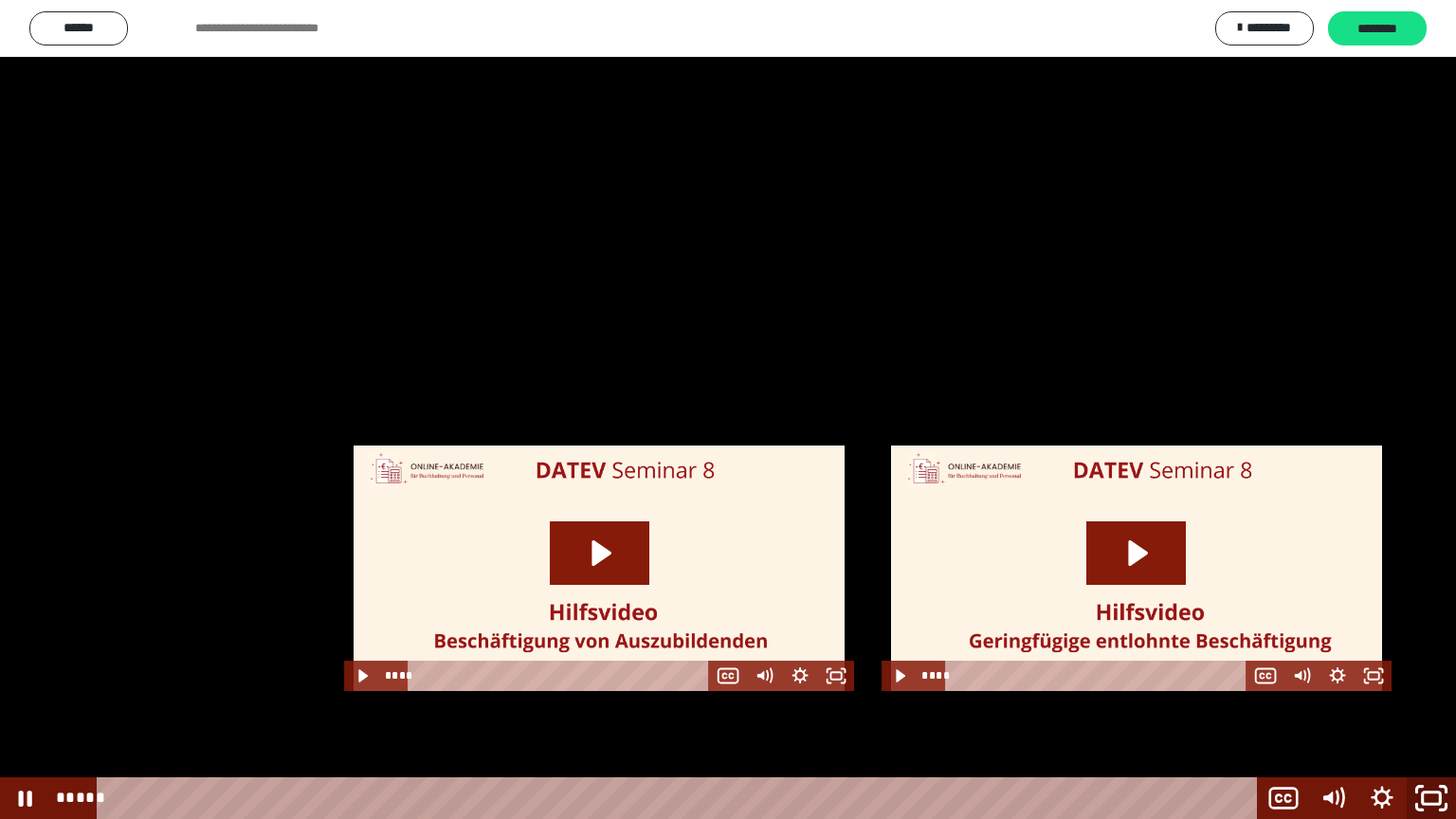 click 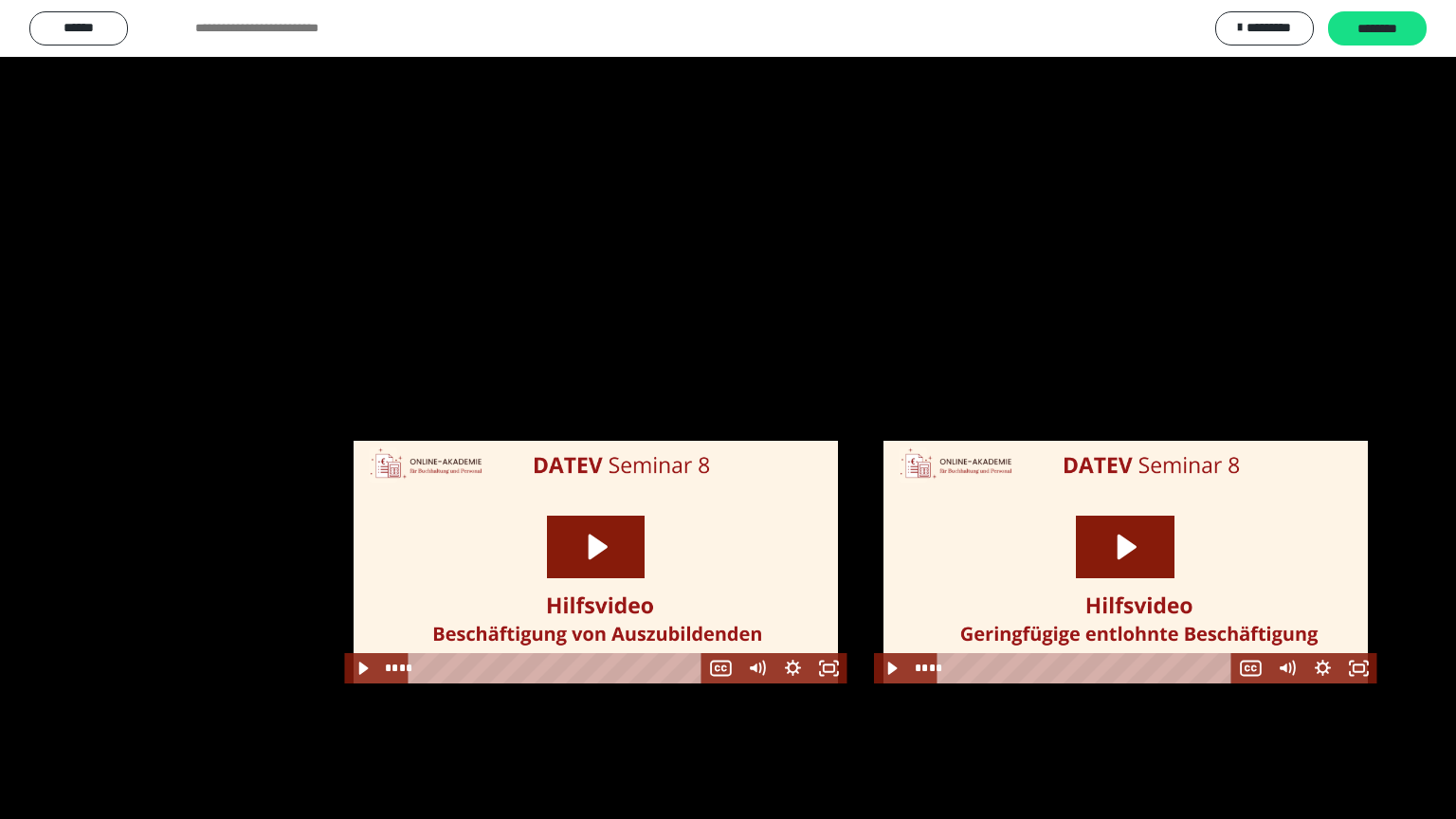 scroll, scrollTop: 2328, scrollLeft: 0, axis: vertical 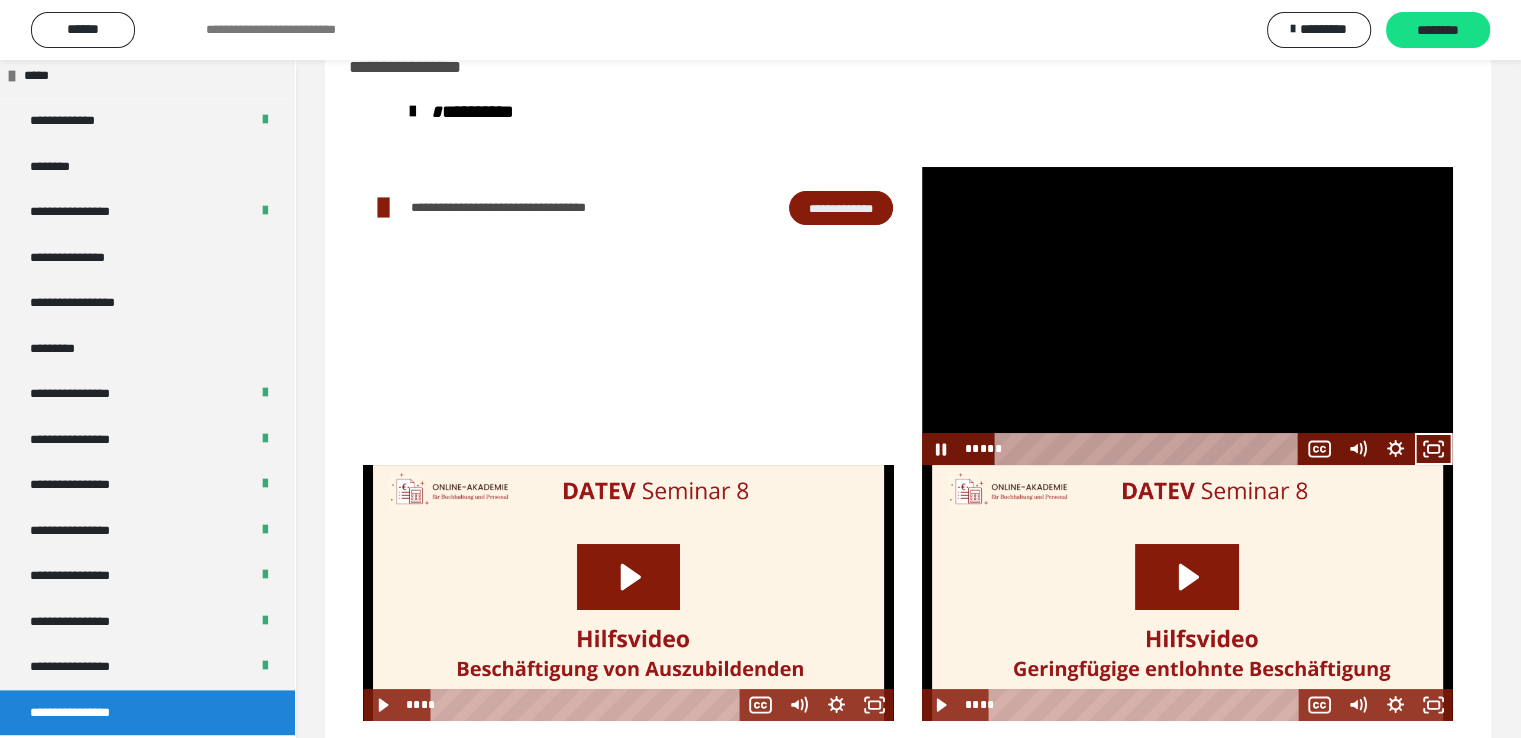 click at bounding box center [1187, 316] 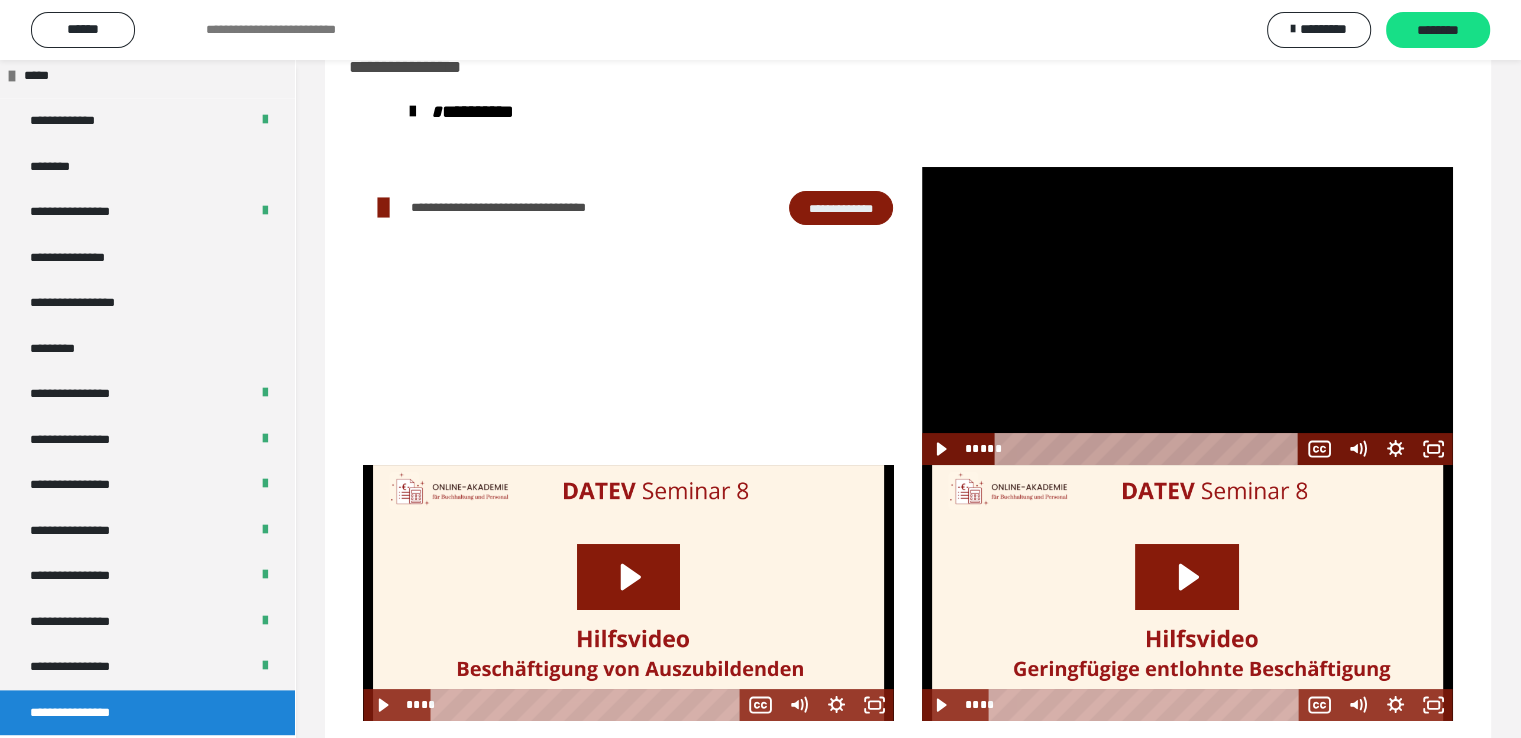 click at bounding box center [1187, 316] 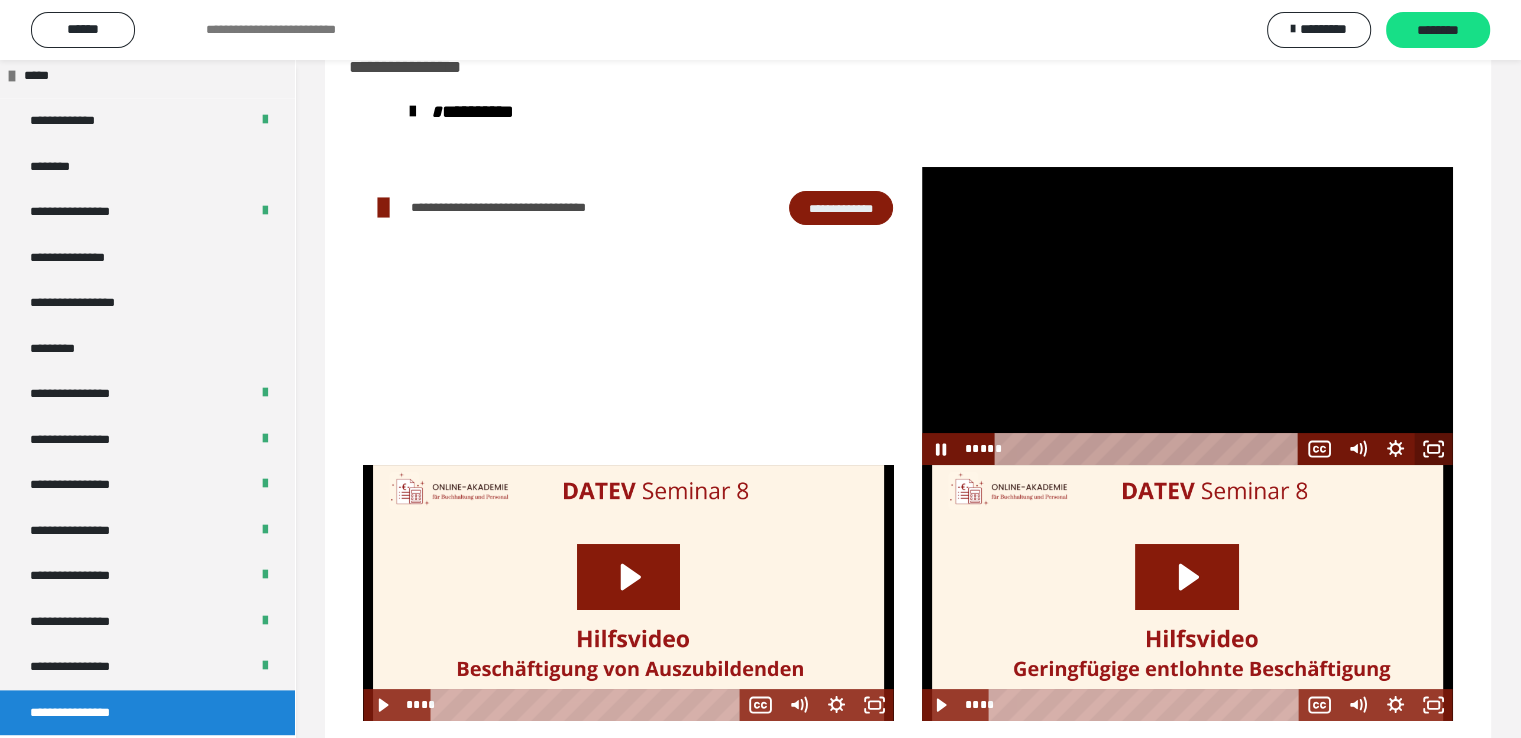 click 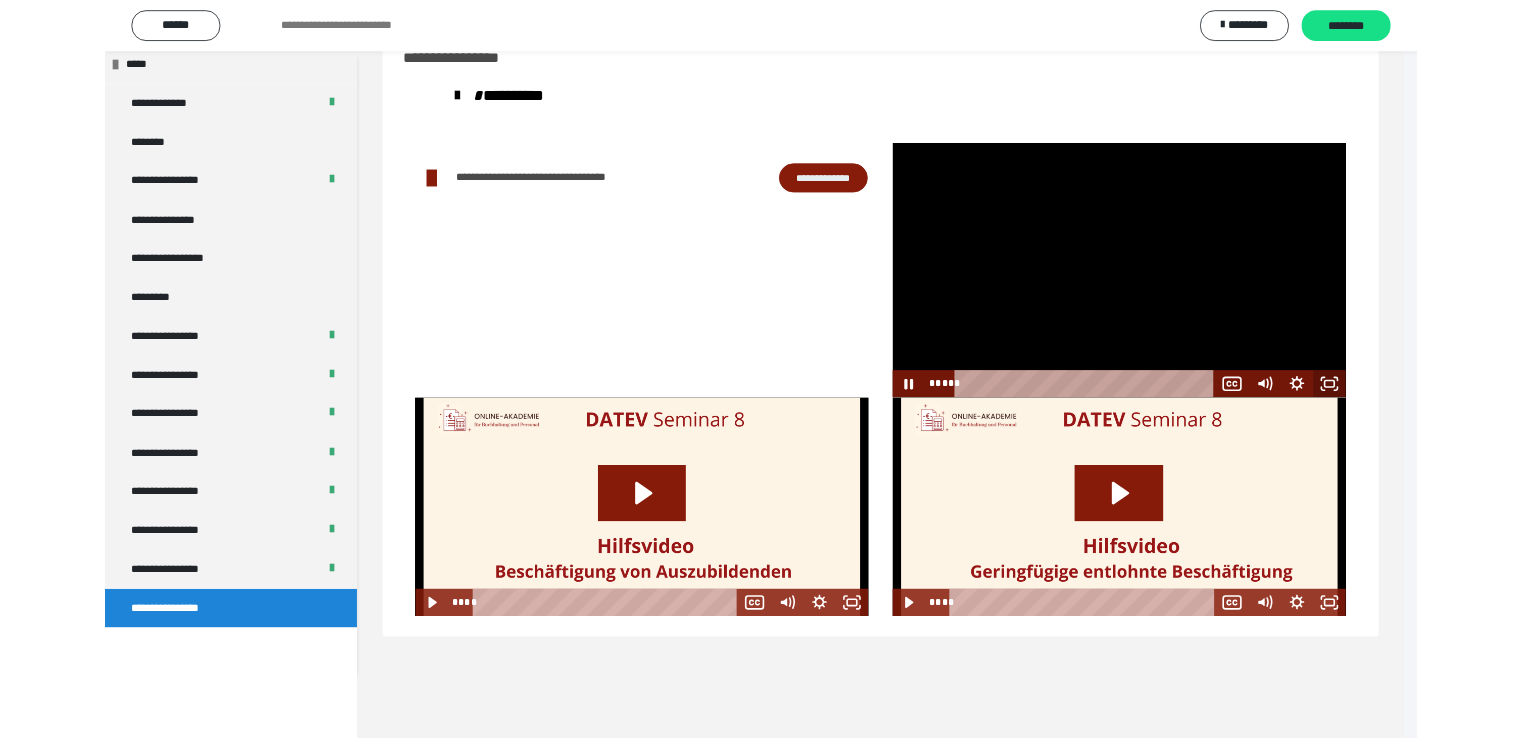 scroll, scrollTop: 2330, scrollLeft: 0, axis: vertical 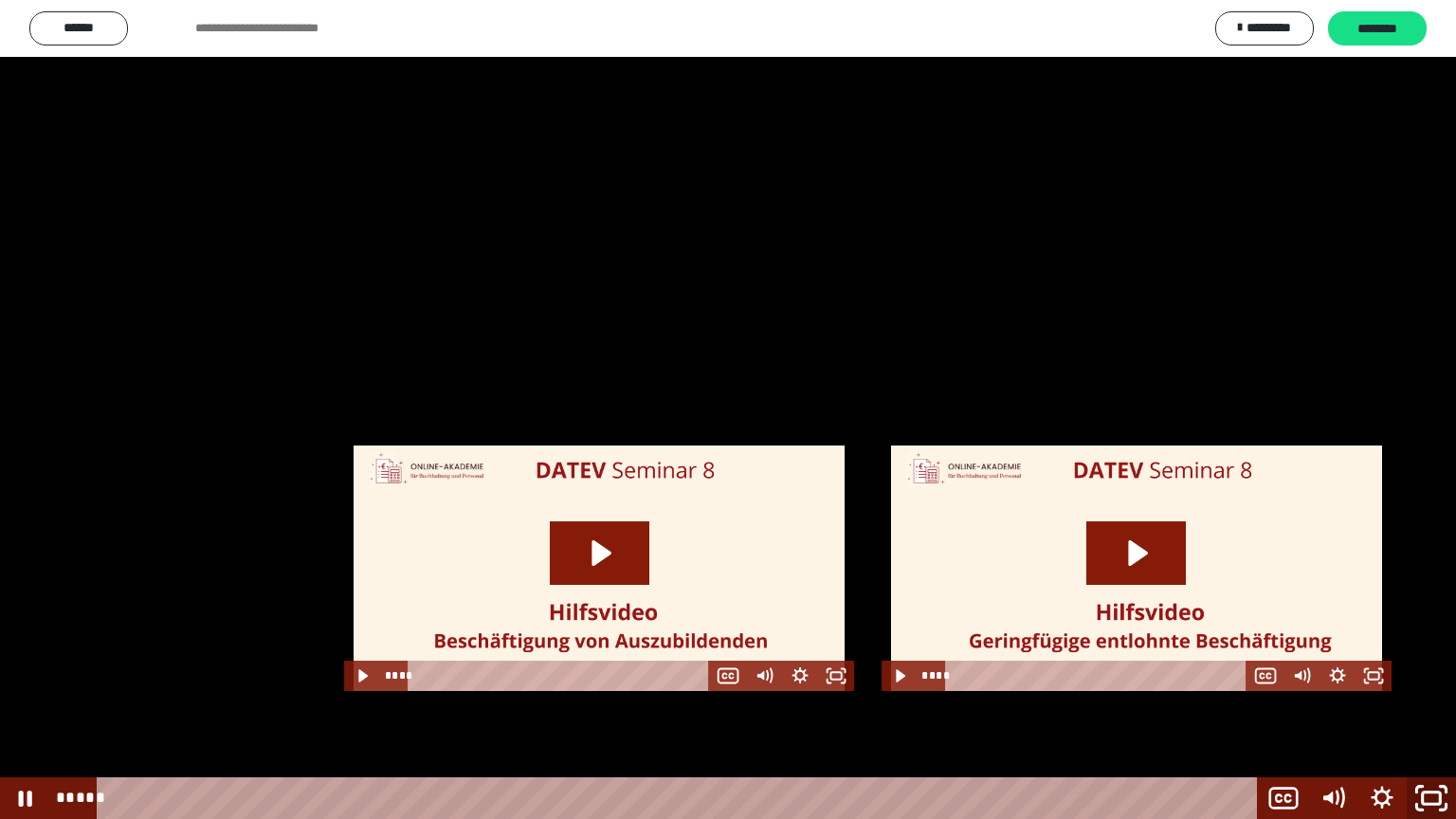 click 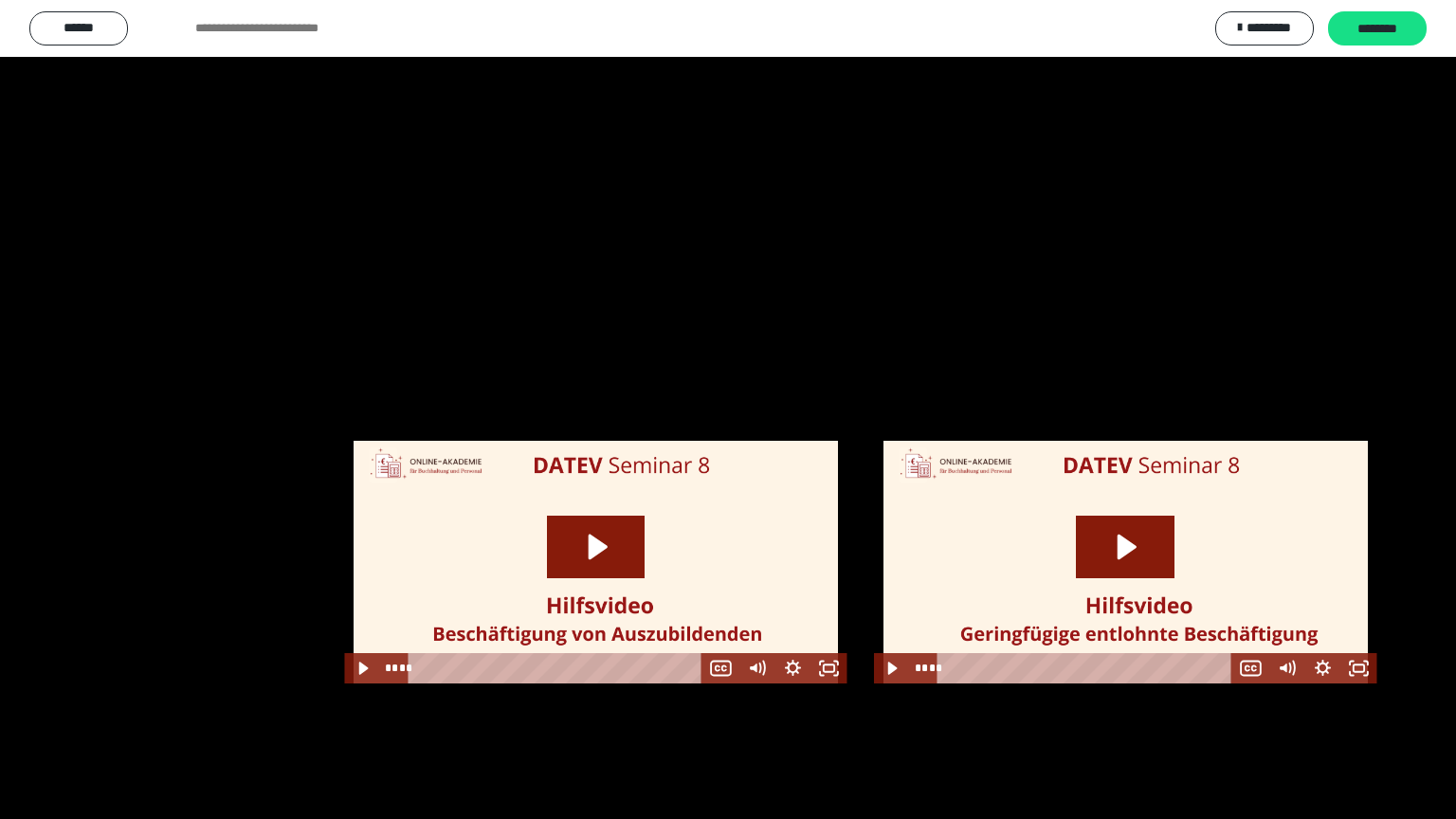 scroll, scrollTop: 2328, scrollLeft: 0, axis: vertical 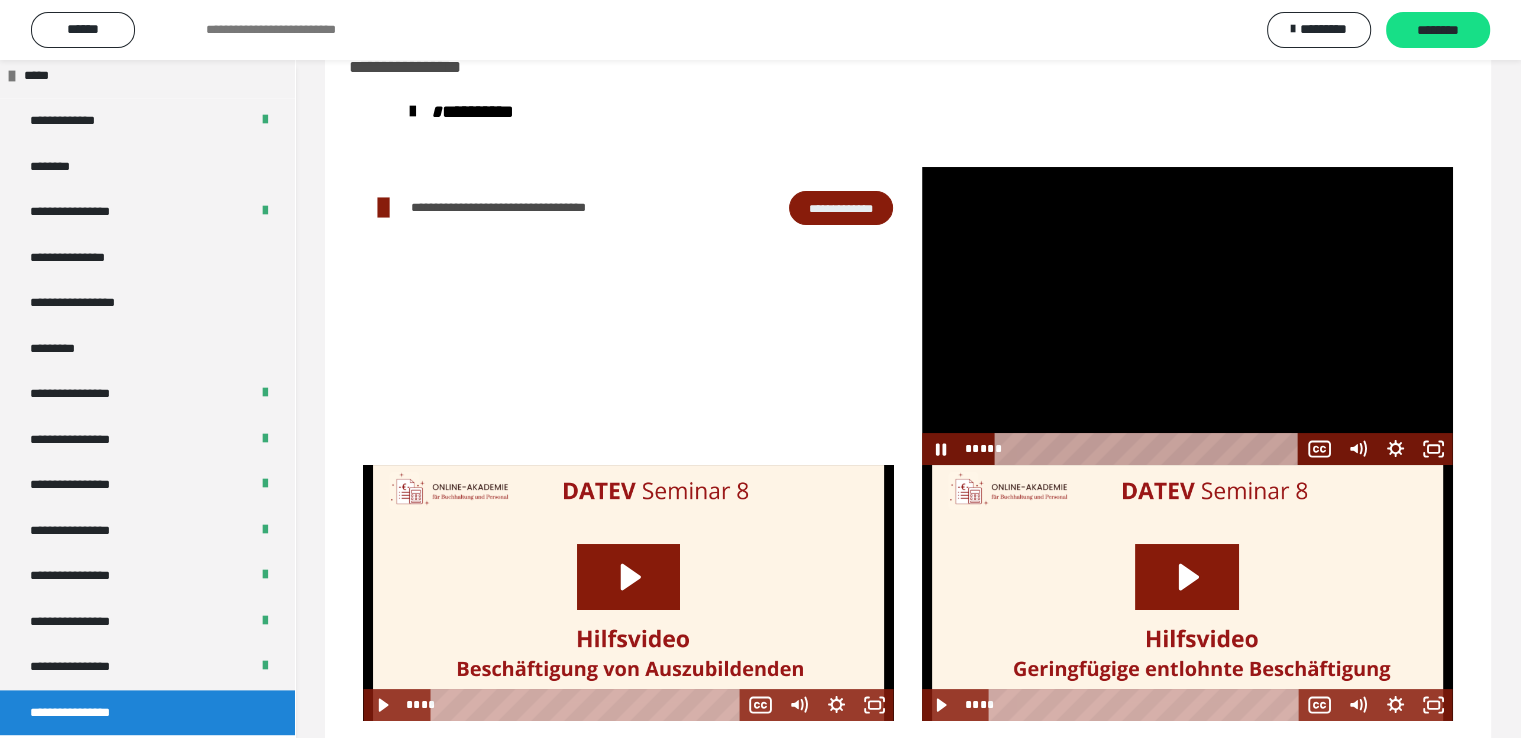 click at bounding box center [1187, 316] 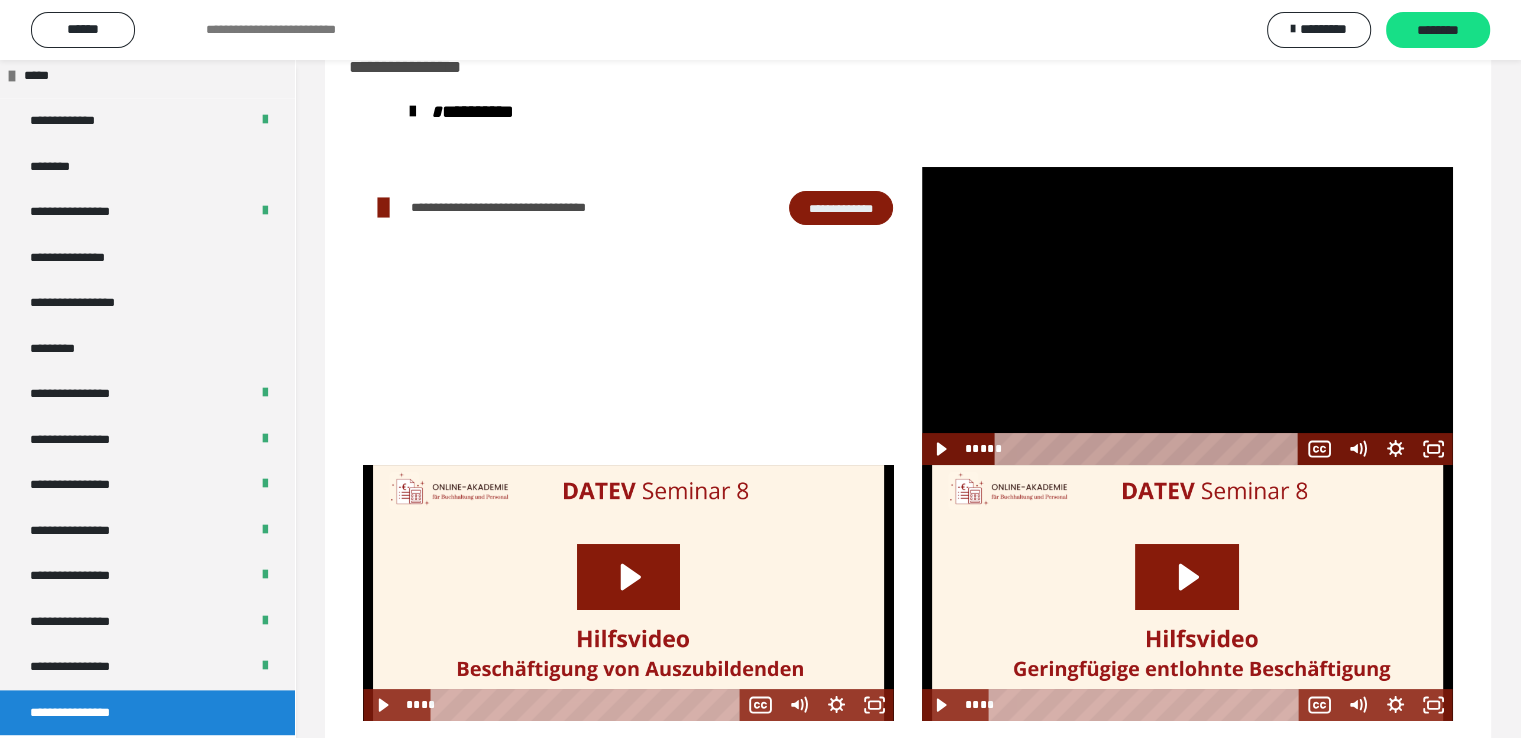 click at bounding box center [1187, 316] 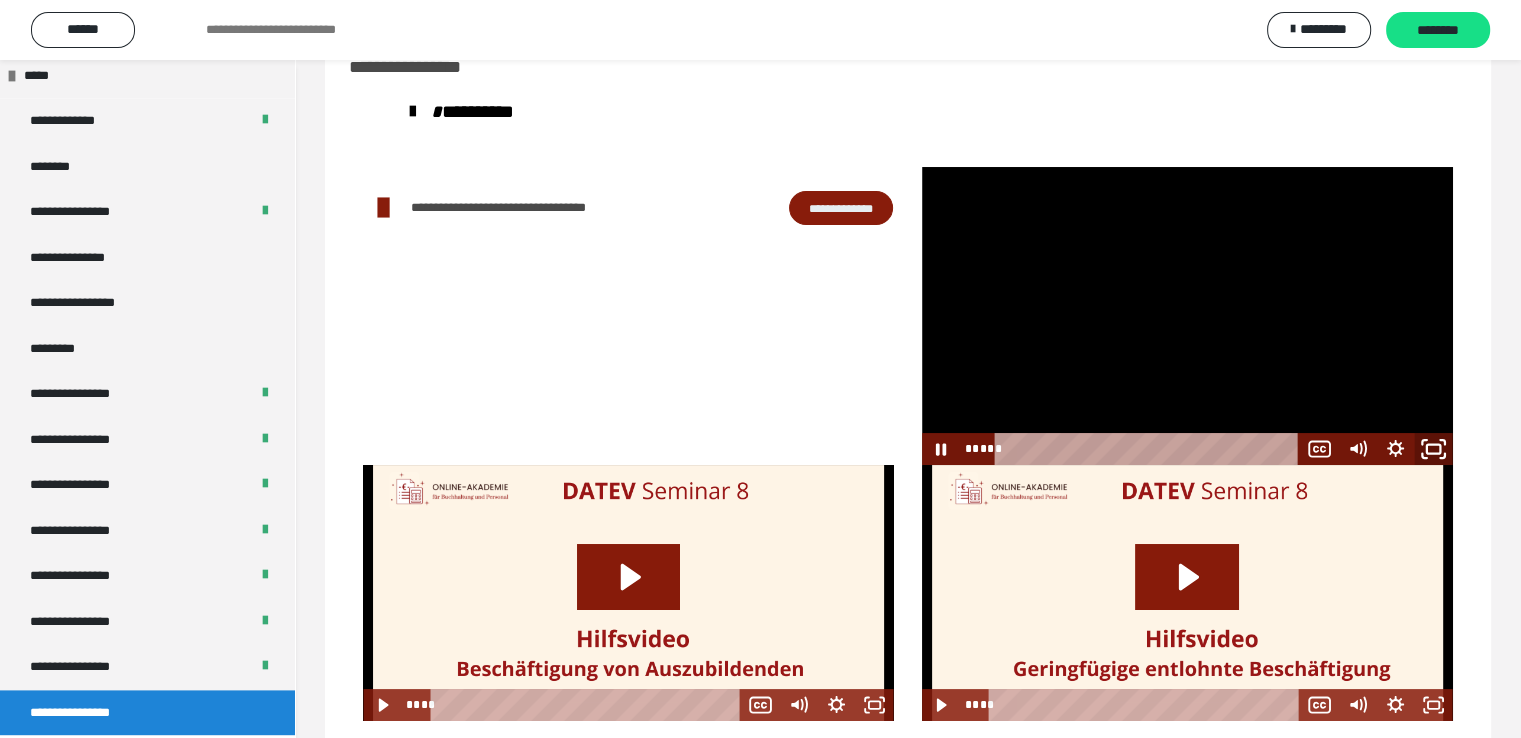 click 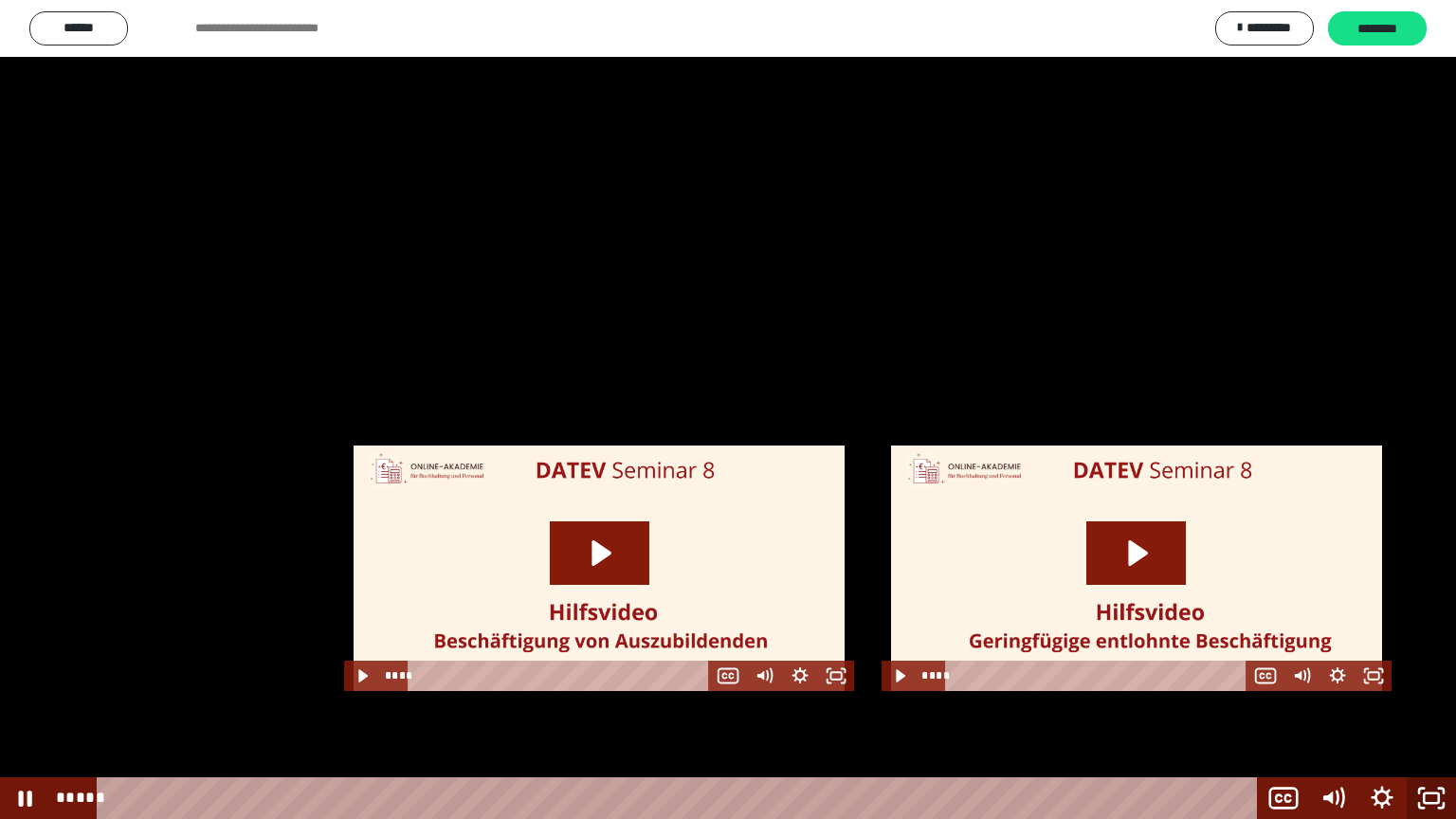 click 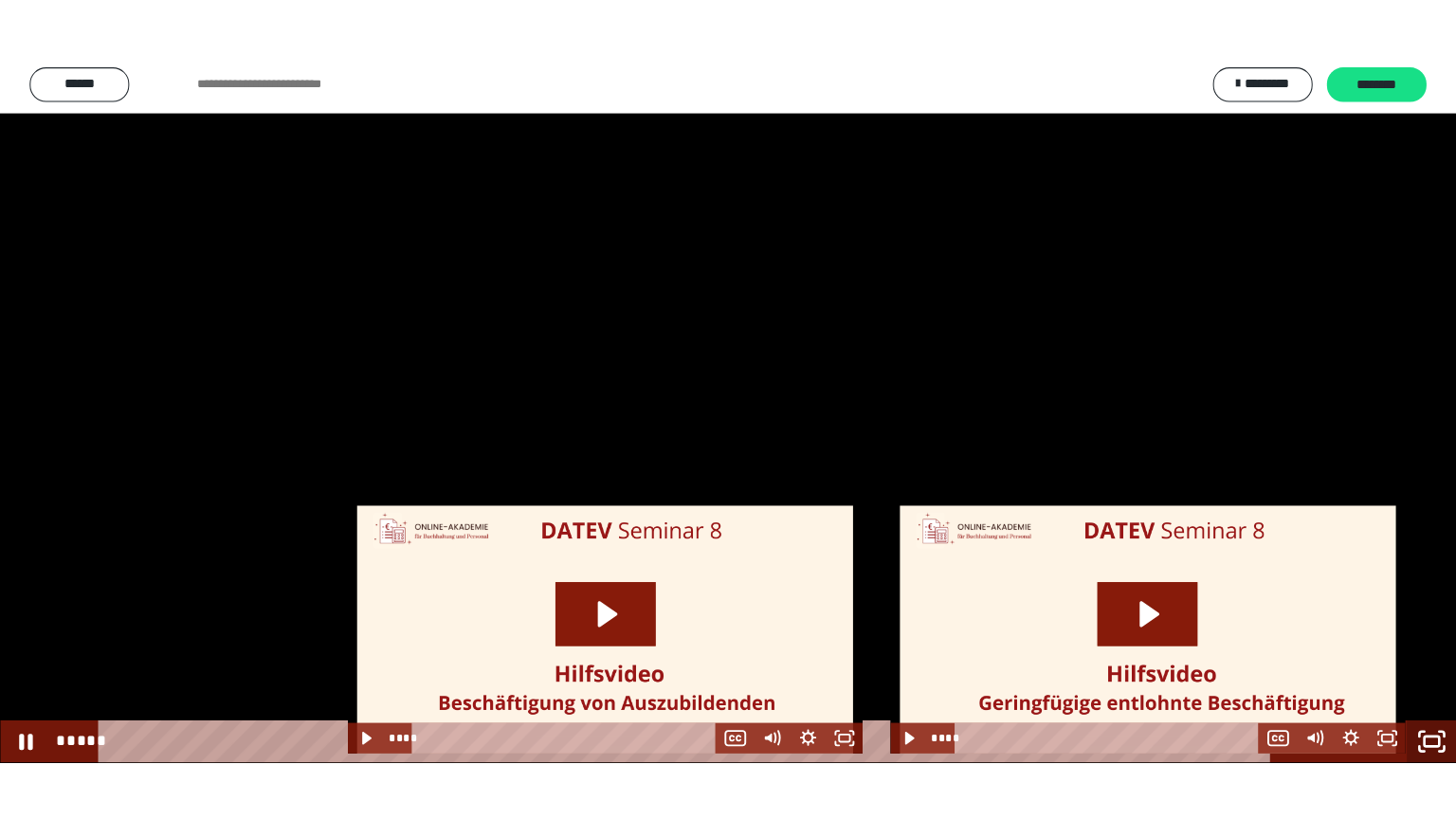 scroll, scrollTop: 2328, scrollLeft: 0, axis: vertical 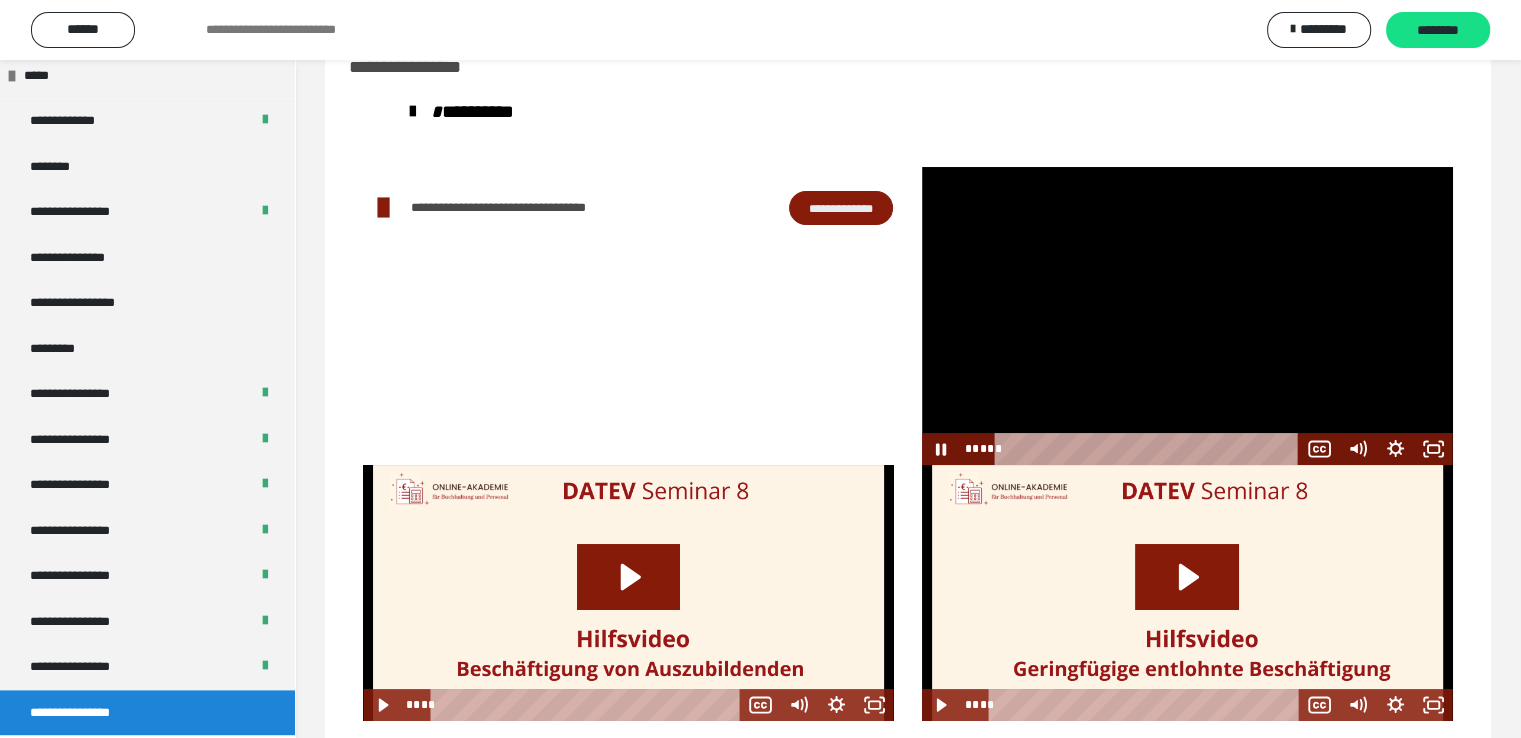 click at bounding box center [1187, 316] 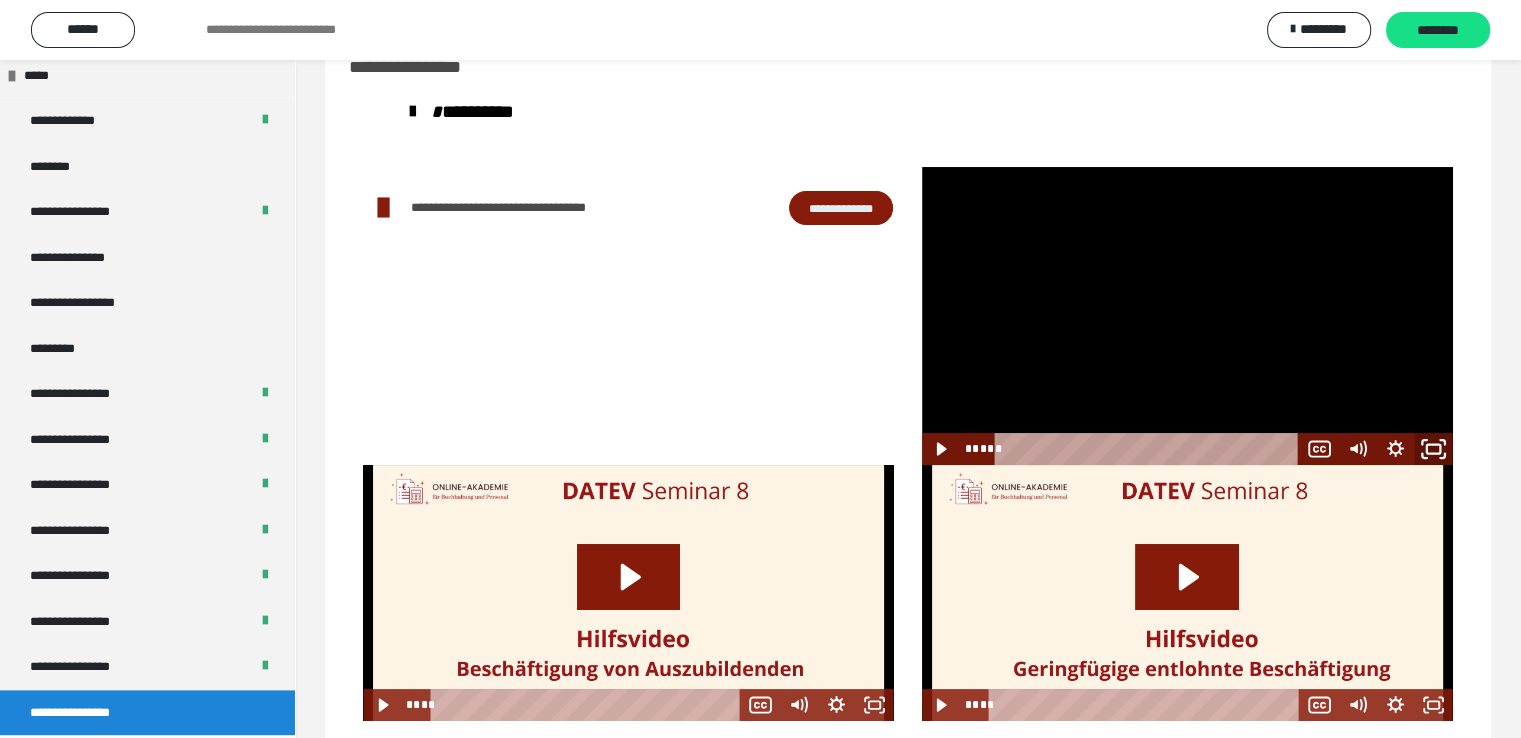 click 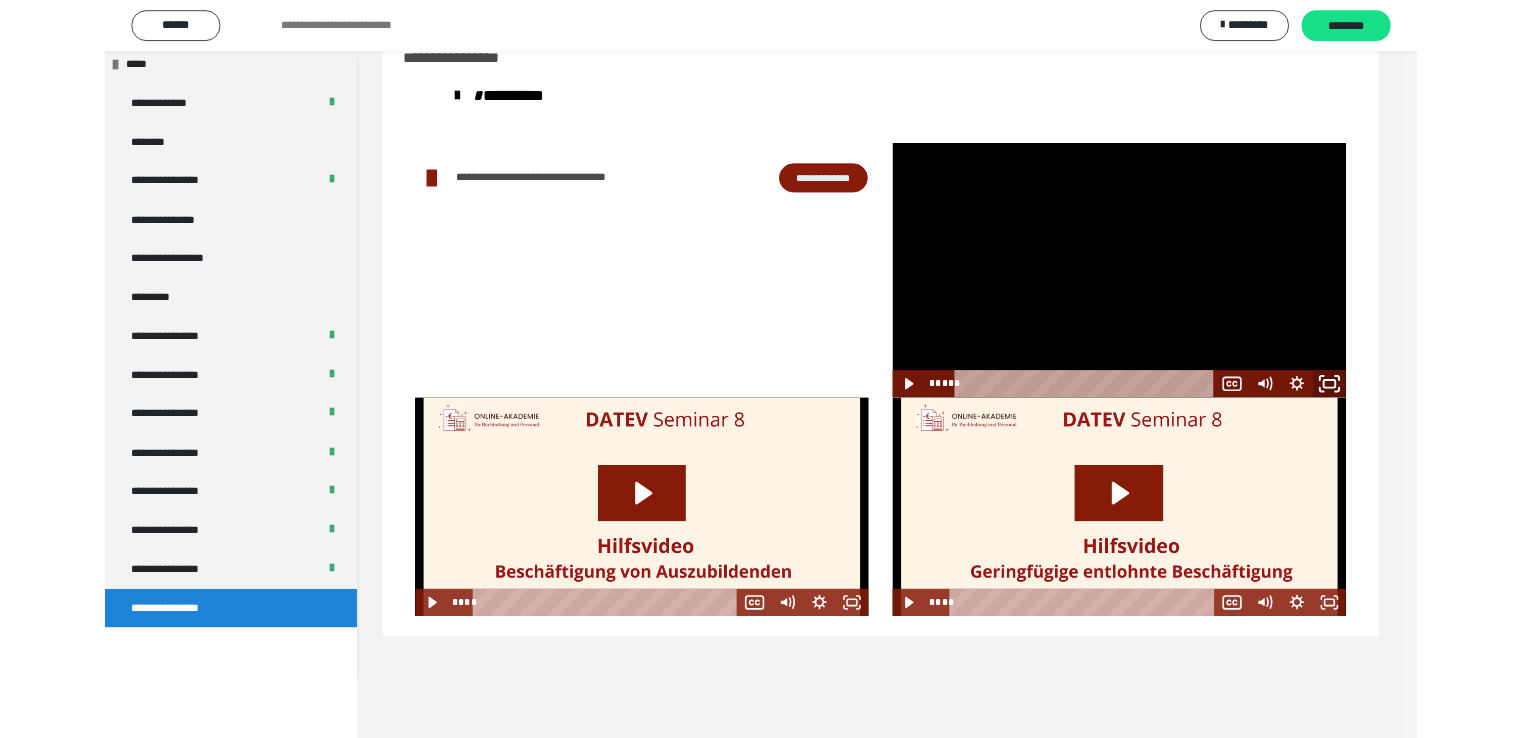 scroll, scrollTop: 2330, scrollLeft: 0, axis: vertical 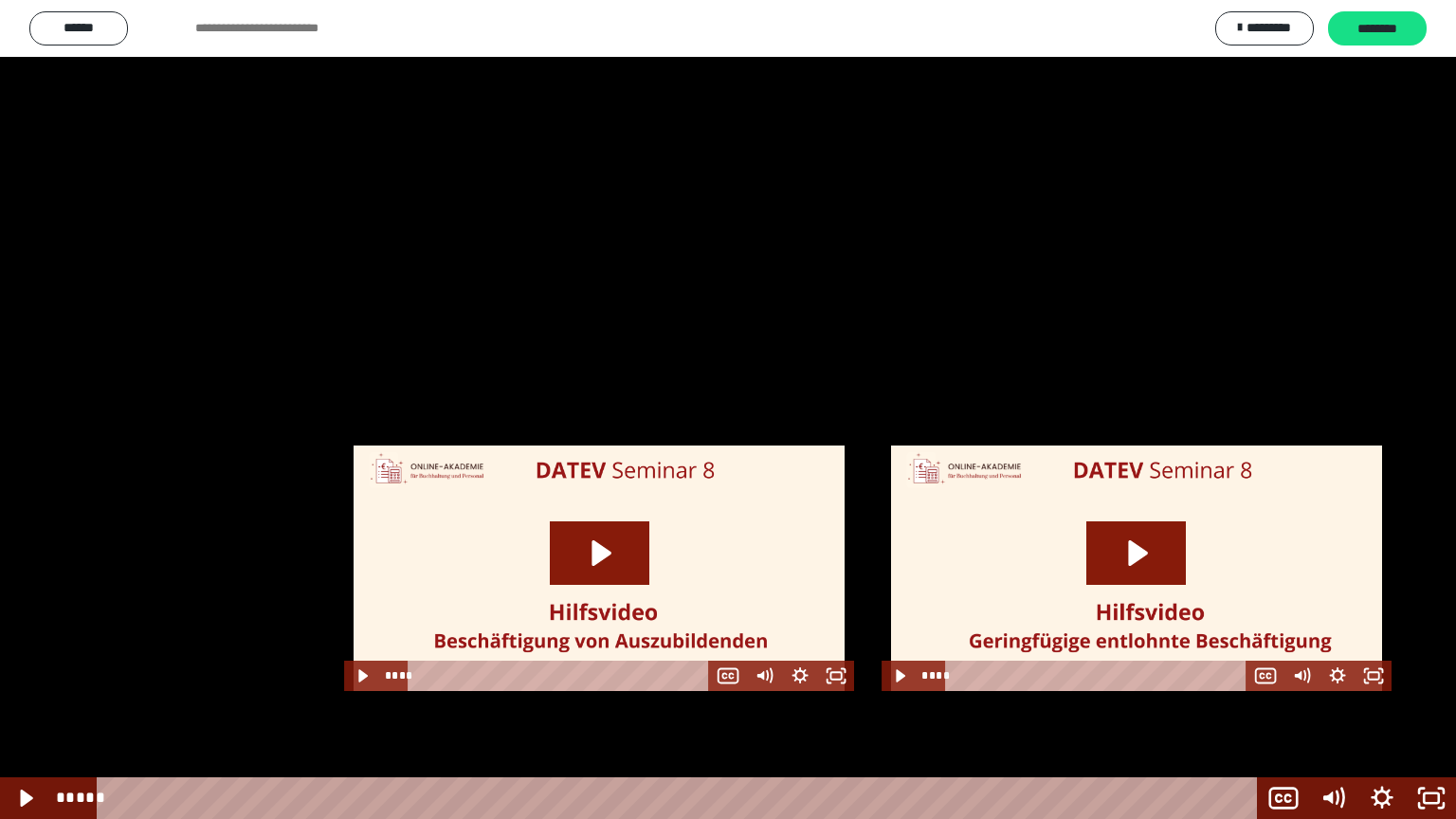 click at bounding box center (728, 410) 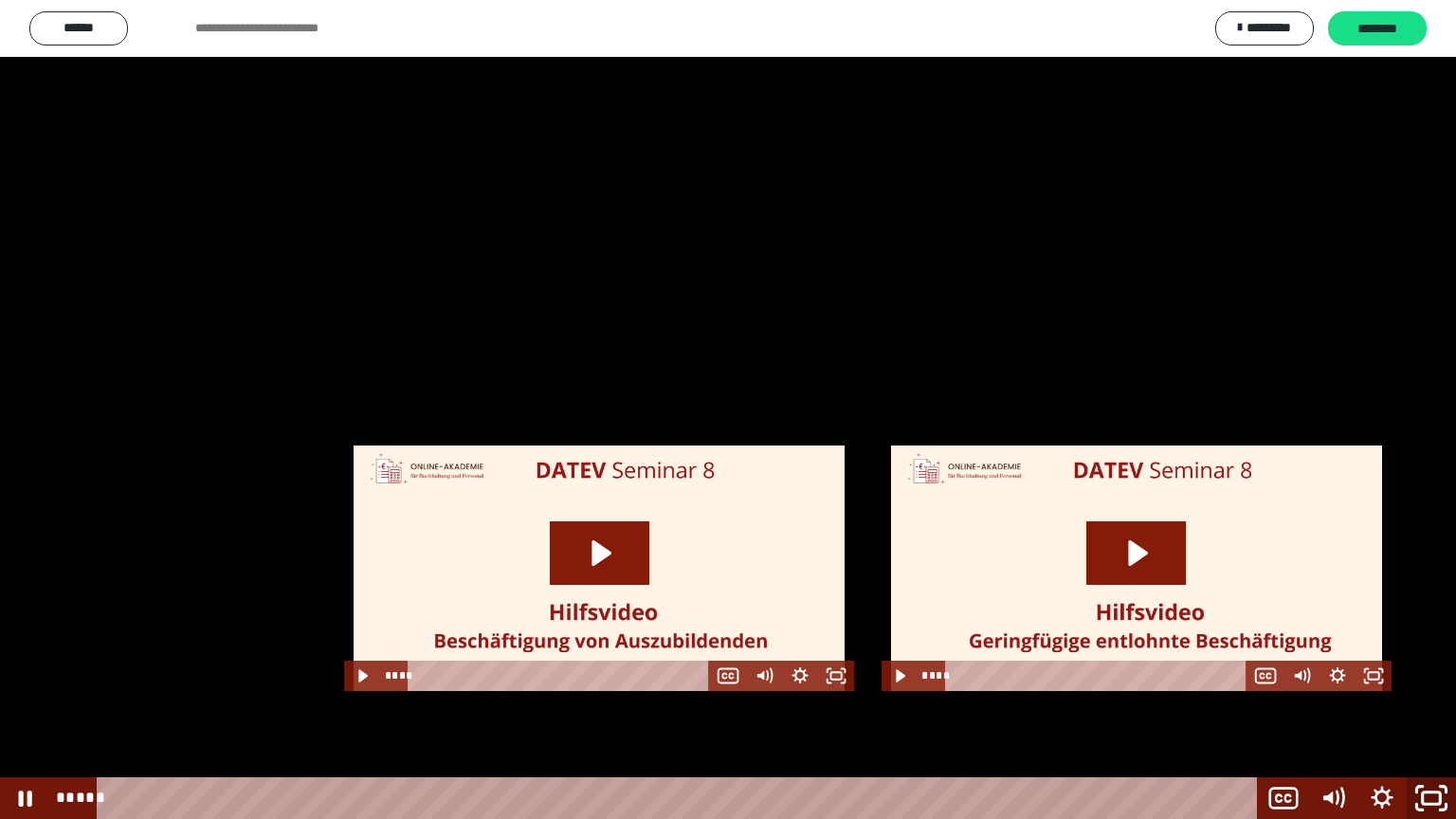 click 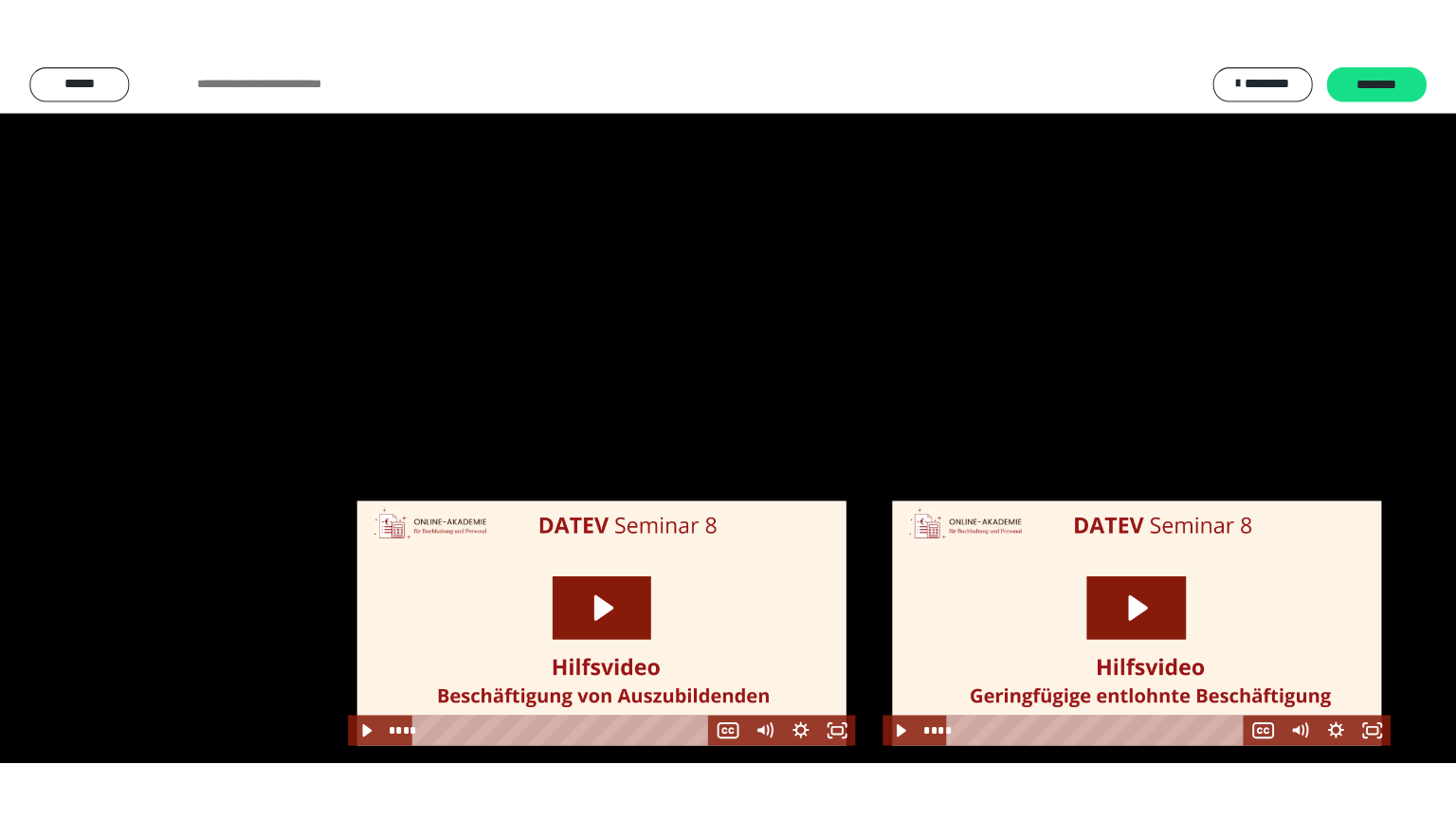 scroll, scrollTop: 2328, scrollLeft: 0, axis: vertical 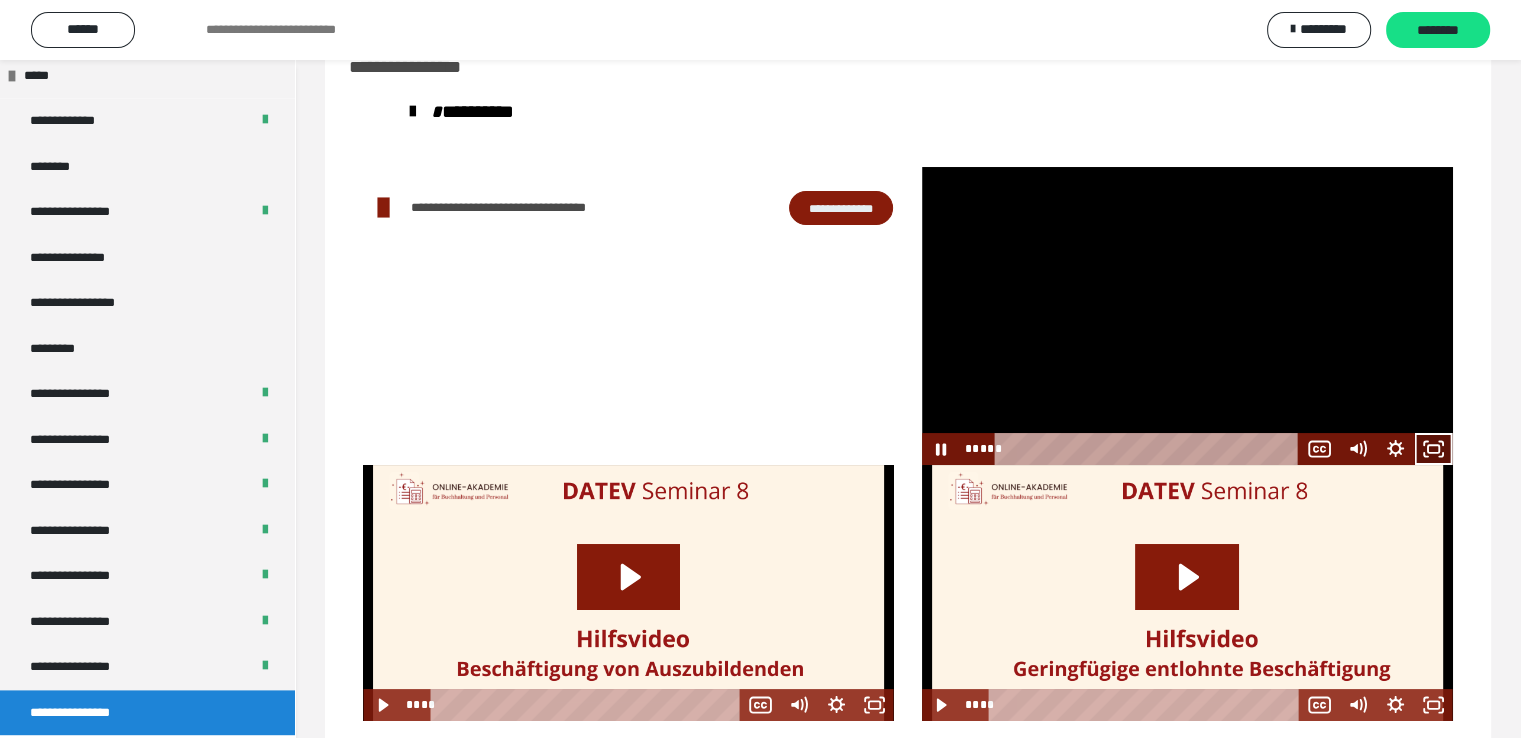 click 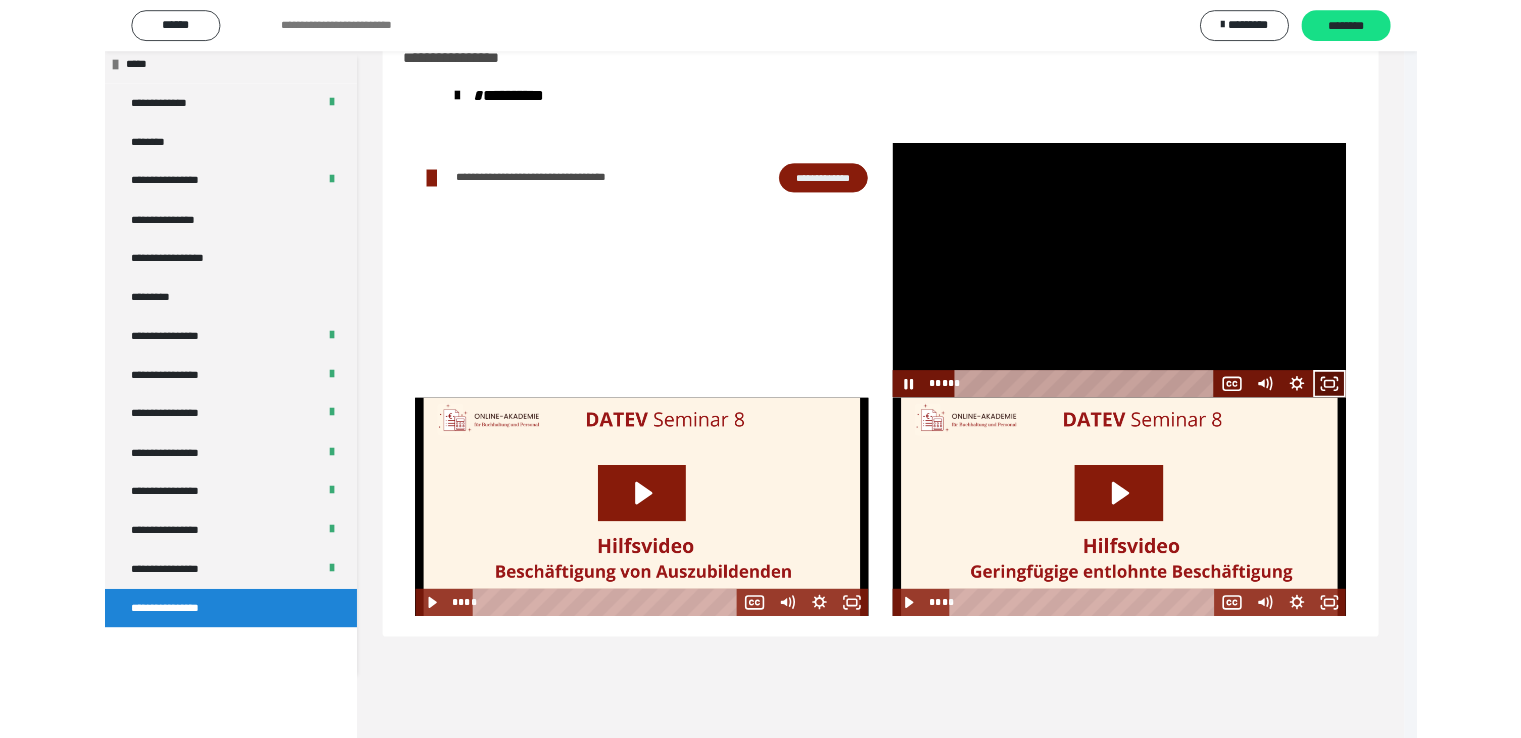 scroll, scrollTop: 2330, scrollLeft: 0, axis: vertical 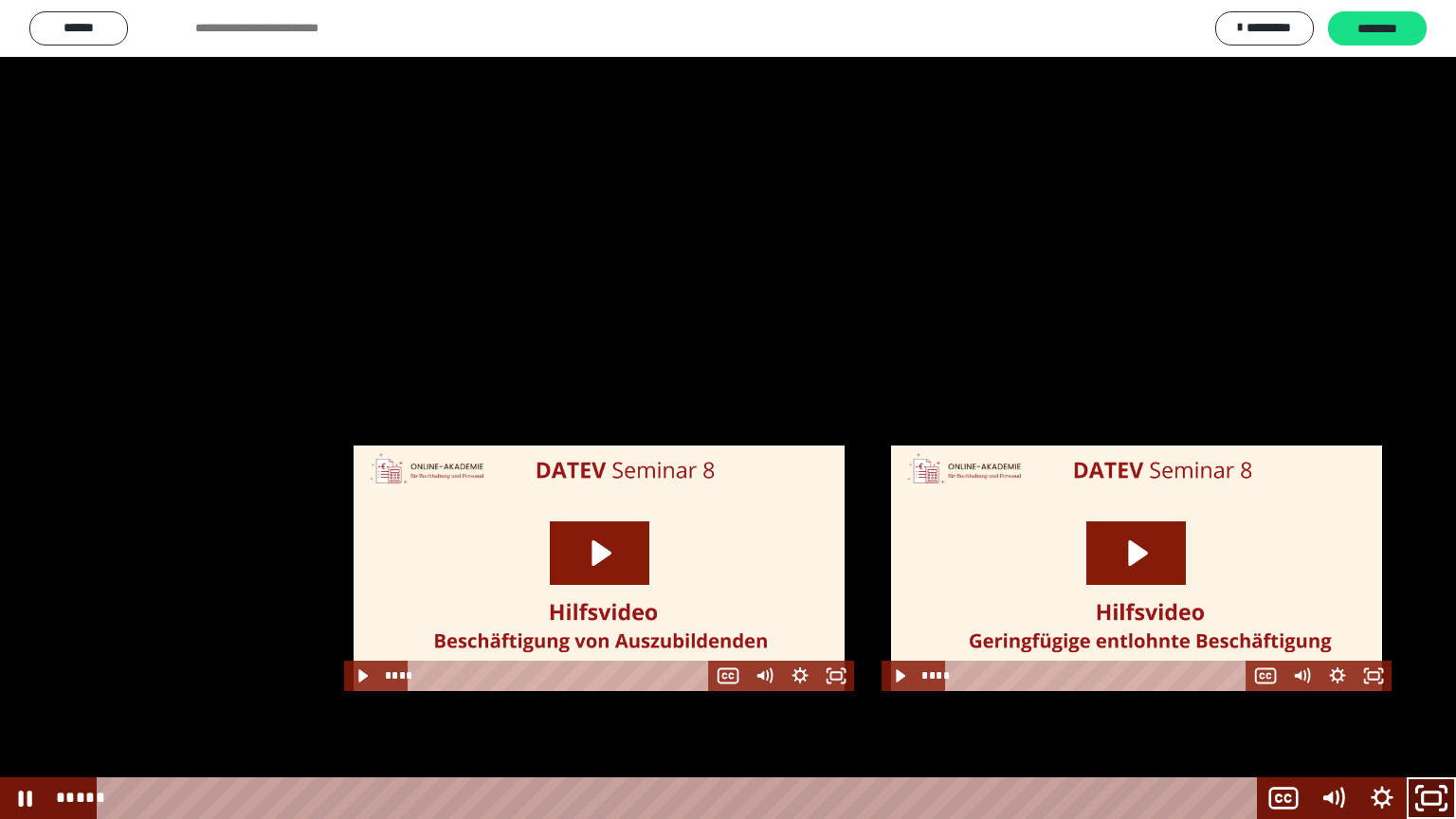 click 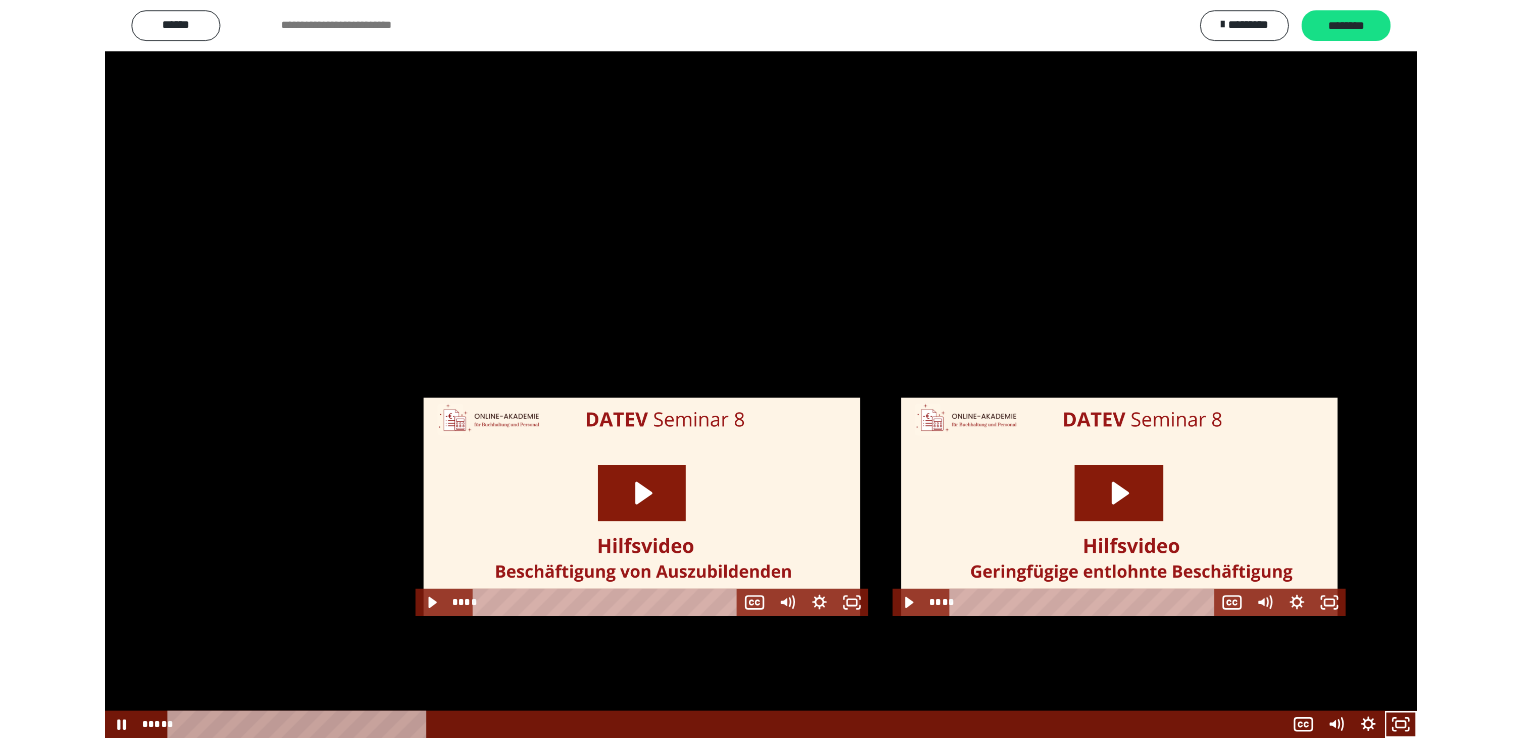 scroll, scrollTop: 2456, scrollLeft: 0, axis: vertical 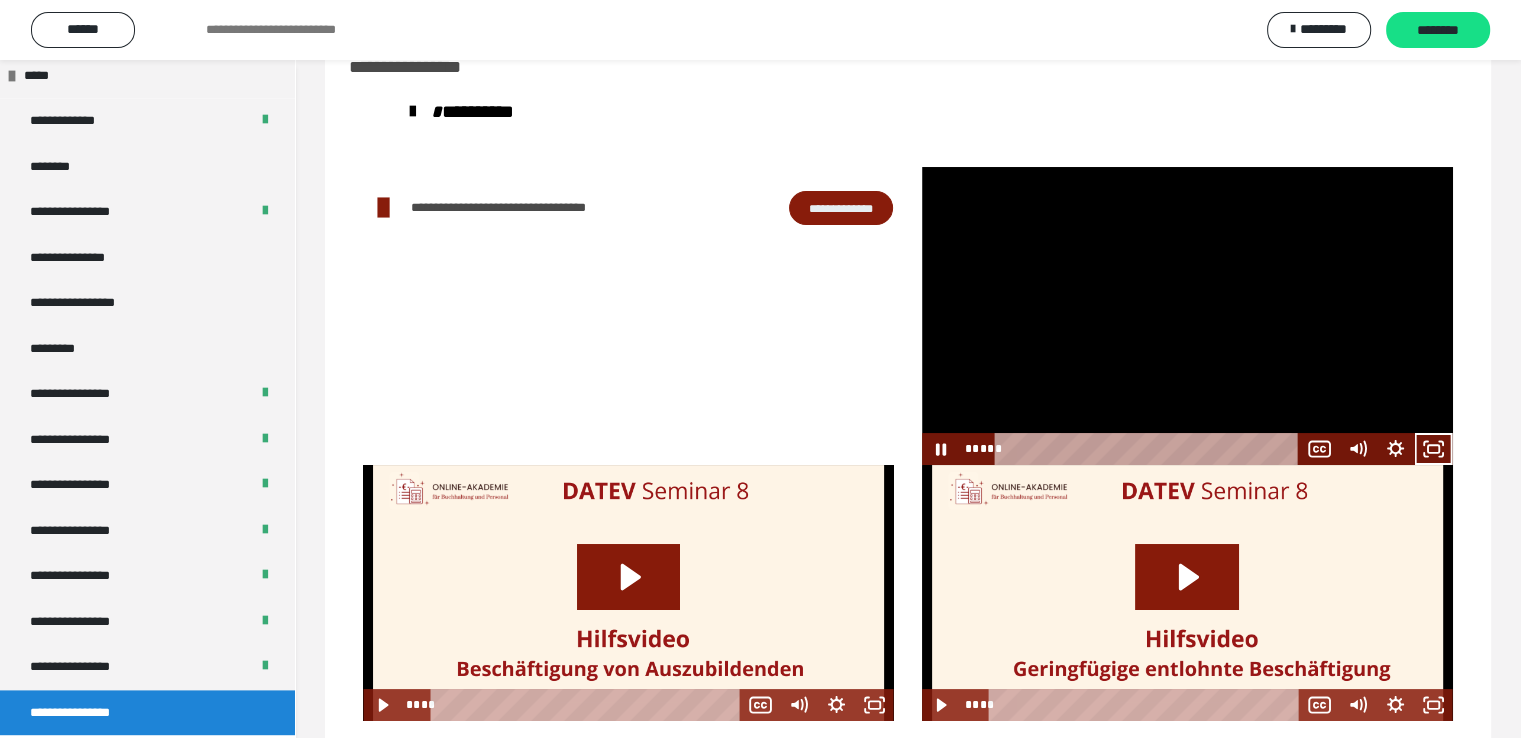 click at bounding box center (1187, 316) 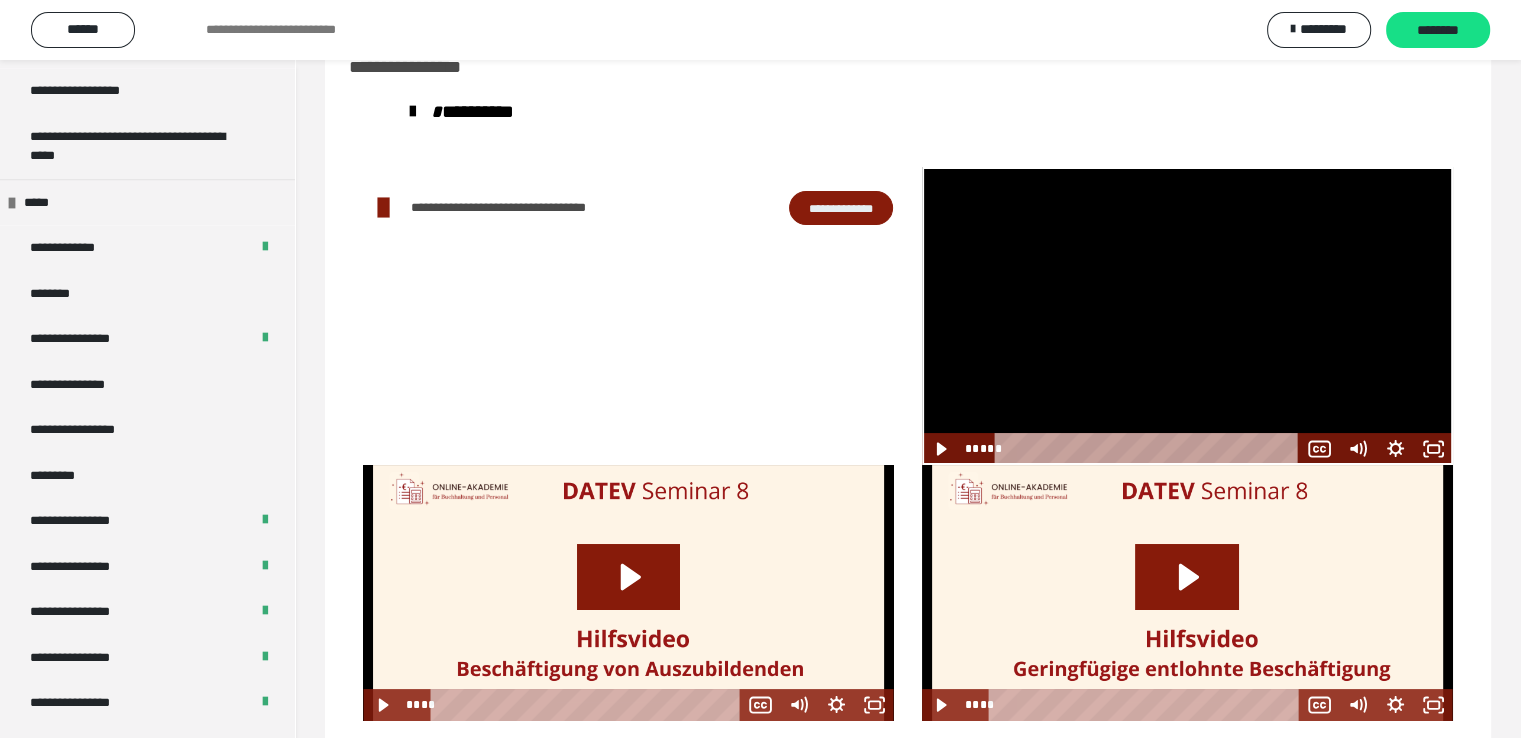 scroll, scrollTop: 2456, scrollLeft: 0, axis: vertical 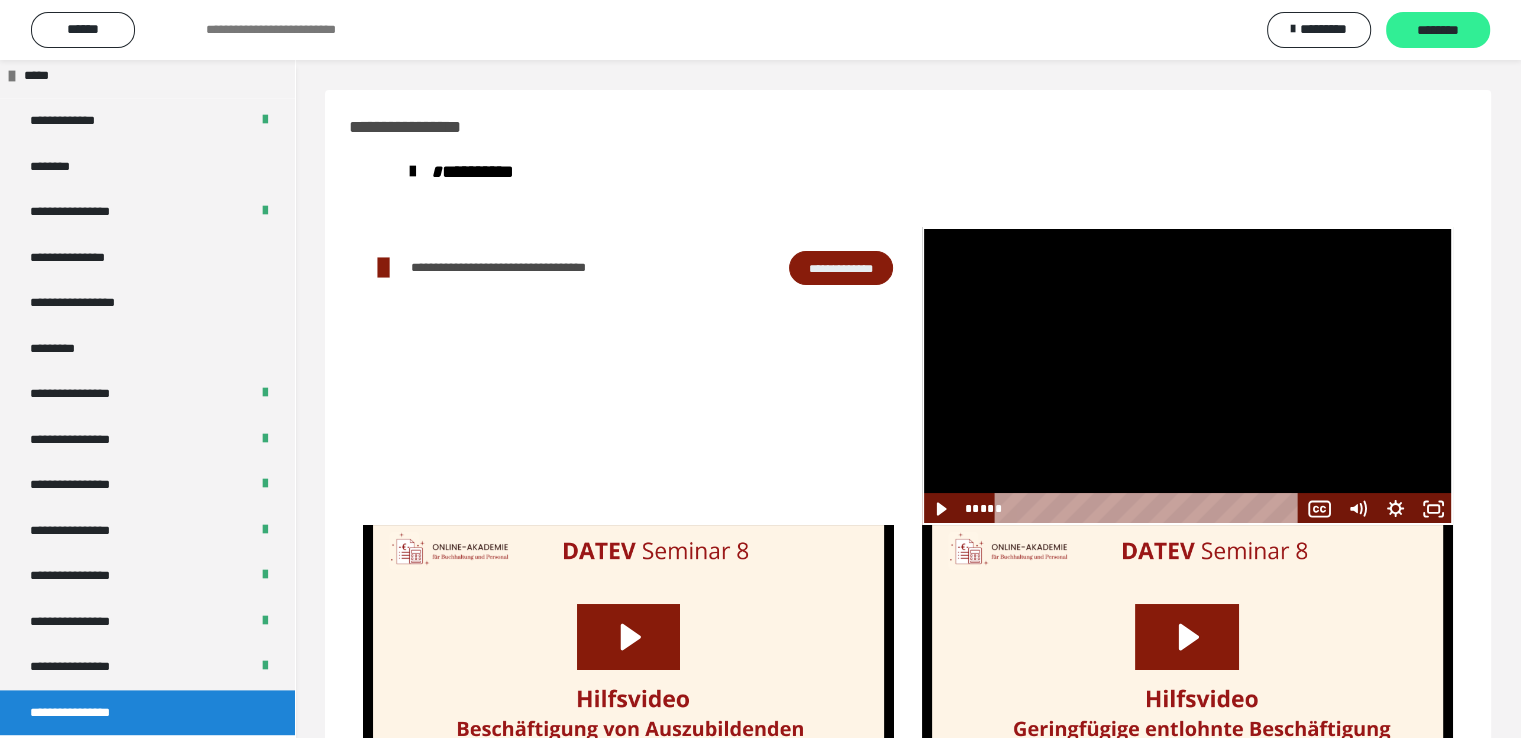click on "********" at bounding box center [1438, 31] 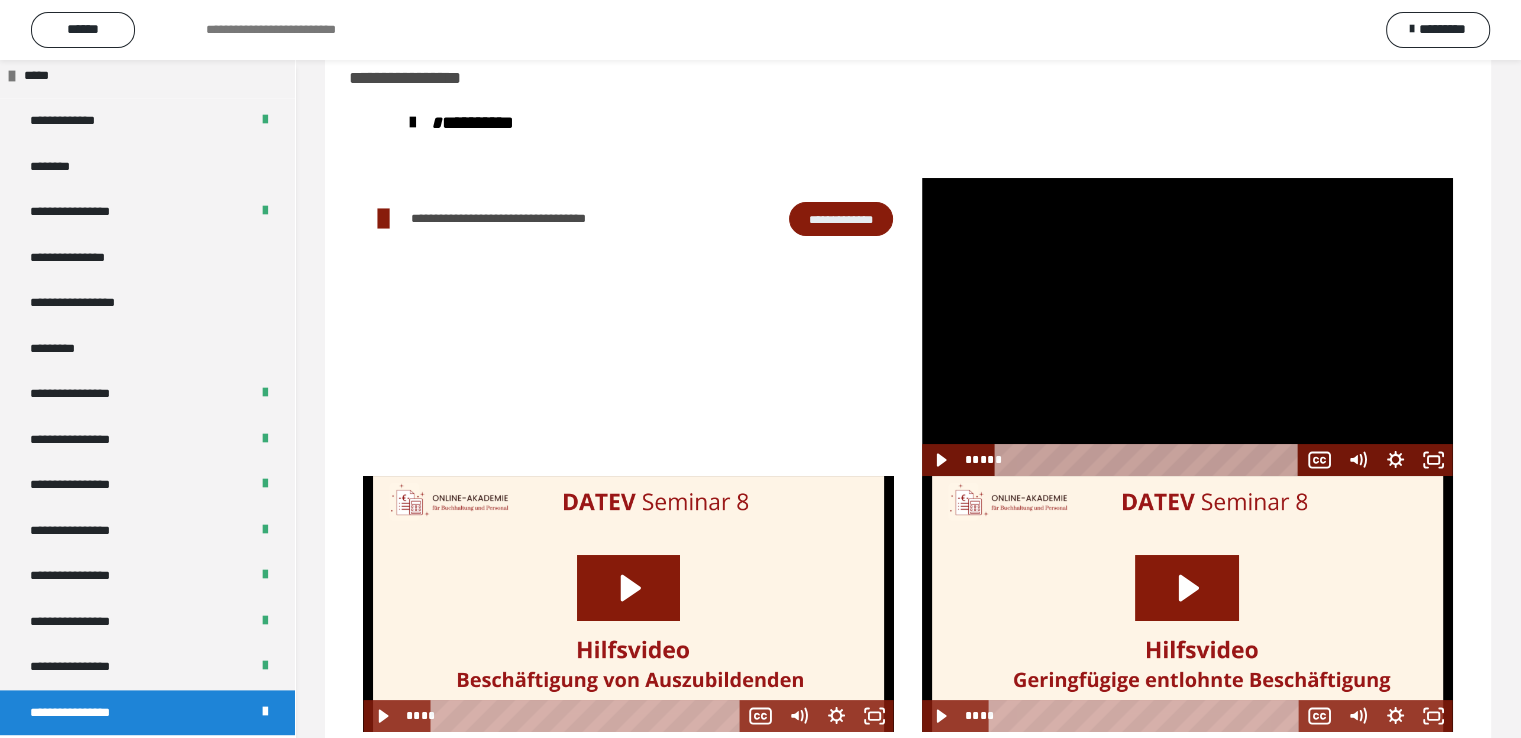 scroll, scrollTop: 96, scrollLeft: 0, axis: vertical 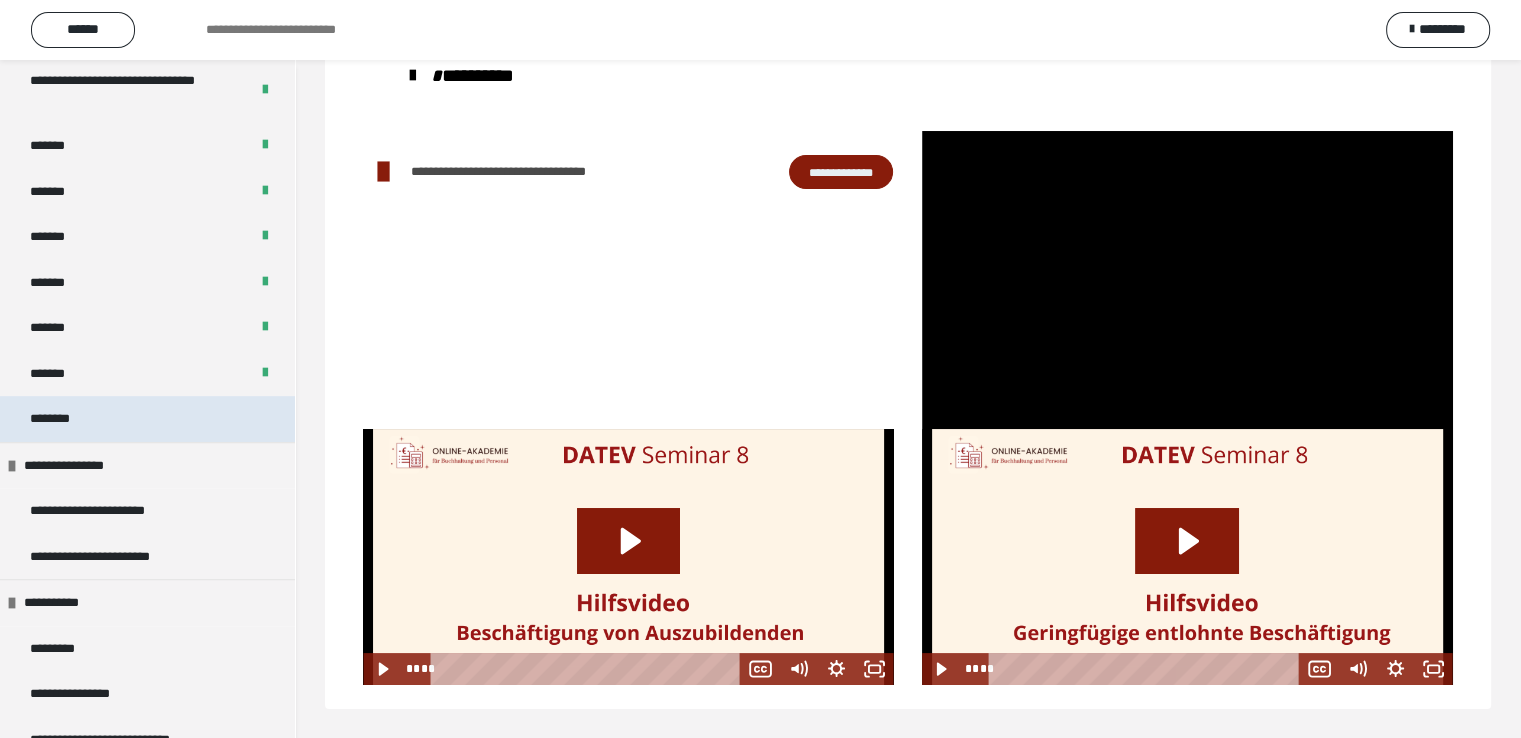 click on "********" at bounding box center [147, 419] 